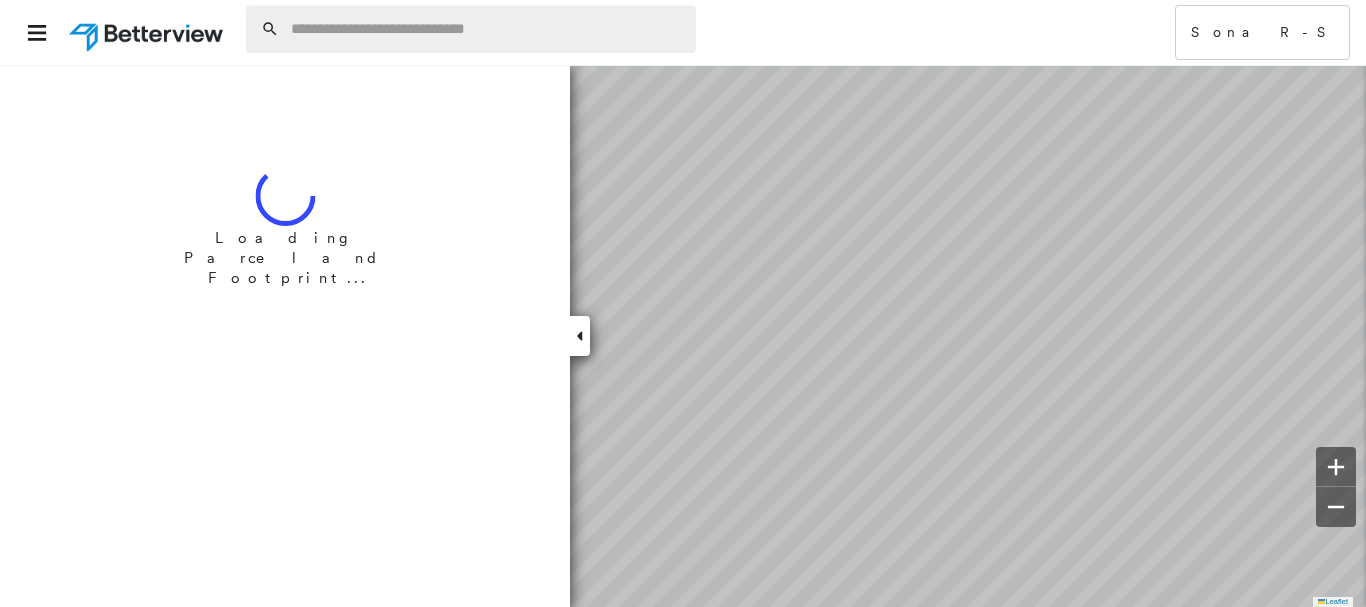 scroll, scrollTop: 0, scrollLeft: 0, axis: both 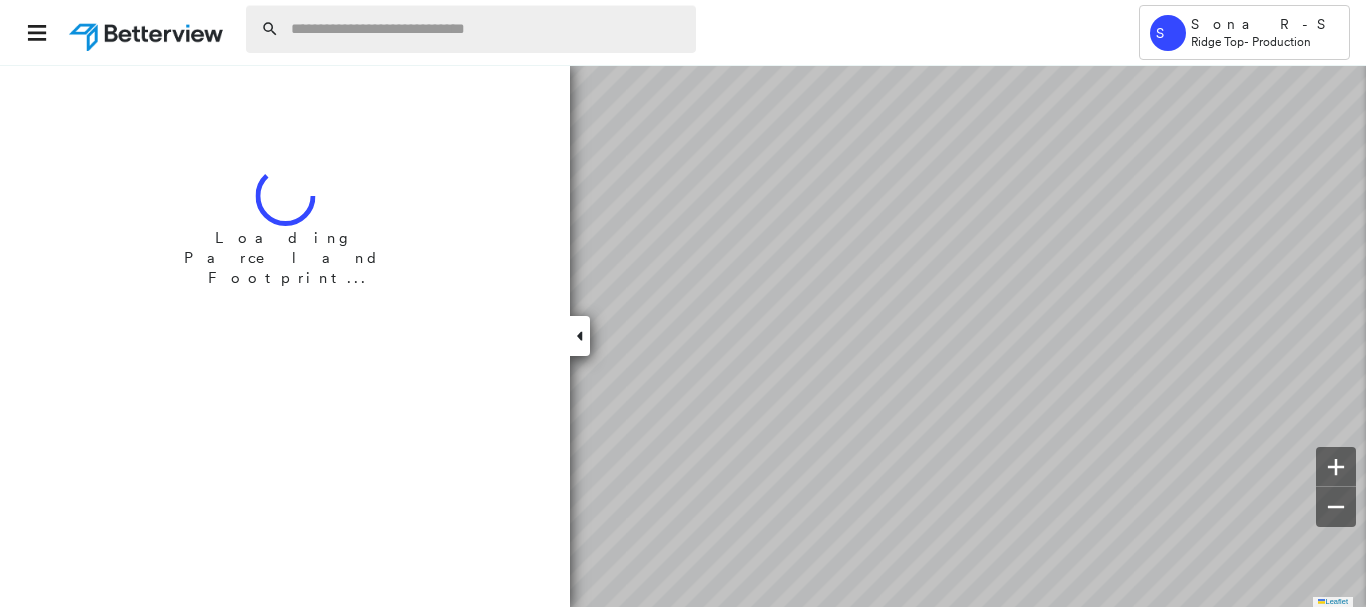 click at bounding box center (487, 29) 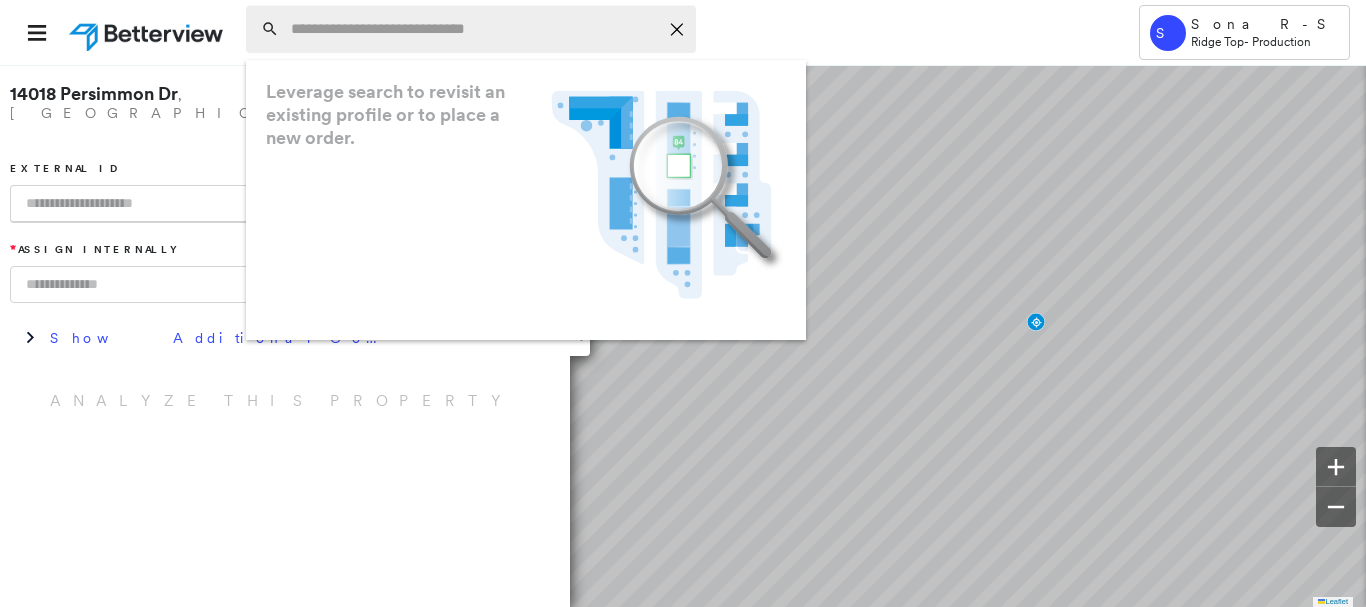 type on "**********" 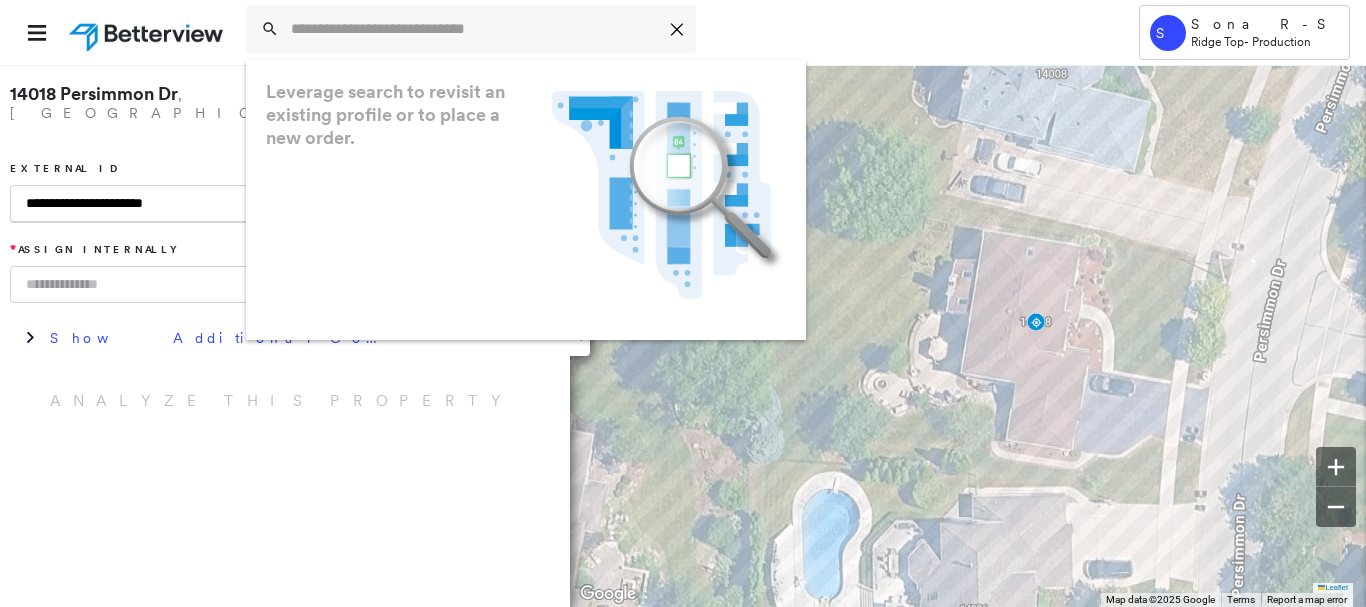 drag, startPoint x: 152, startPoint y: 187, endPoint x: 0, endPoint y: 187, distance: 152 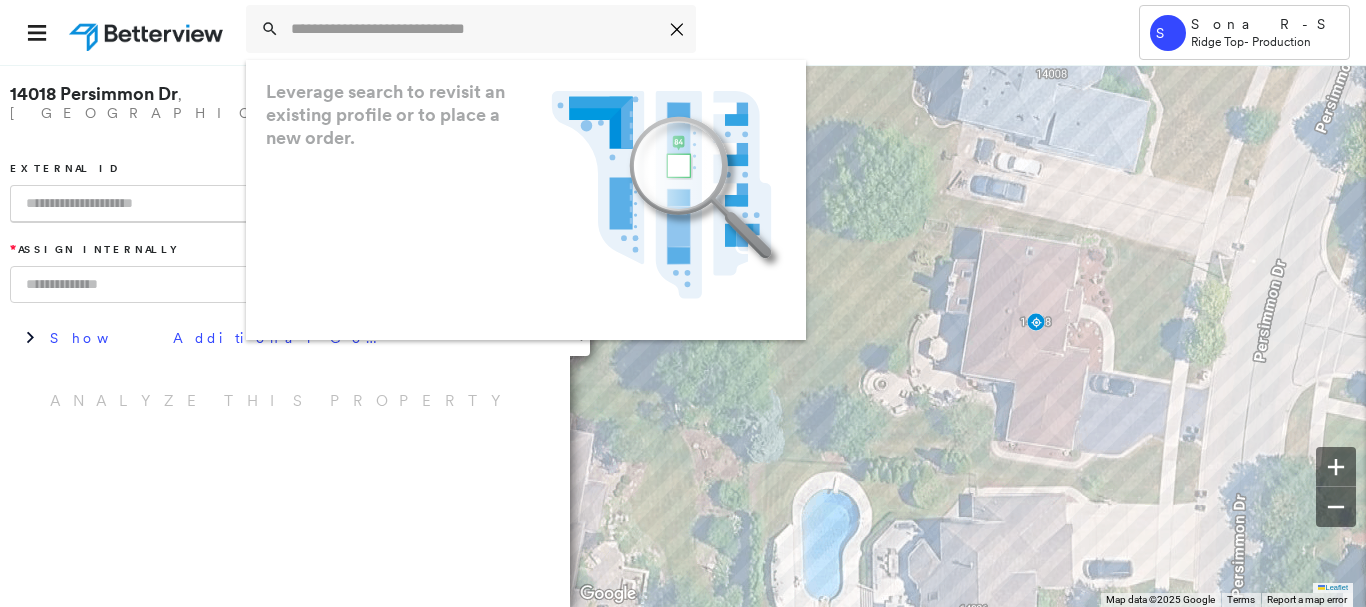 click on "Icon_Closemodal Leverage search to revisit an existing profile or to place a new order. .landscape-no-results-icon_svg__cls-3{fill:#5bafe7}.landscape-no-results-icon_svg__cls-4{fill:#90c5ee}.landscape-no-results-icon_svg__cls-12{fill:#33a4e3}.landscape-no-results-icon_svg__cls-13{fill:#fff}.landscape-no-results-icon_svg__cls-15{opacity:.3;mix-blend-mode:multiply}.landscape-no-results-icon_svg__cls-17{fill:#00a74f}" at bounding box center (630, 32) 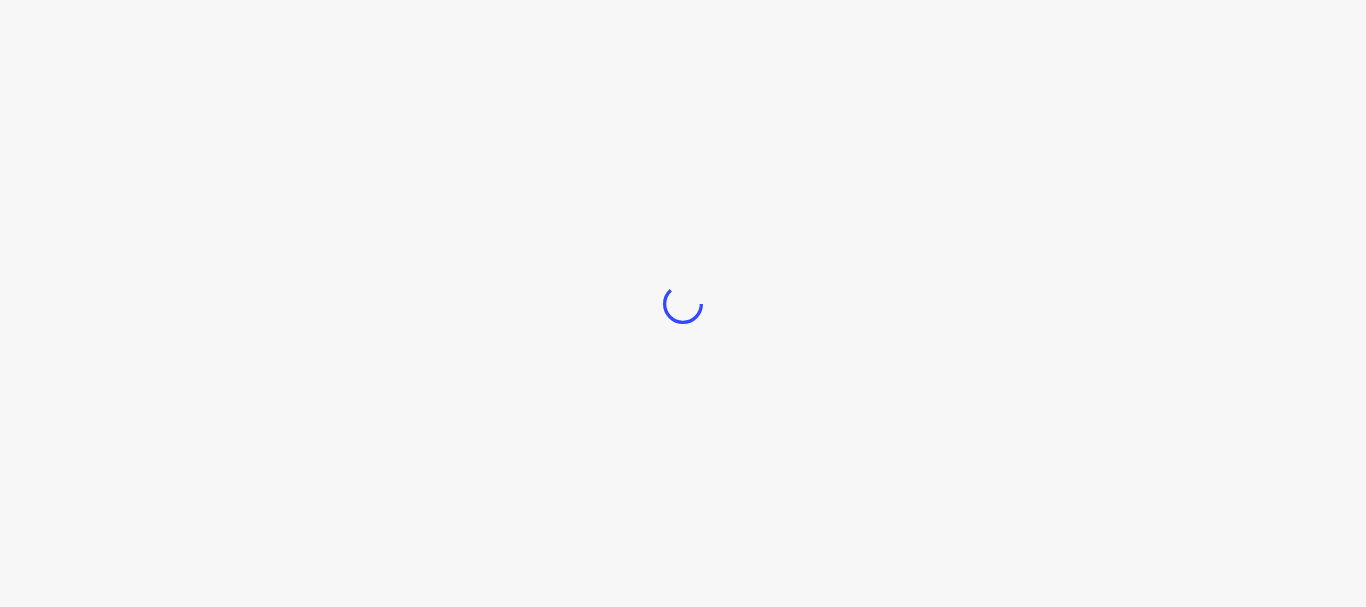 scroll, scrollTop: 0, scrollLeft: 0, axis: both 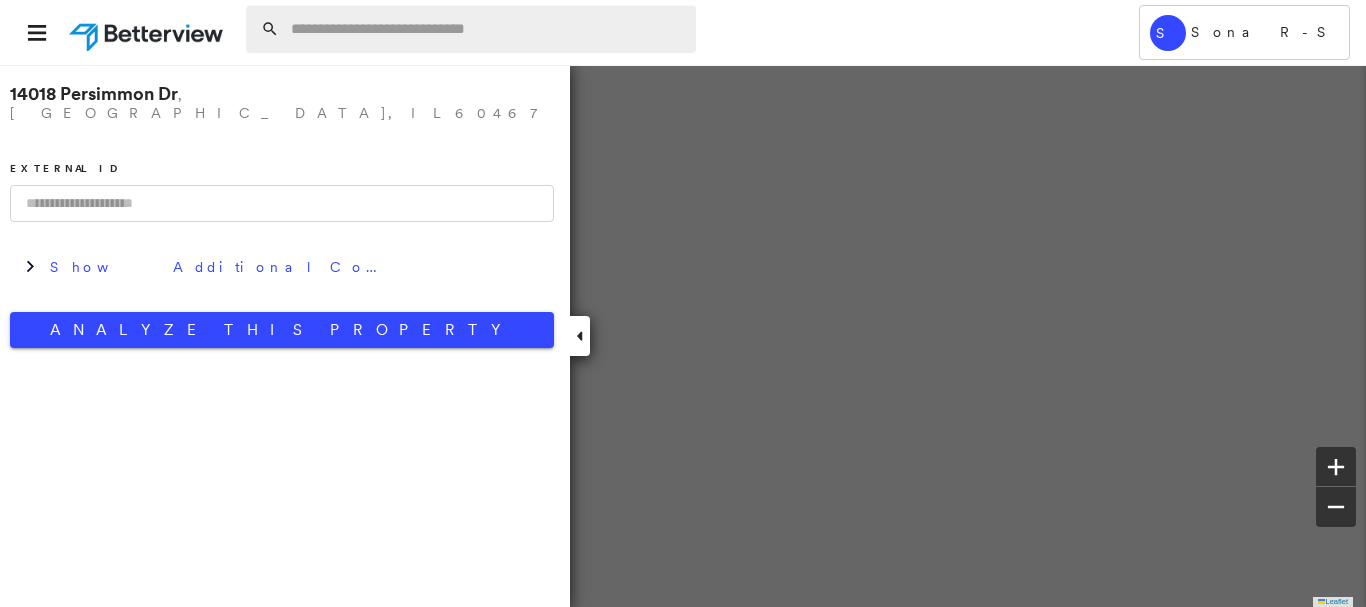 click at bounding box center (487, 29) 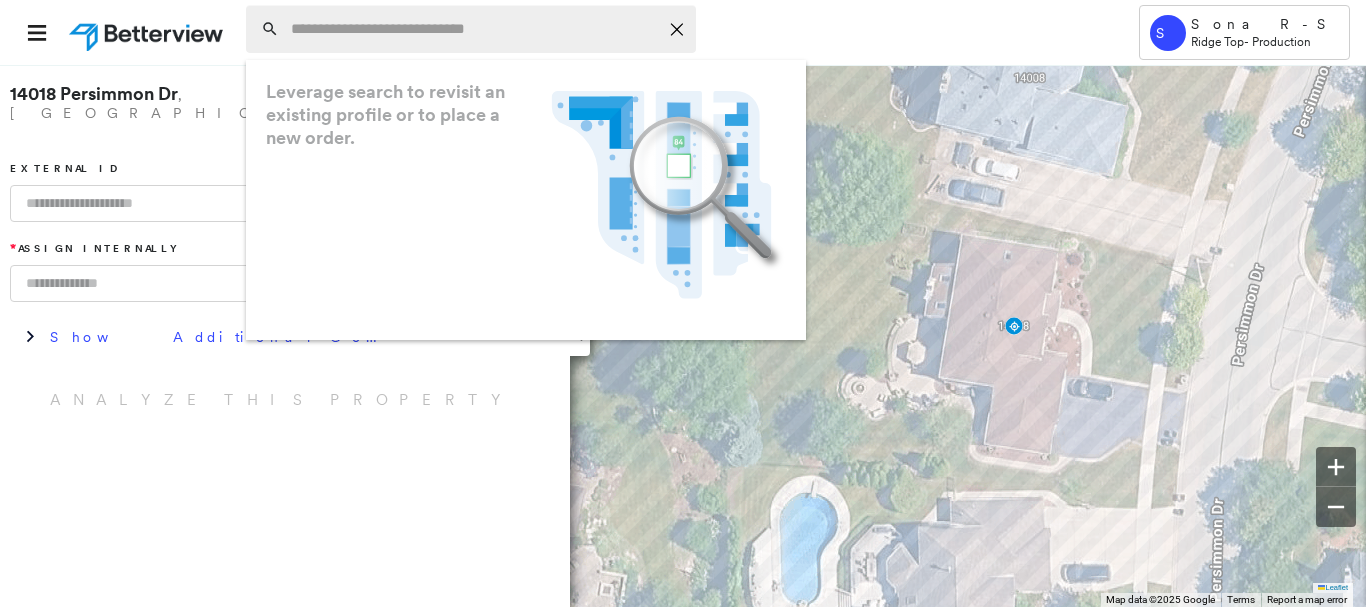 paste on "**********" 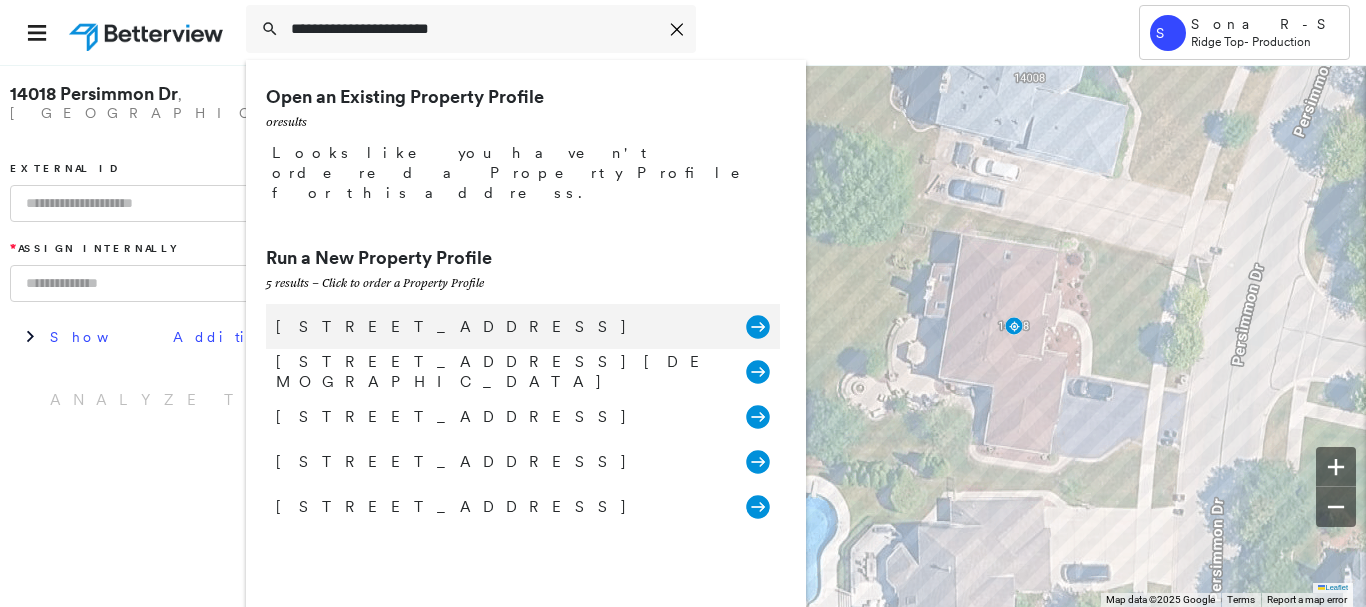 type on "**********" 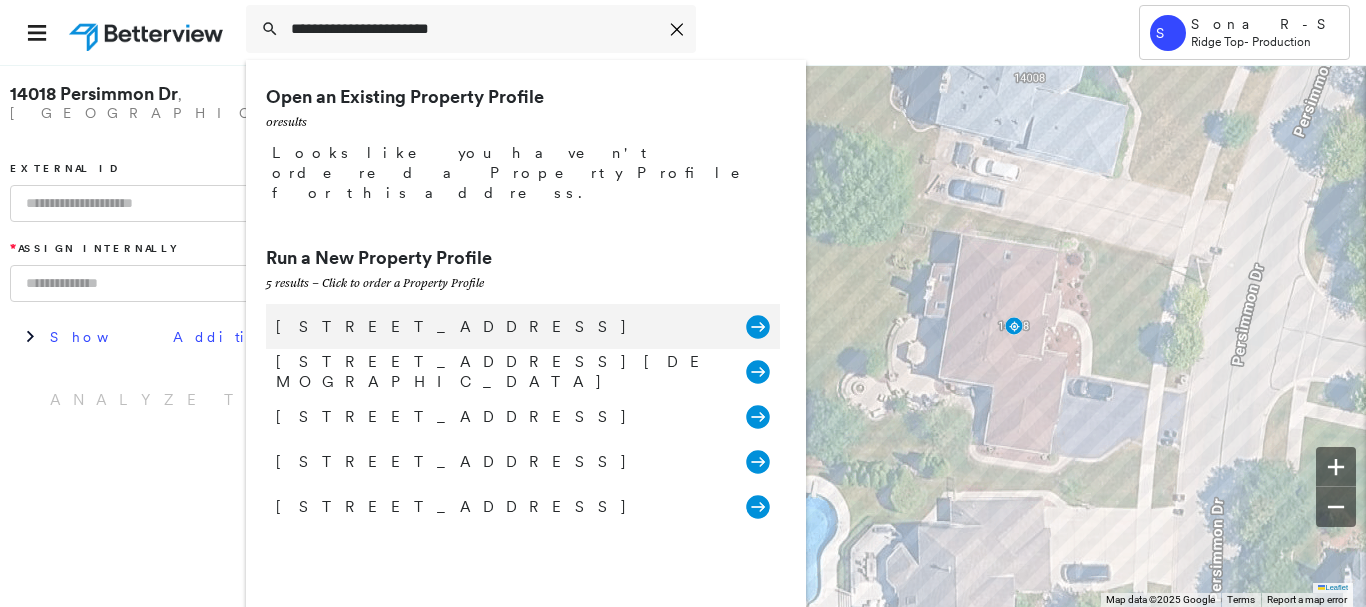 click 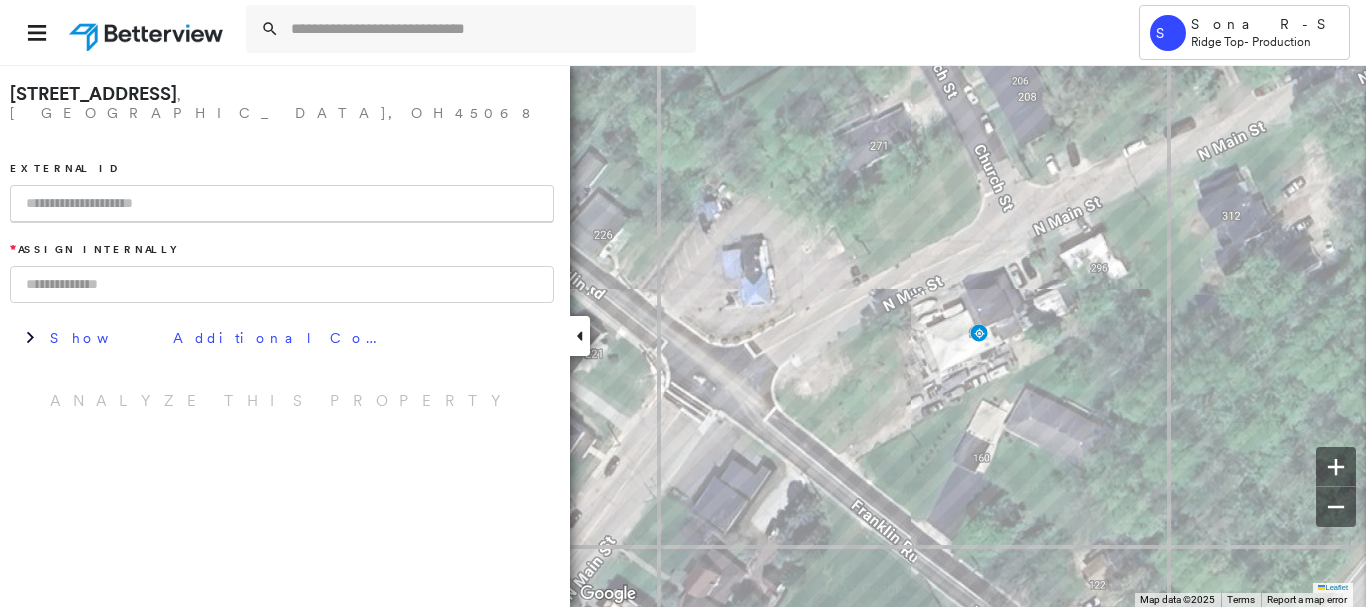 paste on "**********" 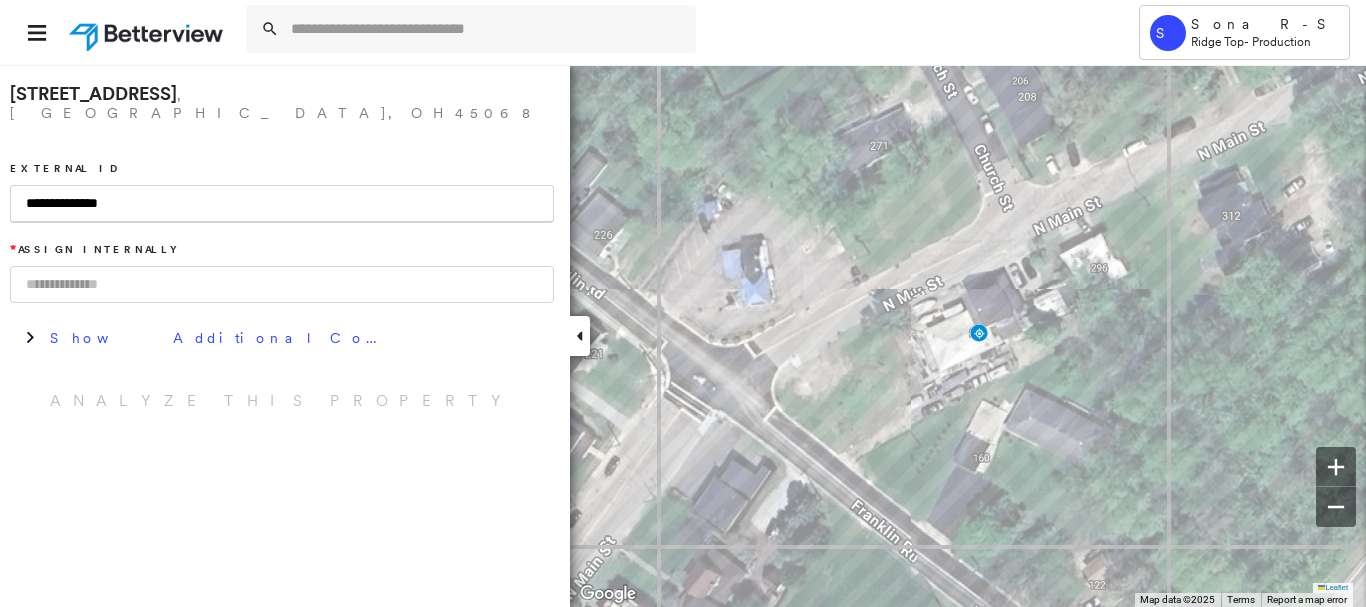 type on "**********" 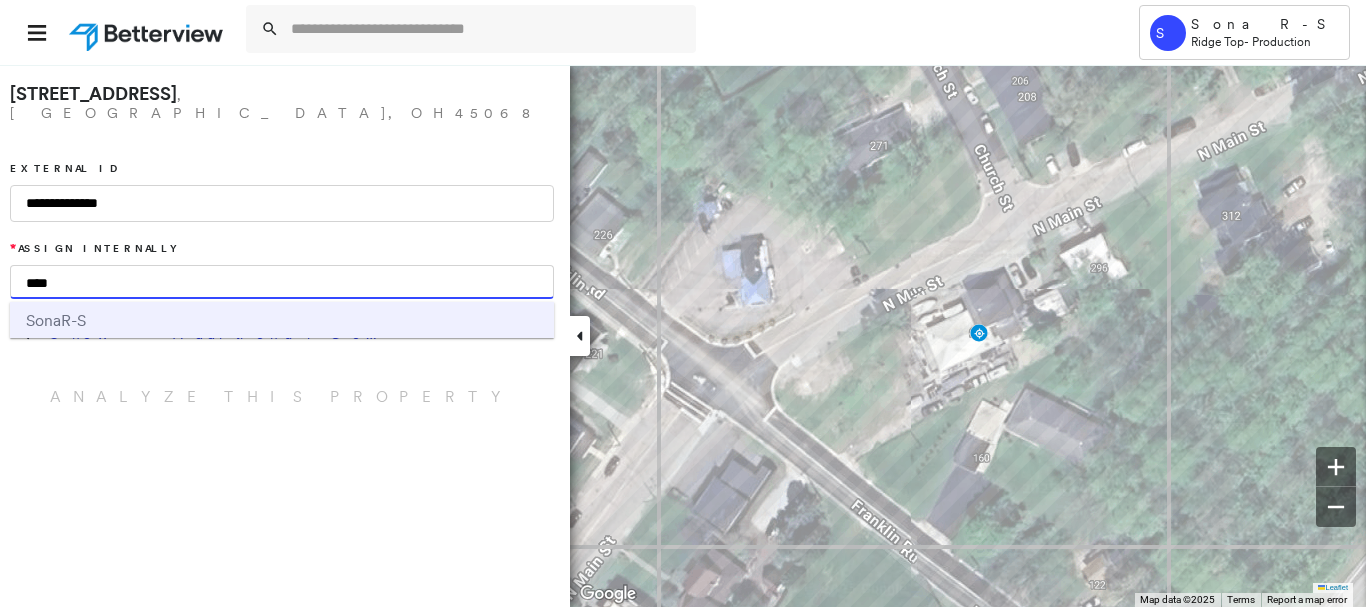 type on "****" 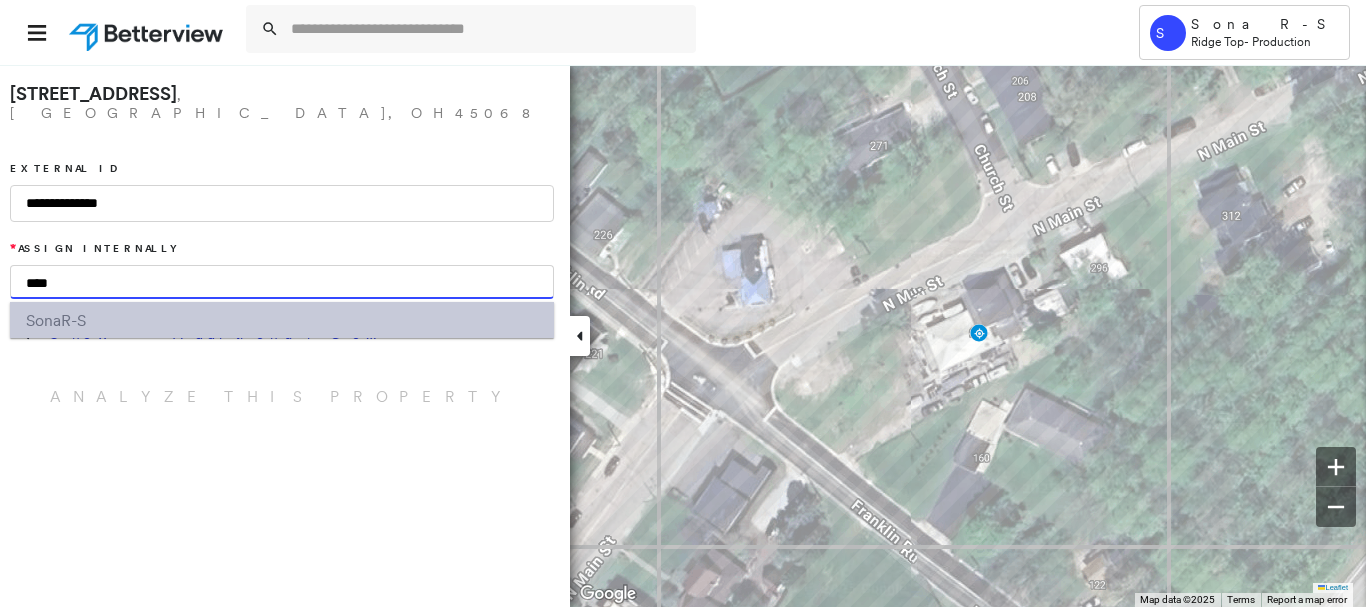 click on "Sona  R-S" at bounding box center [282, 320] 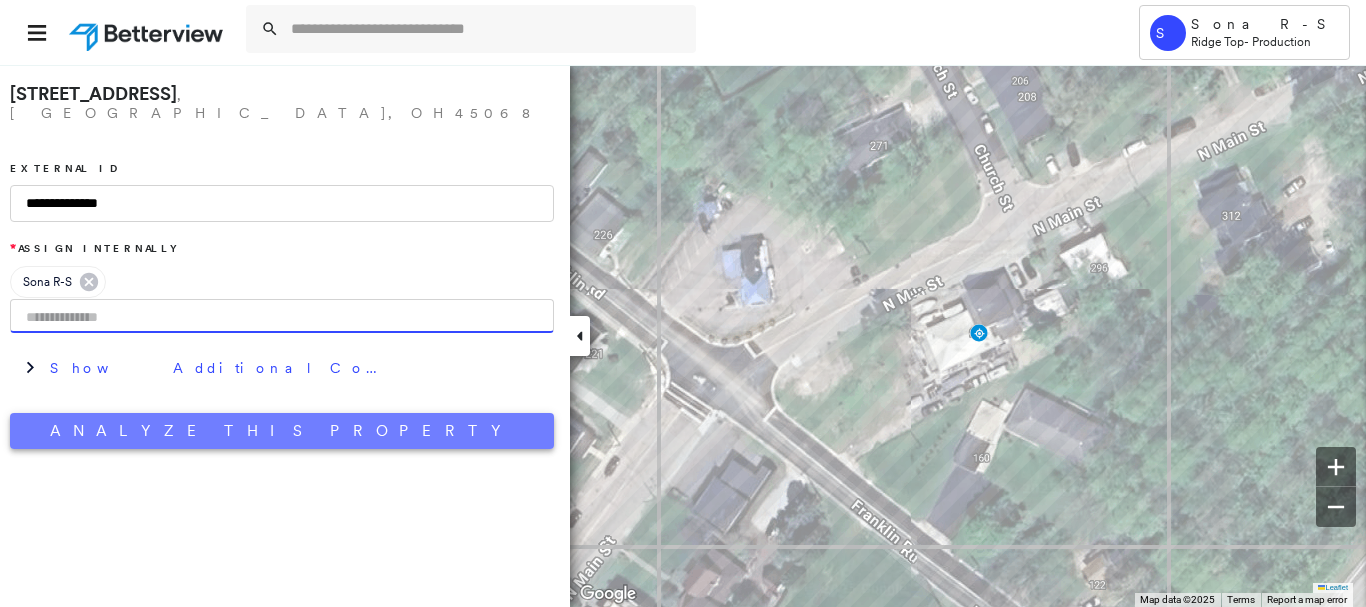 click on "Analyze This Property" at bounding box center (282, 431) 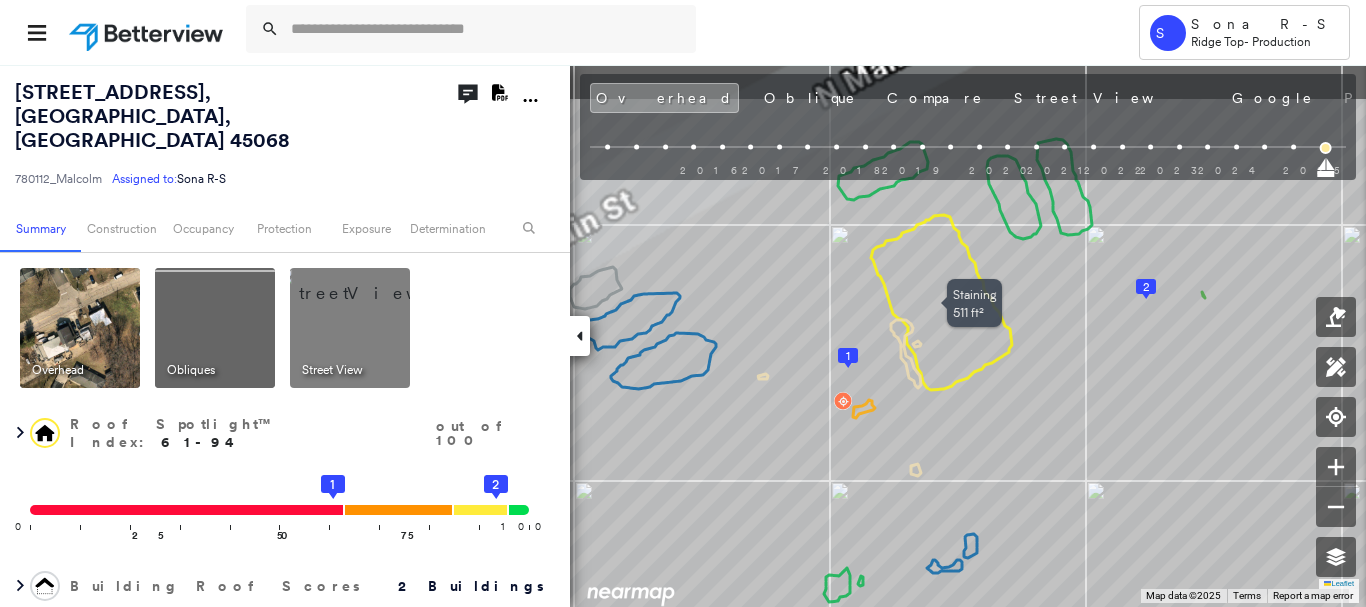 drag, startPoint x: 942, startPoint y: 316, endPoint x: 942, endPoint y: 387, distance: 71 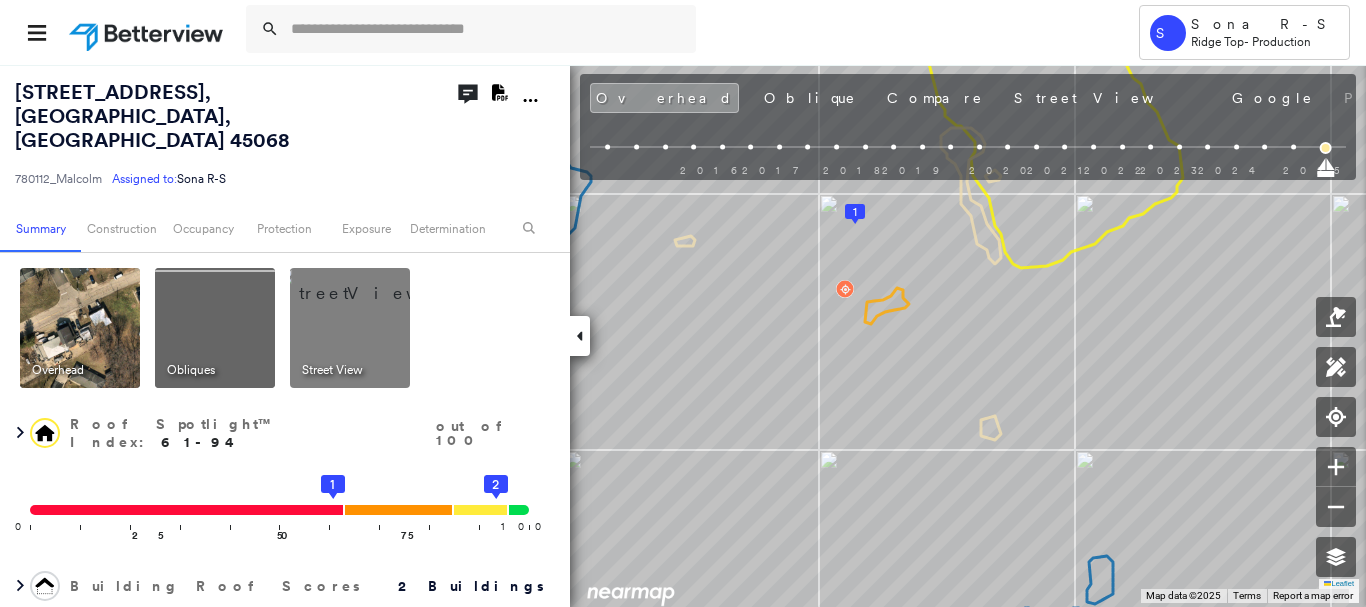 drag, startPoint x: 712, startPoint y: 91, endPoint x: 724, endPoint y: 129, distance: 39.849716 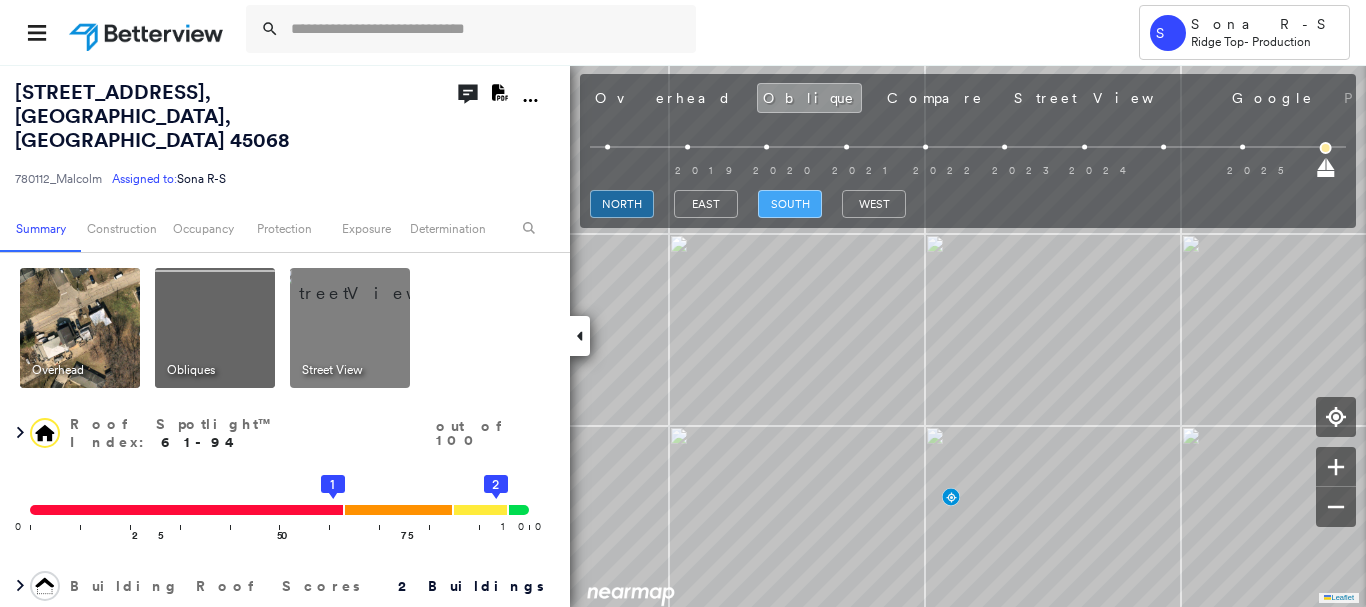 click on "south" at bounding box center [790, 204] 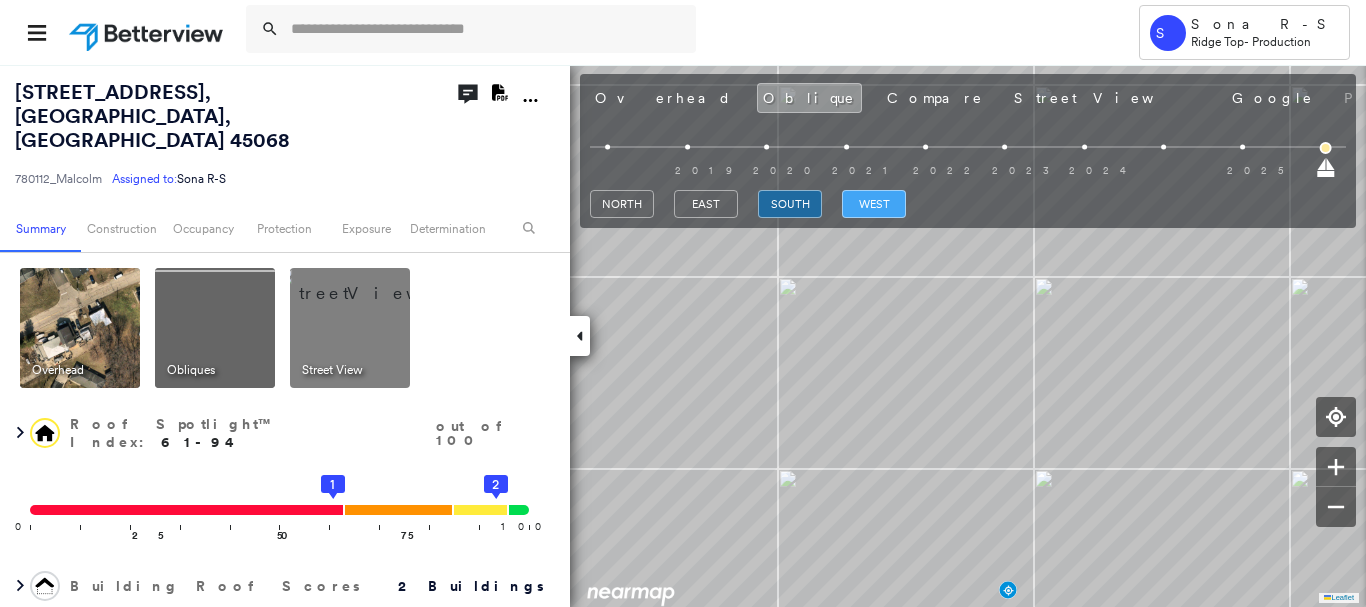click on "west" at bounding box center (874, 204) 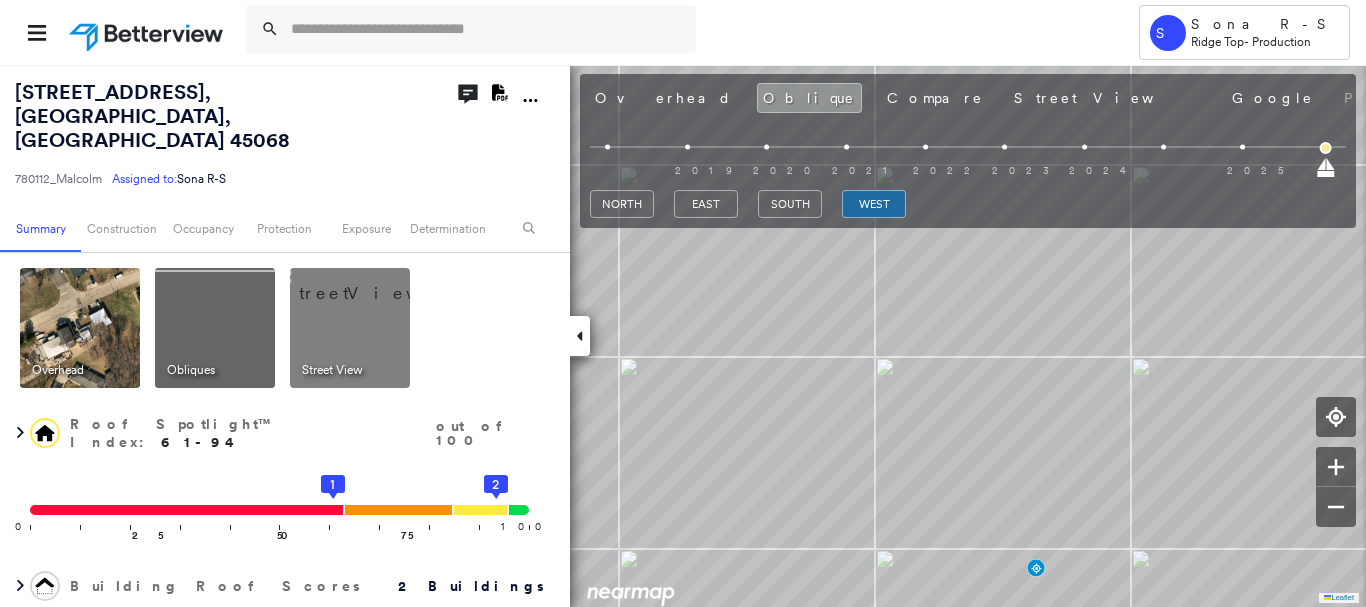 click on "Overhead" at bounding box center [663, 98] 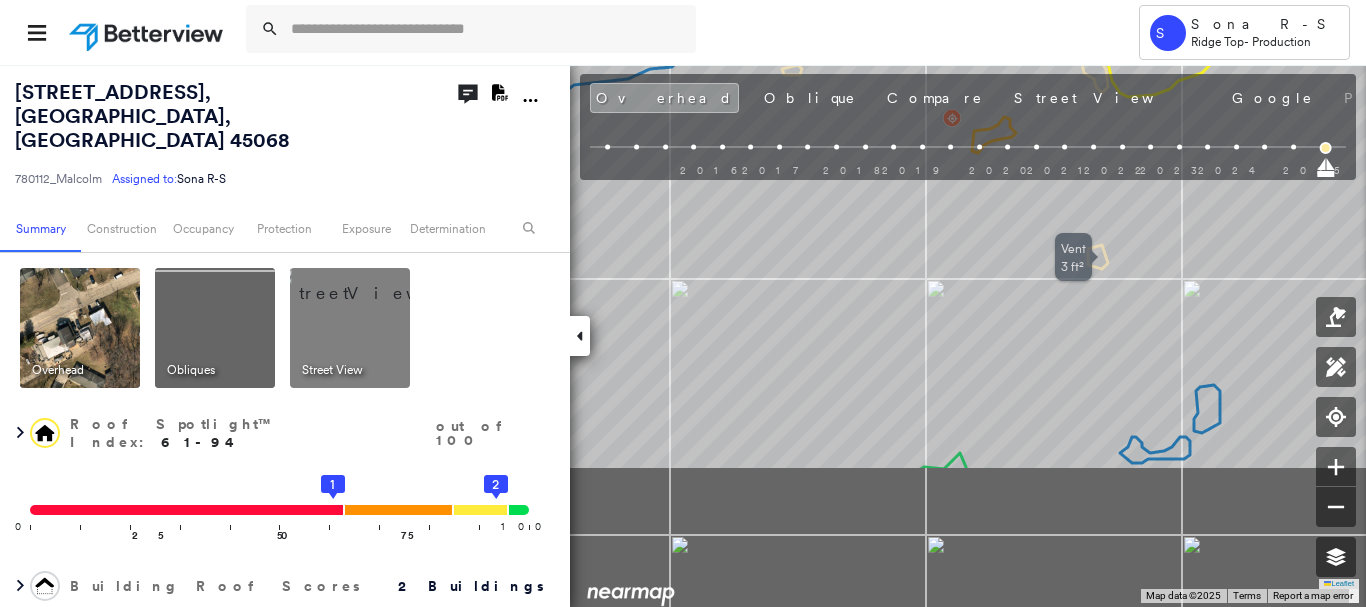 click 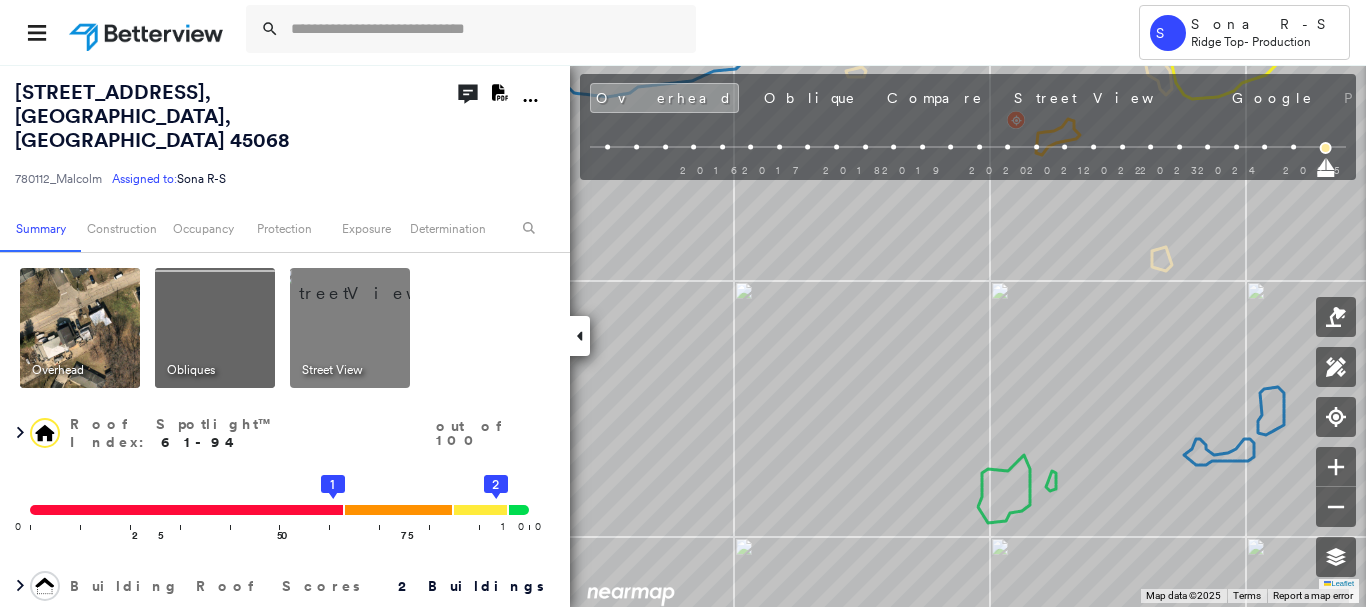 click on "[GEOGRAPHIC_DATA] Top  -   Production [STREET_ADDRESS] Assigned to:  Sona R-S Assigned to:  Sona R-S 780112_Malcolm Assigned to:  Sona R-S Open Comments Download PDF Report Summary Construction Occupancy Protection Exposure Determination Overhead Obliques Street View Roof Spotlight™ Index :  61-94 out of 100 0 100 25 50 75 1 2 Building Roof Scores 2 Buildings Policy Information :  780112_Malcolm Flags :  1 (0 cleared, 1 uncleared) Construction Roof Spotlights :  Rust, Staining, Overhang, Vent Property Features :  Car, Patio Furniture, Boat, Significantly Stained Pavement, Trailer and 1 more Roof Size & Shape :  2 buildings  Occupancy Protection Exposure Determination Flags :  1 (0 cleared, 1 uncleared) Uncleared Flags (1) Cleared Flags  (0) Betterview Property Flagged [DATE] Clear Action Taken New Entry History Quote/New Business Terms & Conditions Added ACV Endorsement Added Cosmetic Endorsement Inspection/Loss Control Onsite Inspection Ordered General Save Save" at bounding box center [683, 303] 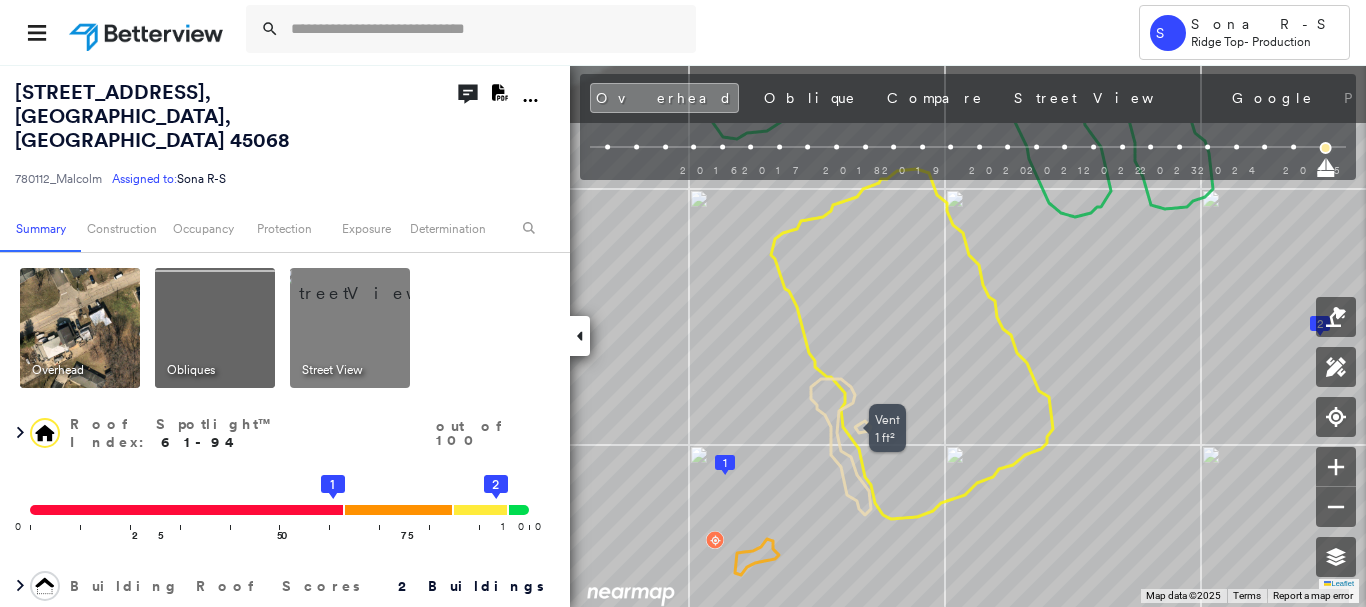 drag, startPoint x: 866, startPoint y: 386, endPoint x: 869, endPoint y: 438, distance: 52.086468 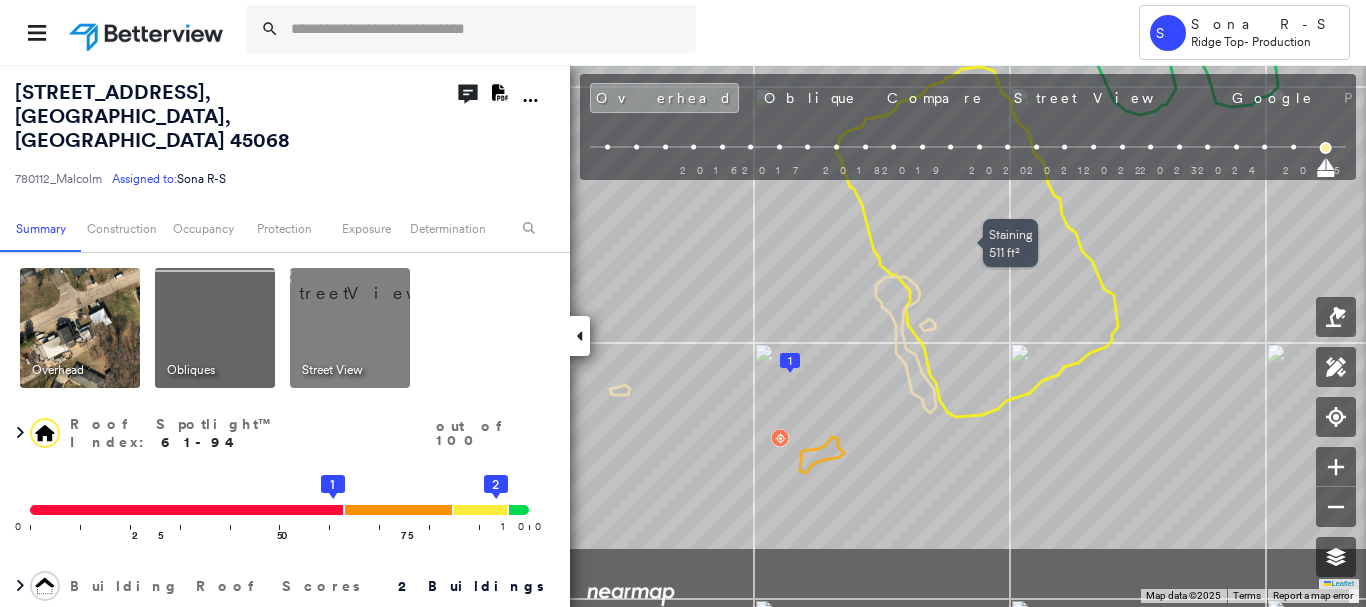 drag, startPoint x: 913, startPoint y: 449, endPoint x: 953, endPoint y: 349, distance: 107.70329 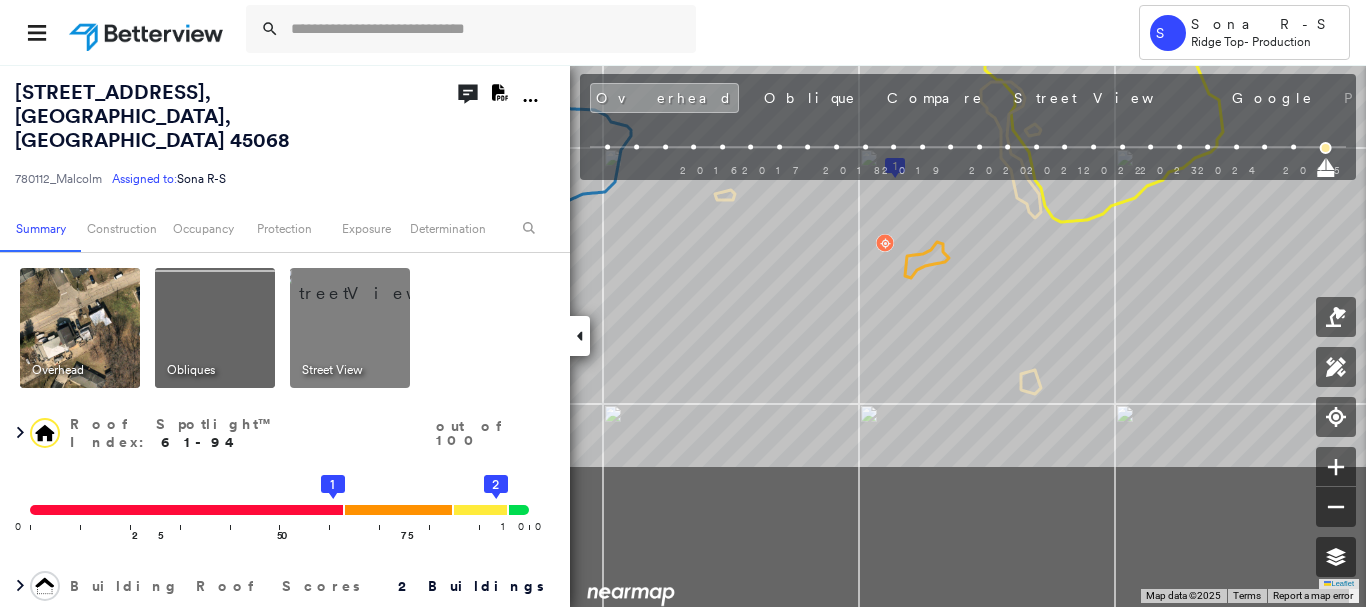 click on "[STREET_ADDRESS] Assigned to:  Sona R-S Assigned to:  Sona R-S 780112_Malcolm Assigned to:  Sona R-S Open Comments Download PDF Report Summary Construction Occupancy Protection Exposure Determination Overhead Obliques Street View Roof Spotlight™ Index :  61-94 out of 100 0 100 25 50 75 1 2 Building Roof Scores 2 Buildings Policy Information :  780112_Malcolm Flags :  1 (0 cleared, 1 uncleared) Construction Roof Spotlights :  Rust, Staining, Overhang, Vent Property Features :  Car, Patio Furniture, Boat, Significantly Stained Pavement, Trailer and 1 more Roof Size & Shape :  2 buildings  Occupancy Protection Exposure Determination Flags :  1 (0 cleared, 1 uncleared) Uncleared Flags (1) Cleared Flags  (0) Betterview Property Flagged [DATE] Clear Action Taken New Entry History Quote/New Business Terms & Conditions Added ACV Endorsement Added Cosmetic Endorsement Inspection/Loss Control Report Information Added to Inspection Survey Onsite Inspection Ordered General Save" at bounding box center [683, 335] 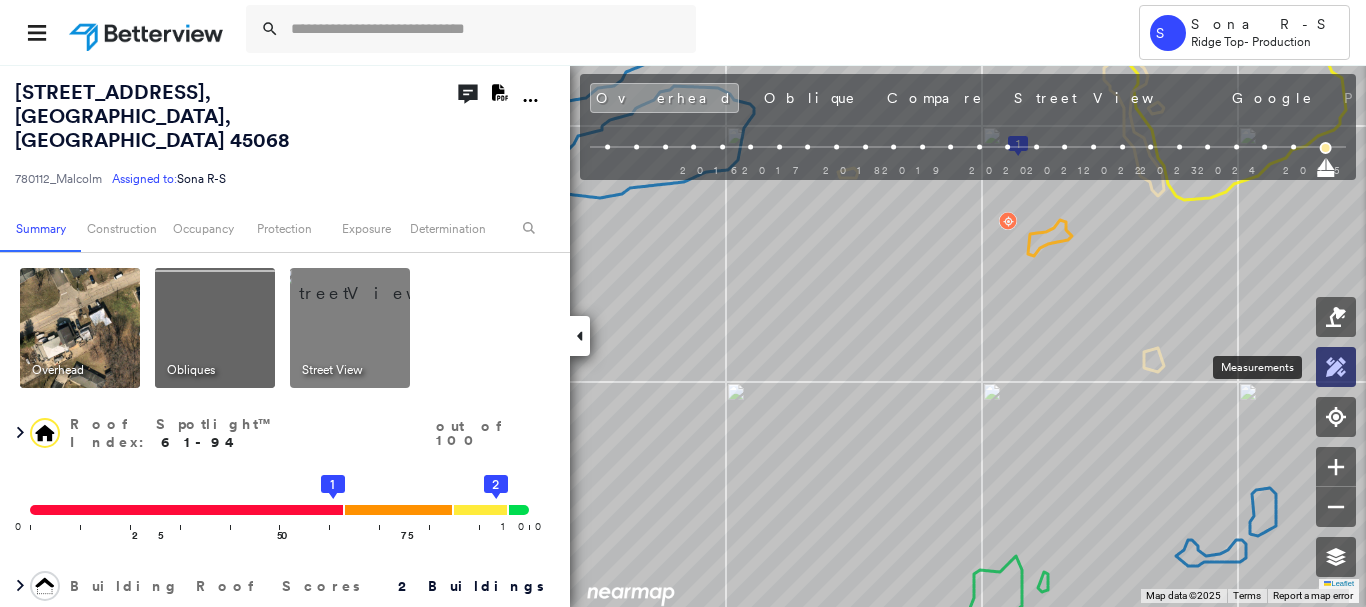 click 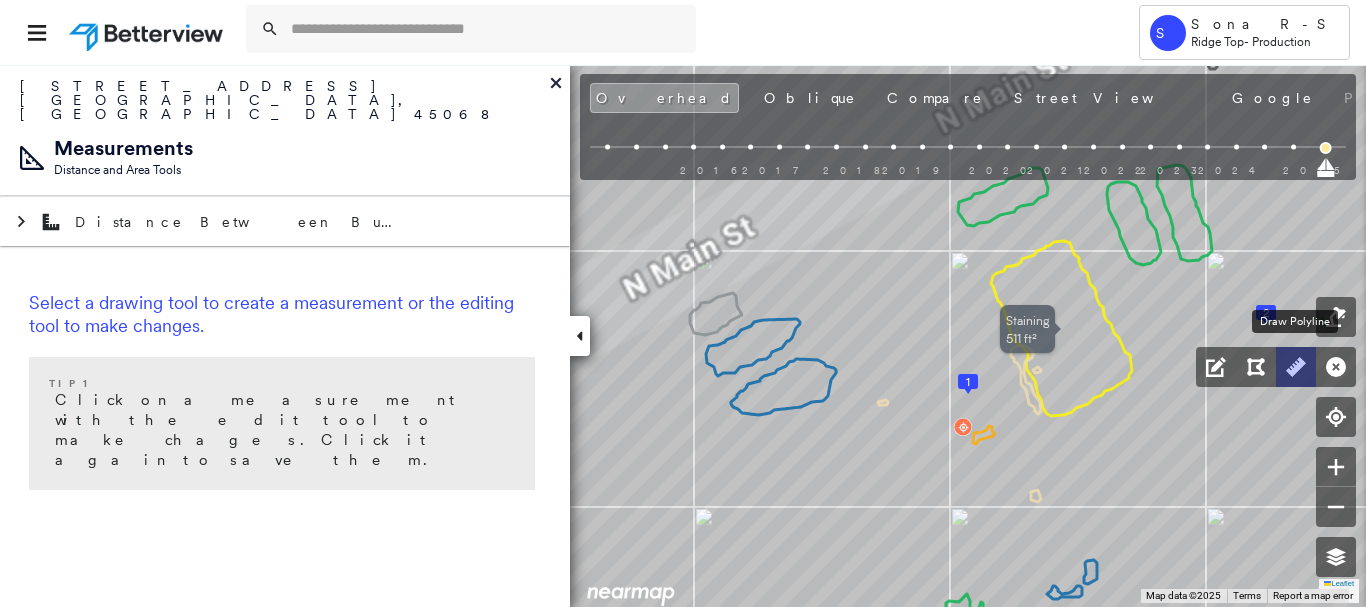 click 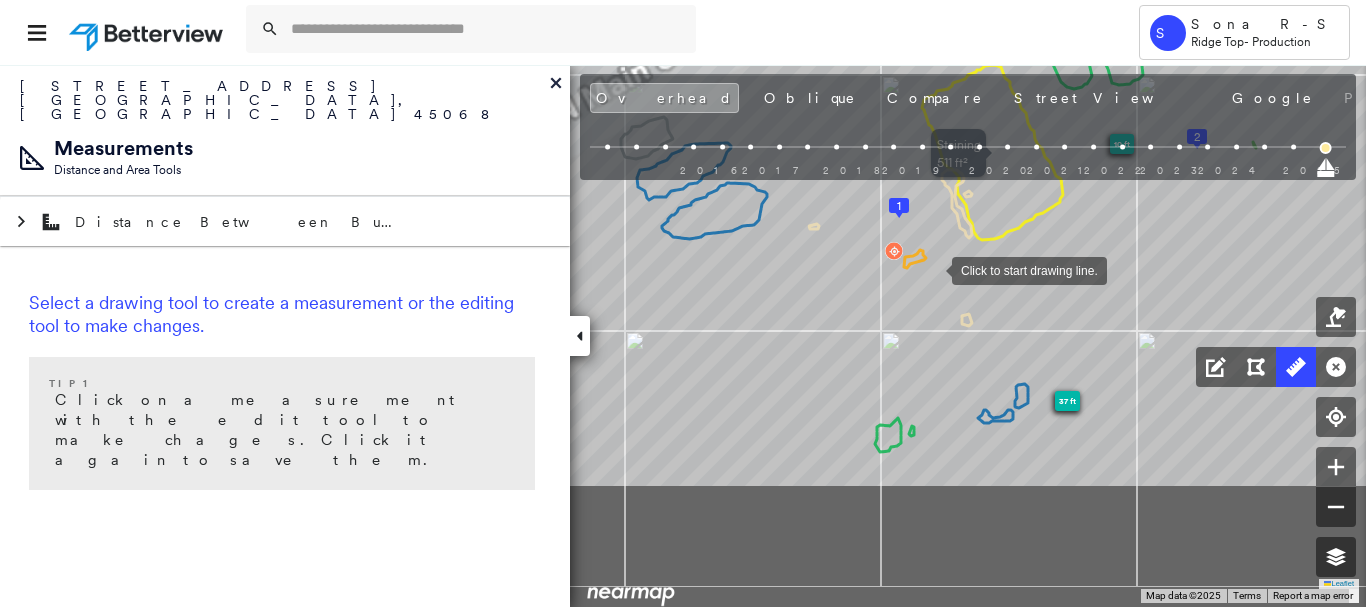 click on "1
2
94 ft
37 ft
10 ft
Staining 511 ft²  Click to start drawing line." at bounding box center (-172, -280) 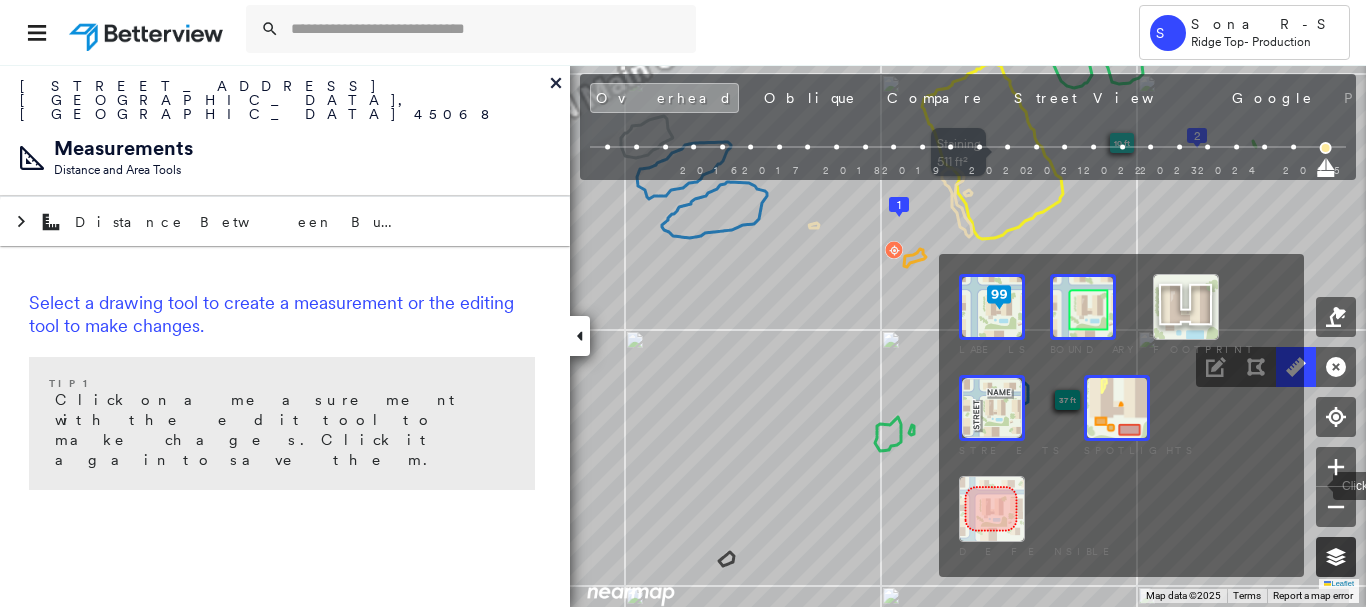 click 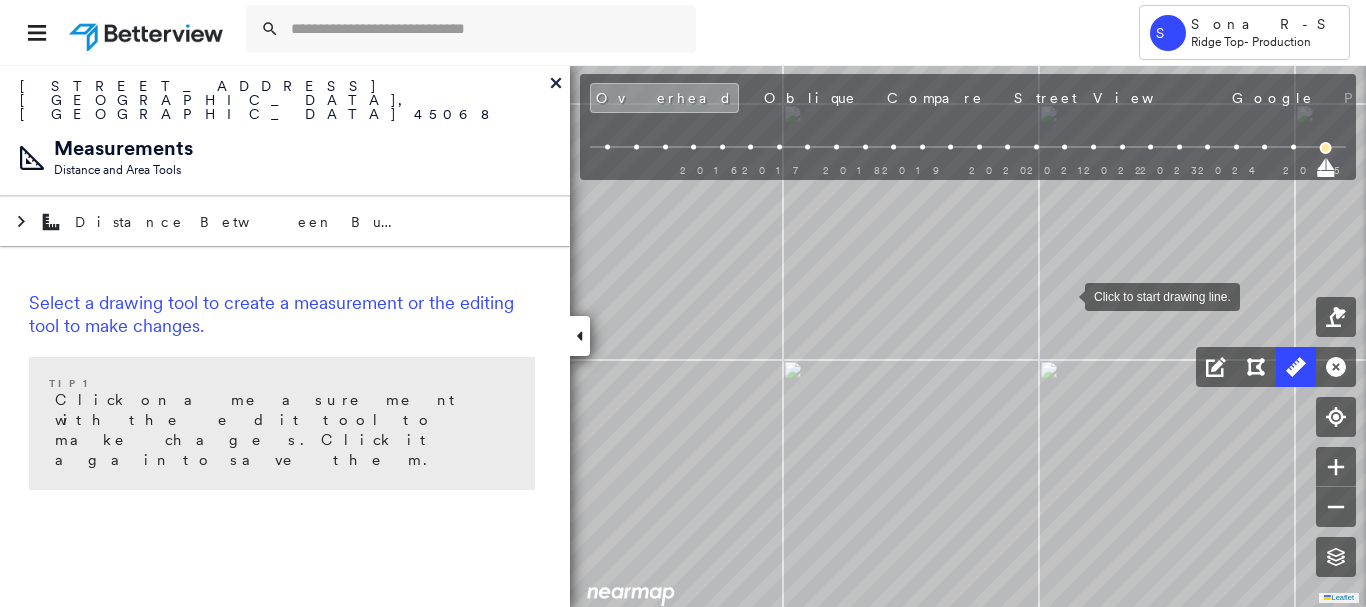 click at bounding box center (1065, 295) 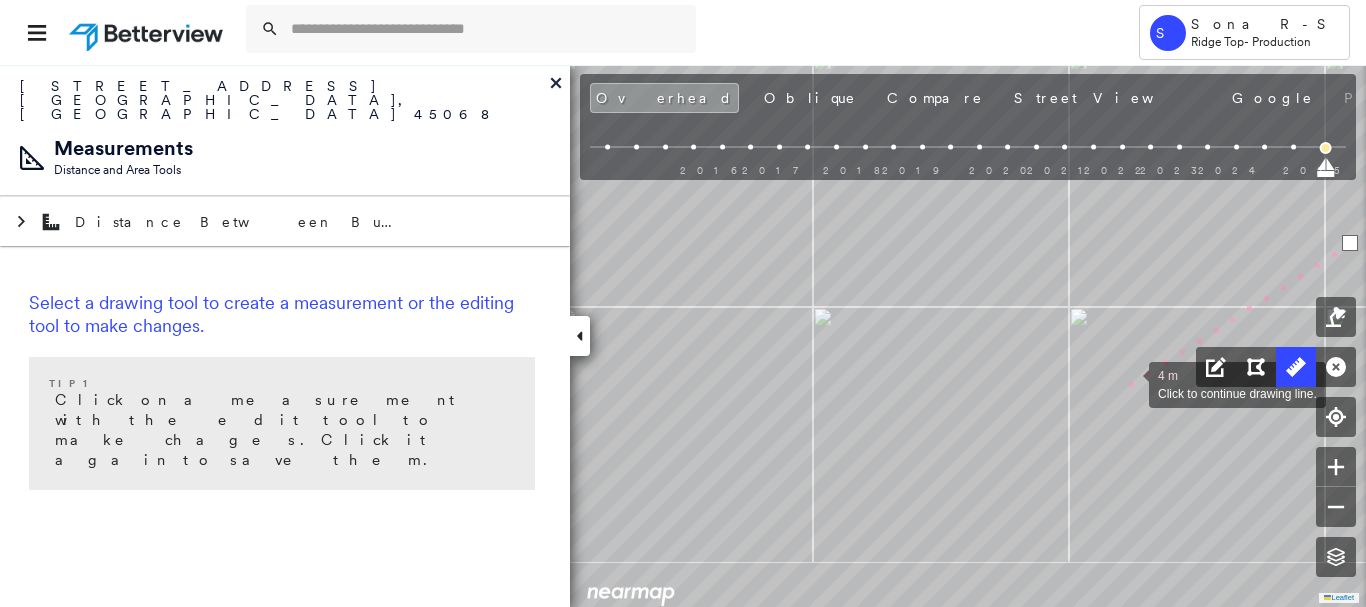 click on "4 m Click to continue drawing line." at bounding box center (114, -334) 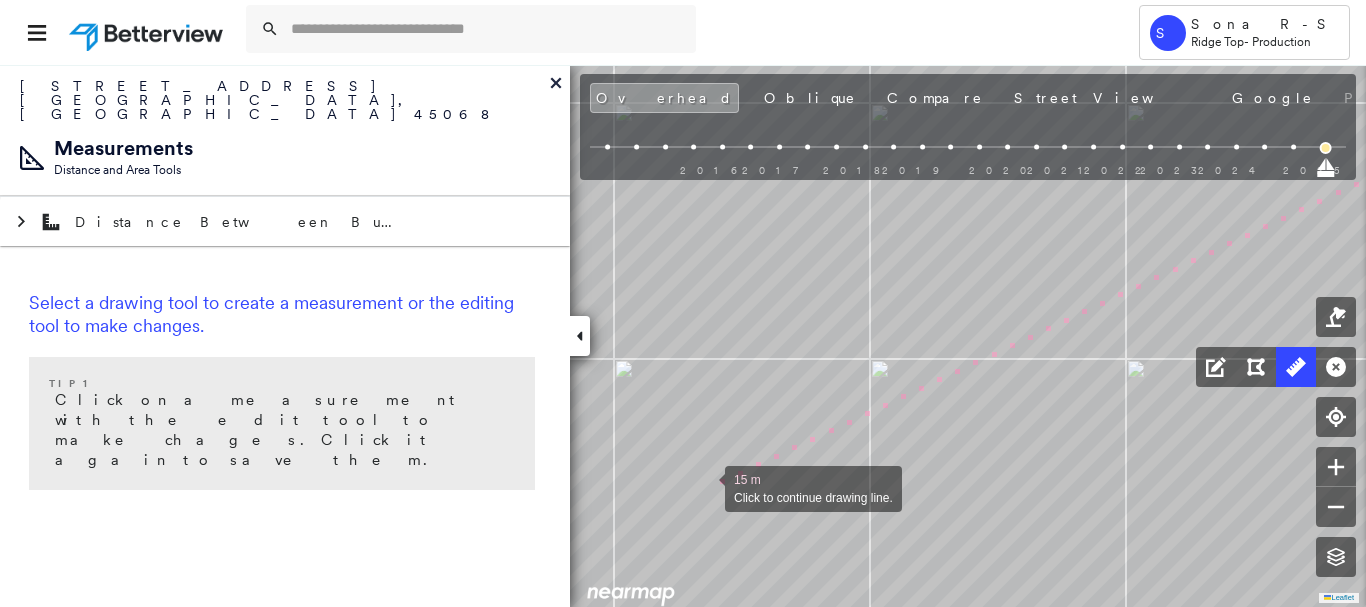 click at bounding box center [705, 487] 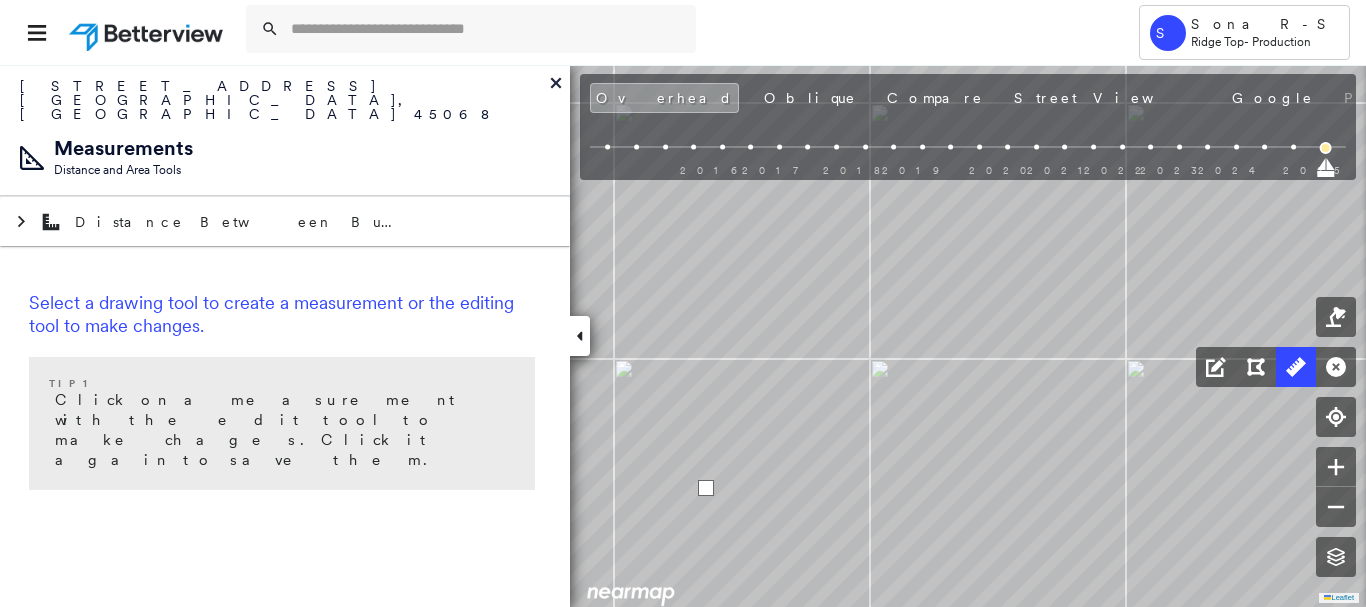 click at bounding box center [706, 488] 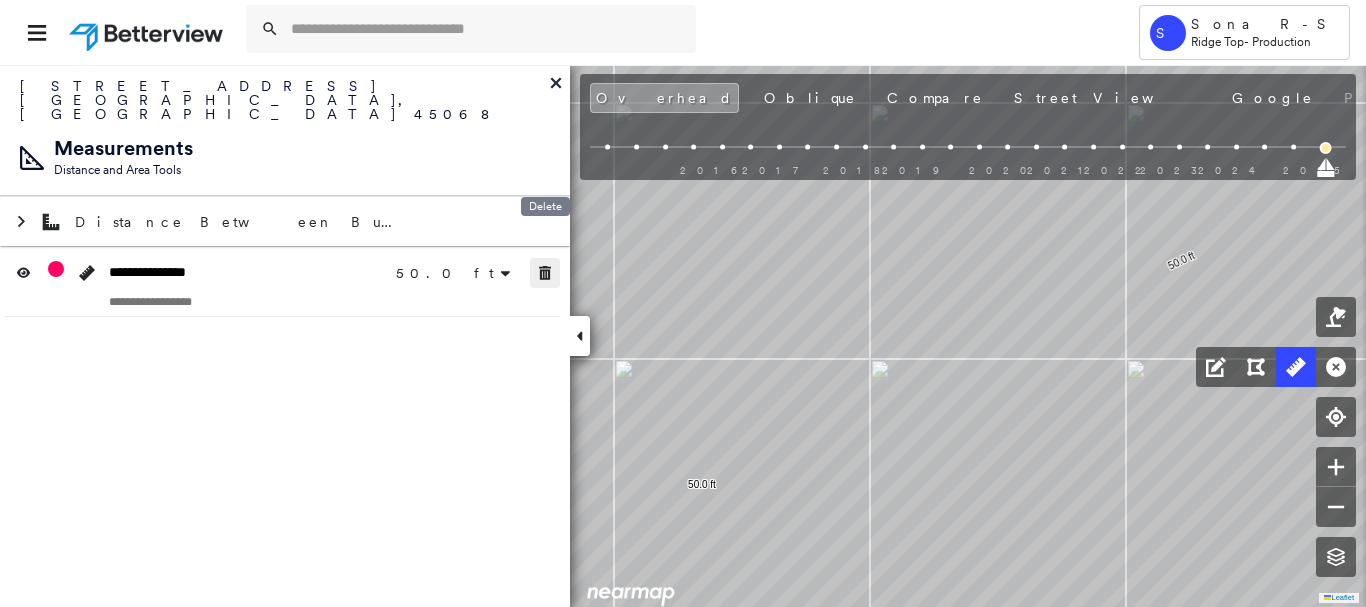 click at bounding box center [545, 273] 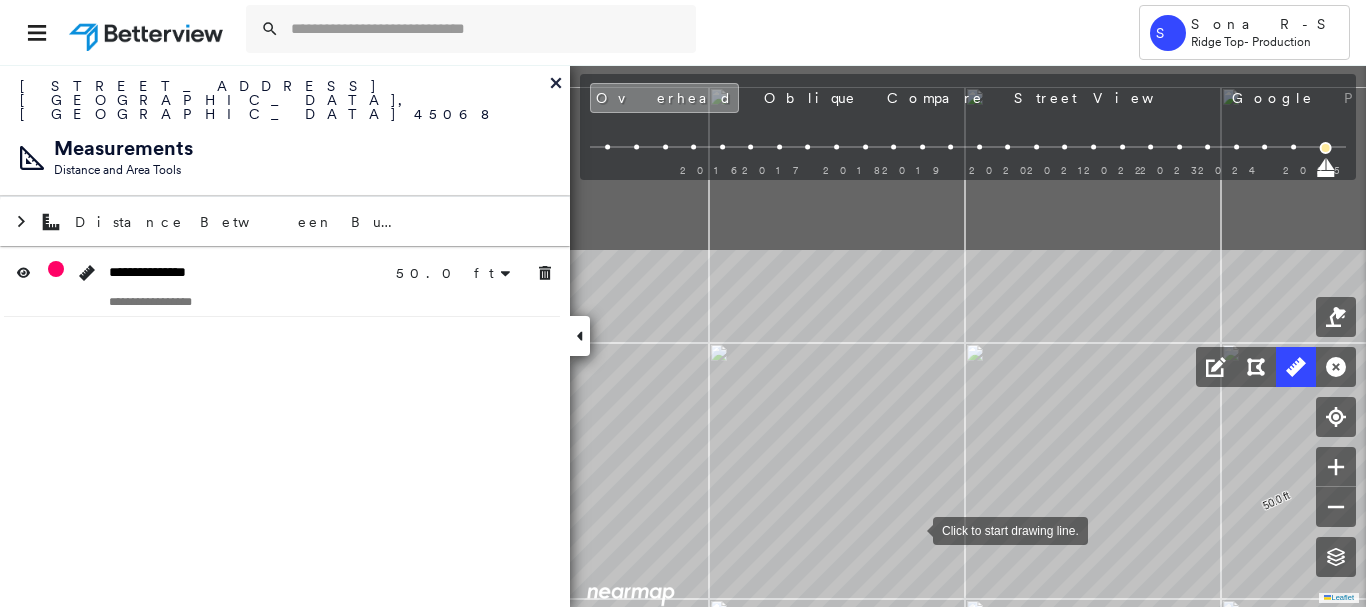 drag, startPoint x: 814, startPoint y: 289, endPoint x: 911, endPoint y: 521, distance: 251.46173 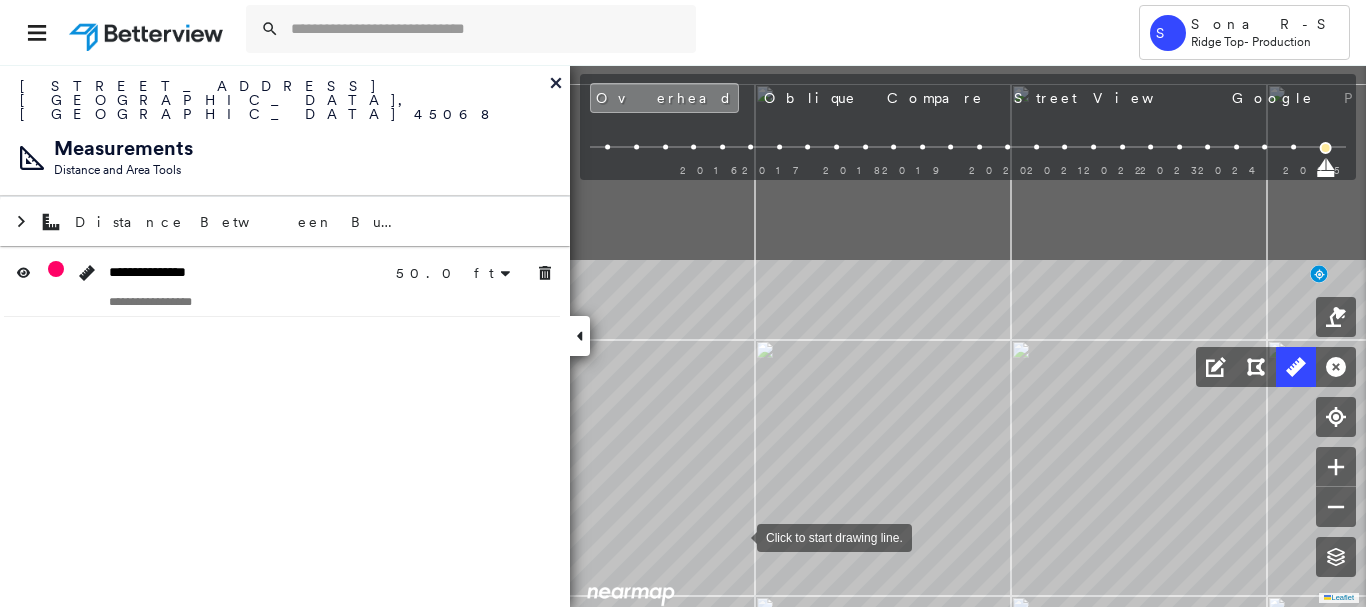 drag, startPoint x: 701, startPoint y: 311, endPoint x: 736, endPoint y: 509, distance: 201.06964 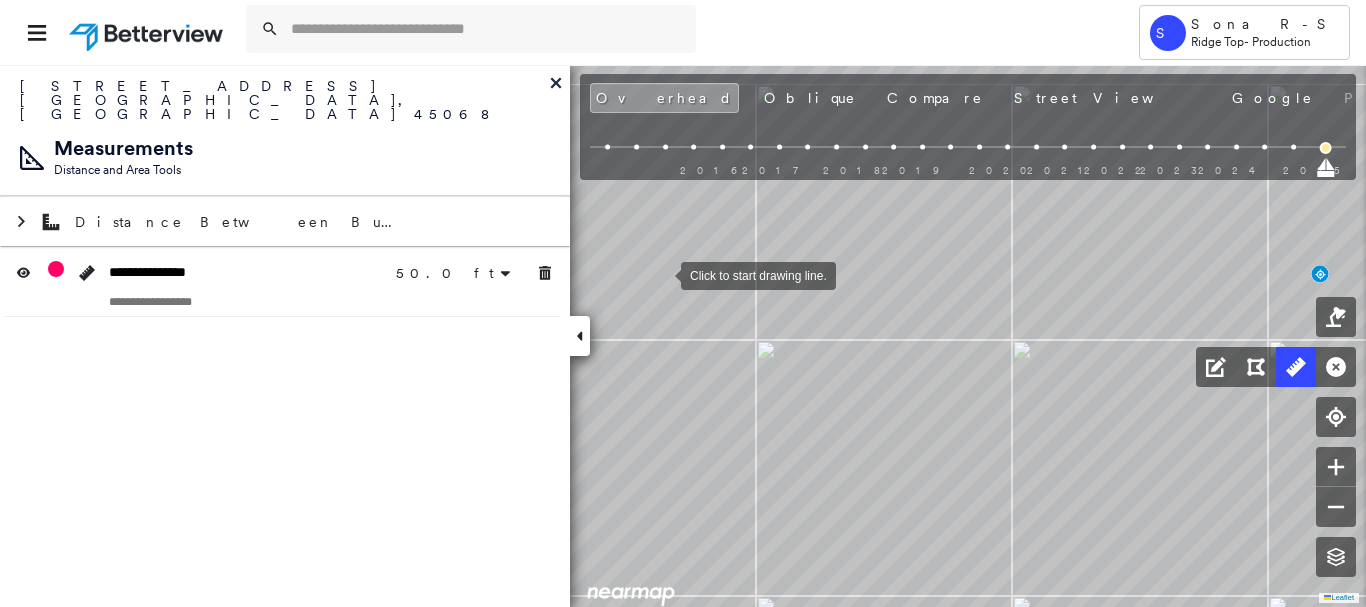 click at bounding box center [661, 274] 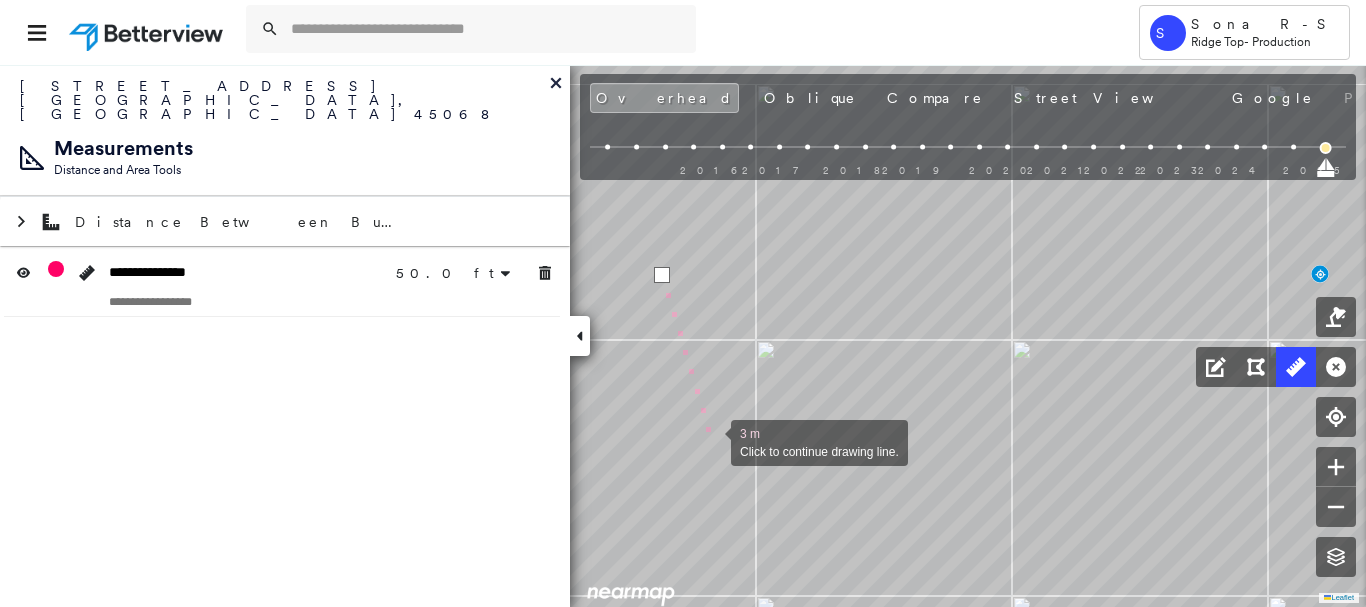 click at bounding box center [711, 441] 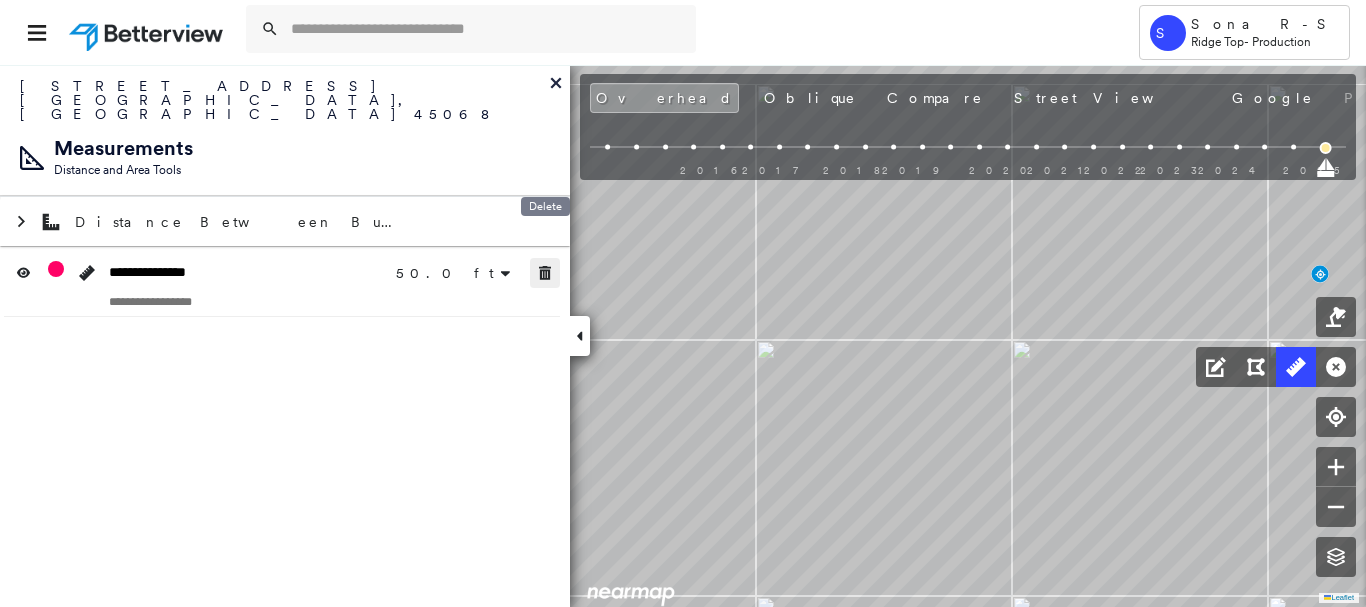 drag, startPoint x: 548, startPoint y: 241, endPoint x: 555, endPoint y: 250, distance: 11.401754 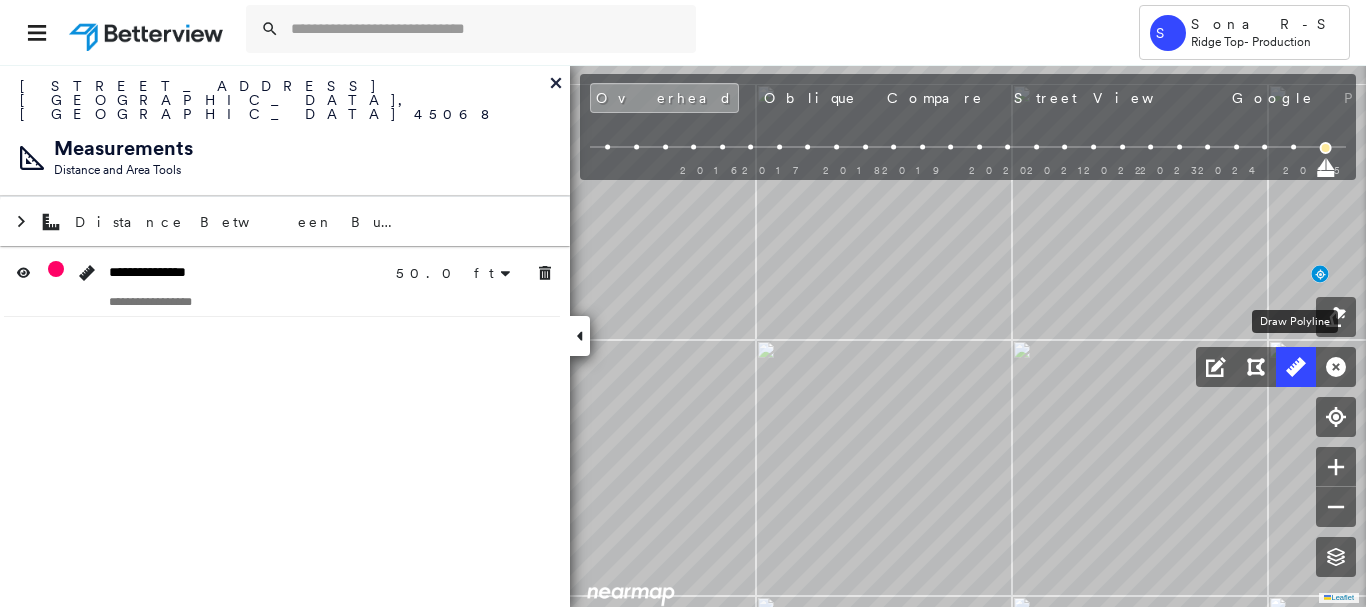 click at bounding box center (1296, 367) 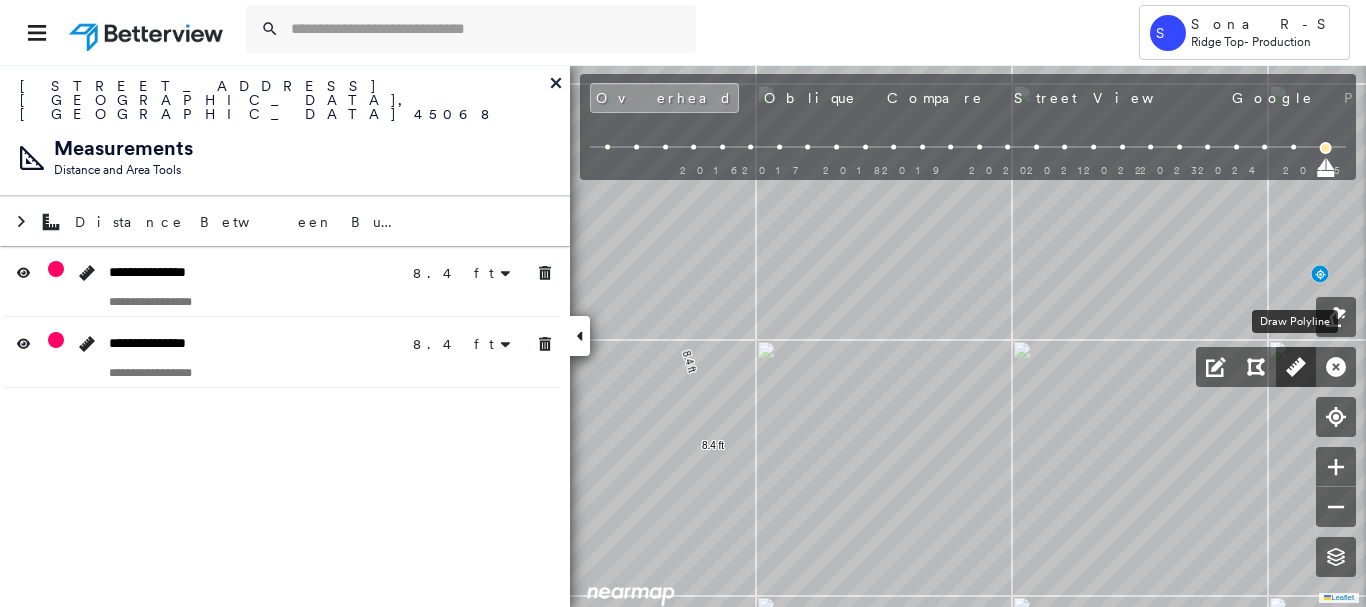 click 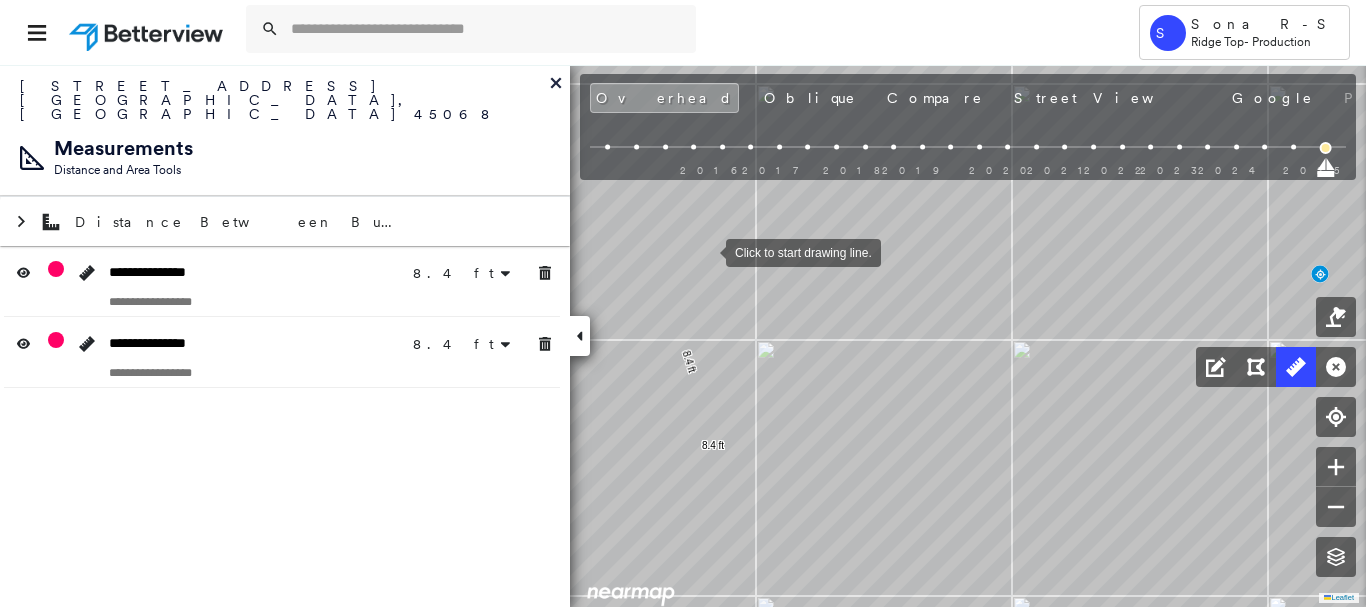 click at bounding box center (706, 251) 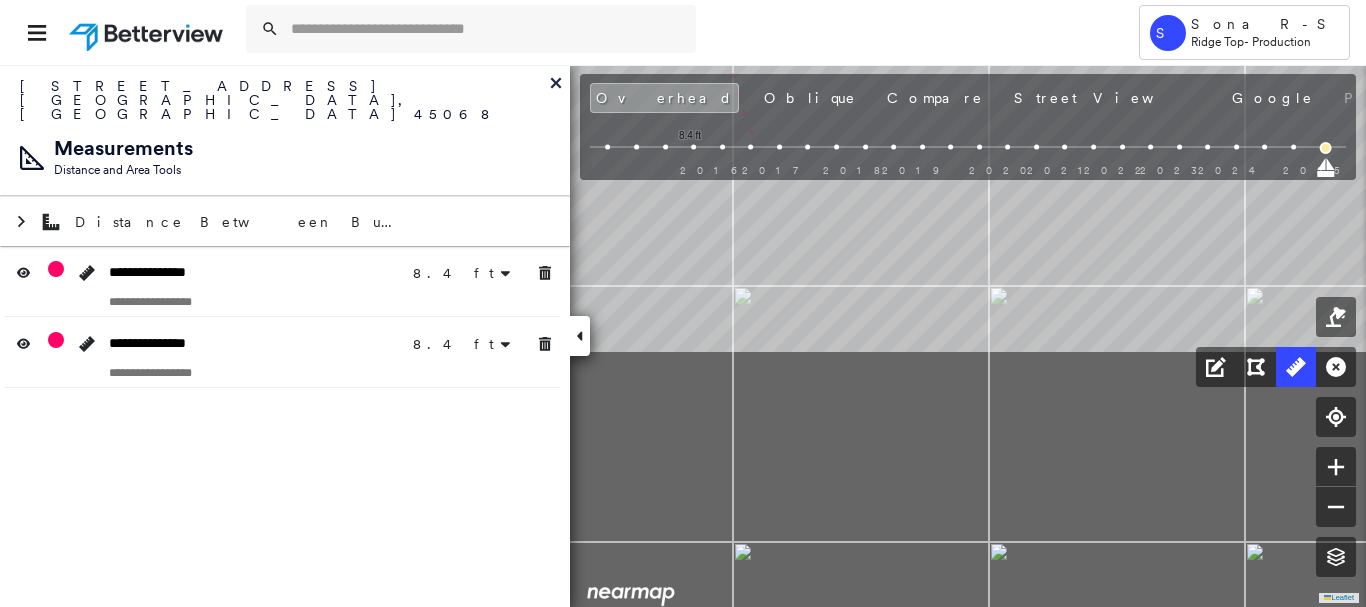 drag, startPoint x: 776, startPoint y: 484, endPoint x: 756, endPoint y: 171, distance: 313.63834 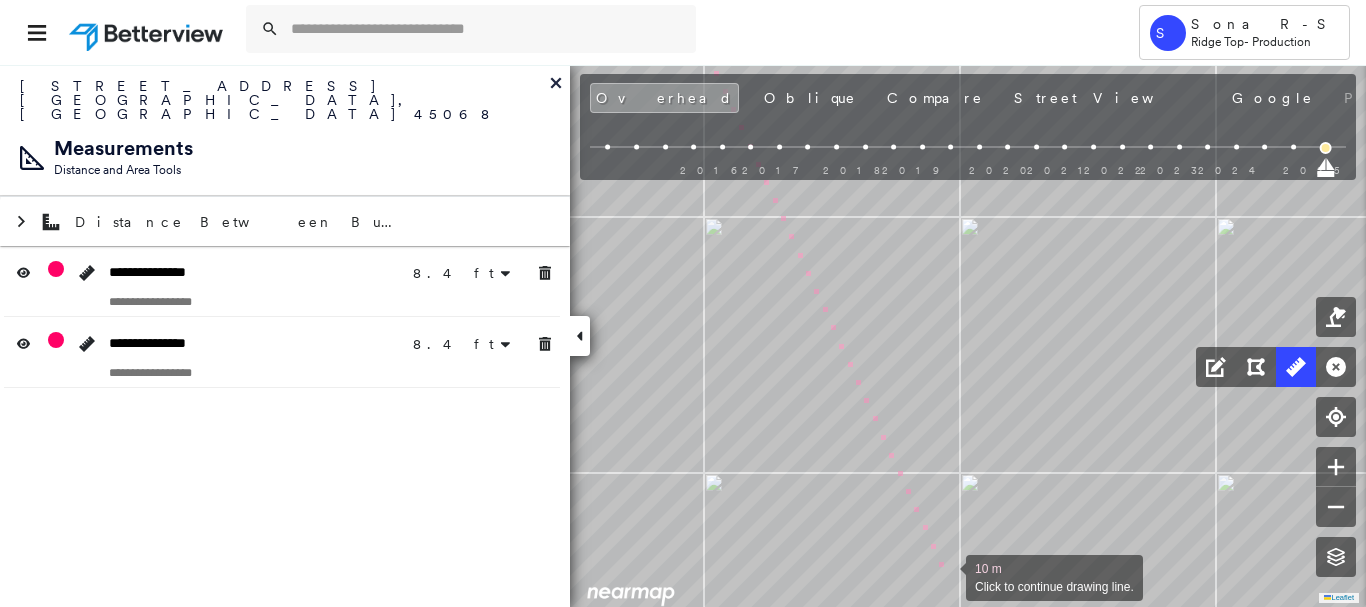 click at bounding box center (946, 576) 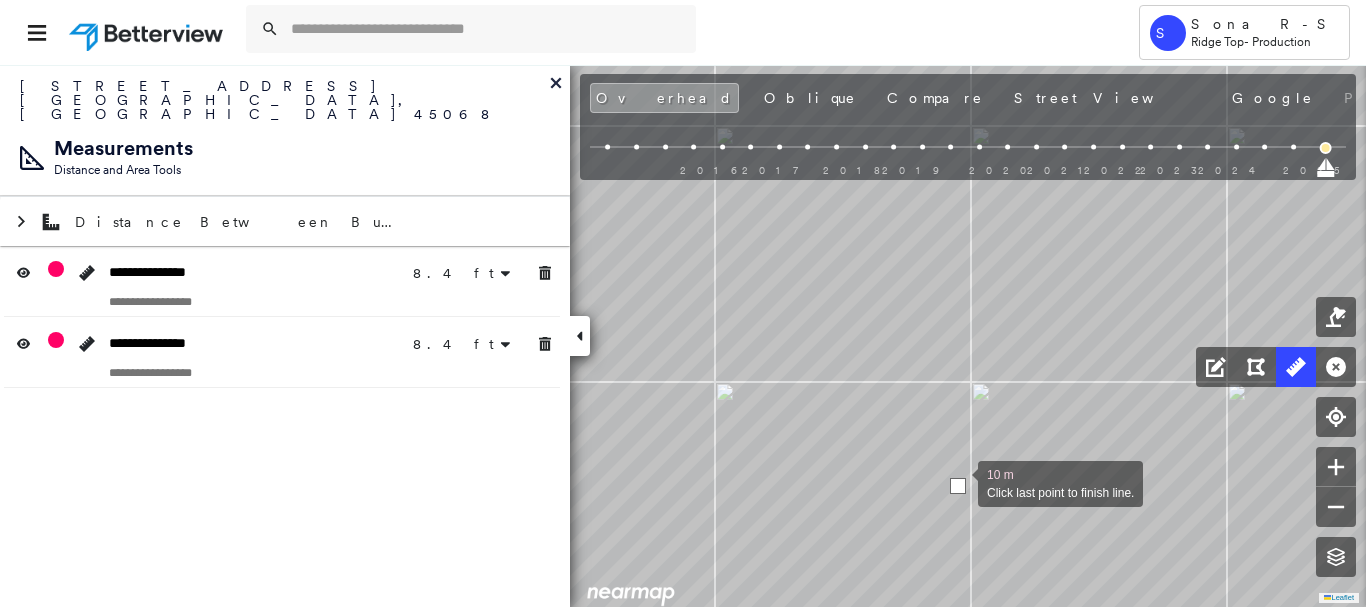 click at bounding box center [958, 486] 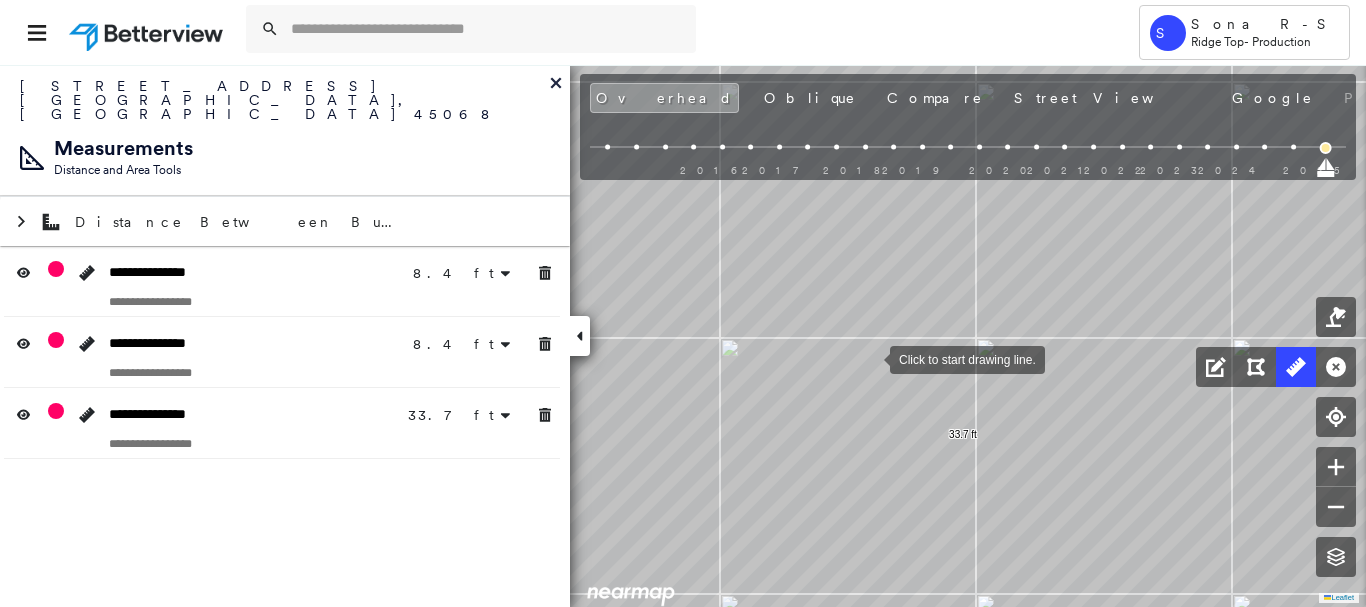 drag, startPoint x: 962, startPoint y: 493, endPoint x: 1015, endPoint y: 538, distance: 69.52697 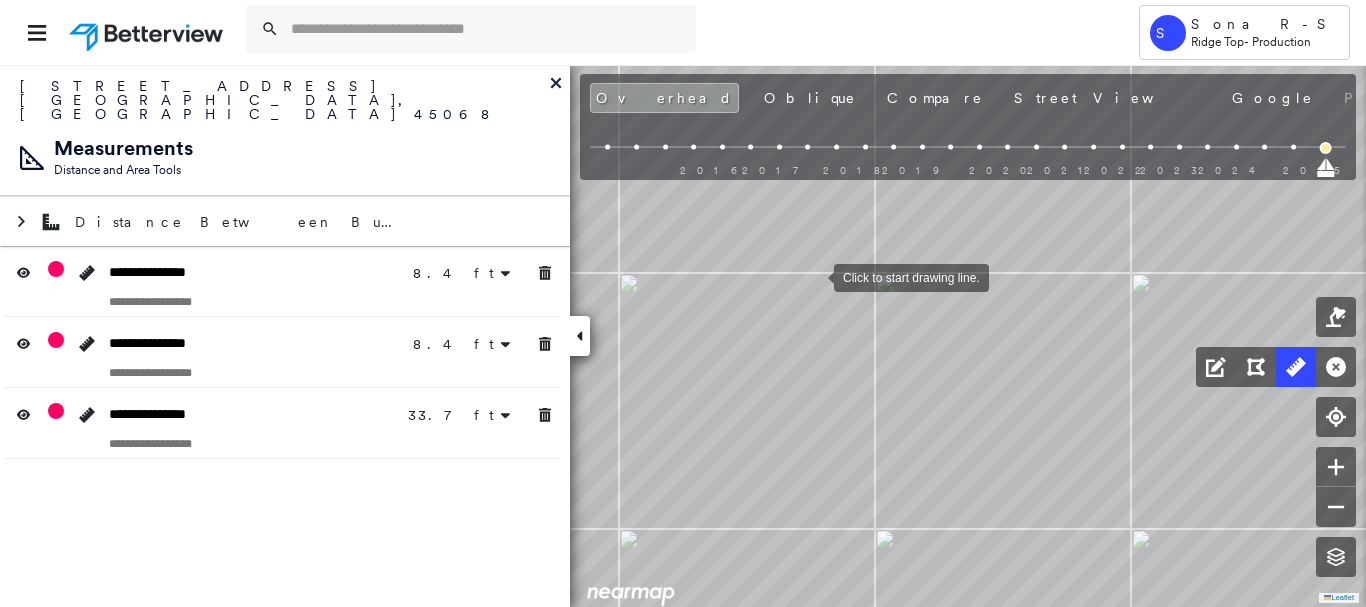 drag, startPoint x: 923, startPoint y: 553, endPoint x: 969, endPoint y: 646, distance: 103.75452 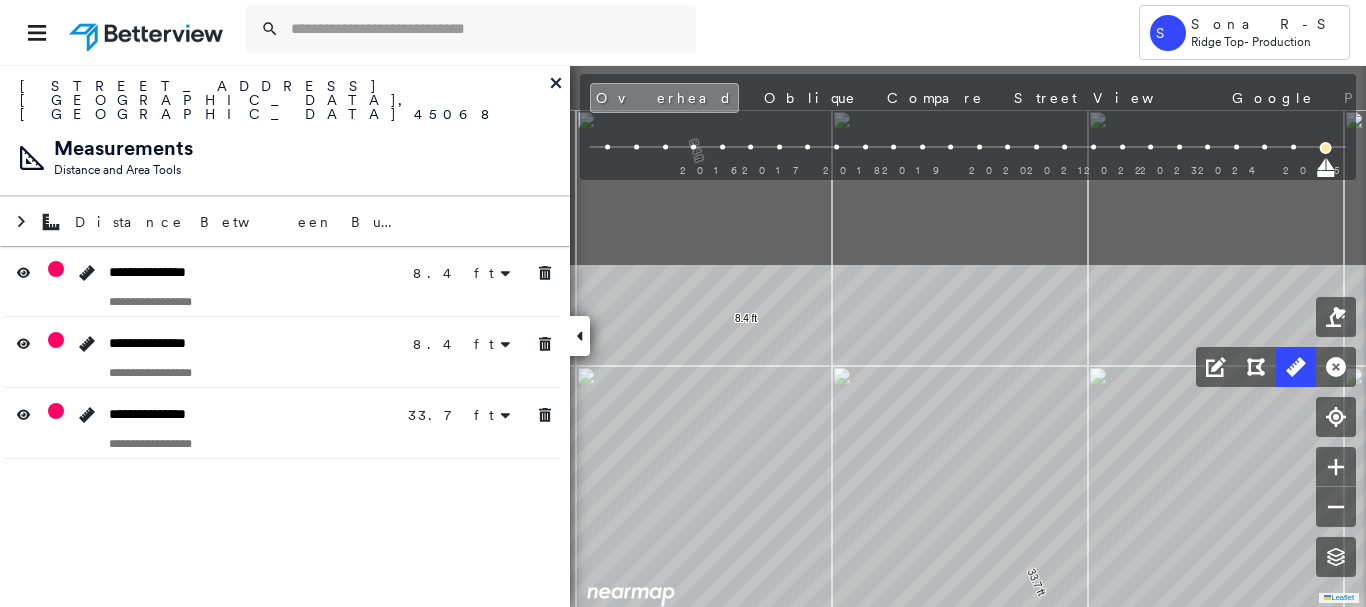 drag, startPoint x: 858, startPoint y: 560, endPoint x: 884, endPoint y: 628, distance: 72.8011 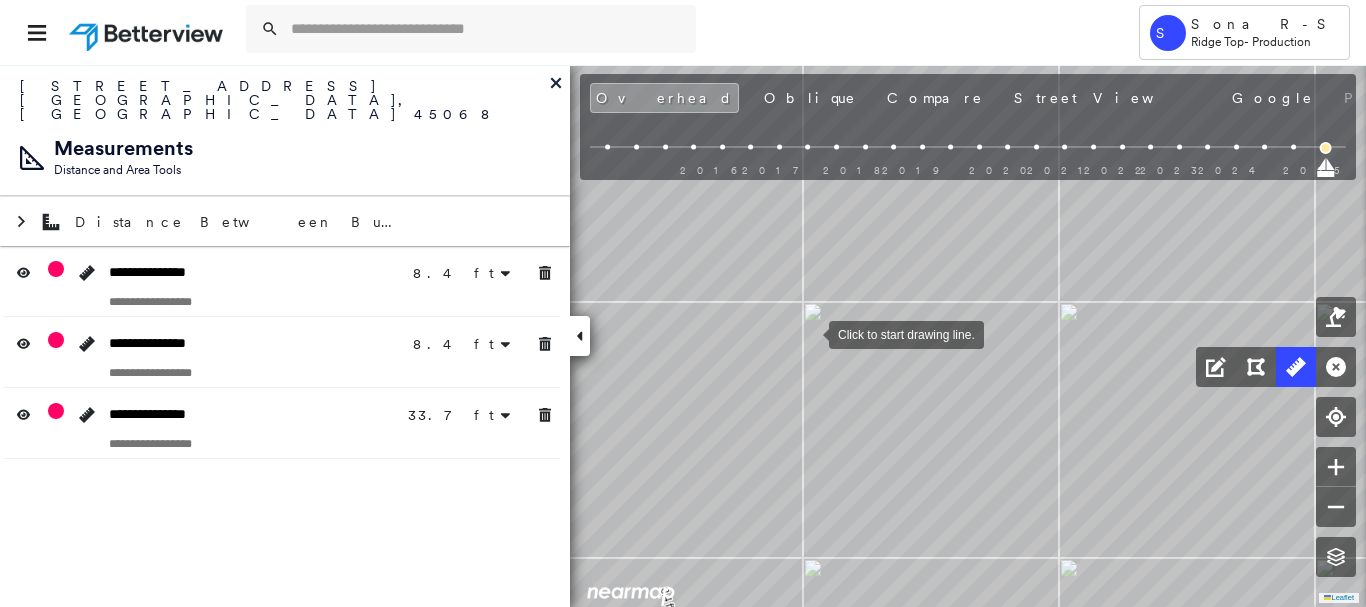 click at bounding box center (809, 333) 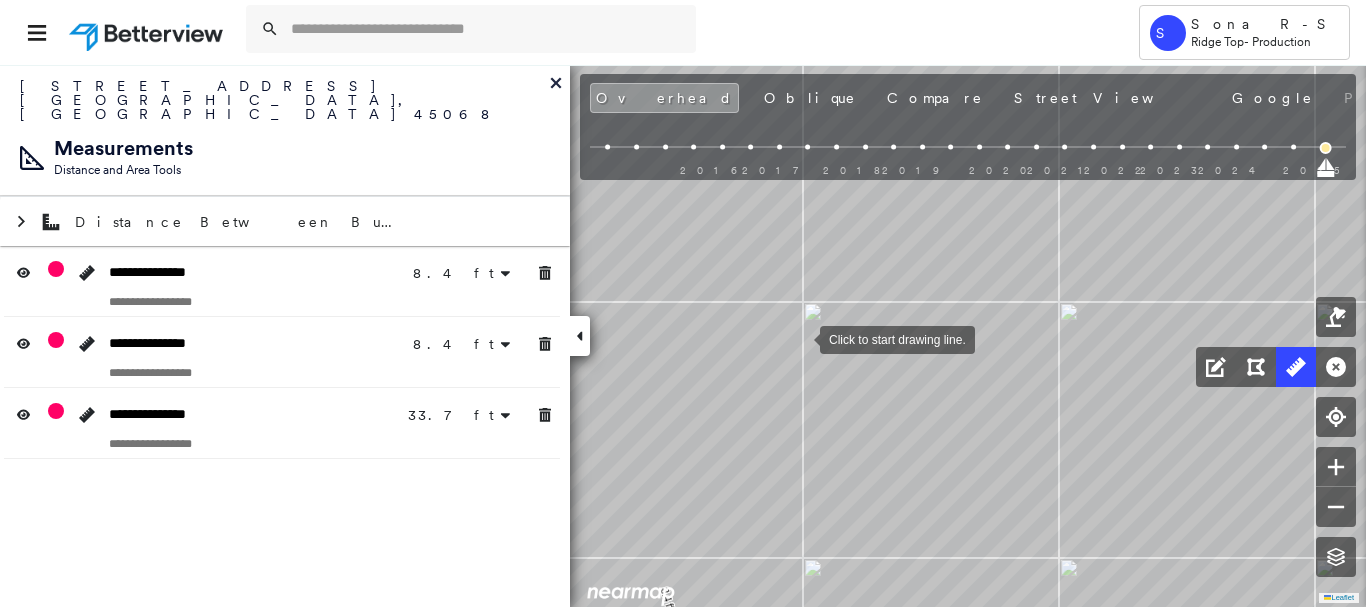 click at bounding box center (800, 338) 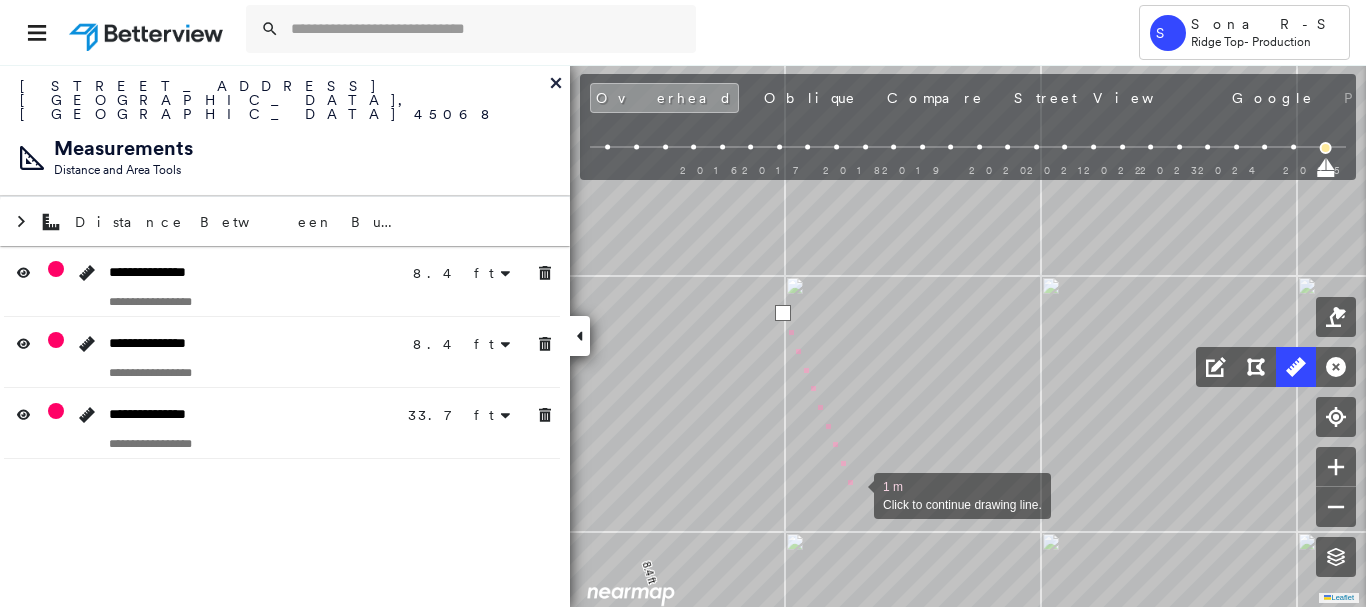 drag, startPoint x: 879, startPoint y: 533, endPoint x: 721, endPoint y: 263, distance: 312.8322 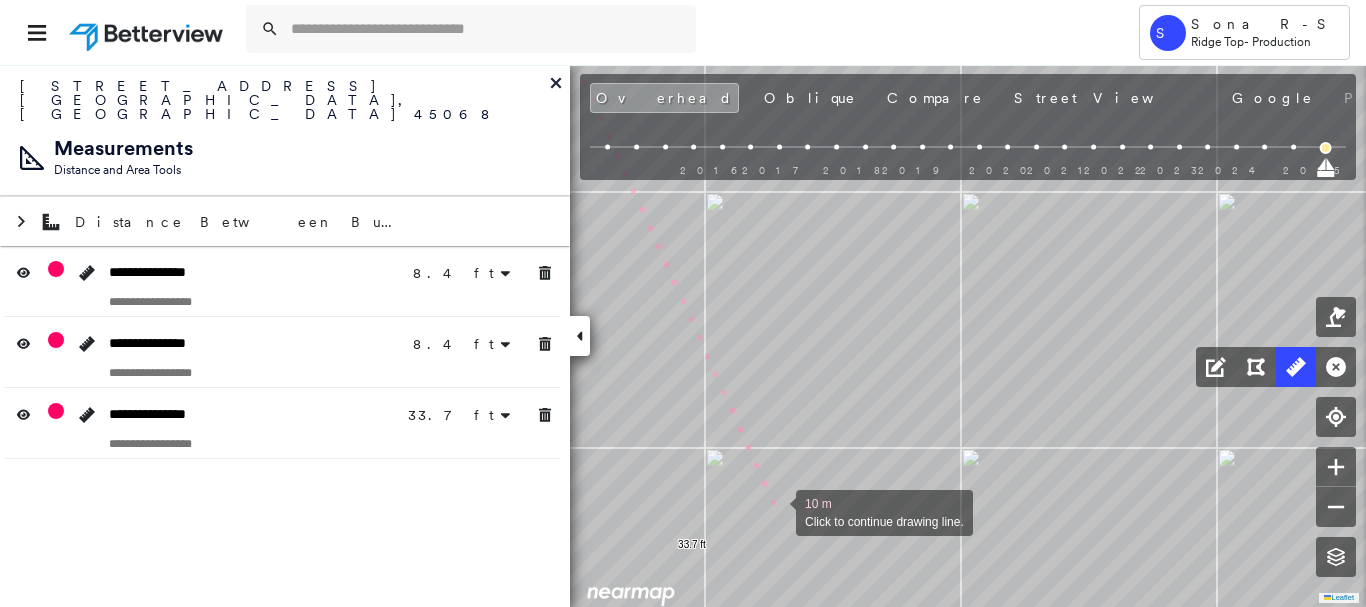click at bounding box center [776, 511] 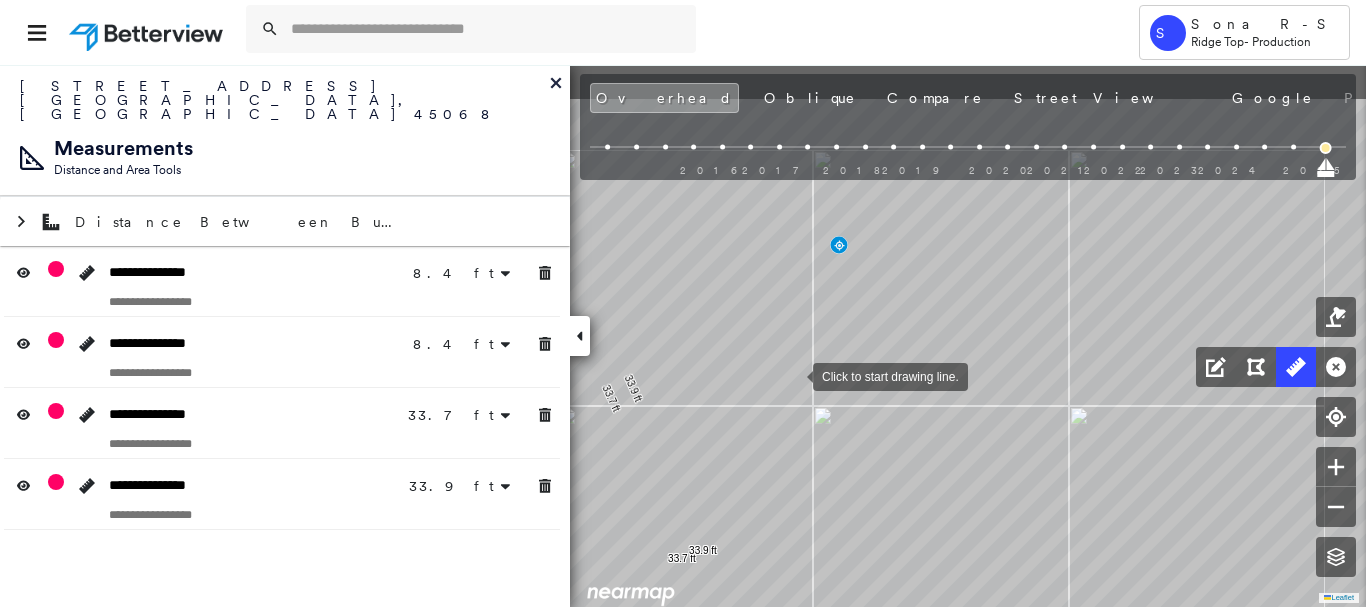 drag, startPoint x: 821, startPoint y: 323, endPoint x: 791, endPoint y: 398, distance: 80.77747 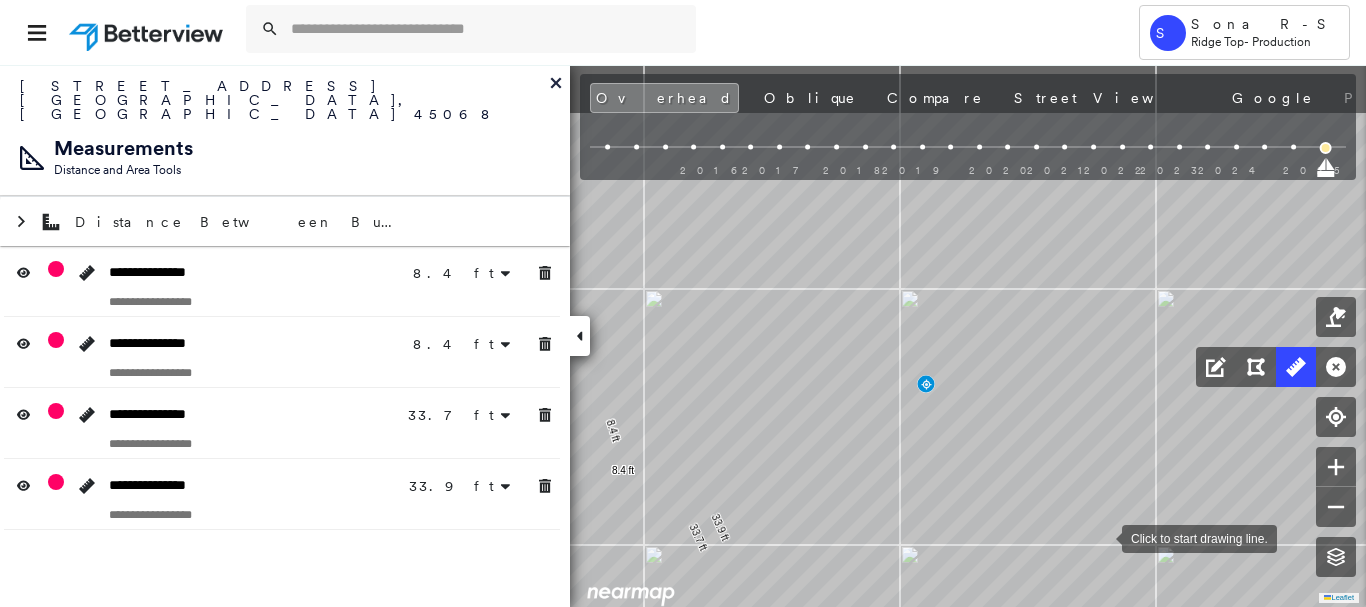 drag, startPoint x: 987, startPoint y: 412, endPoint x: 1106, endPoint y: 539, distance: 174.04022 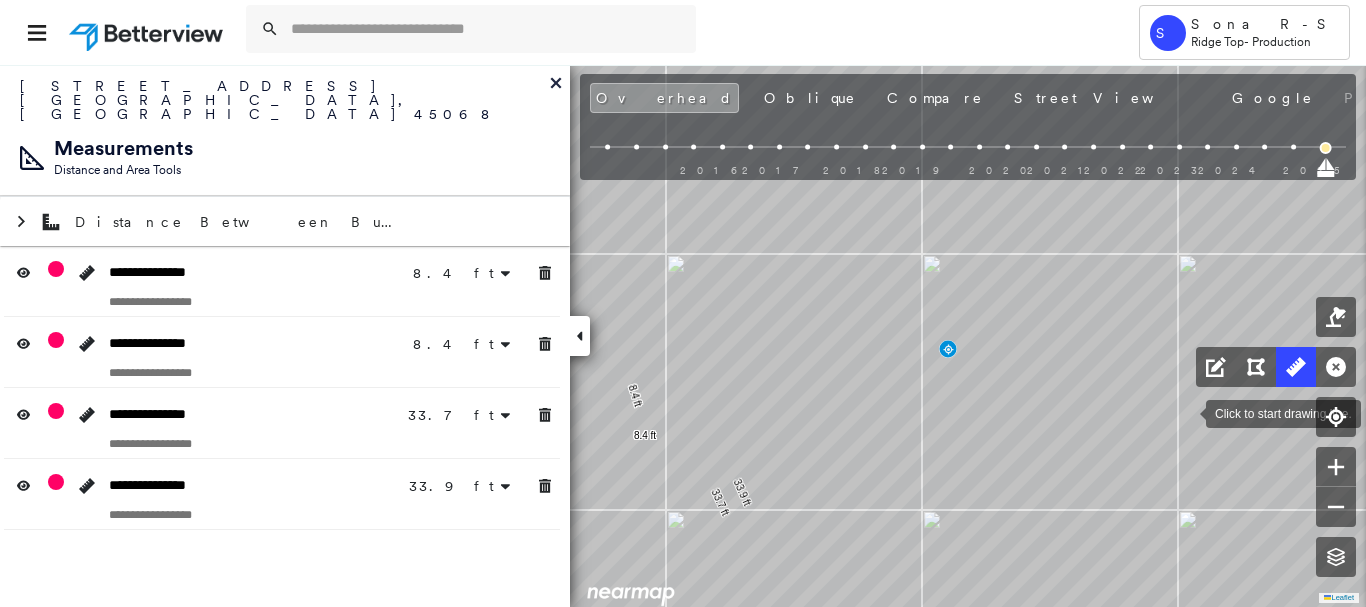 drag, startPoint x: 1192, startPoint y: 387, endPoint x: 1189, endPoint y: 418, distance: 31.144823 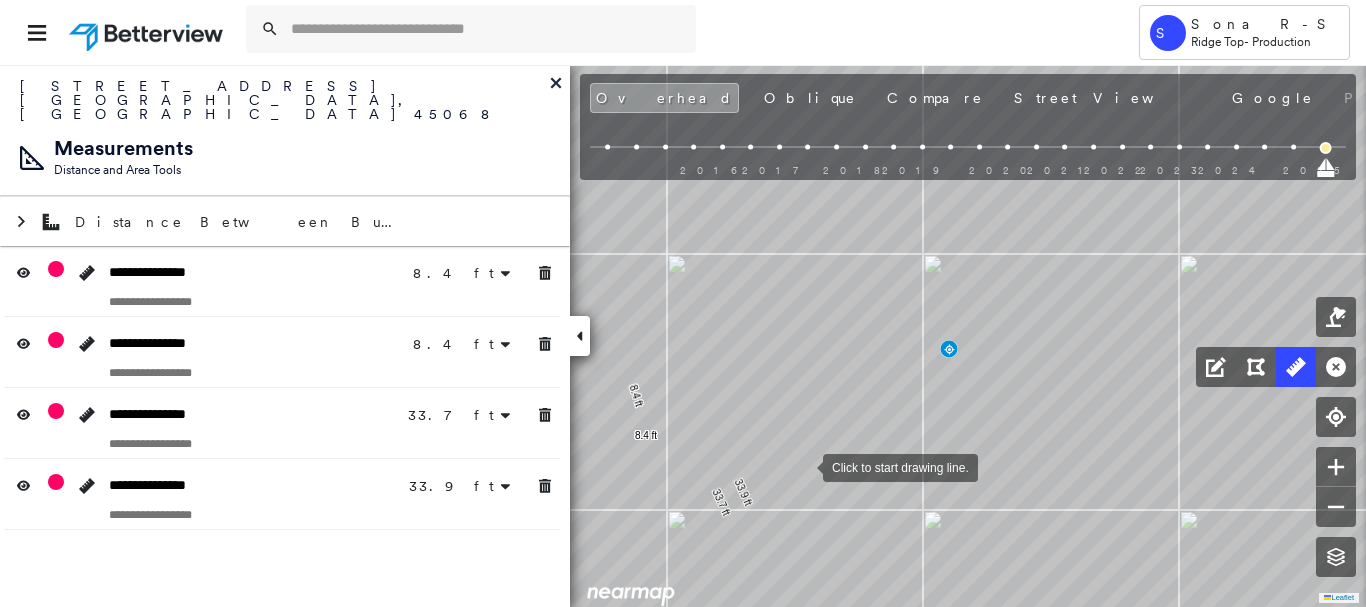 drag, startPoint x: 803, startPoint y: 466, endPoint x: 935, endPoint y: 431, distance: 136.56134 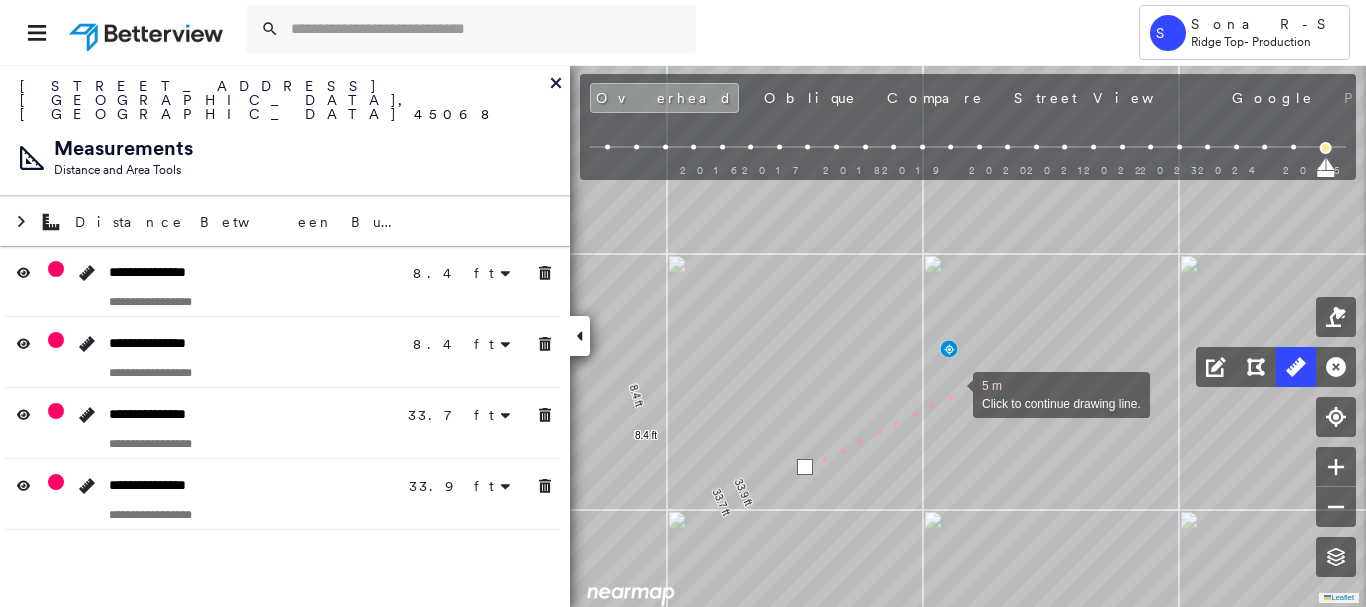 click at bounding box center [953, 393] 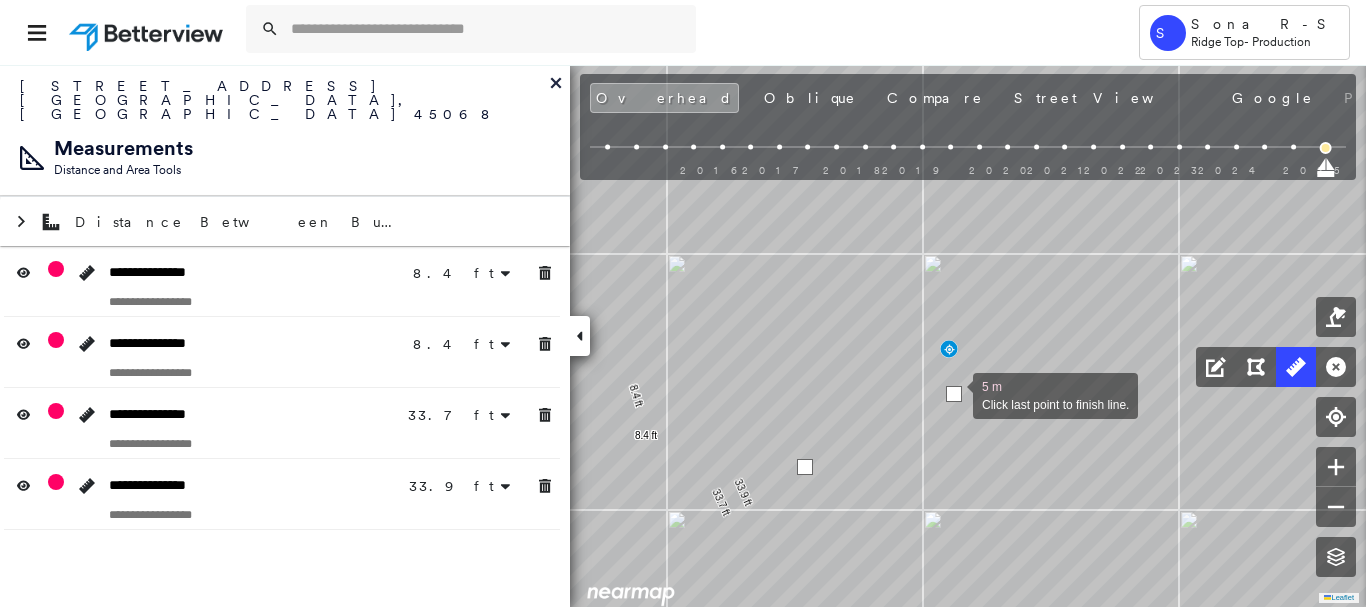 click at bounding box center (954, 394) 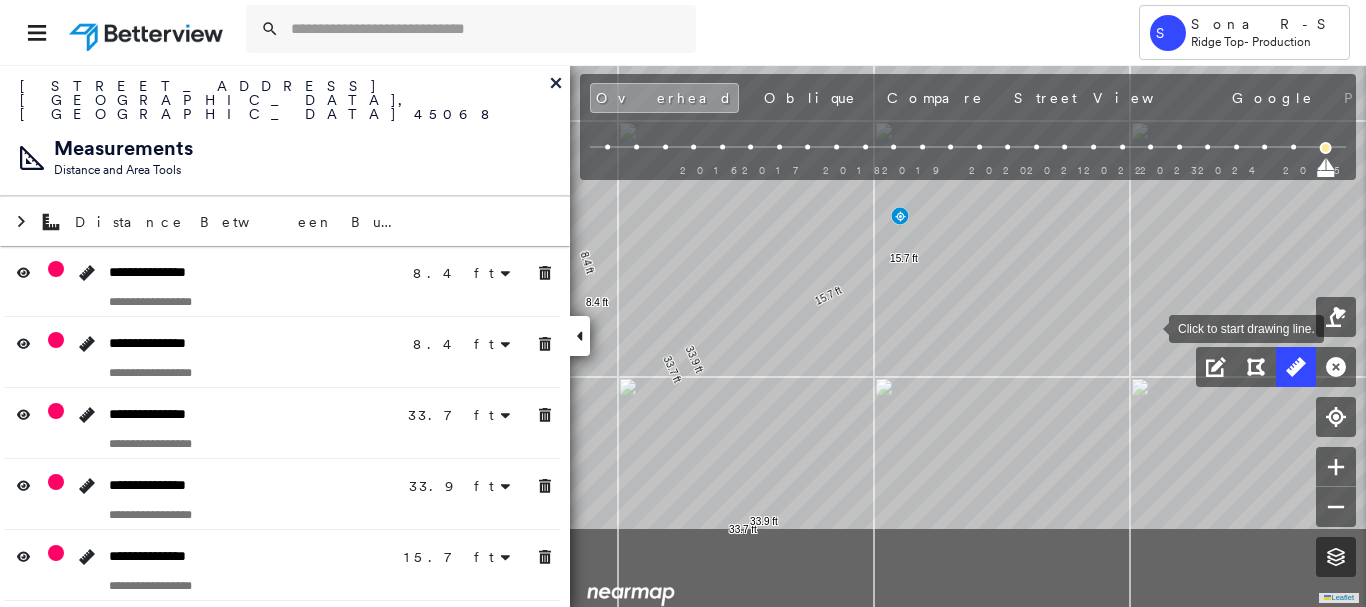 drag, startPoint x: 1184, startPoint y: 443, endPoint x: 1161, endPoint y: 329, distance: 116.297035 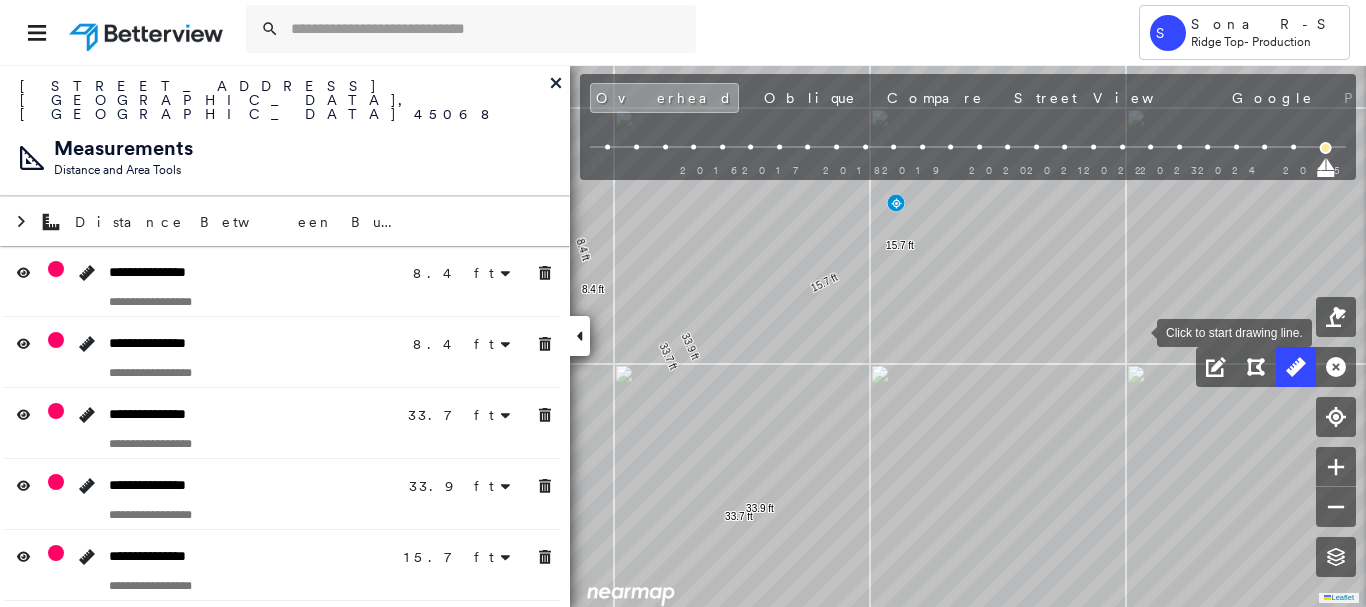 click at bounding box center [1137, 331] 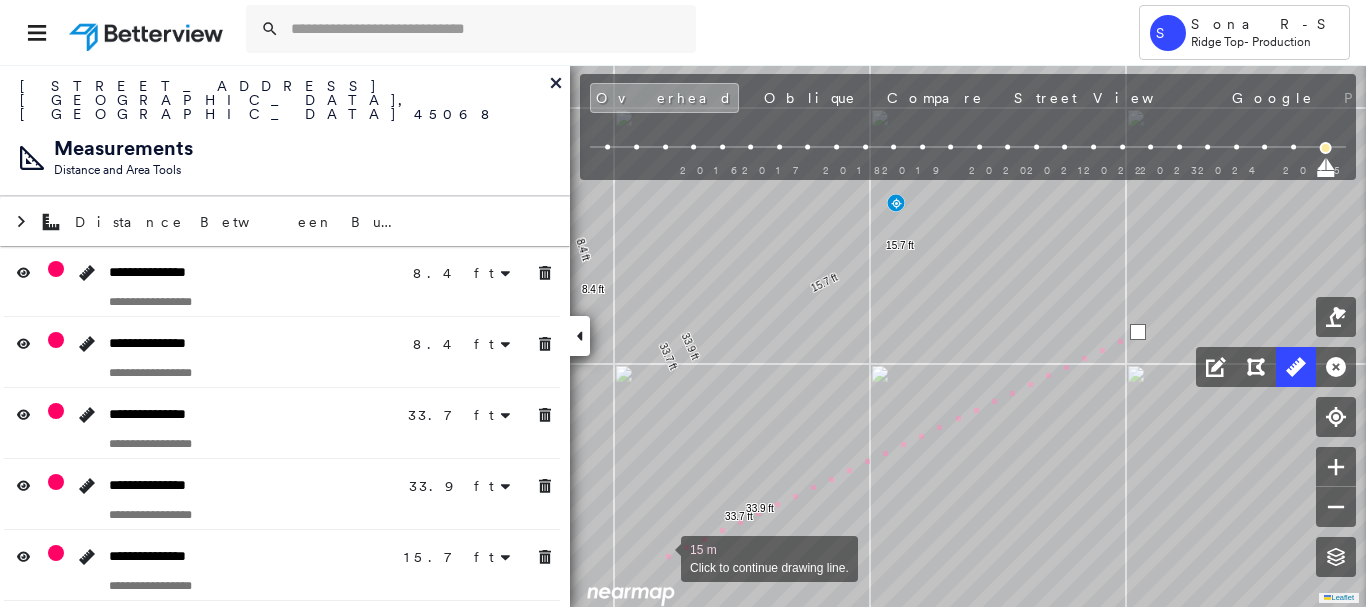 click at bounding box center [661, 557] 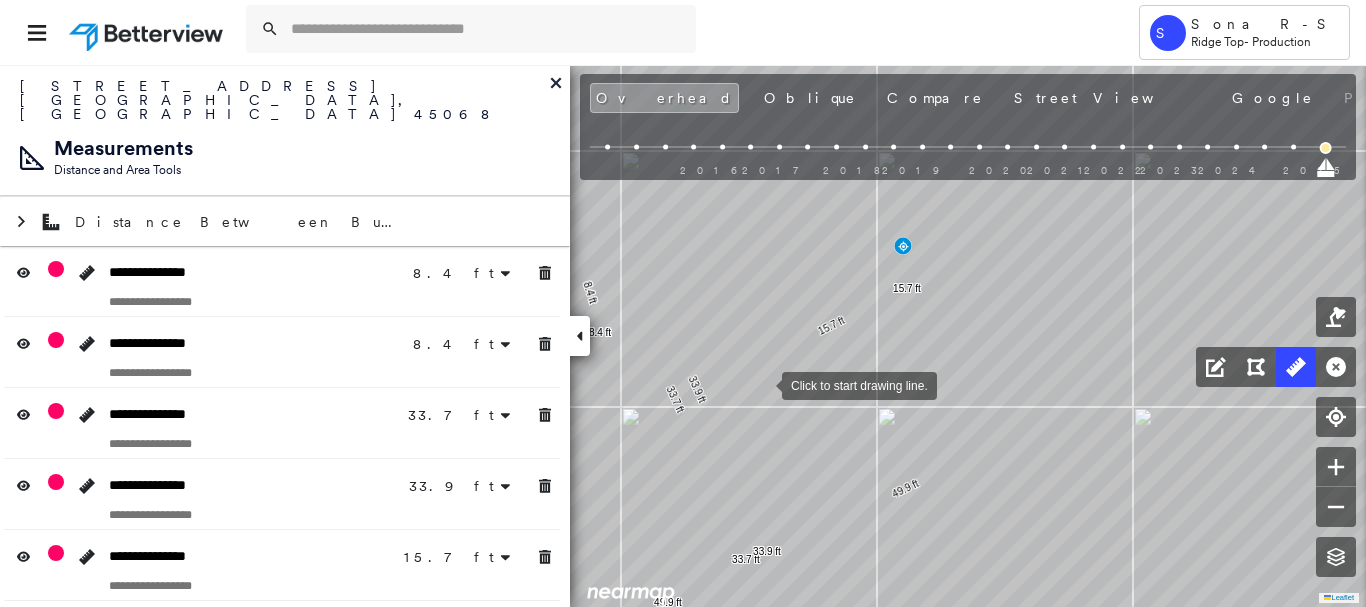 drag, startPoint x: 752, startPoint y: 331, endPoint x: 761, endPoint y: 392, distance: 61.66036 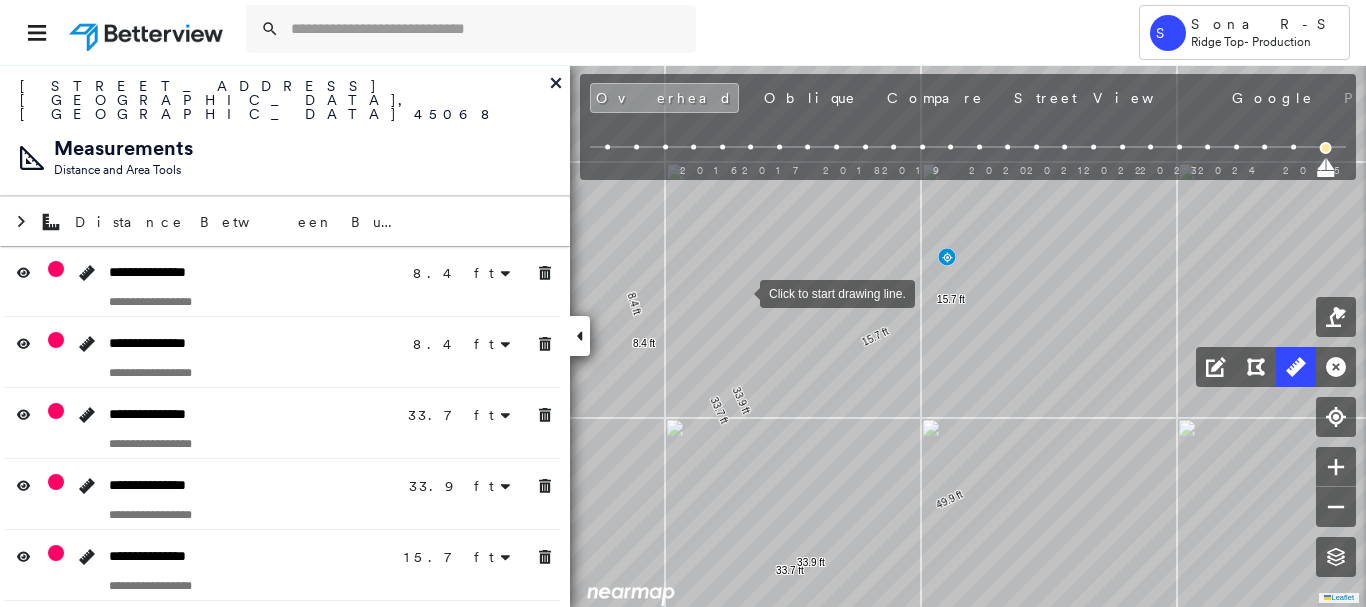 drag, startPoint x: 720, startPoint y: 296, endPoint x: 777, endPoint y: 274, distance: 61.09828 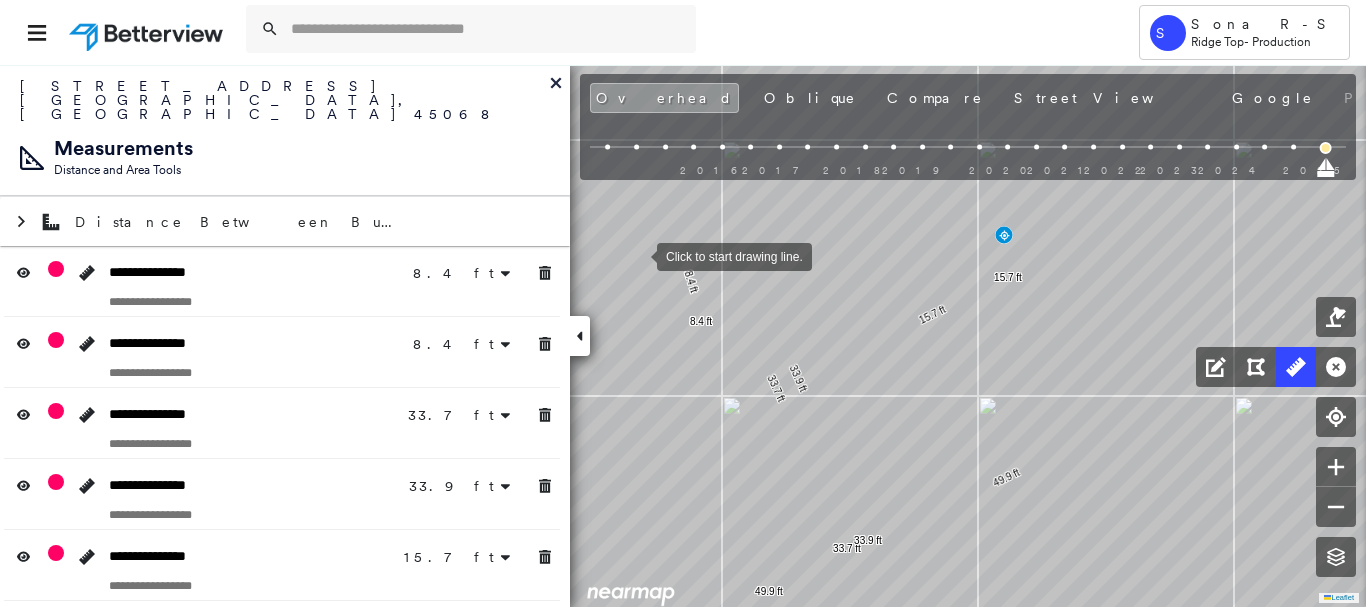click at bounding box center [637, 255] 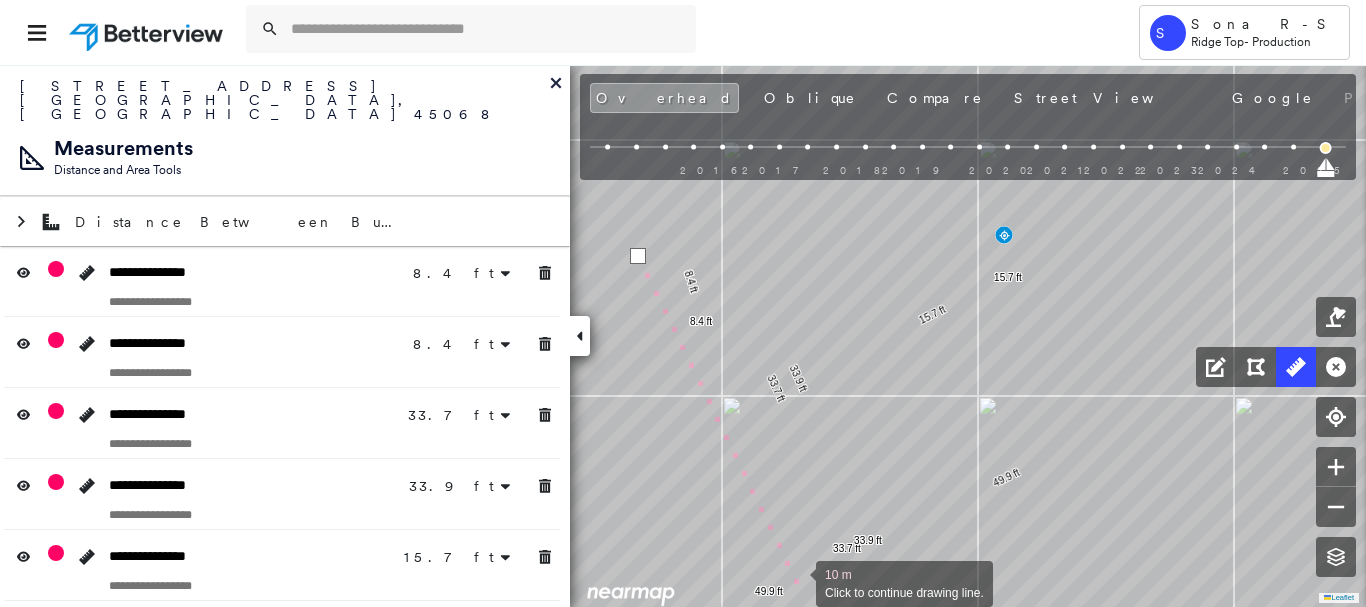 click at bounding box center [796, 582] 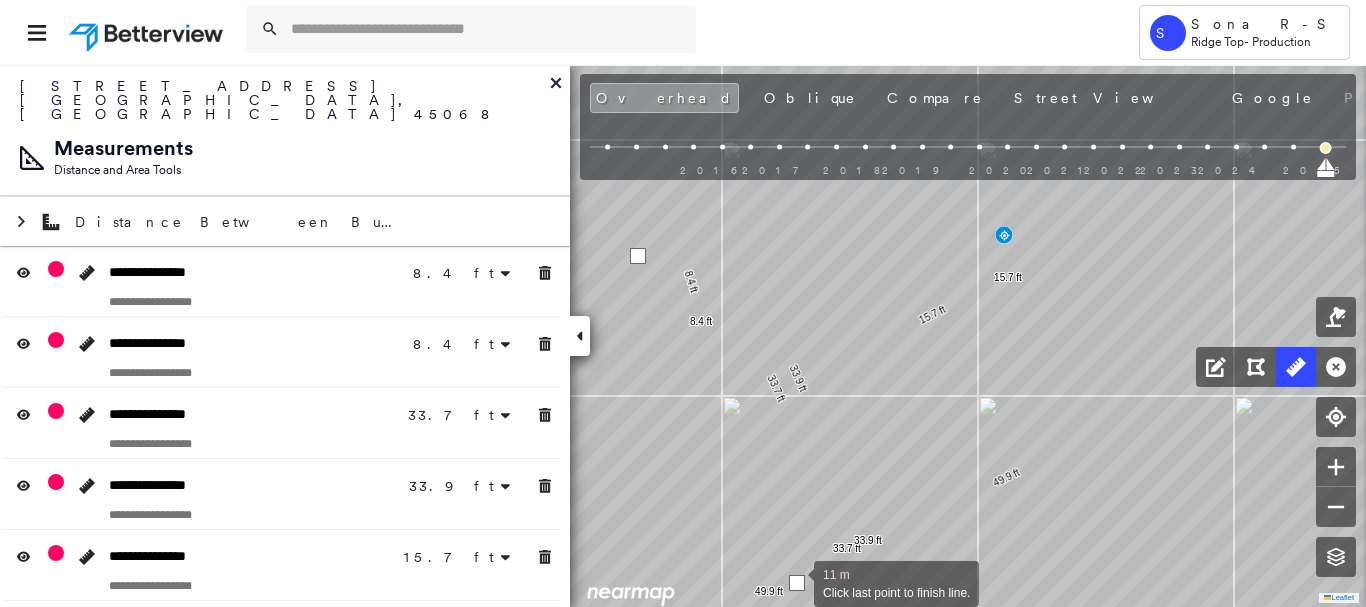 click at bounding box center (797, 583) 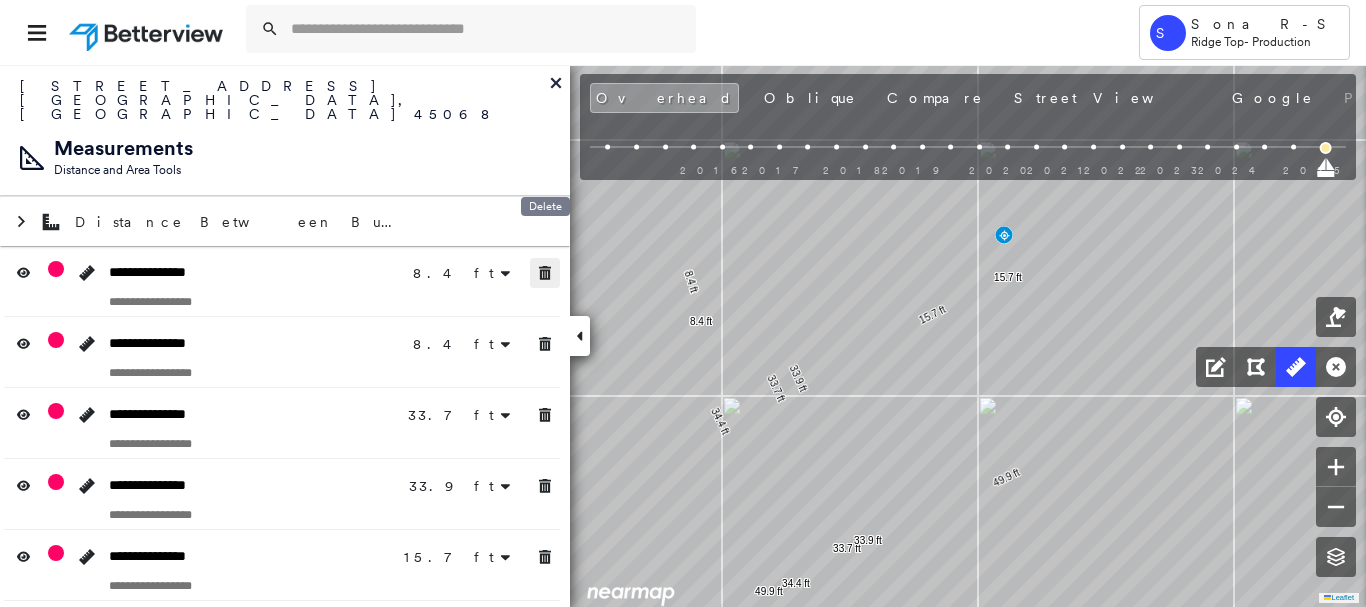 click 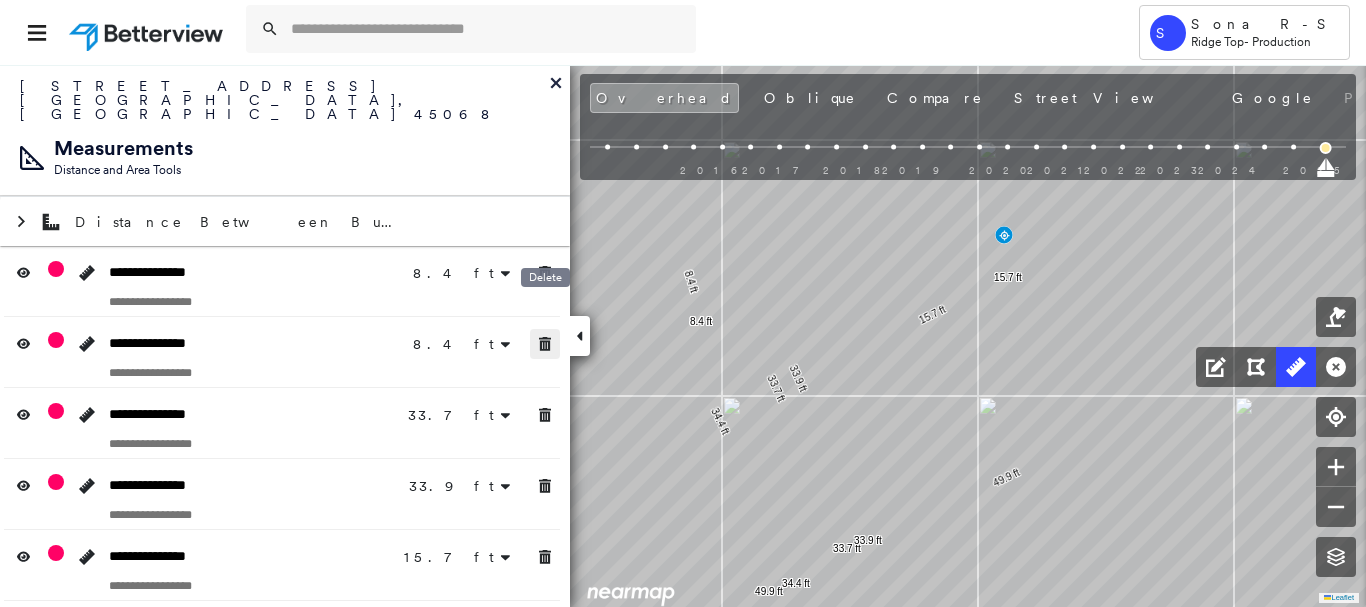 click at bounding box center (545, 344) 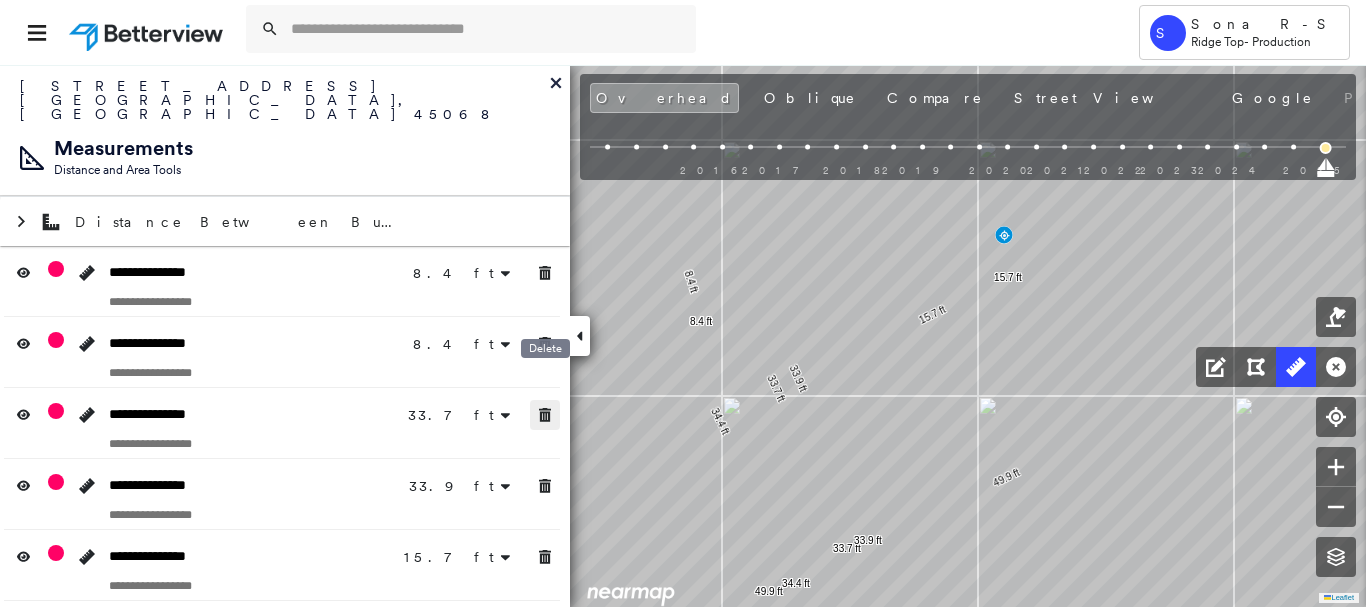 drag, startPoint x: 545, startPoint y: 399, endPoint x: 551, endPoint y: 426, distance: 27.658634 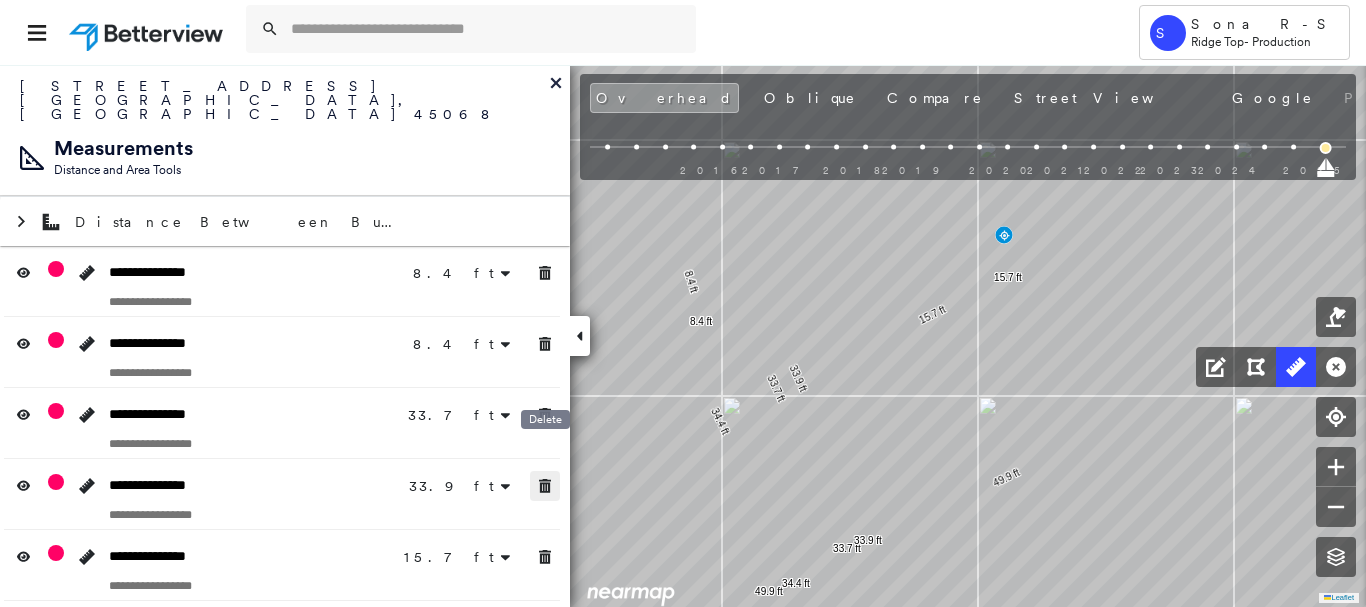 click 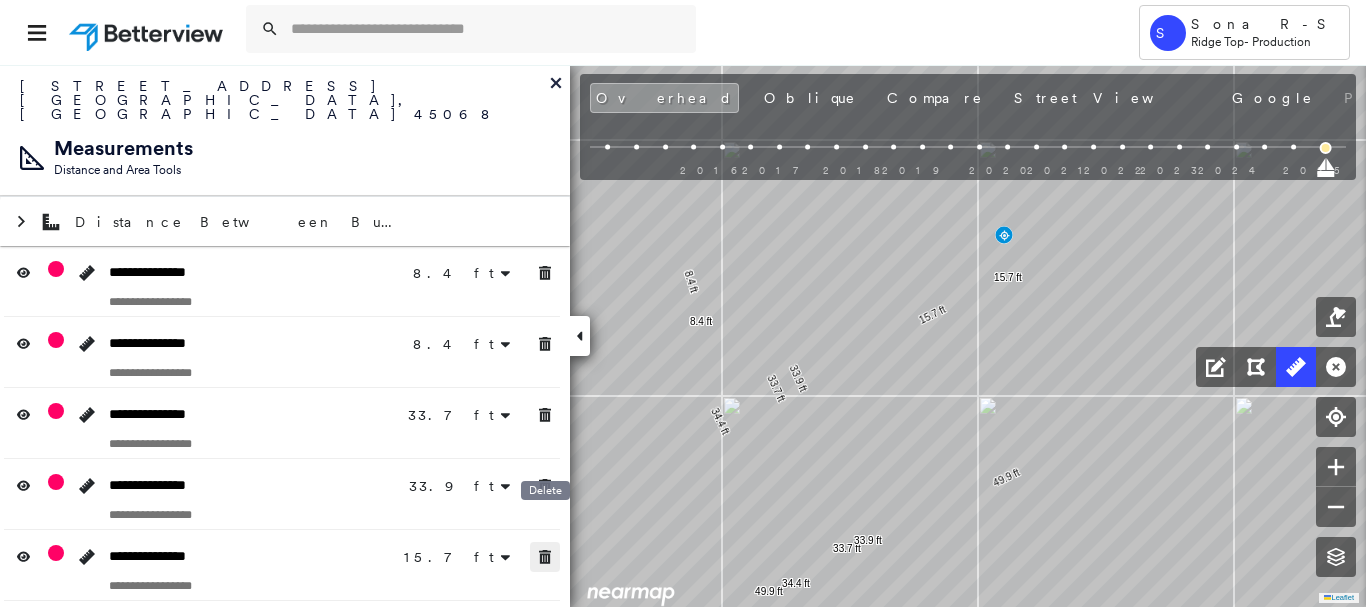 click 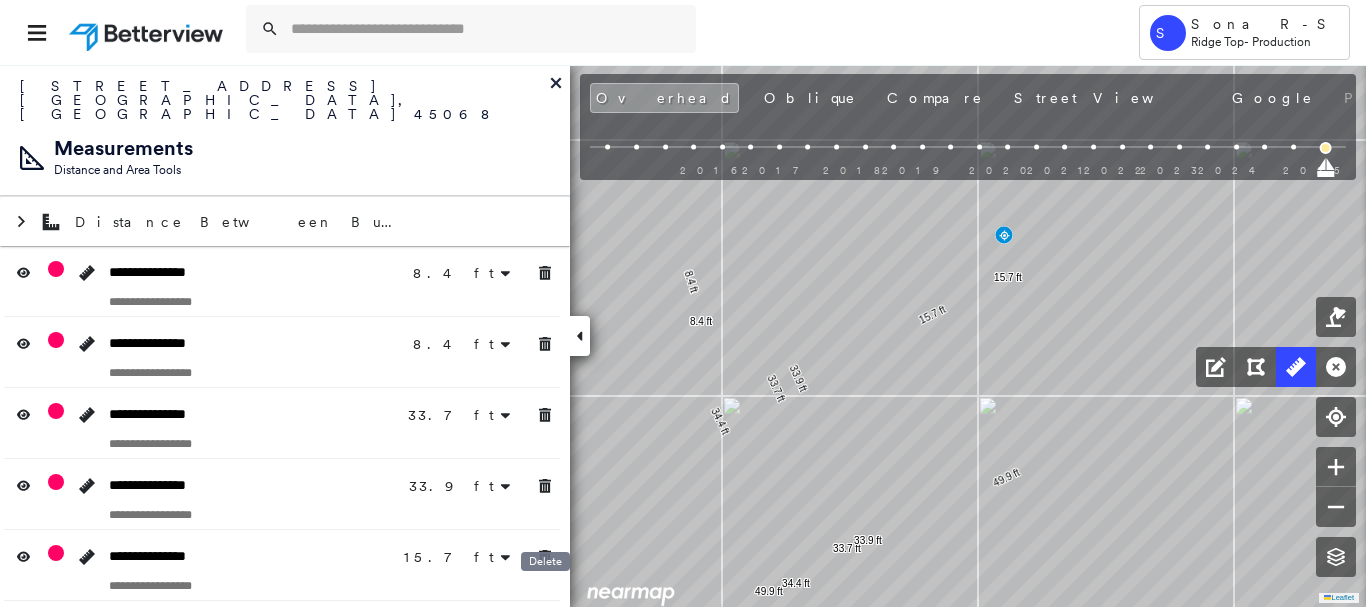 click 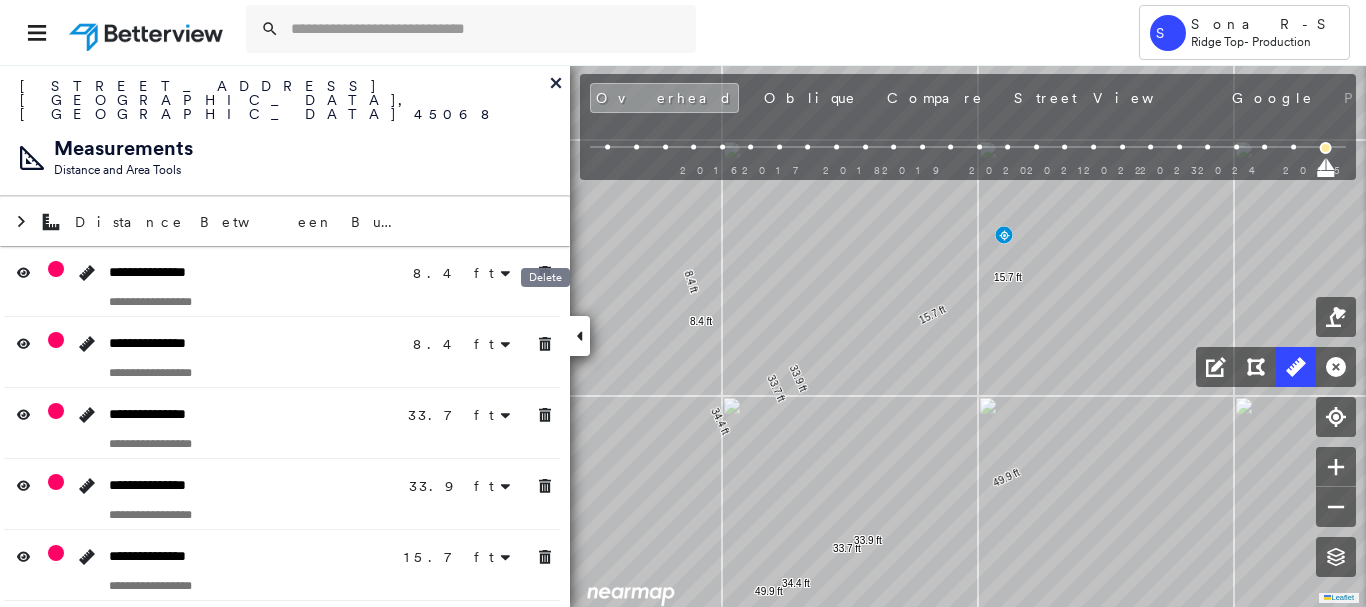 click 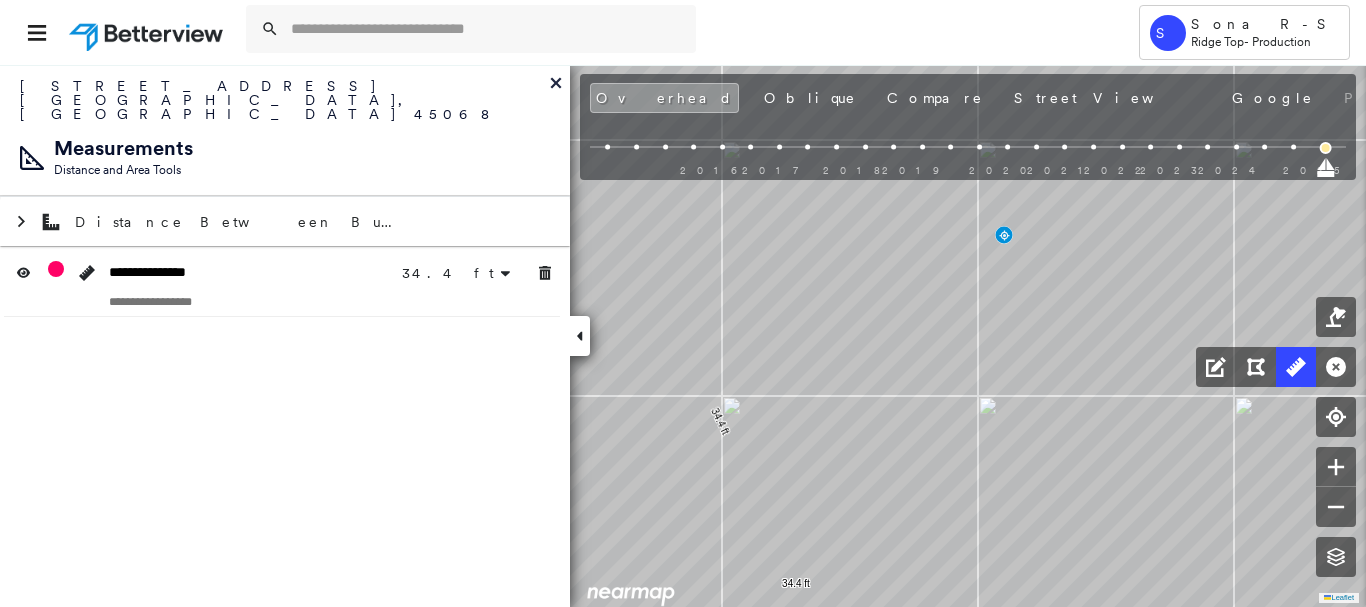 click on "**********" at bounding box center [285, 335] 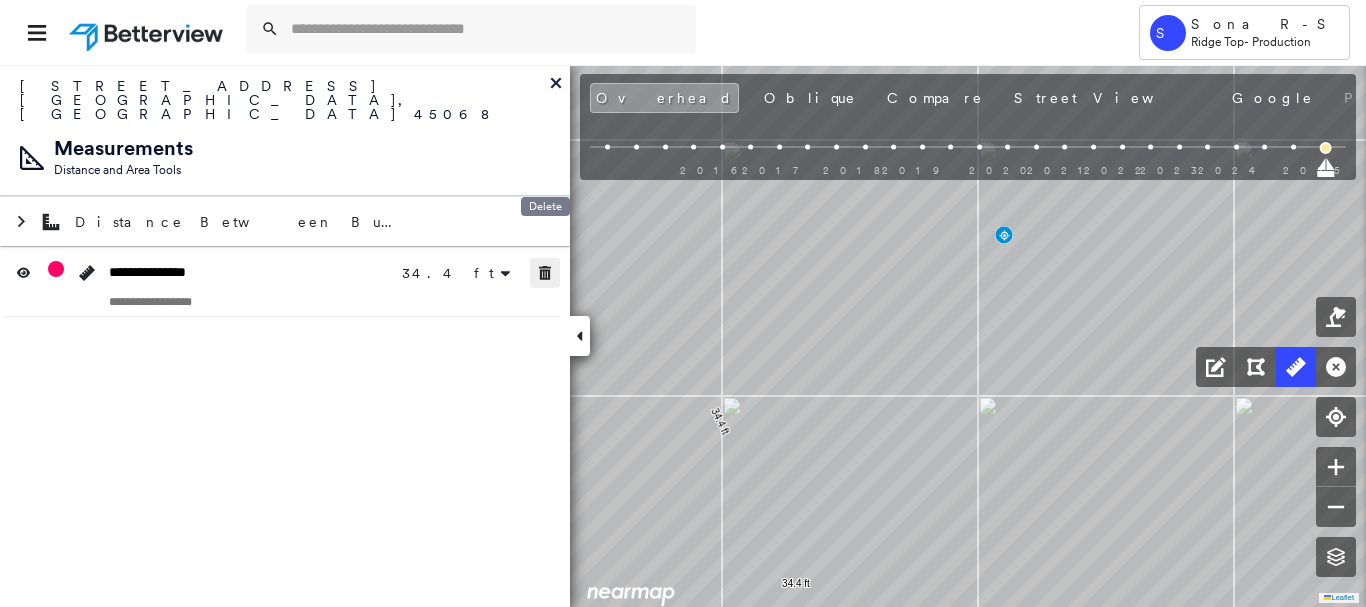 click 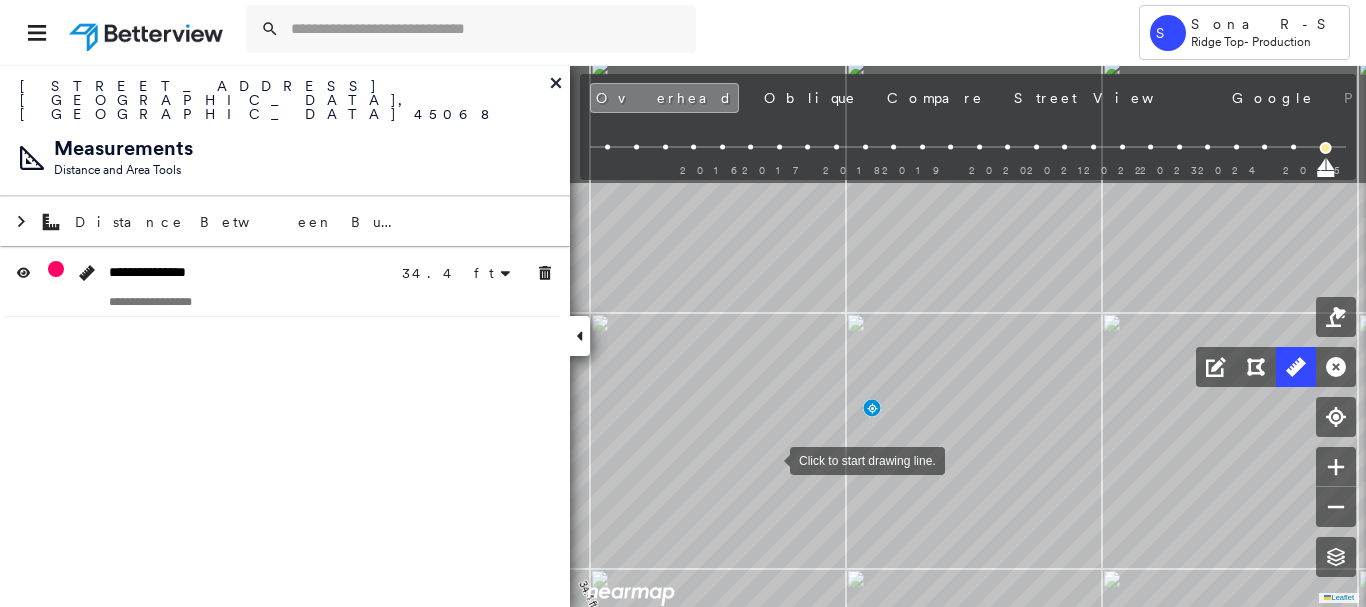 drag, startPoint x: 905, startPoint y: 281, endPoint x: 767, endPoint y: 476, distance: 238.89119 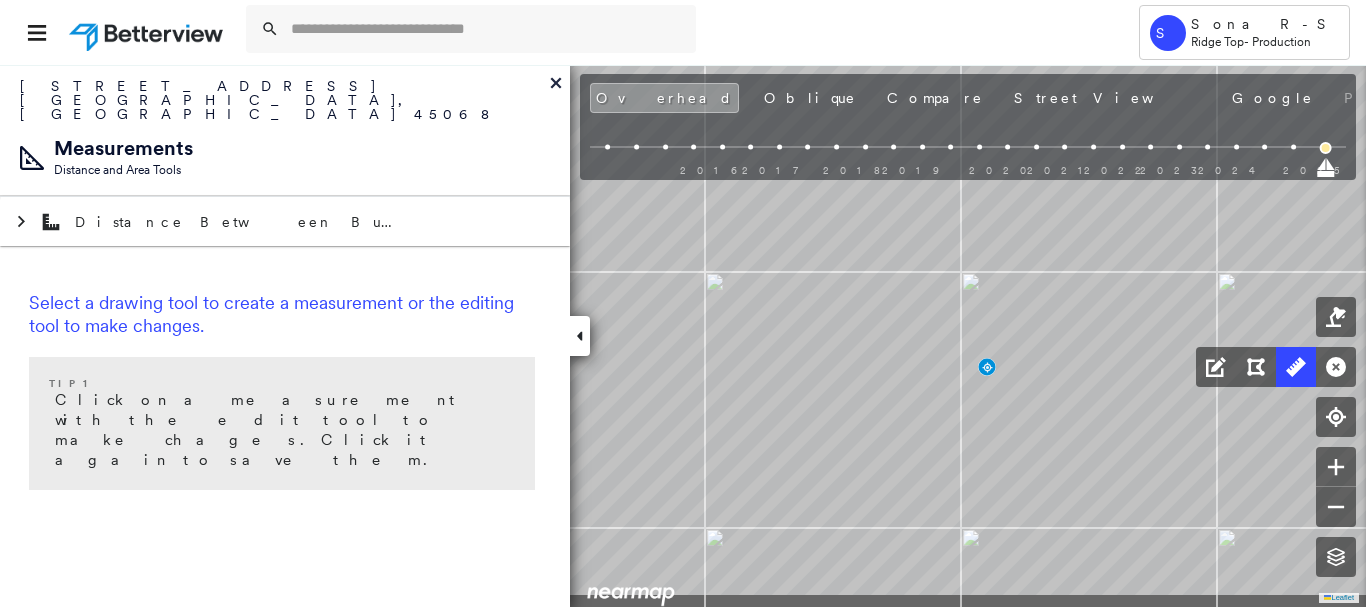 drag, startPoint x: 731, startPoint y: 325, endPoint x: 885, endPoint y: 239, distance: 176.38594 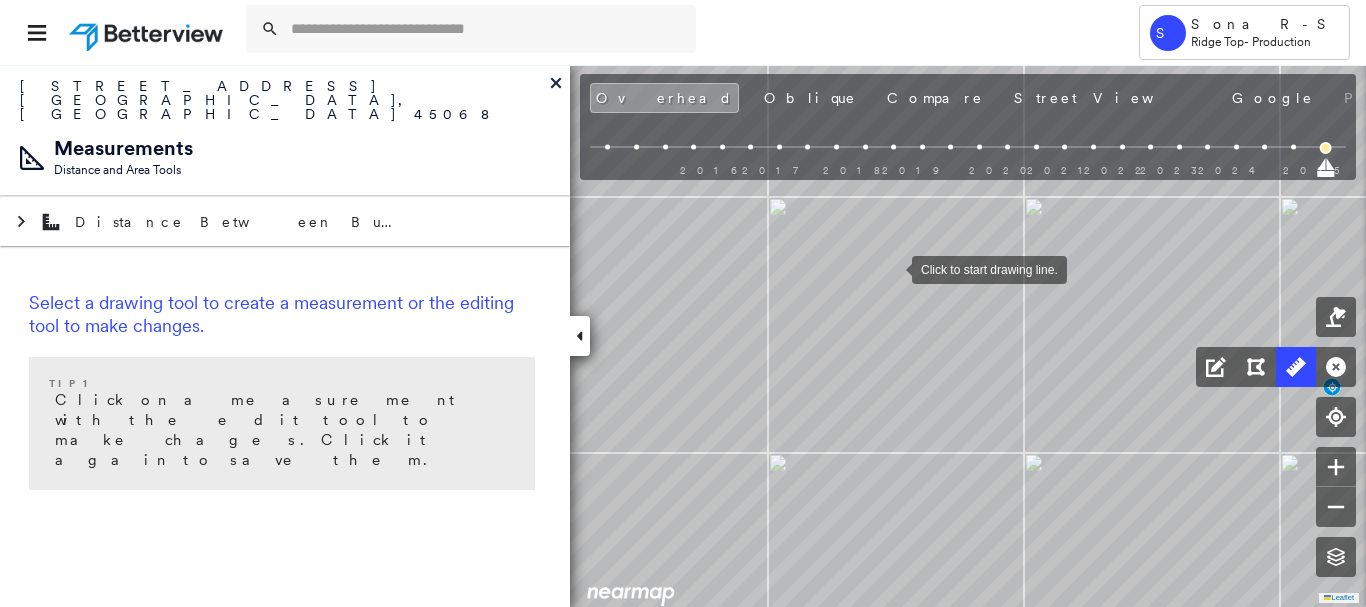 click at bounding box center (892, 268) 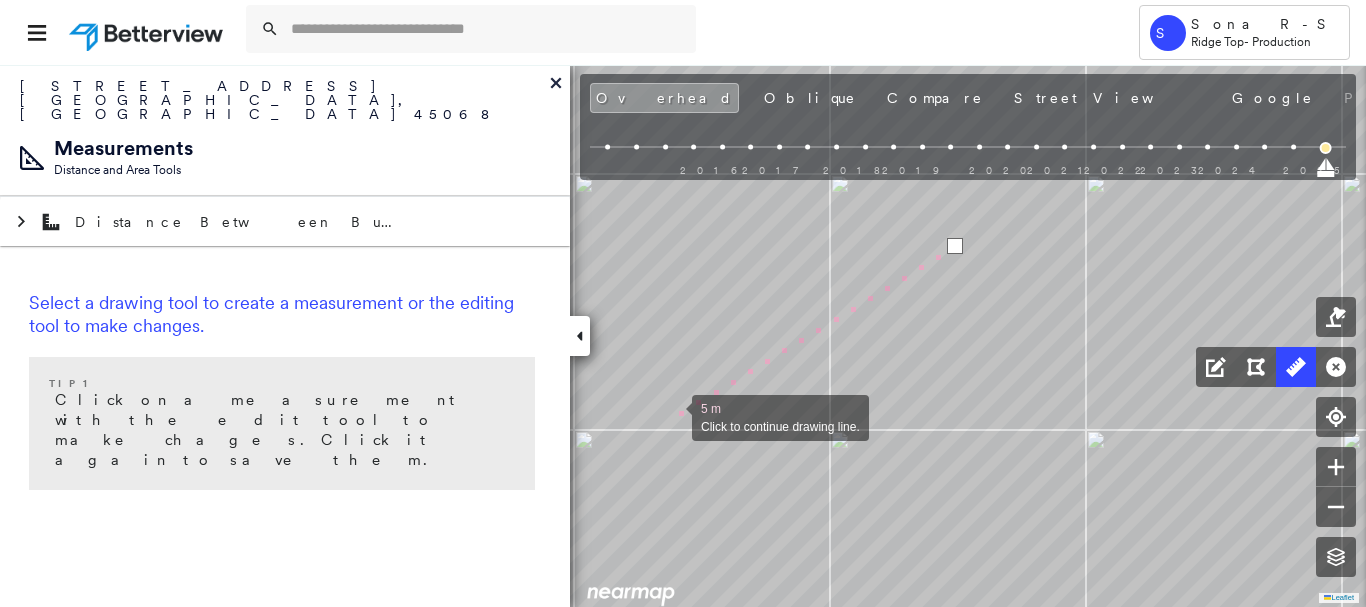 drag, startPoint x: 609, startPoint y: 439, endPoint x: 671, endPoint y: 416, distance: 66.12866 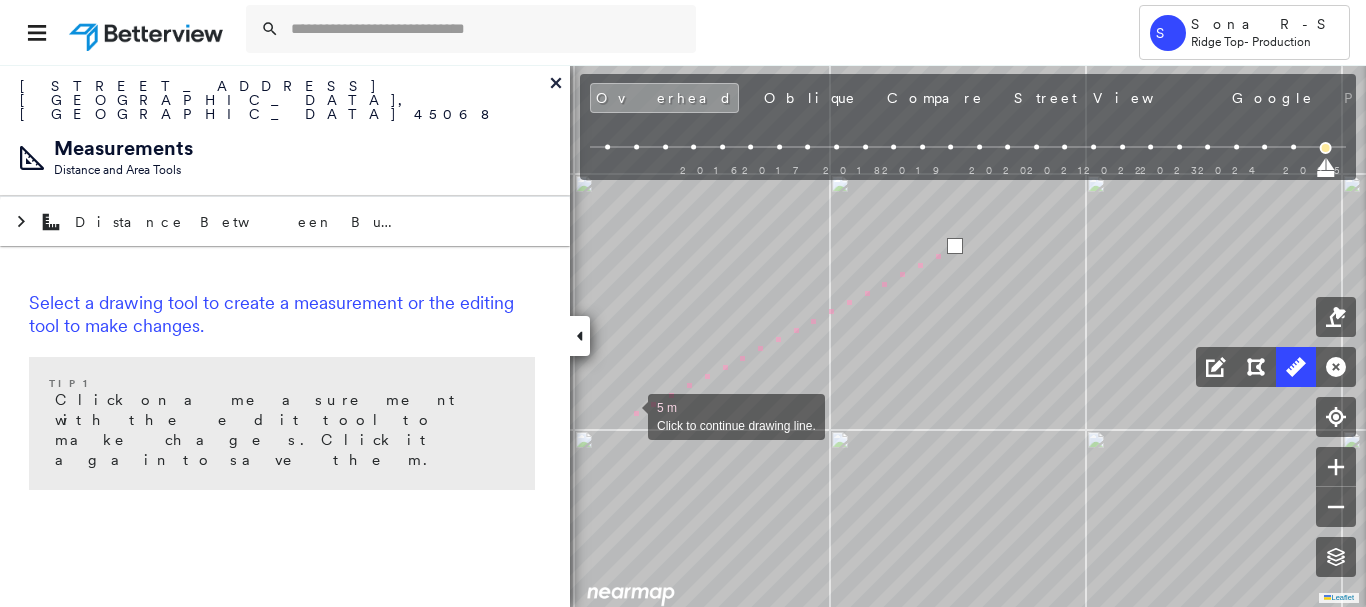 click at bounding box center (628, 415) 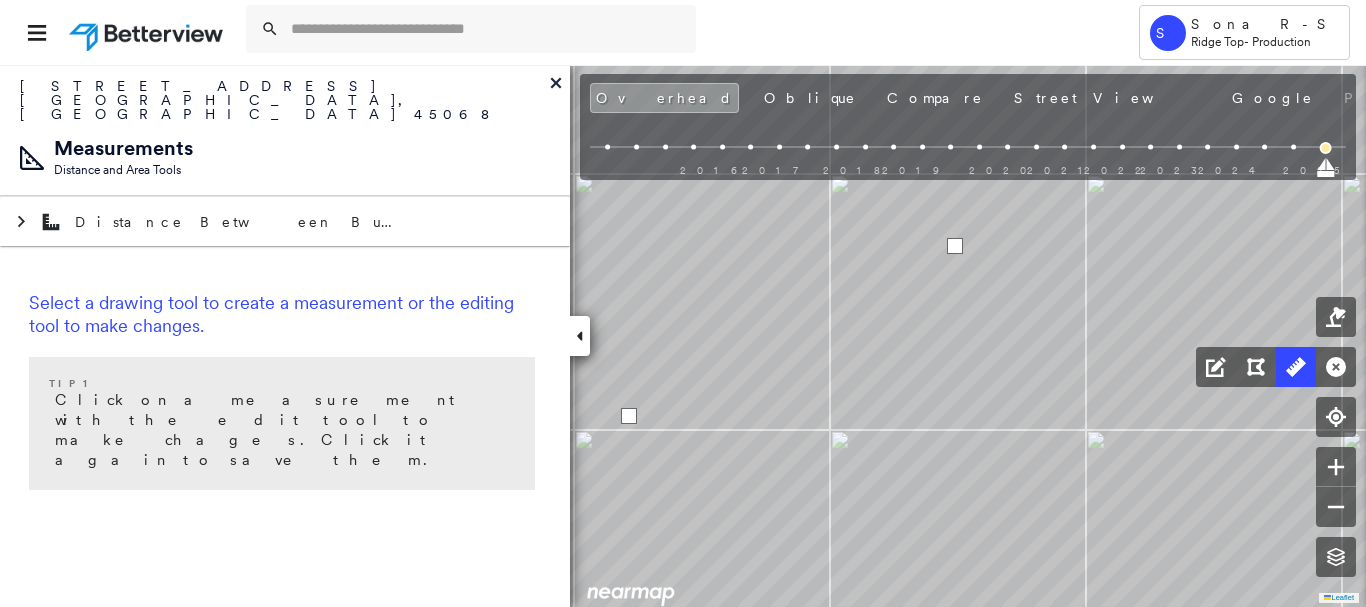 click at bounding box center (629, 416) 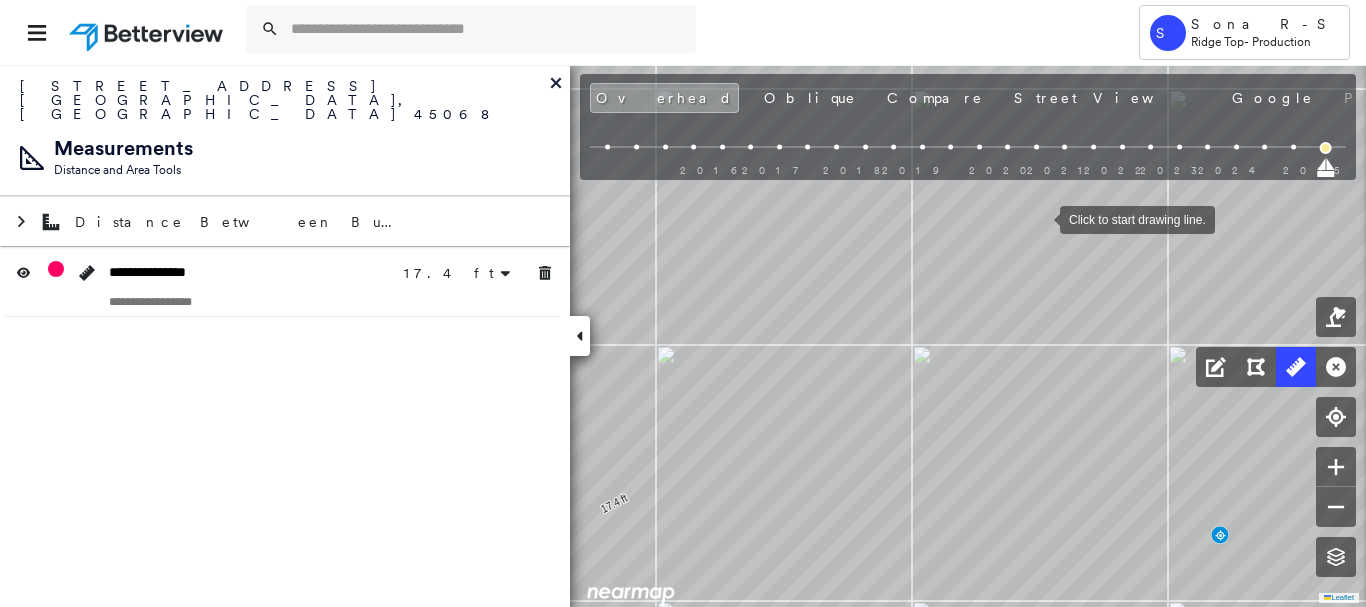 click at bounding box center (1040, 218) 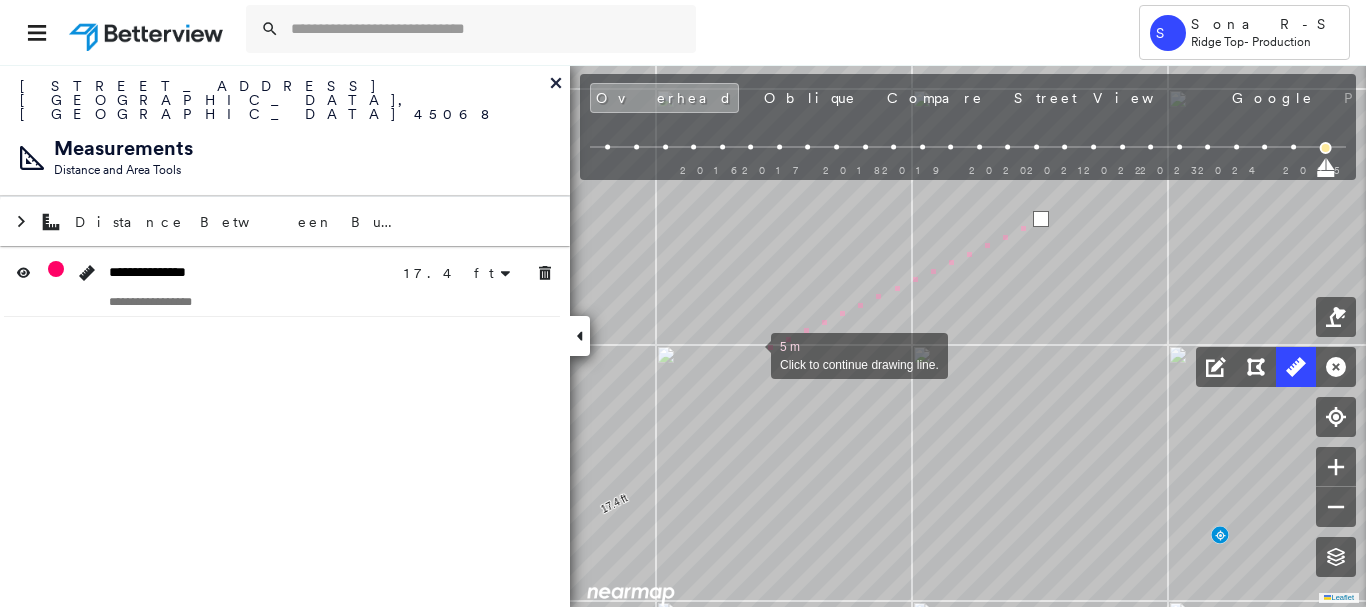 click at bounding box center [751, 354] 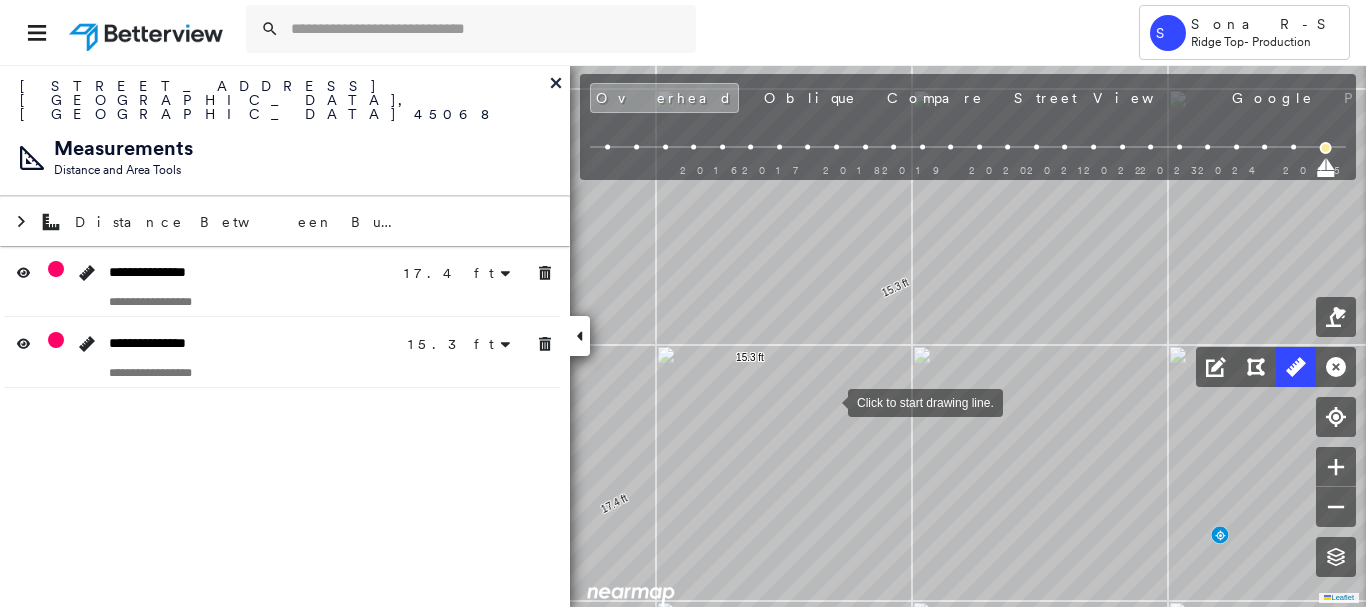click at bounding box center [828, 401] 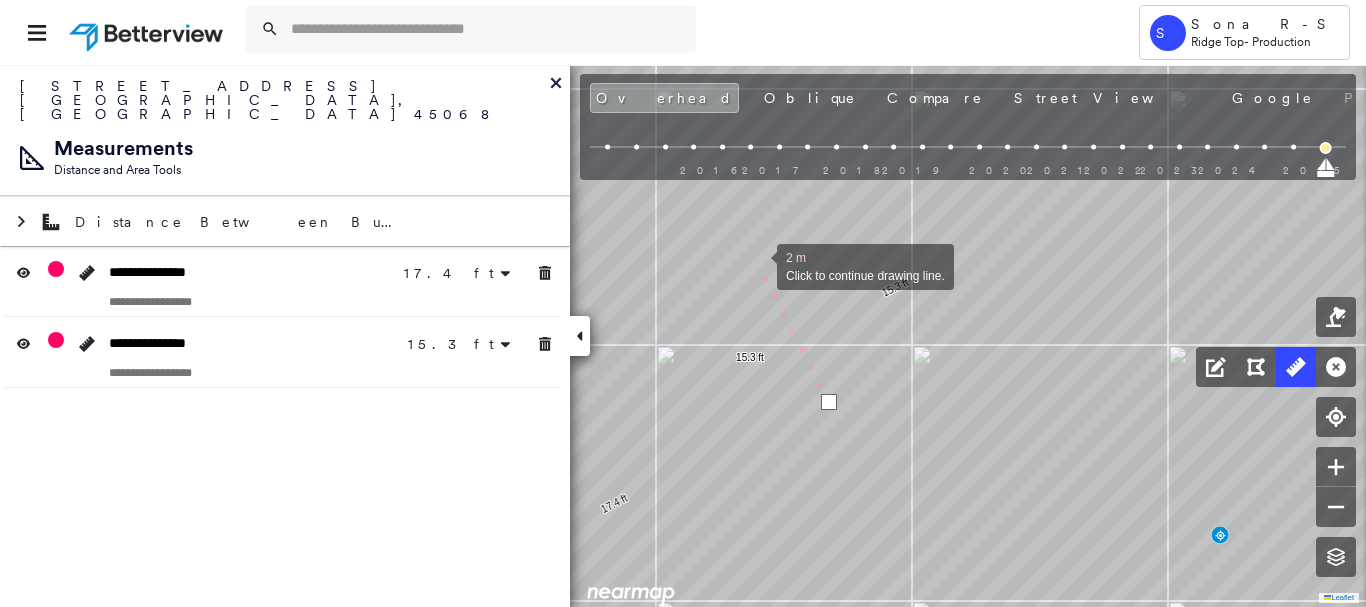 click at bounding box center (757, 265) 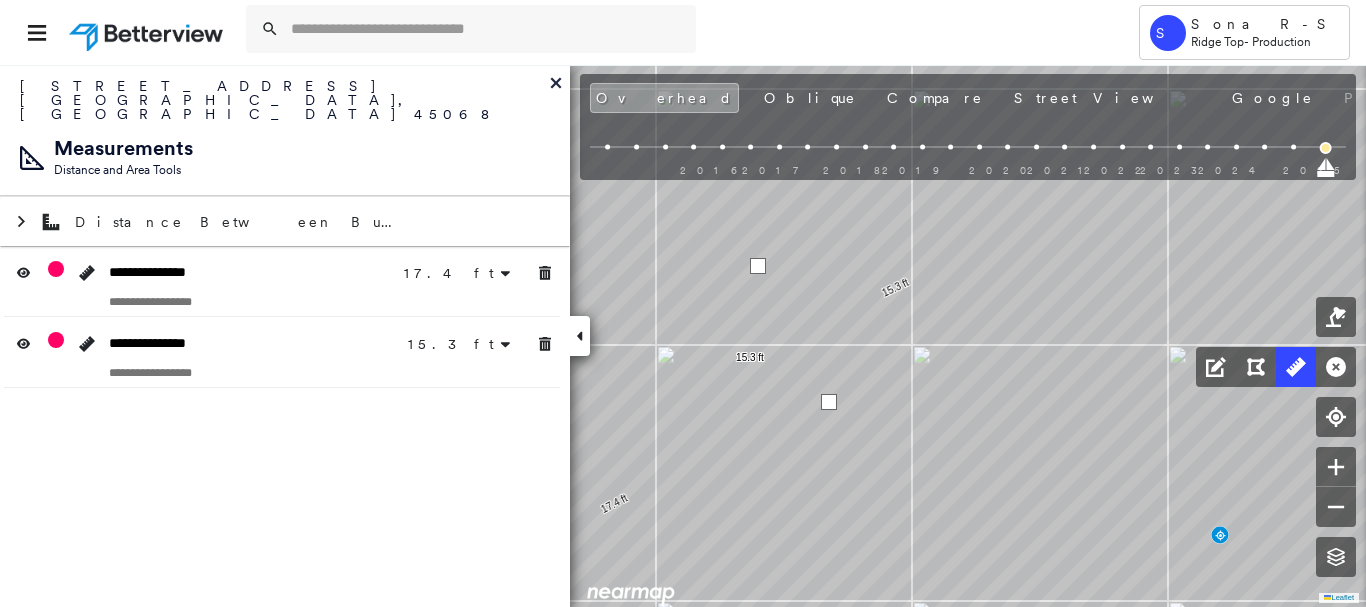 click at bounding box center [758, 266] 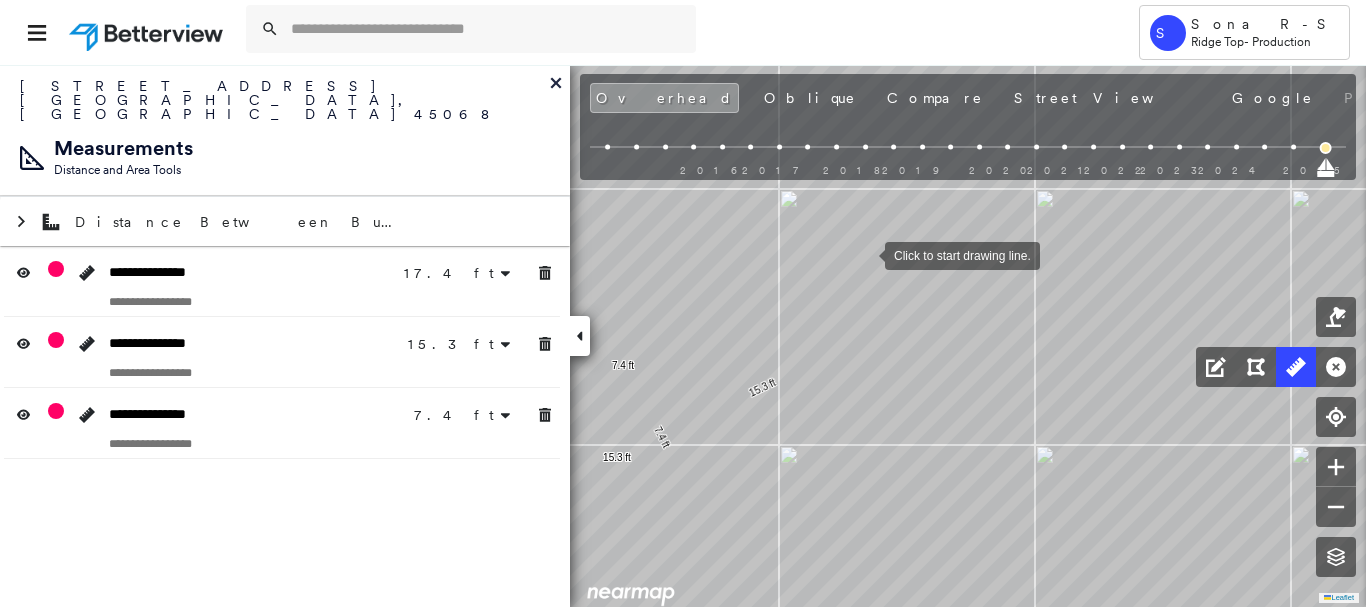 click at bounding box center [865, 254] 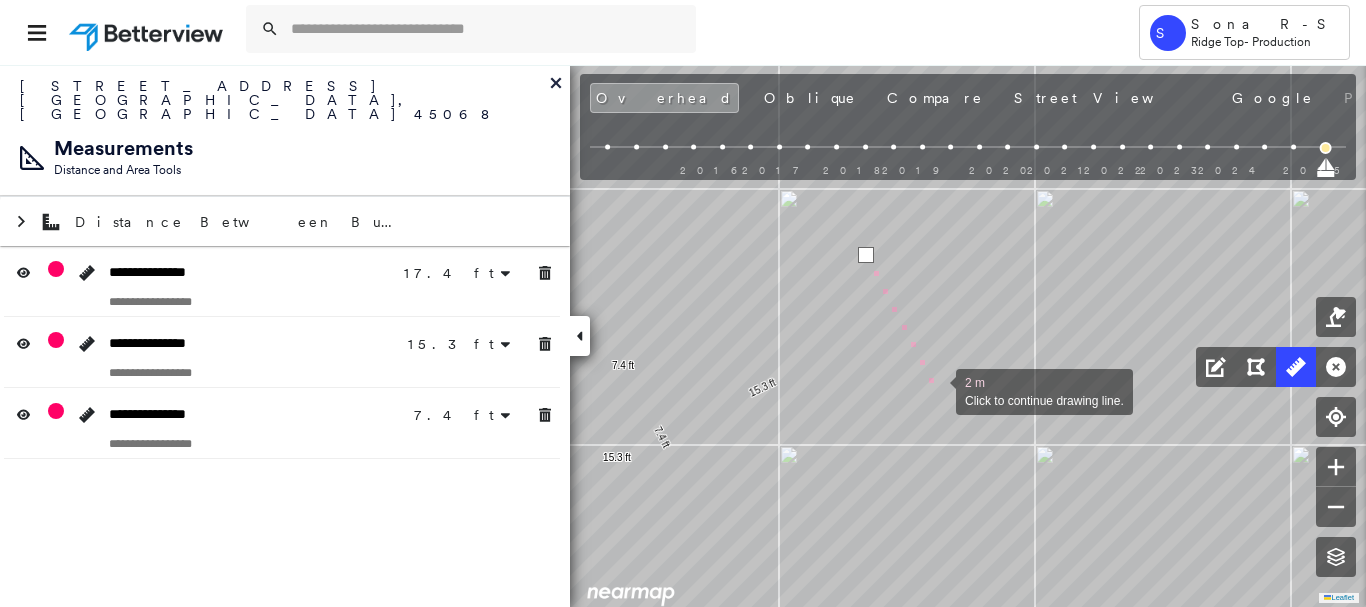 click at bounding box center (936, 390) 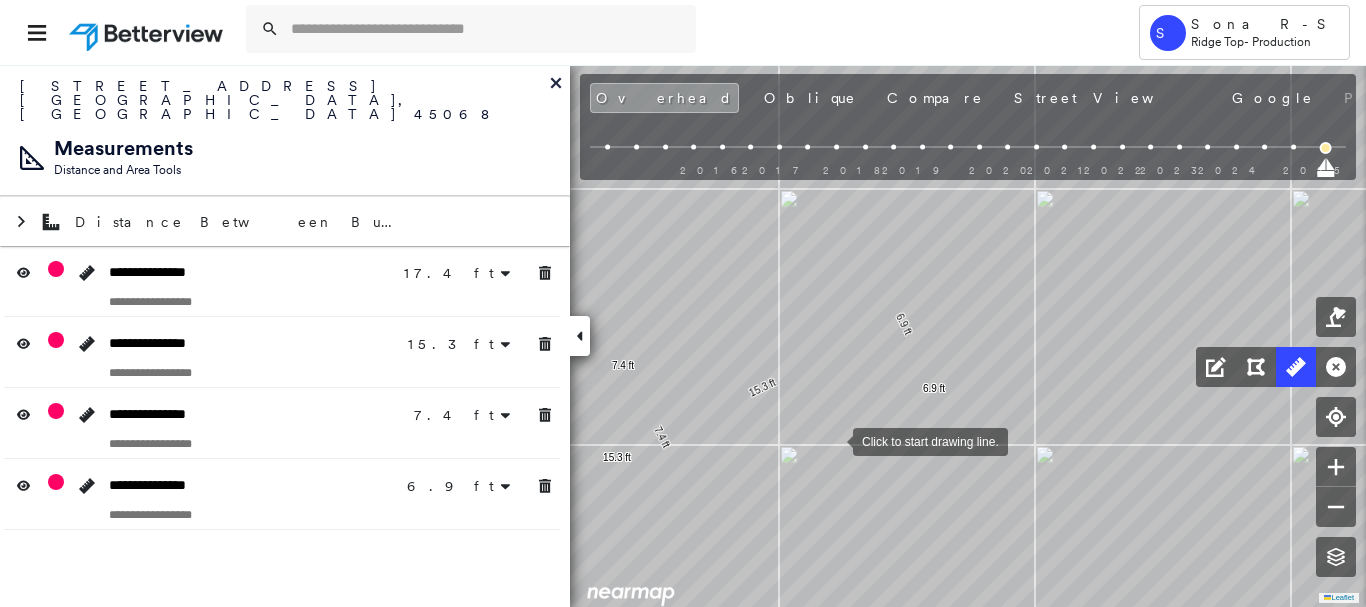 click at bounding box center (833, 440) 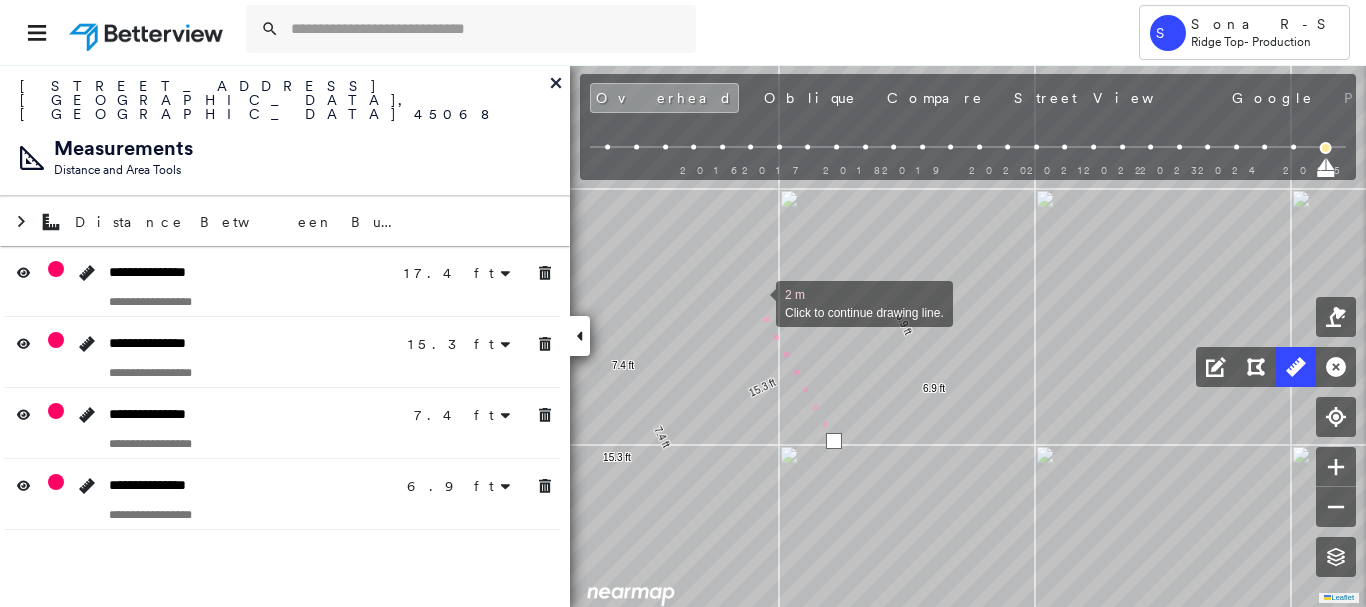 click at bounding box center (756, 302) 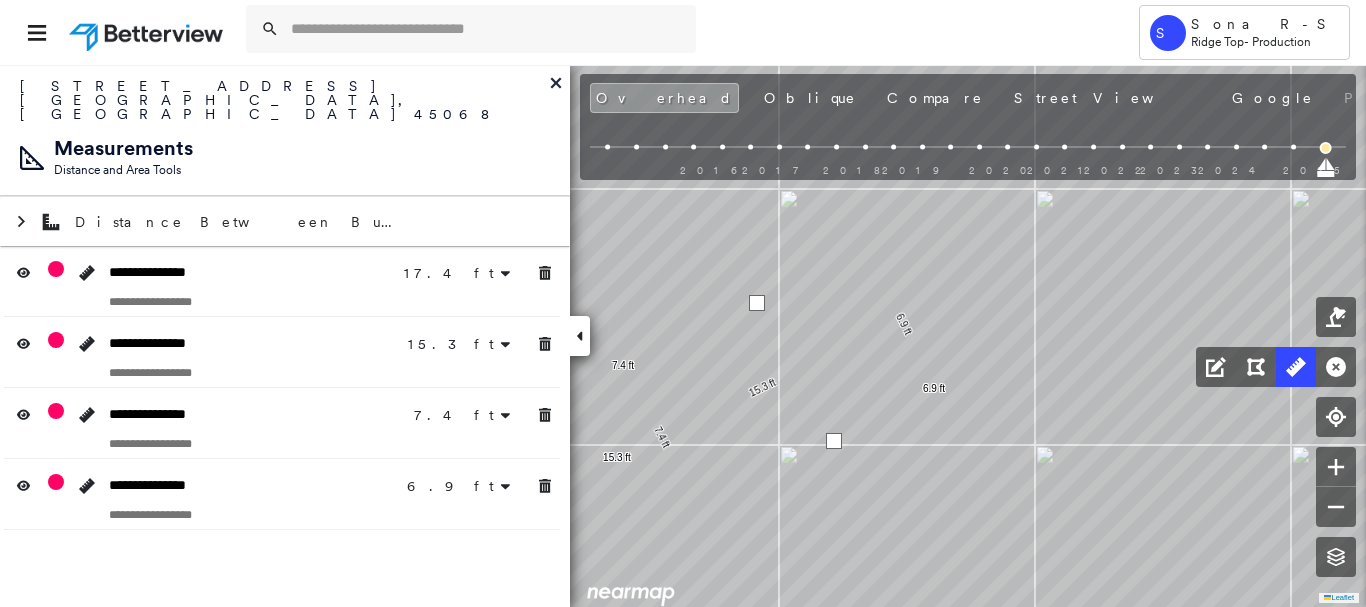 click at bounding box center (757, 303) 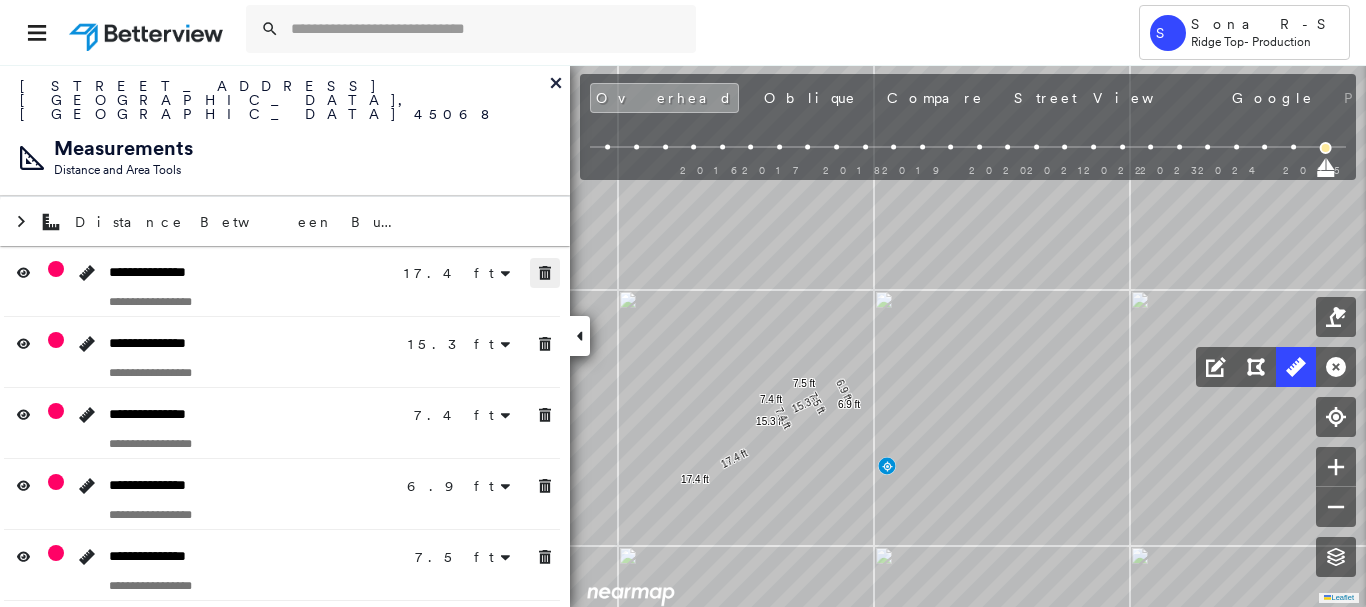 click 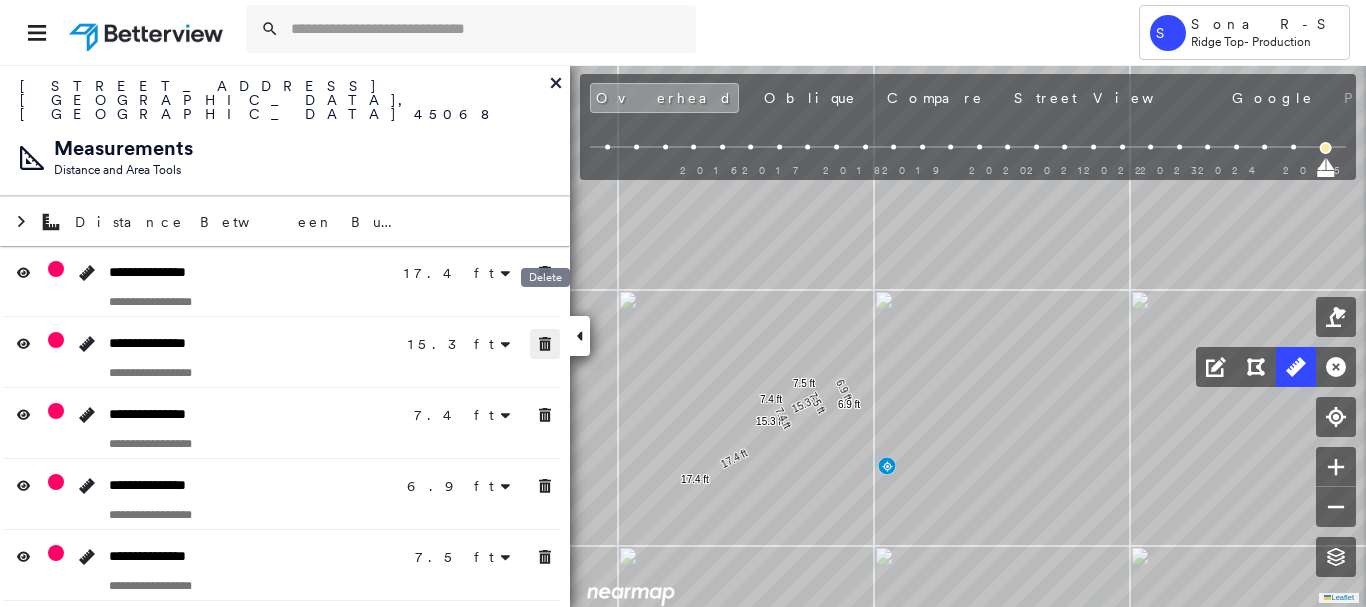 click at bounding box center (545, 344) 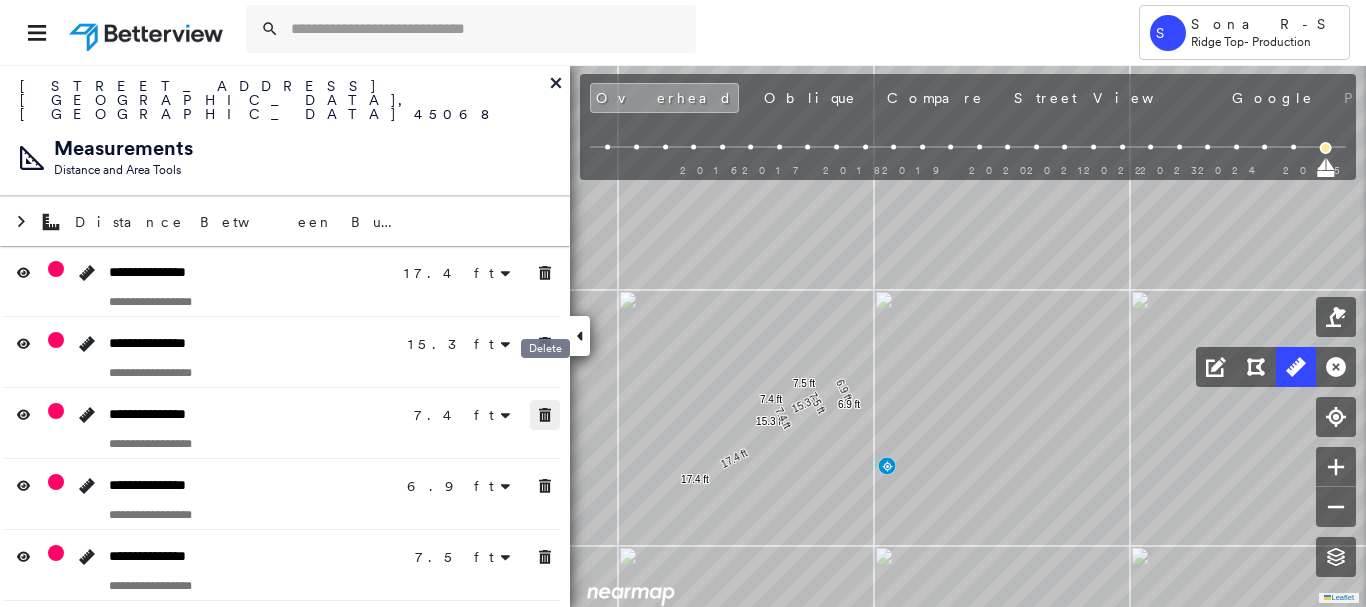 drag, startPoint x: 546, startPoint y: 386, endPoint x: 547, endPoint y: 437, distance: 51.009804 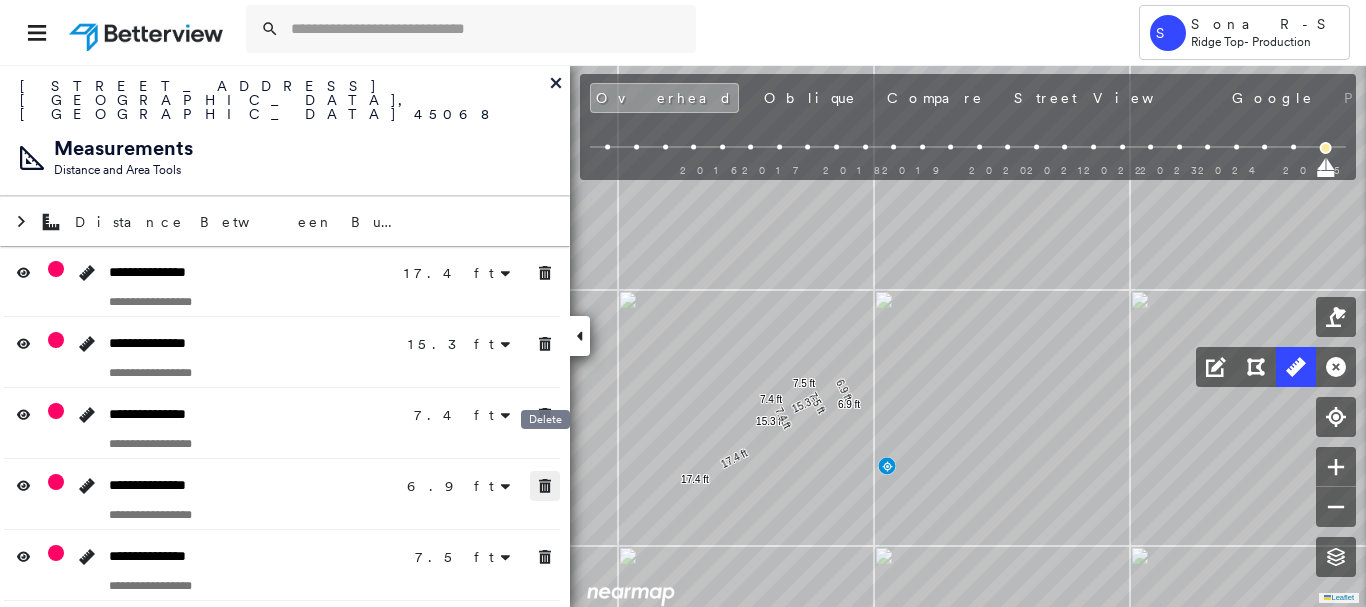 click on "**********" at bounding box center (285, 335) 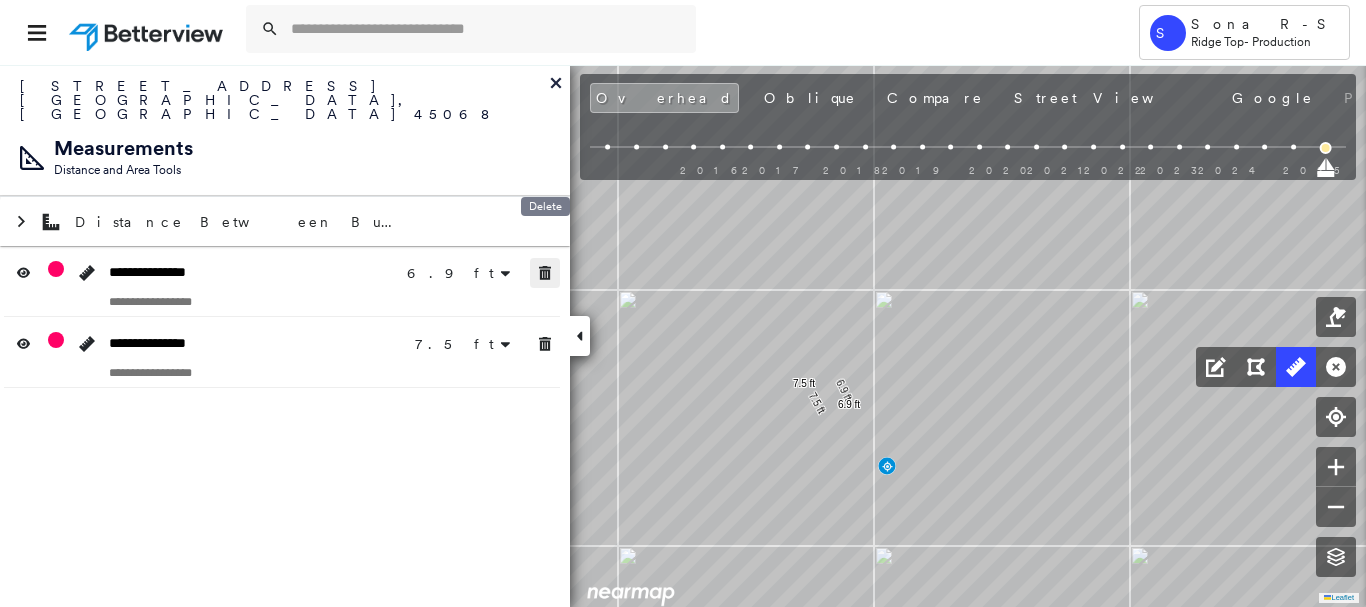 click at bounding box center (545, 273) 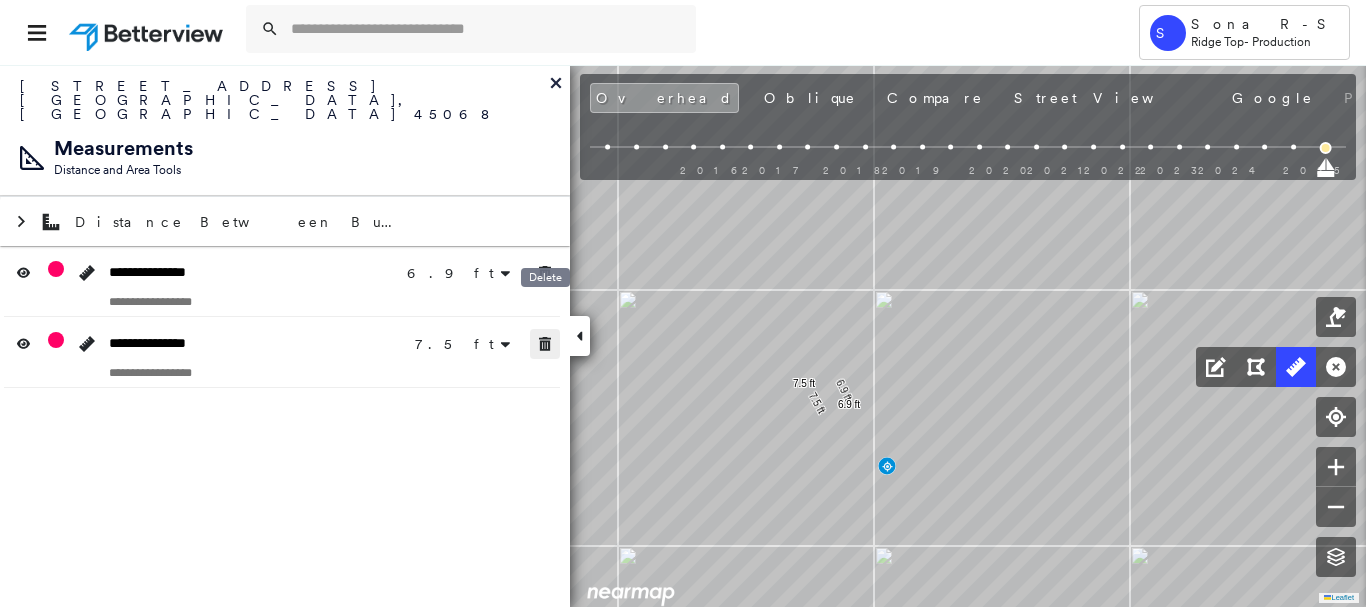 click at bounding box center (545, 344) 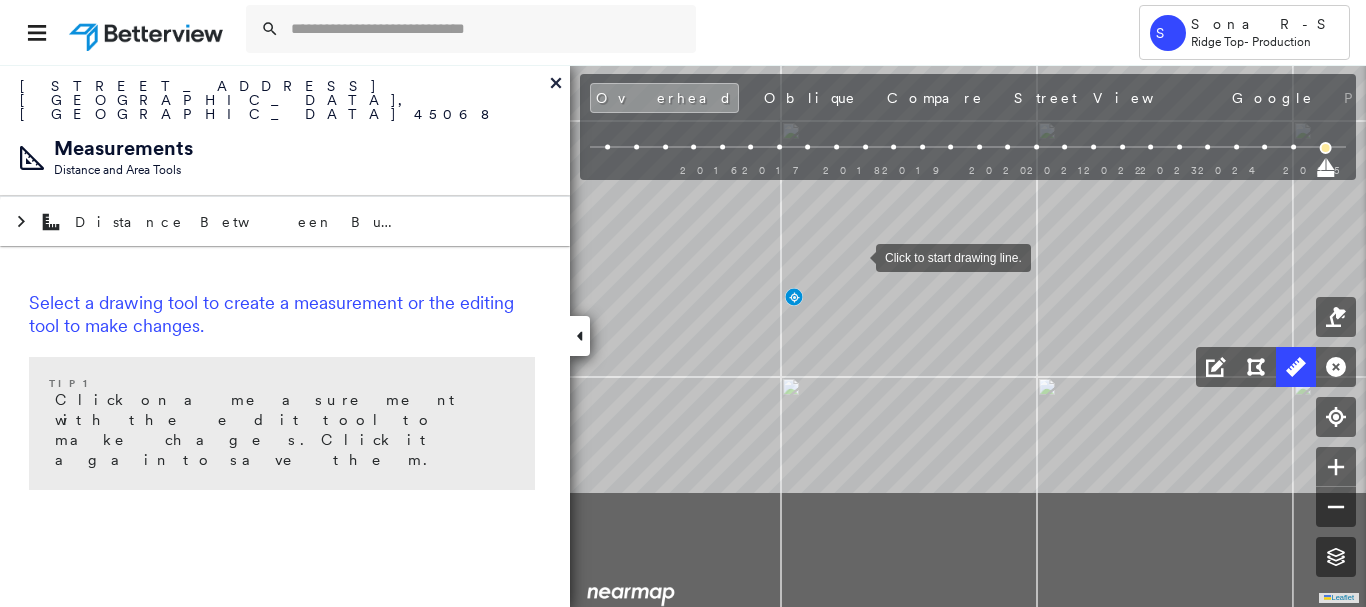 drag, startPoint x: 935, startPoint y: 408, endPoint x: 858, endPoint y: 258, distance: 168.60901 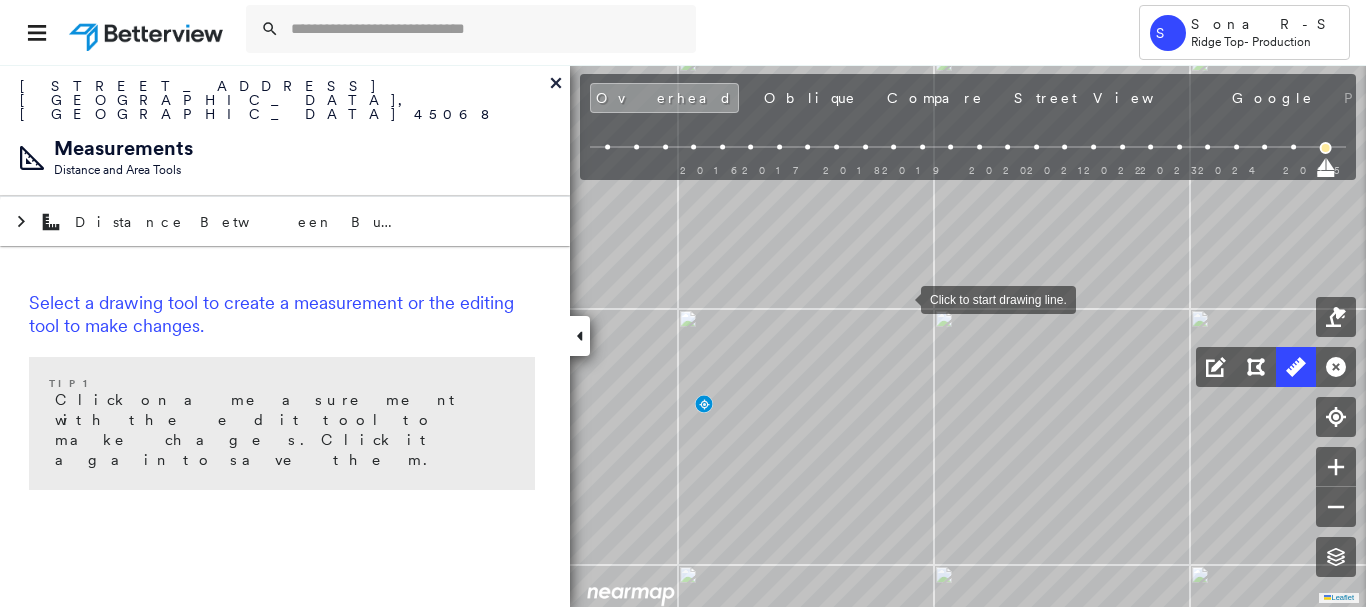 drag, startPoint x: 908, startPoint y: 277, endPoint x: 900, endPoint y: 298, distance: 22.472204 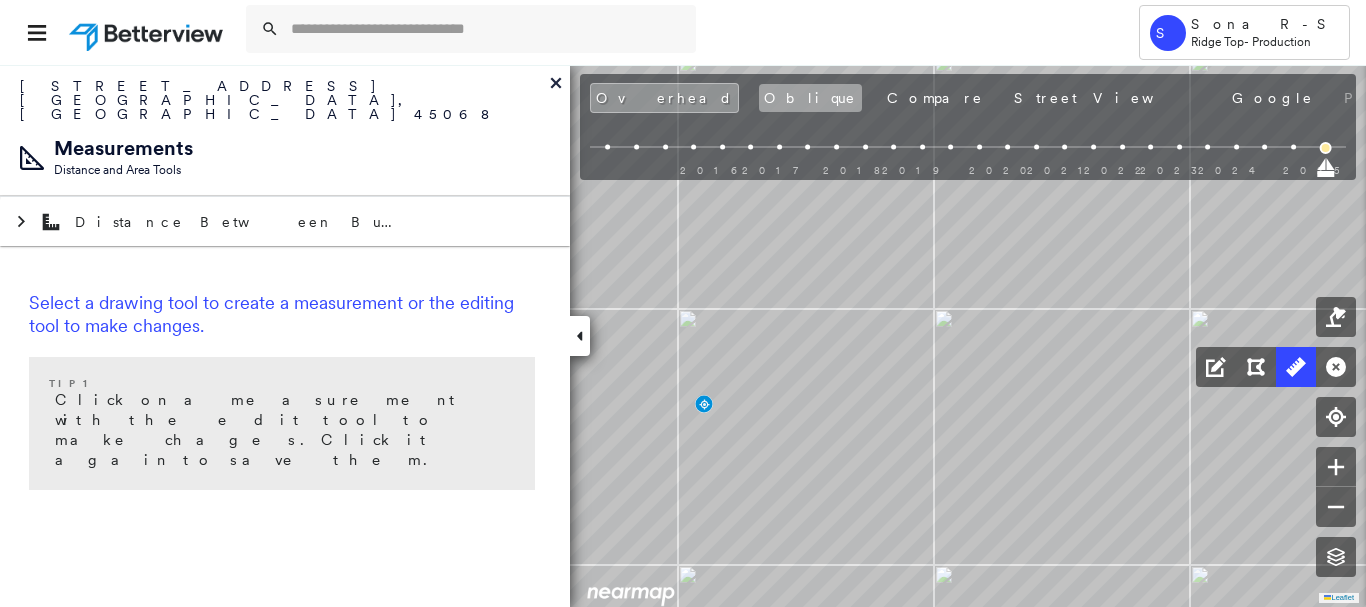 click on "Oblique" at bounding box center [810, 98] 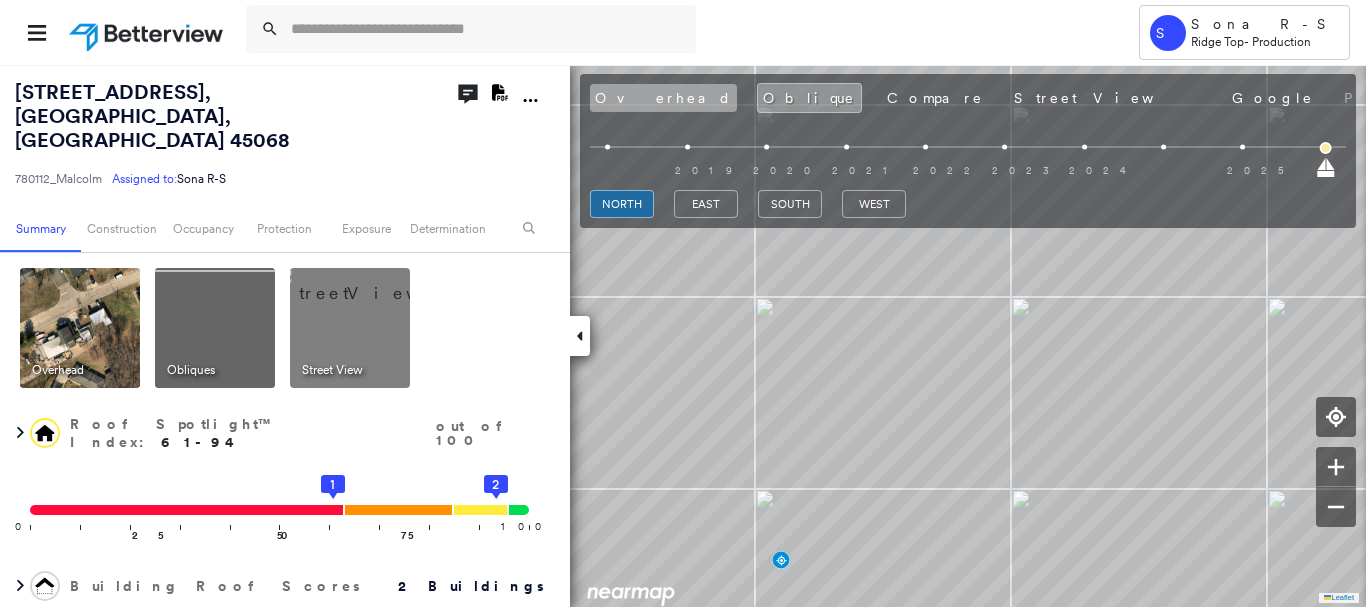 click on "Overhead" at bounding box center [663, 98] 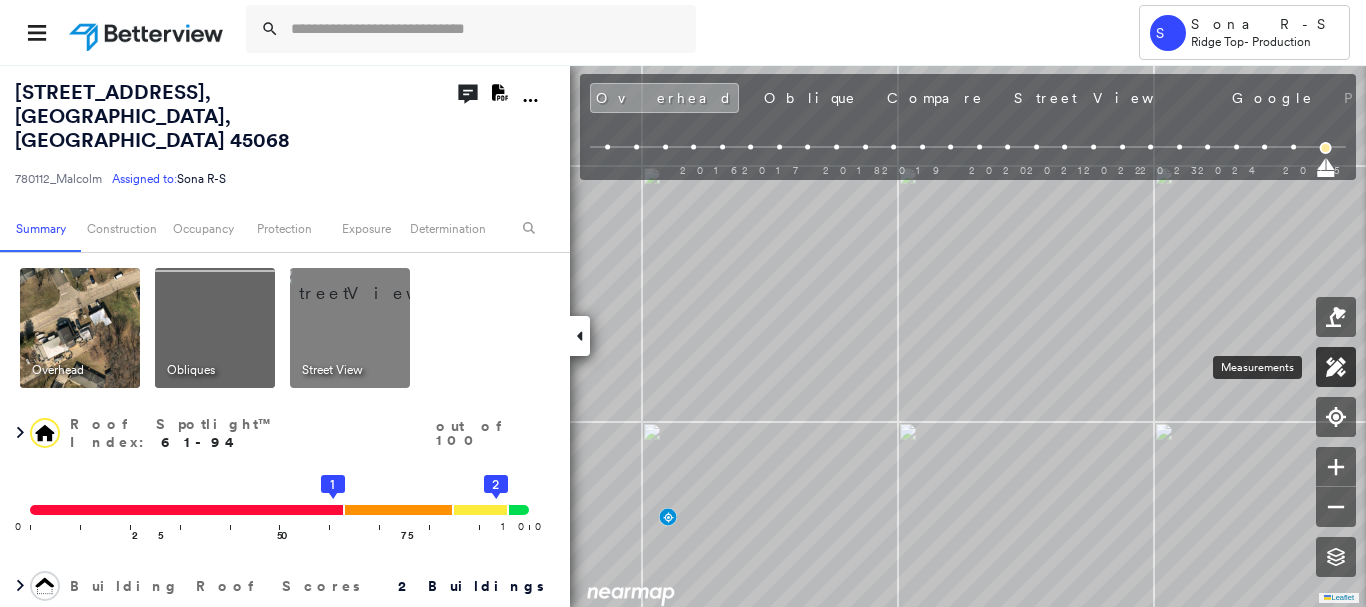 click 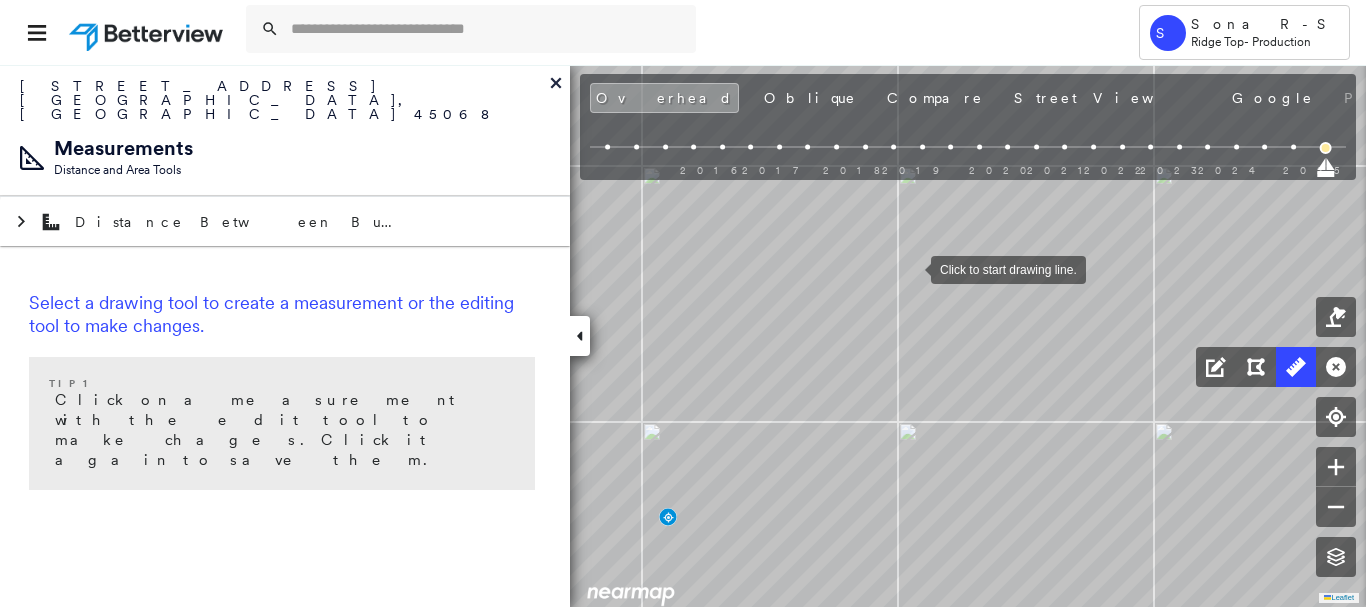 click at bounding box center [911, 268] 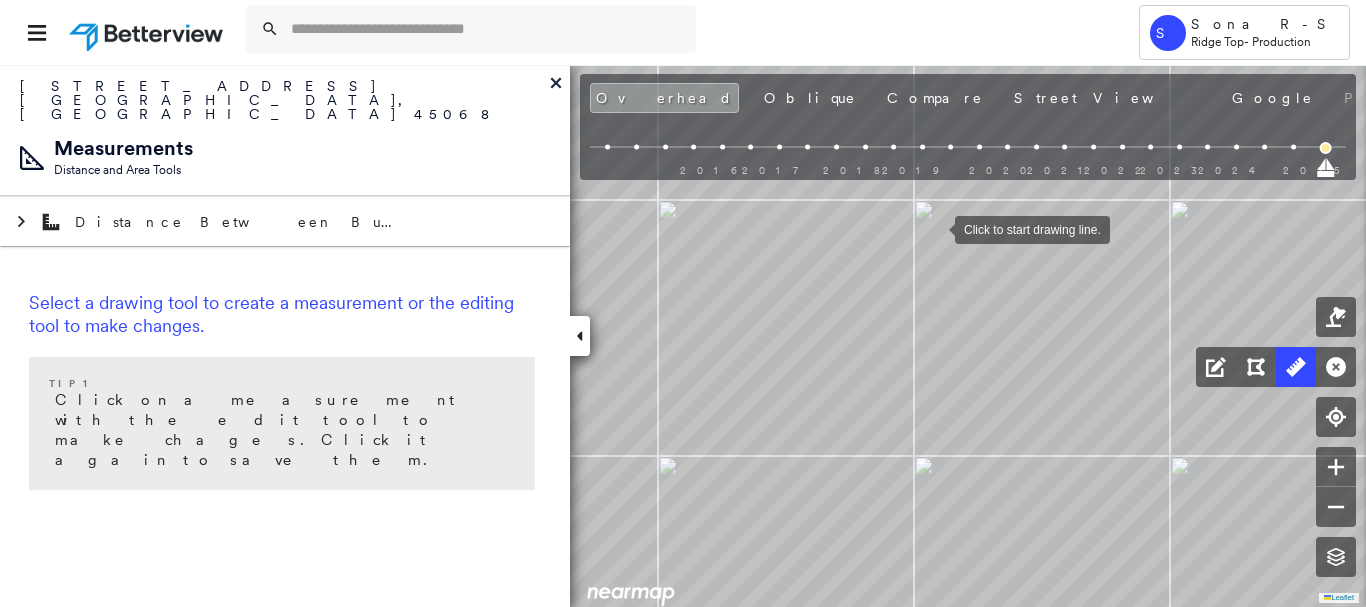 click at bounding box center (935, 228) 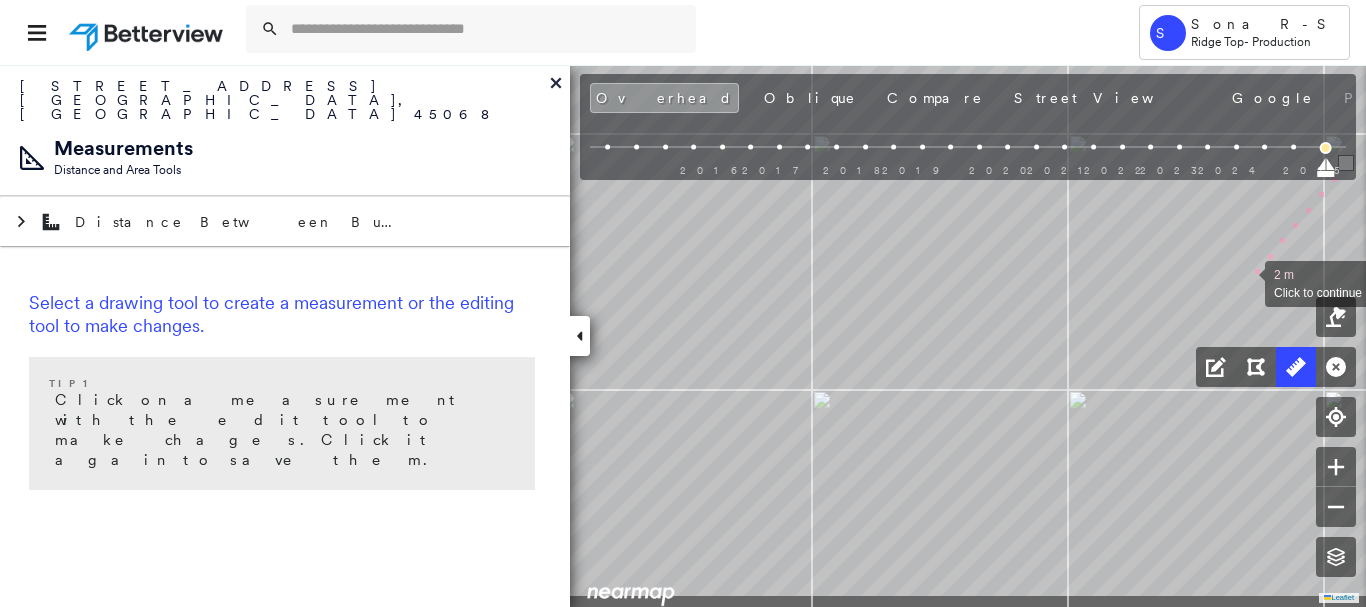 click on "2 m Click to continue drawing line." at bounding box center [270, 40] 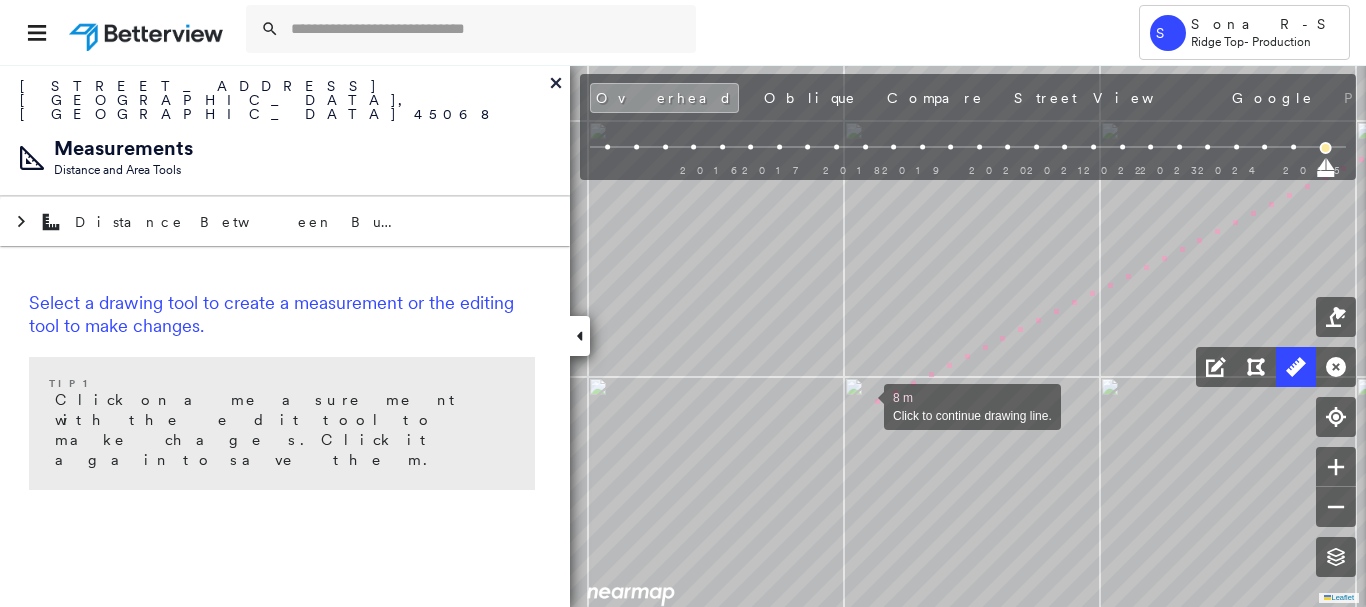 click at bounding box center [864, 405] 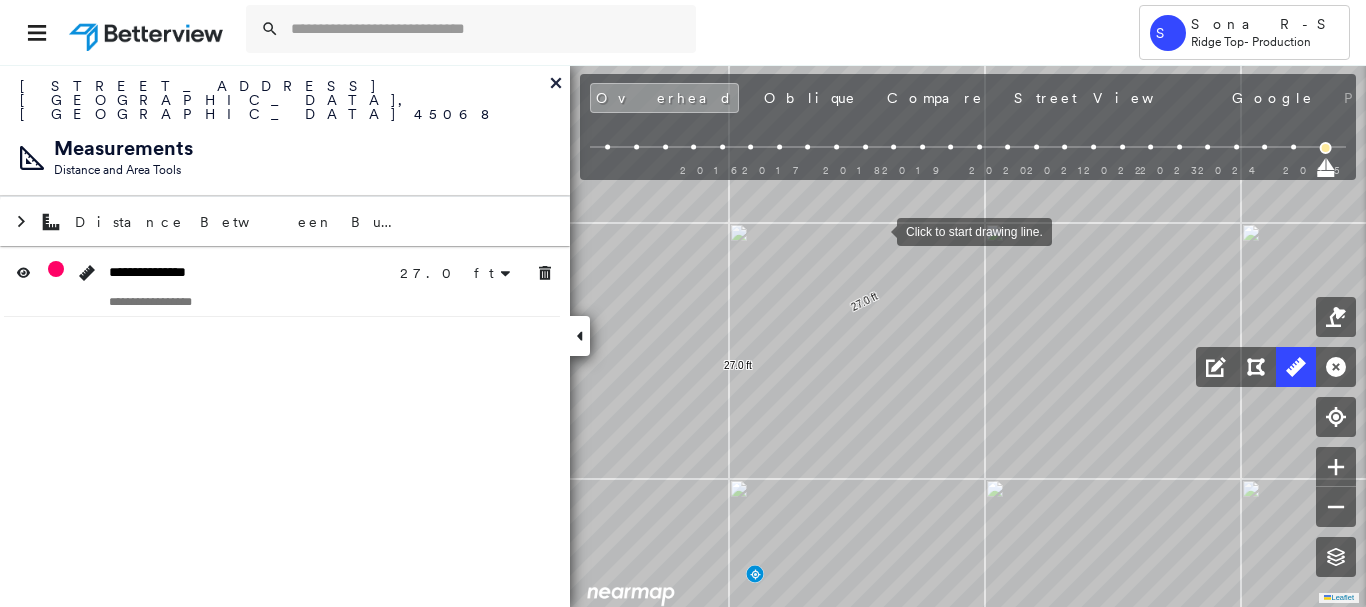click at bounding box center [877, 230] 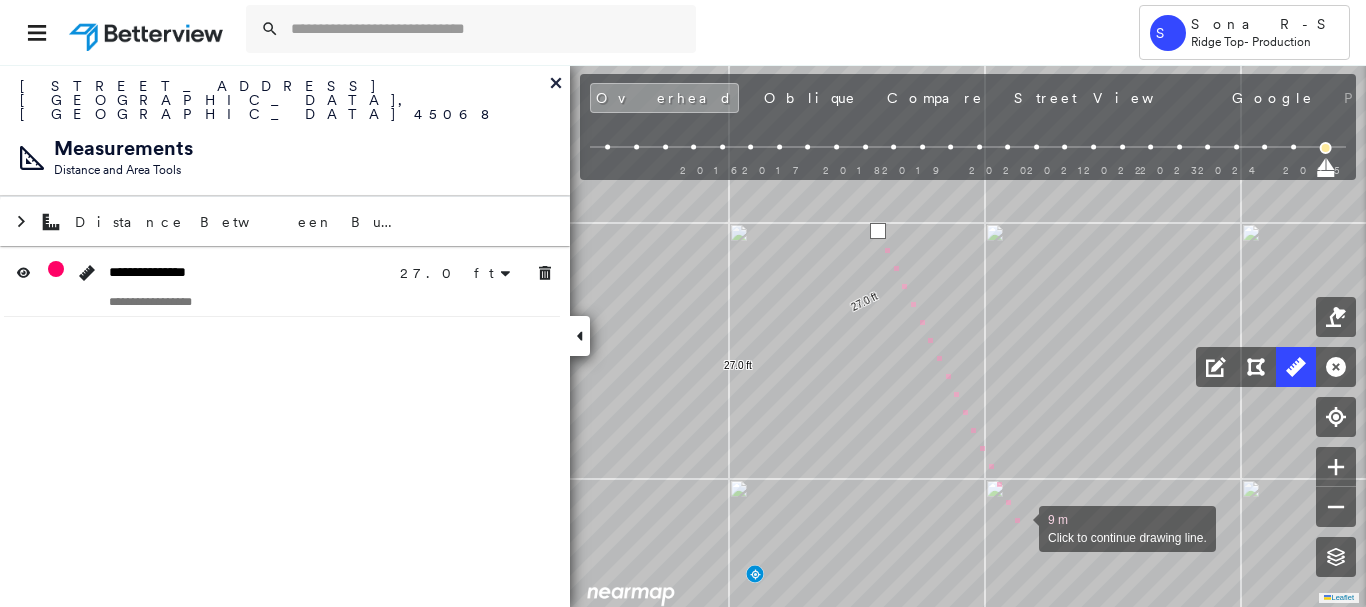 click at bounding box center (1019, 527) 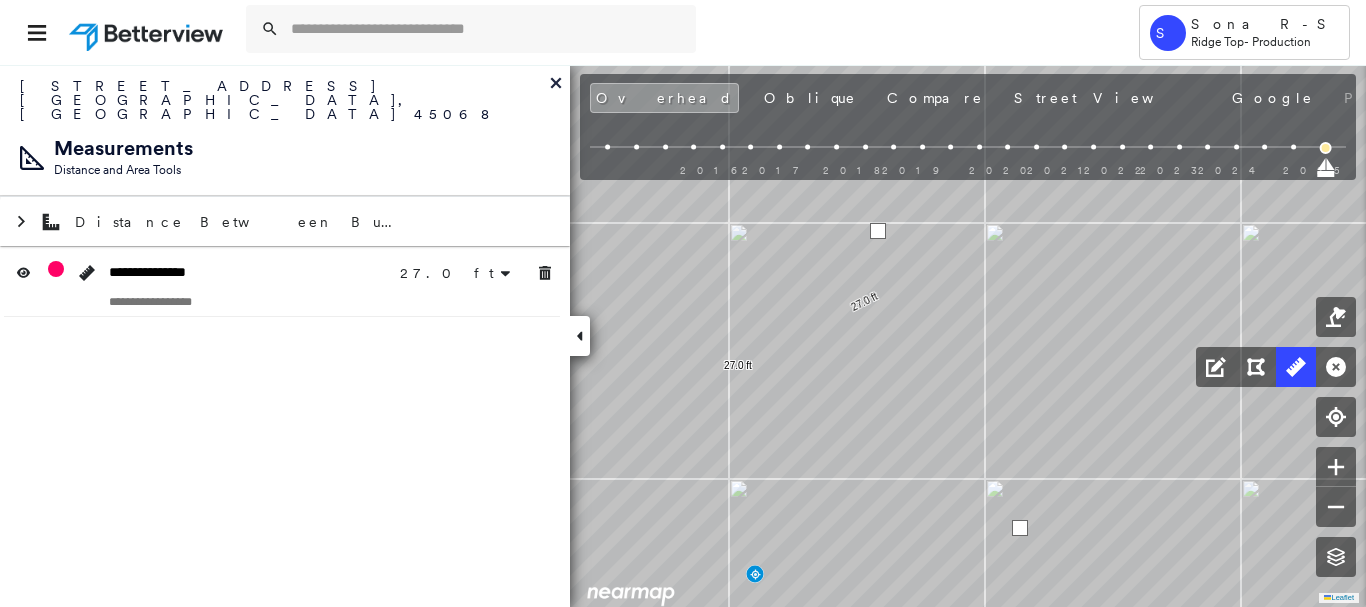 click at bounding box center [1020, 528] 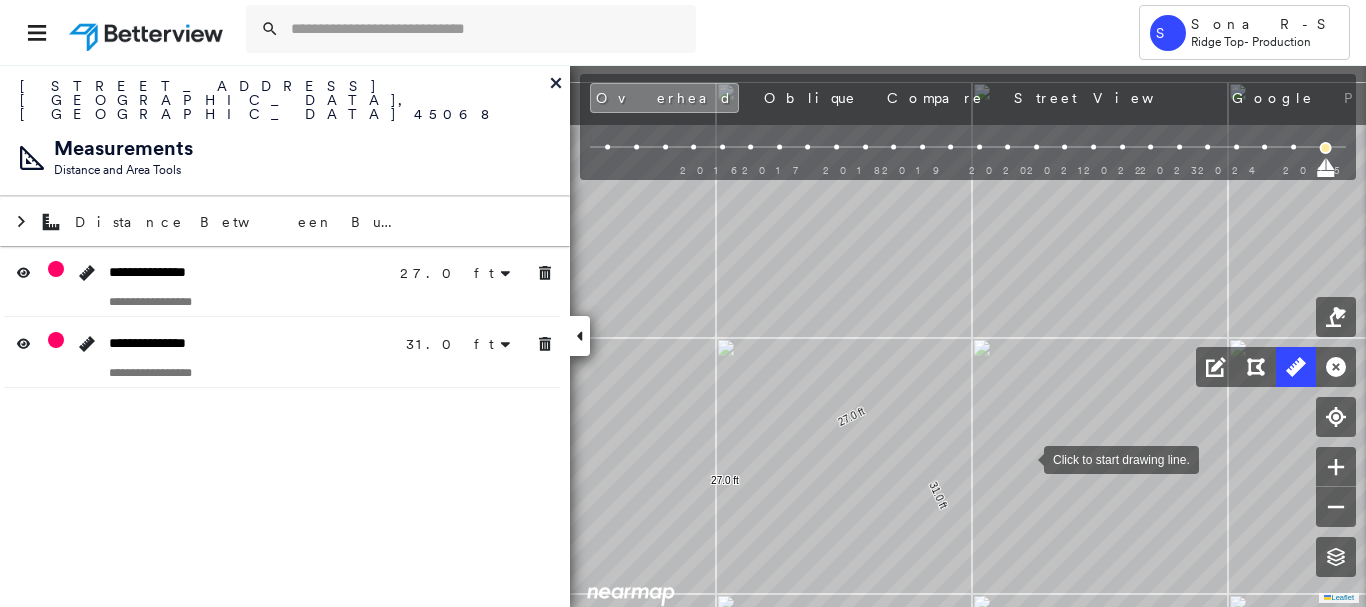 drag, startPoint x: 1021, startPoint y: 173, endPoint x: 1024, endPoint y: 456, distance: 283.0159 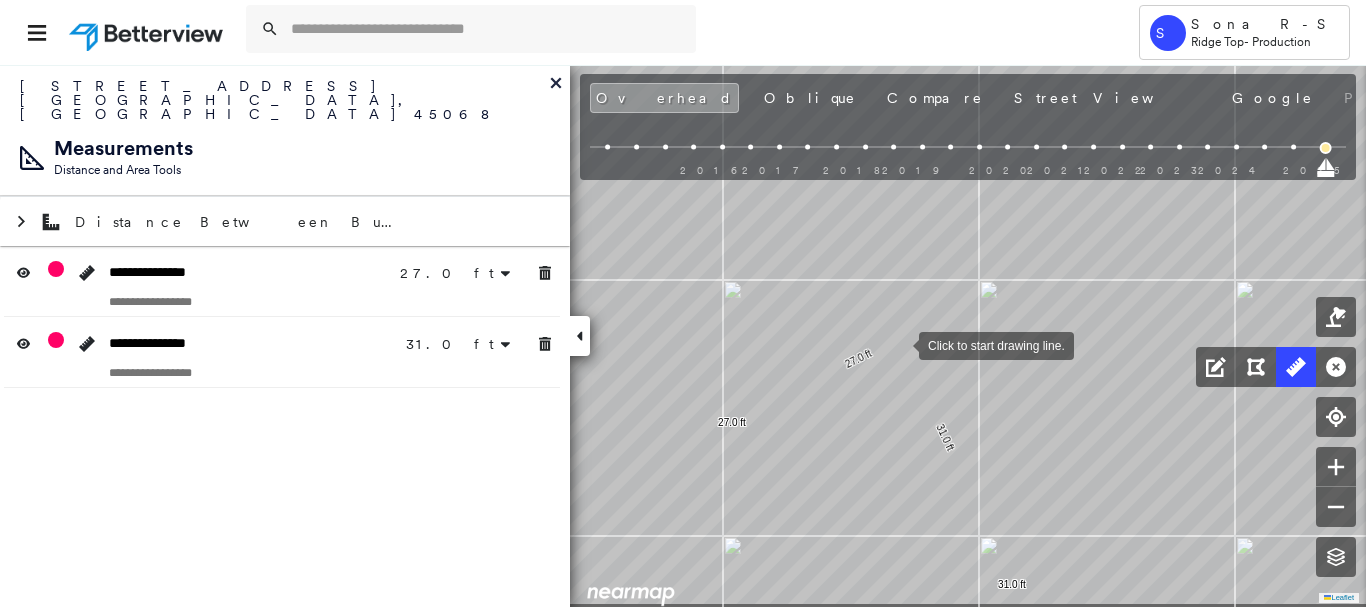 drag, startPoint x: 897, startPoint y: 362, endPoint x: 901, endPoint y: 259, distance: 103.077644 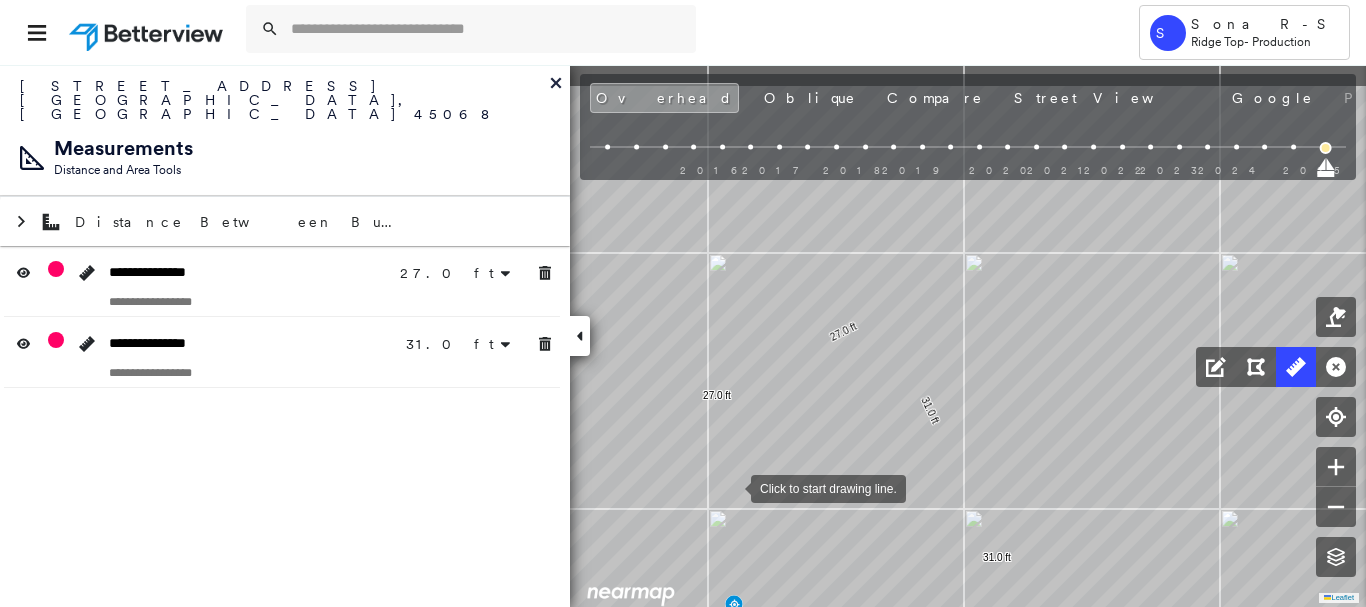 drag, startPoint x: 751, startPoint y: 416, endPoint x: 776, endPoint y: 499, distance: 86.683334 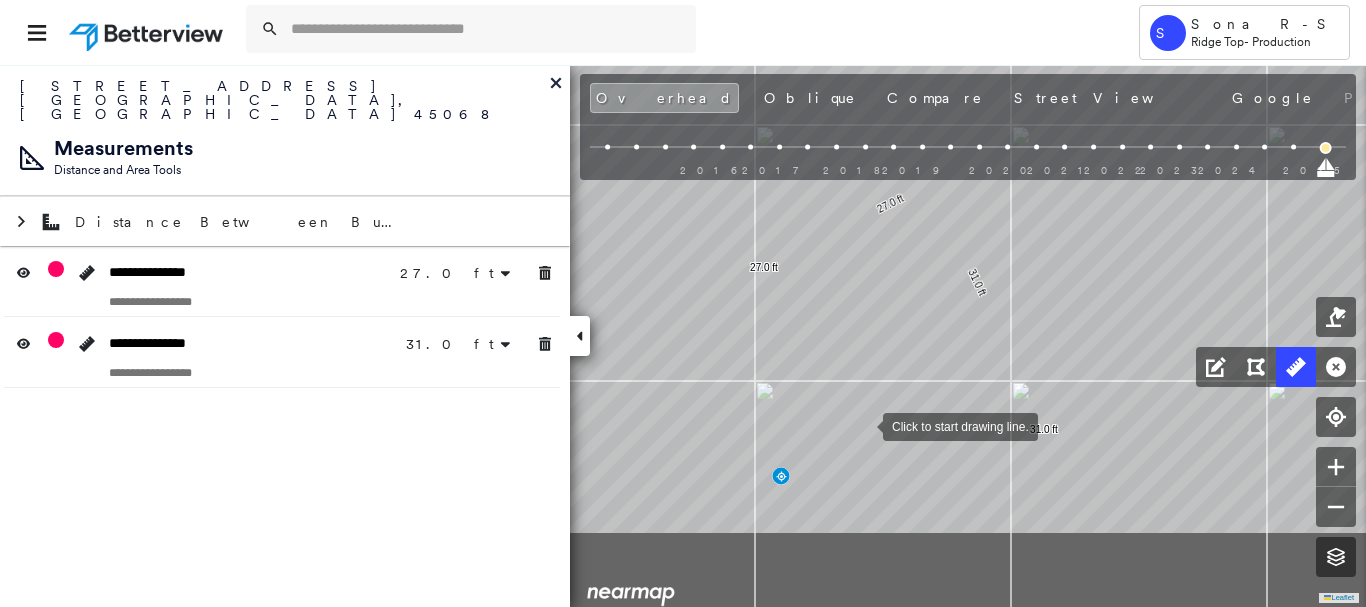 drag, startPoint x: 816, startPoint y: 560, endPoint x: 863, endPoint y: 426, distance: 142.00352 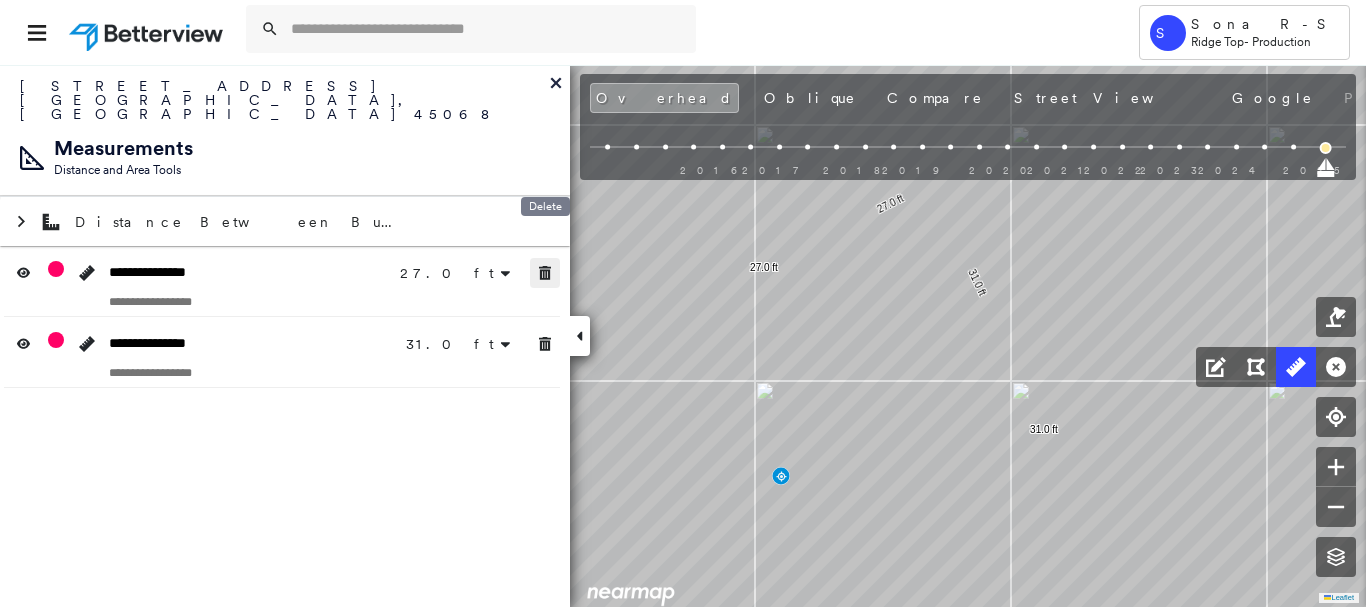 click 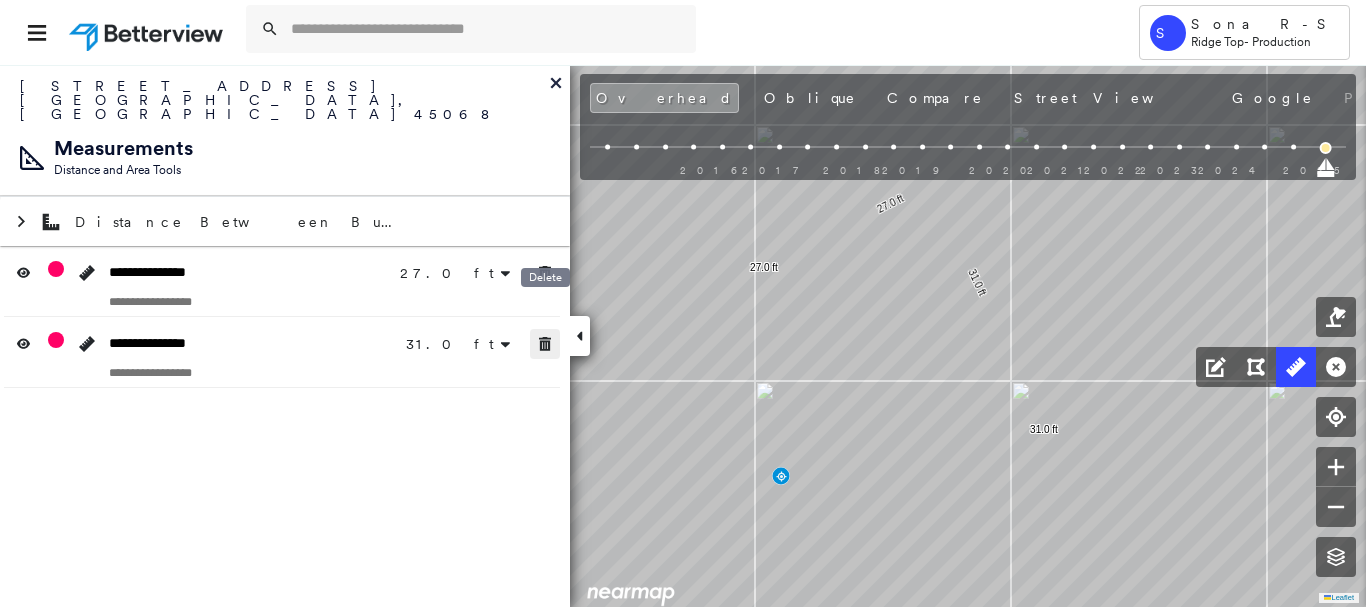 click at bounding box center [545, 344] 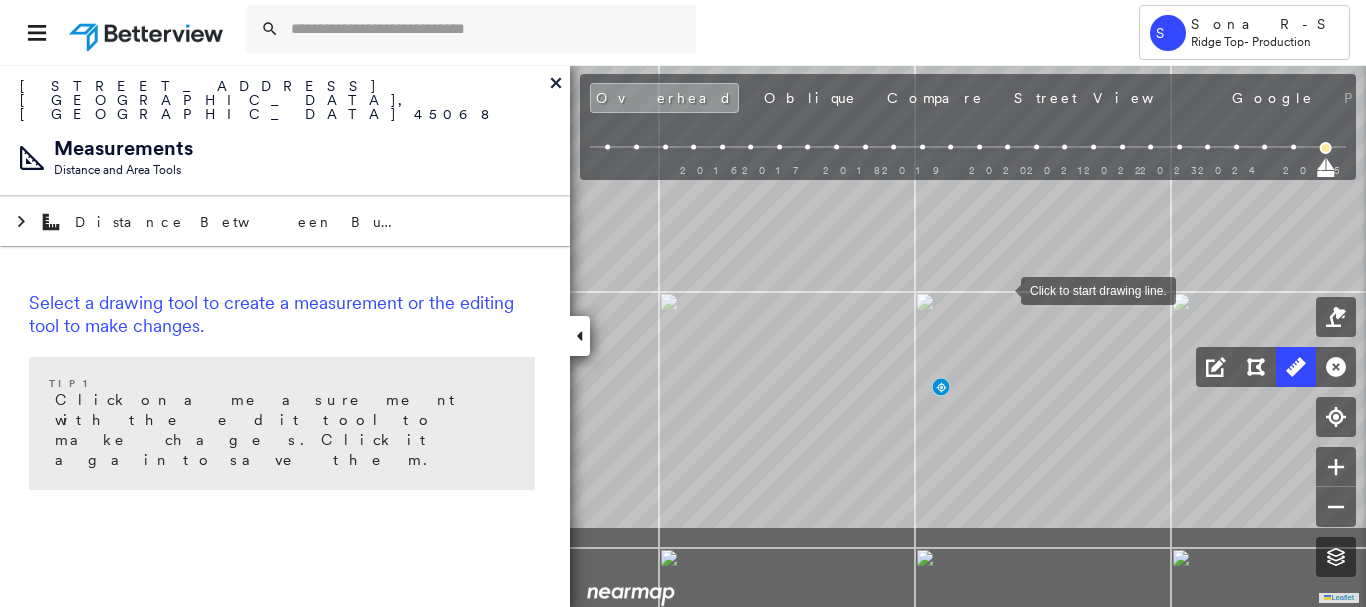 drag, startPoint x: 864, startPoint y: 426, endPoint x: 1032, endPoint y: 279, distance: 223.23306 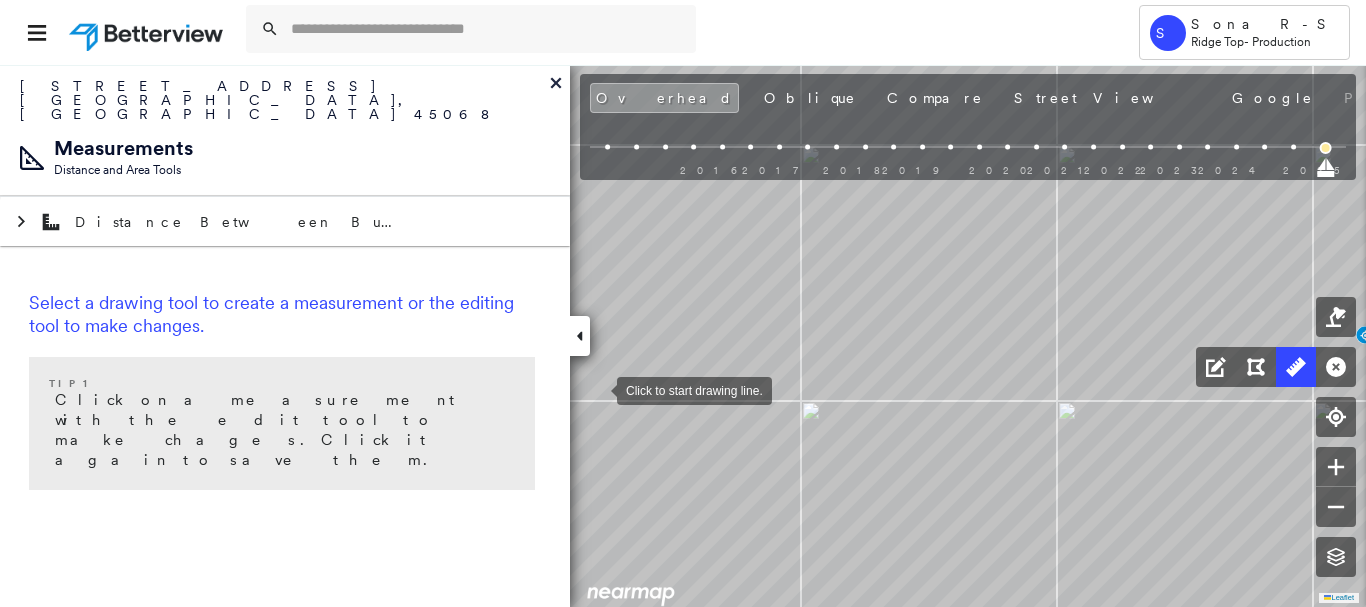 click at bounding box center (597, 389) 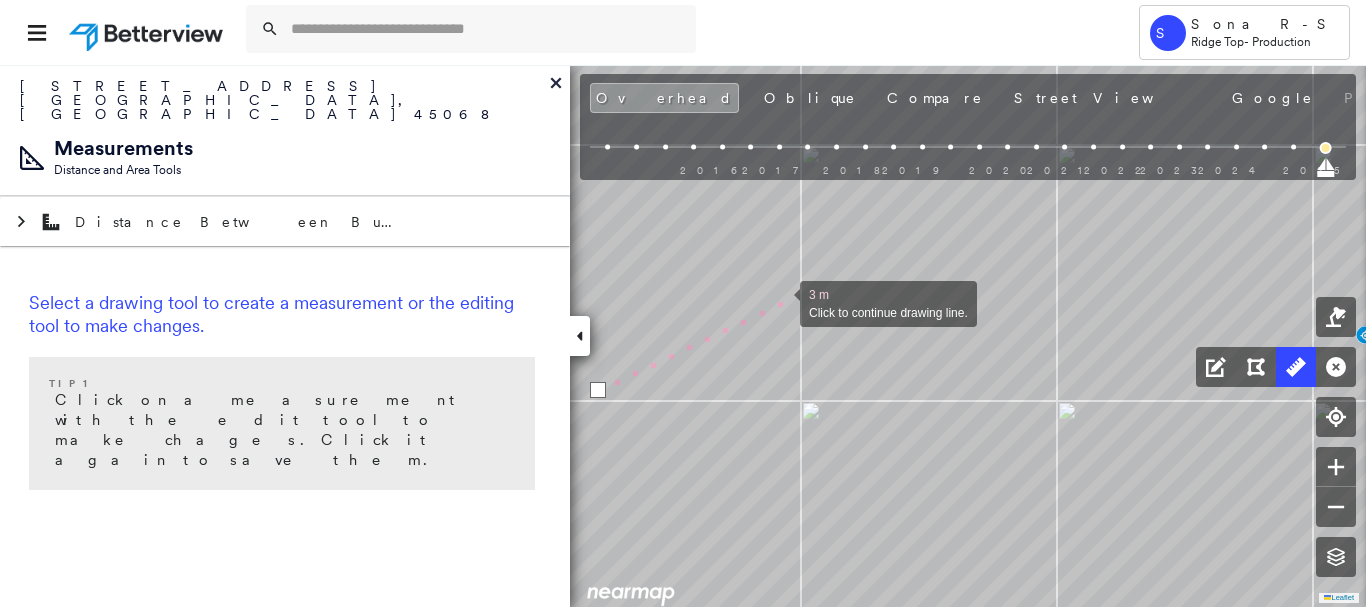 drag, startPoint x: 780, startPoint y: 302, endPoint x: 468, endPoint y: 533, distance: 388.20743 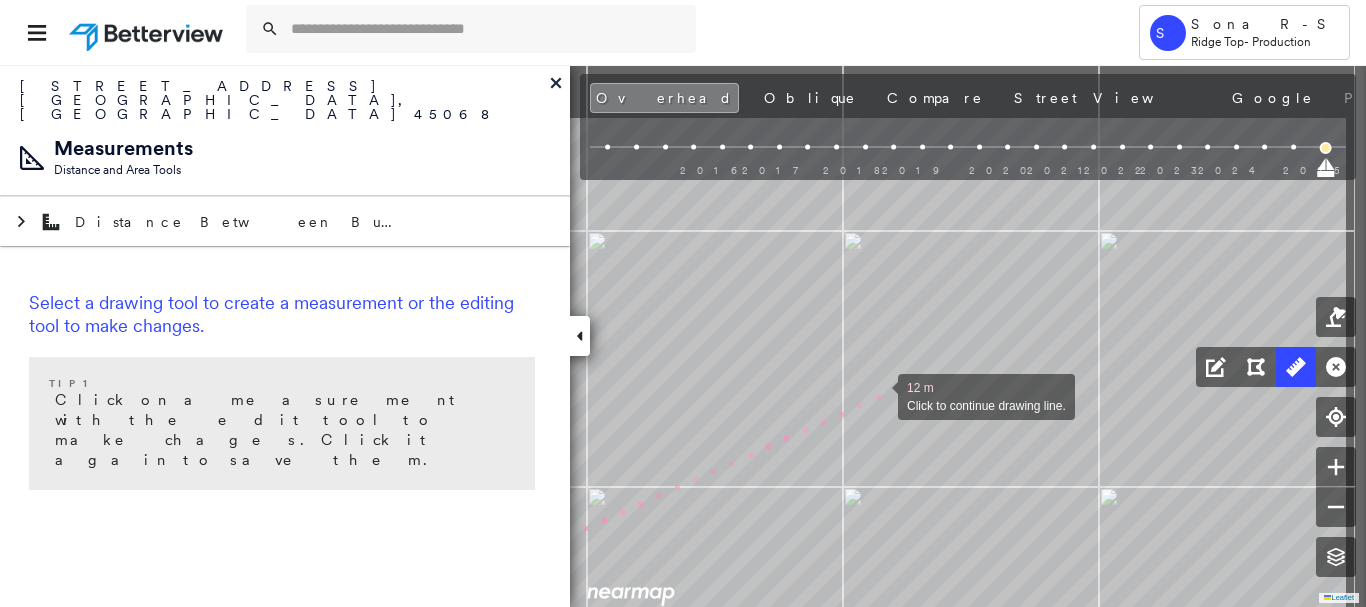 drag, startPoint x: 1025, startPoint y: 296, endPoint x: 883, endPoint y: 383, distance: 166.53227 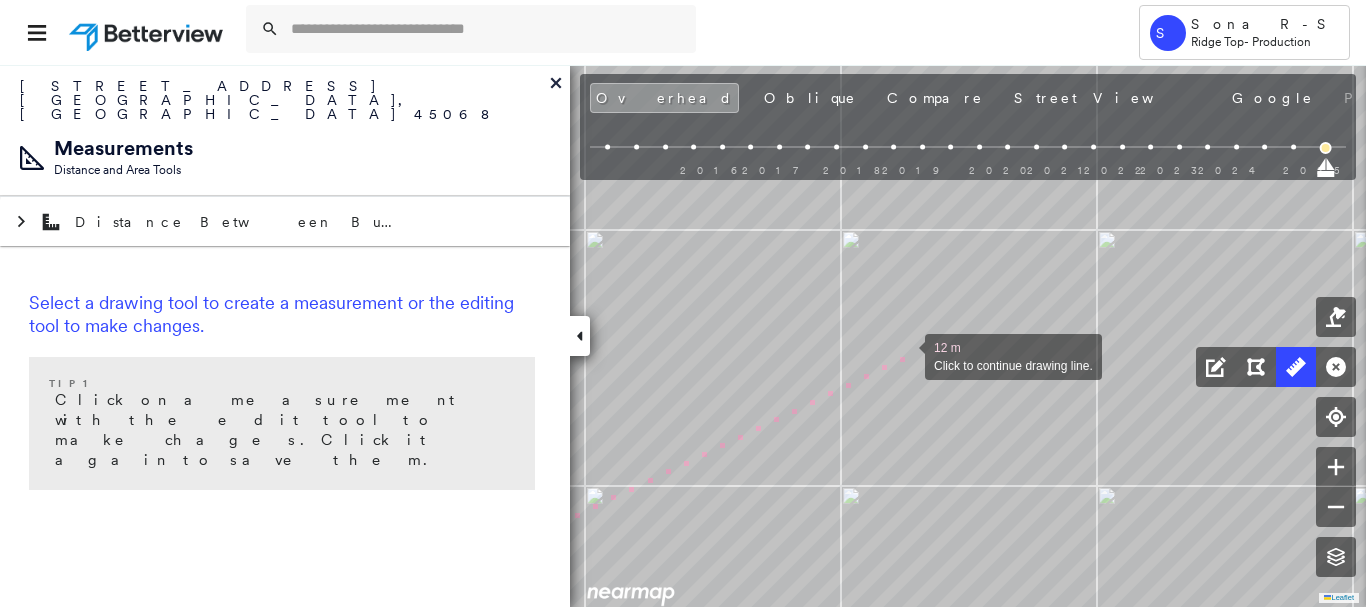 click at bounding box center (905, 355) 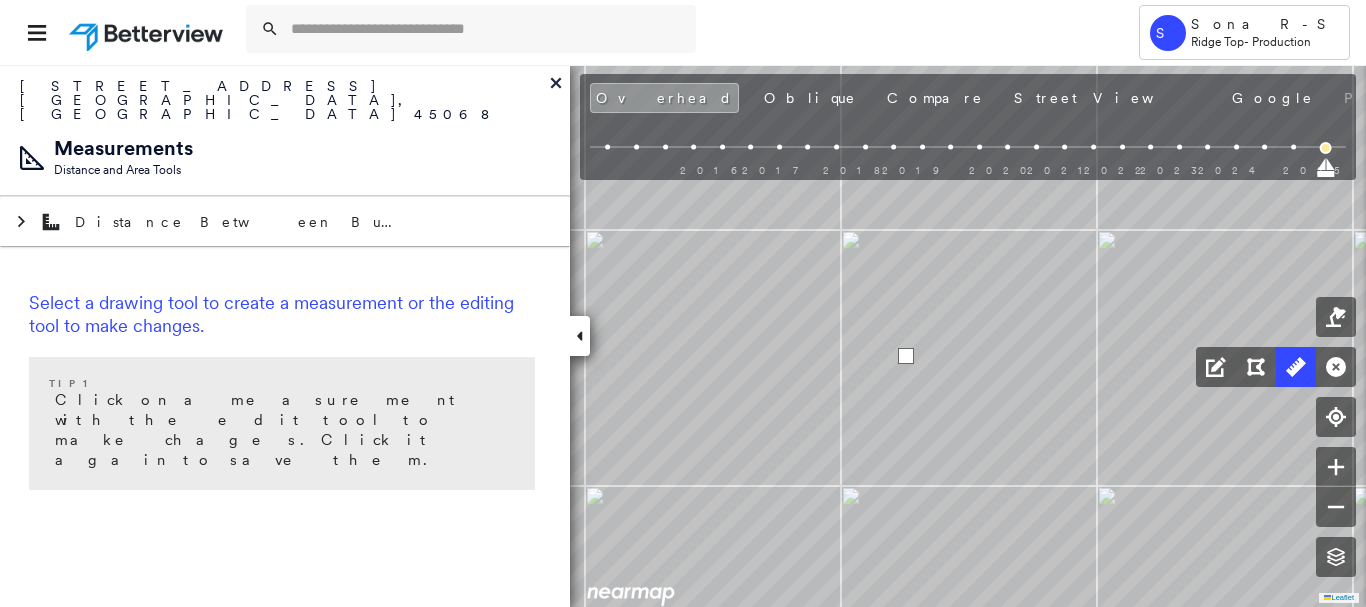 click at bounding box center [906, 356] 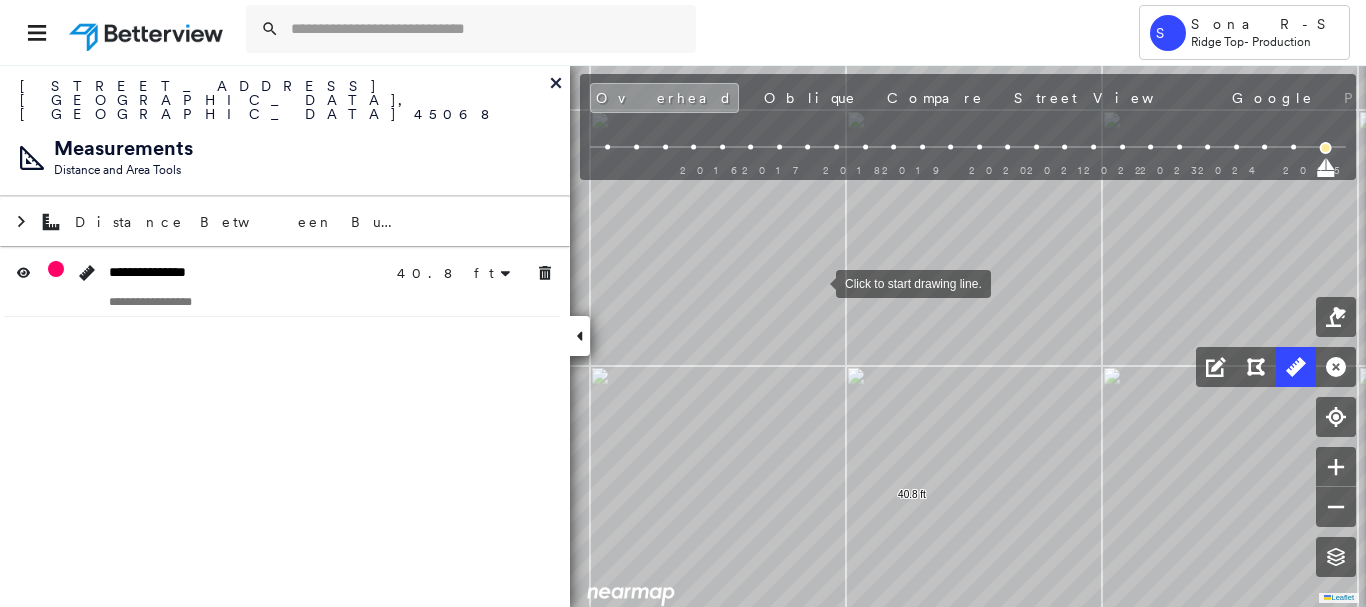 click at bounding box center (816, 282) 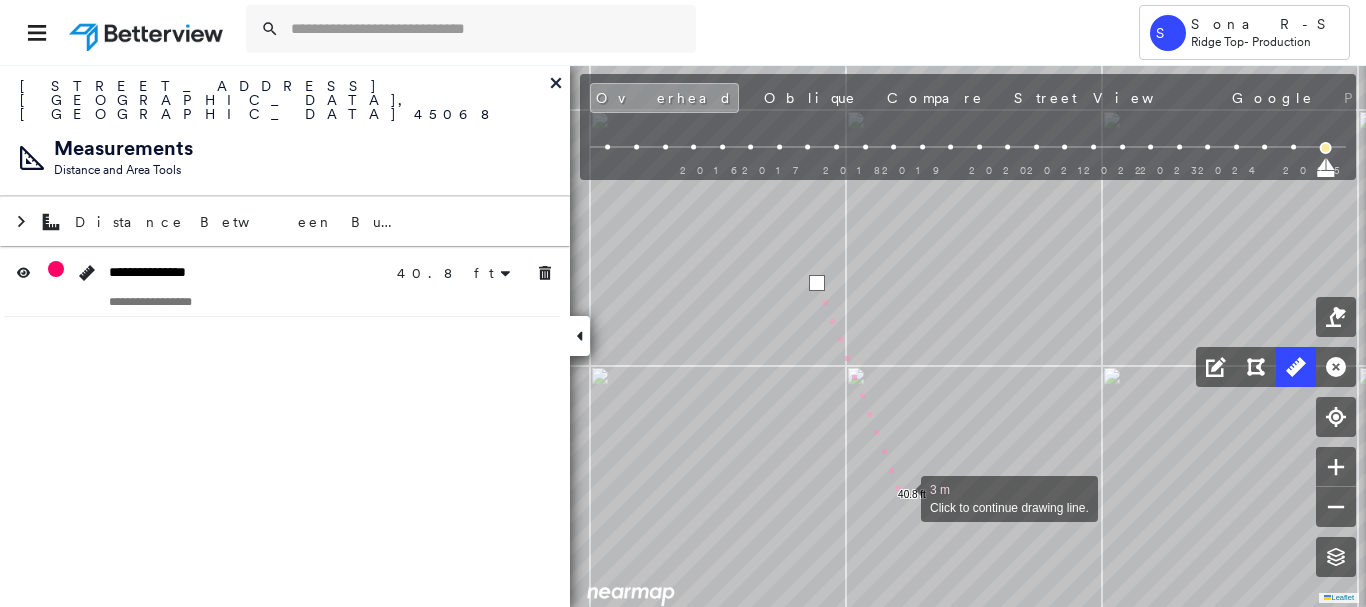 click at bounding box center [901, 497] 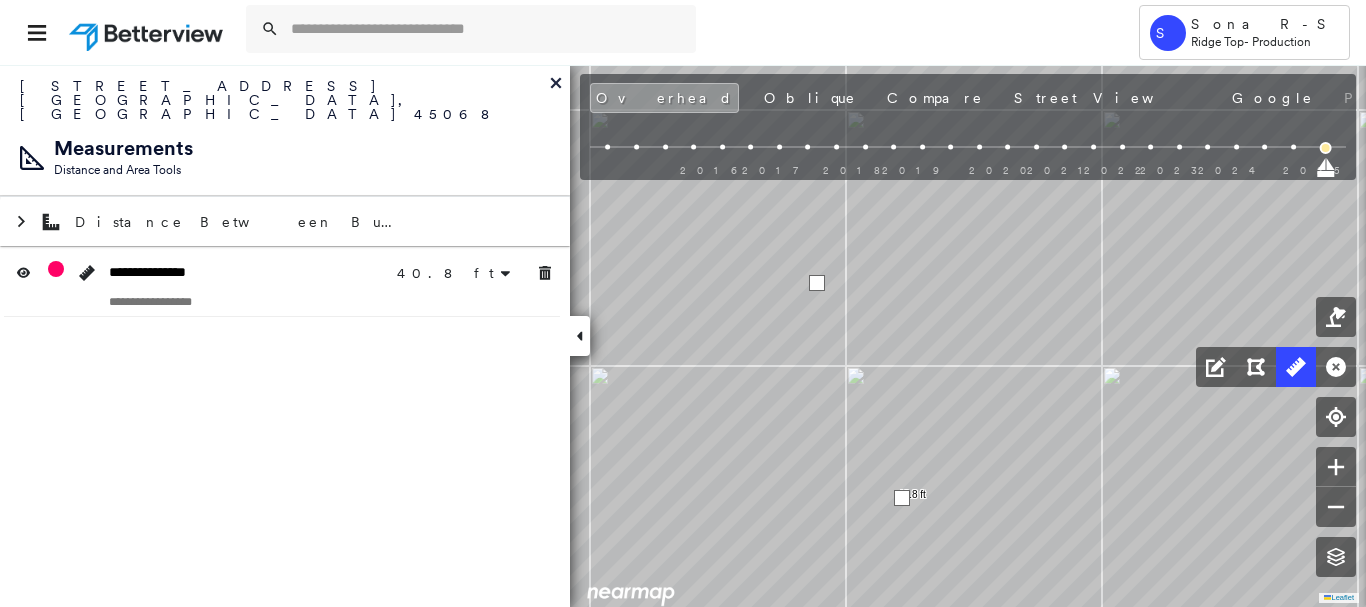 click at bounding box center [902, 498] 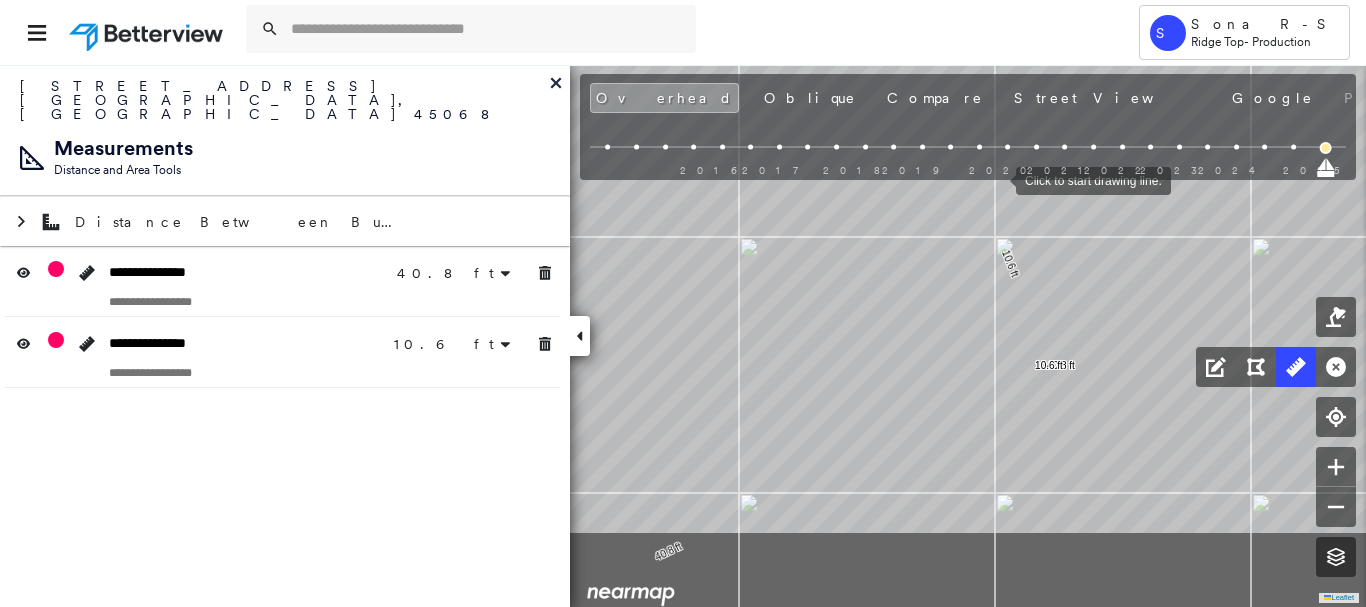 drag, startPoint x: 905, startPoint y: 275, endPoint x: 1001, endPoint y: 162, distance: 148.27339 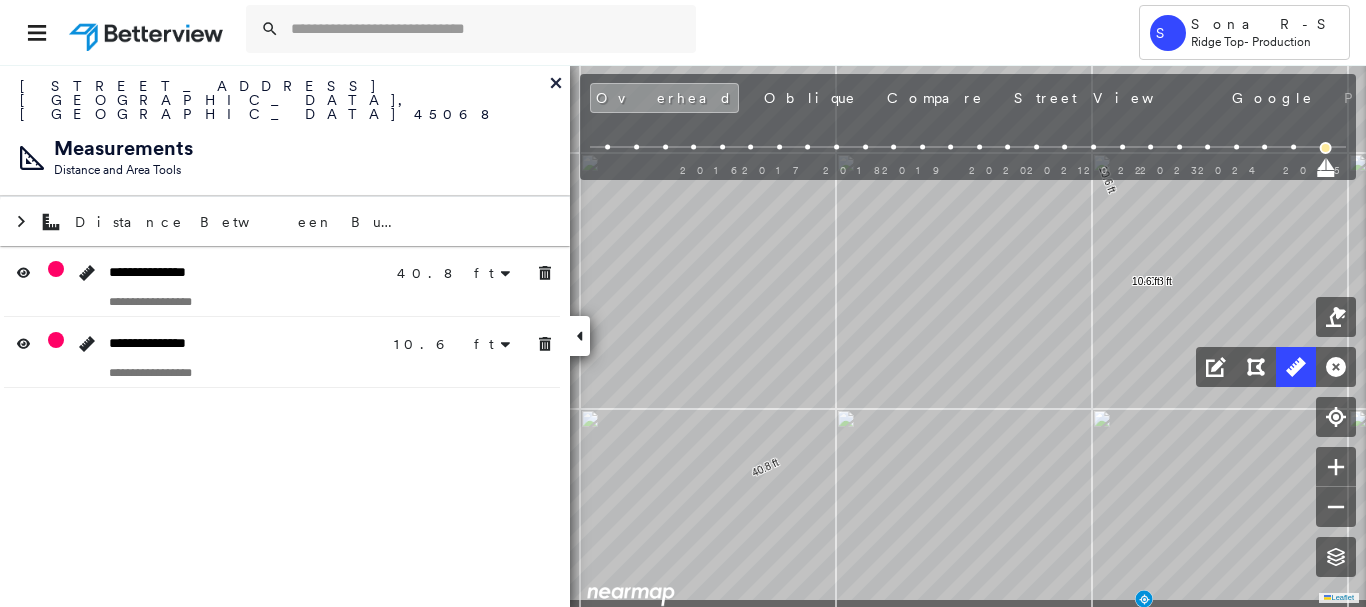 drag, startPoint x: 880, startPoint y: 437, endPoint x: 1030, endPoint y: 324, distance: 187.80043 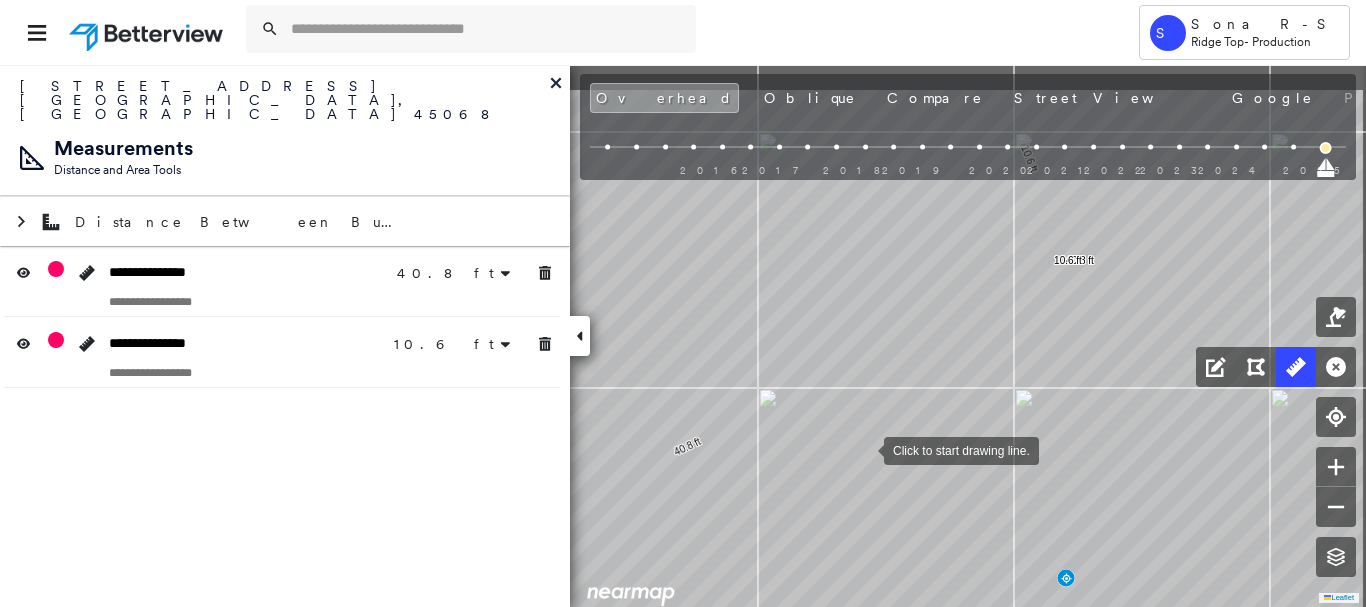 drag, startPoint x: 889, startPoint y: 428, endPoint x: 866, endPoint y: 447, distance: 29.832869 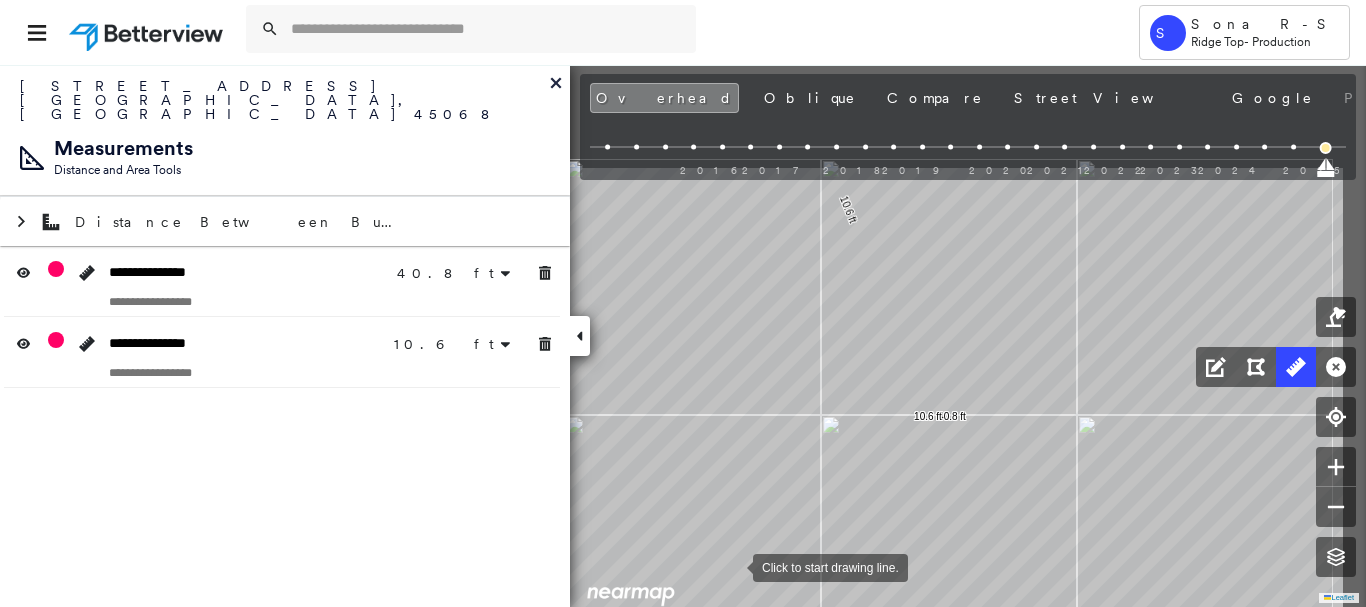 drag, startPoint x: 895, startPoint y: 396, endPoint x: 728, endPoint y: 578, distance: 247.0081 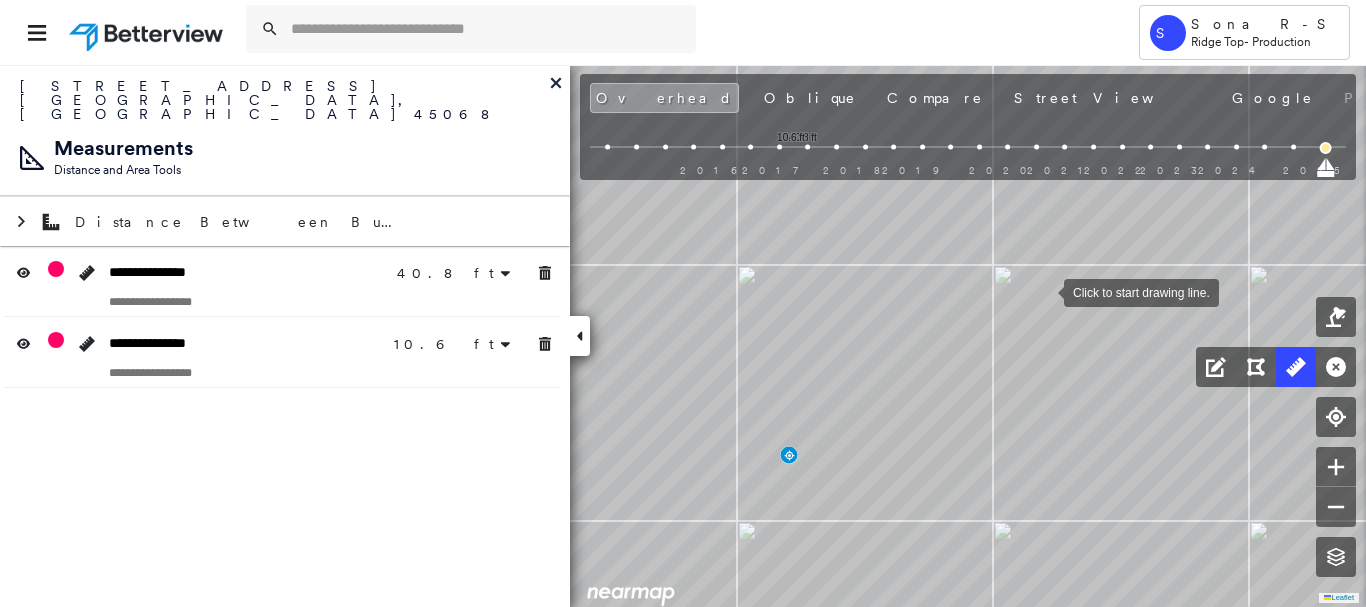 click at bounding box center [1044, 291] 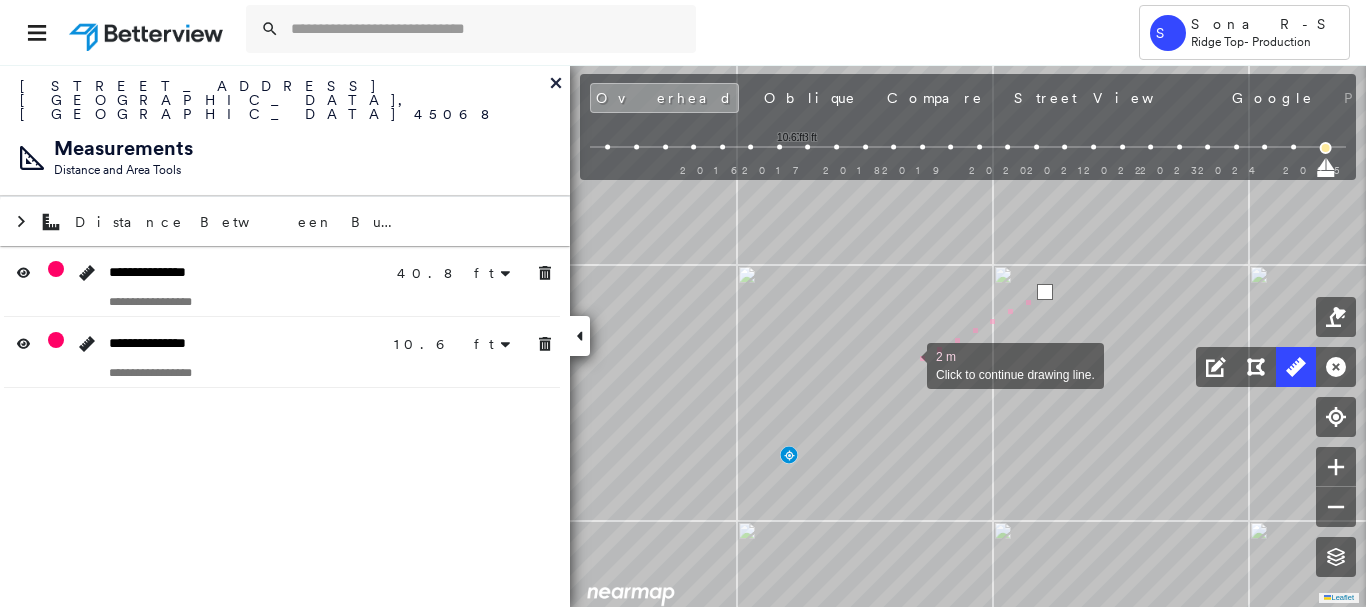 click at bounding box center (907, 364) 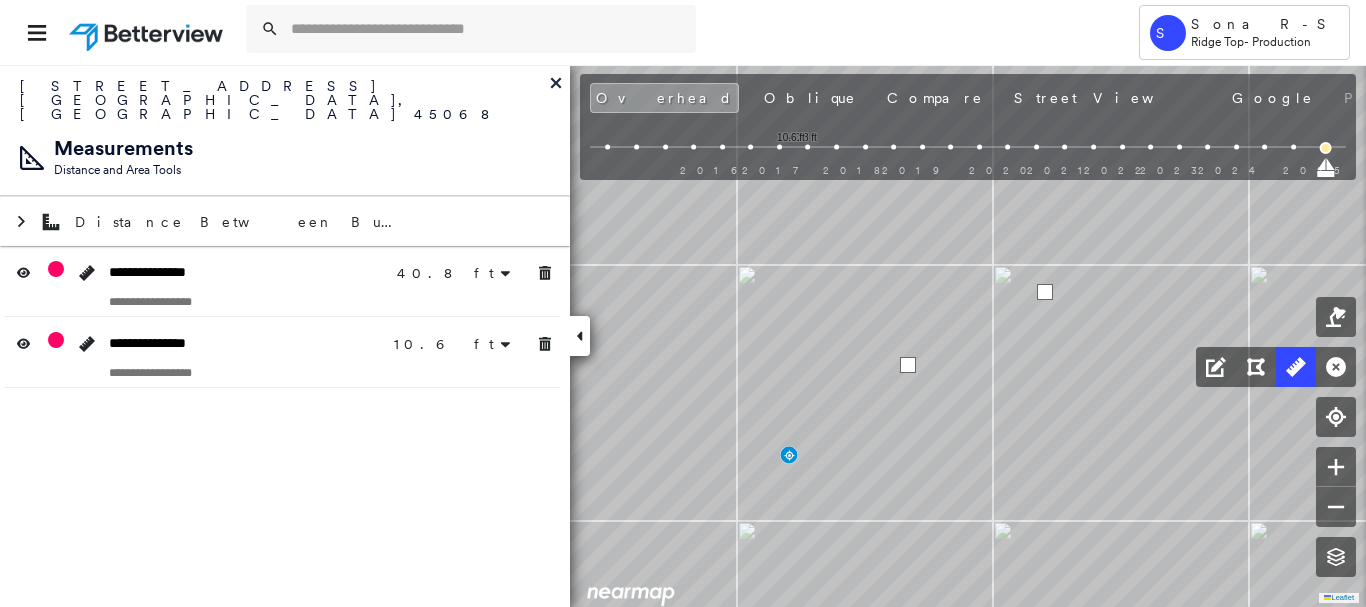 click at bounding box center (908, 365) 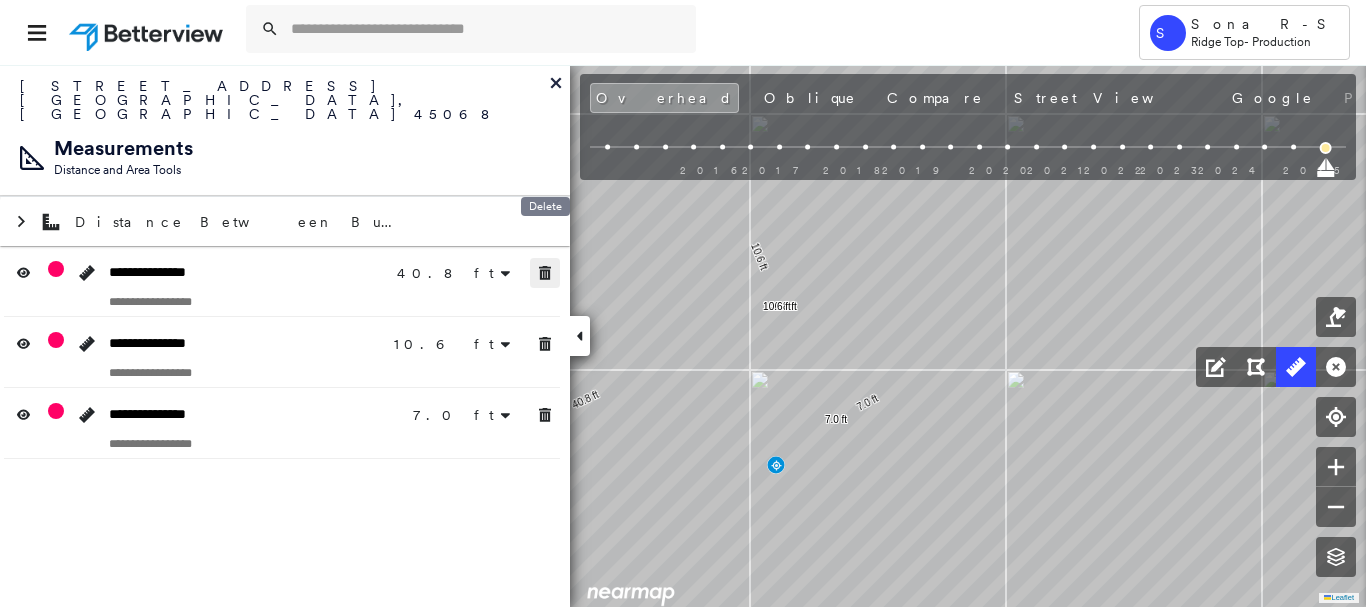 click 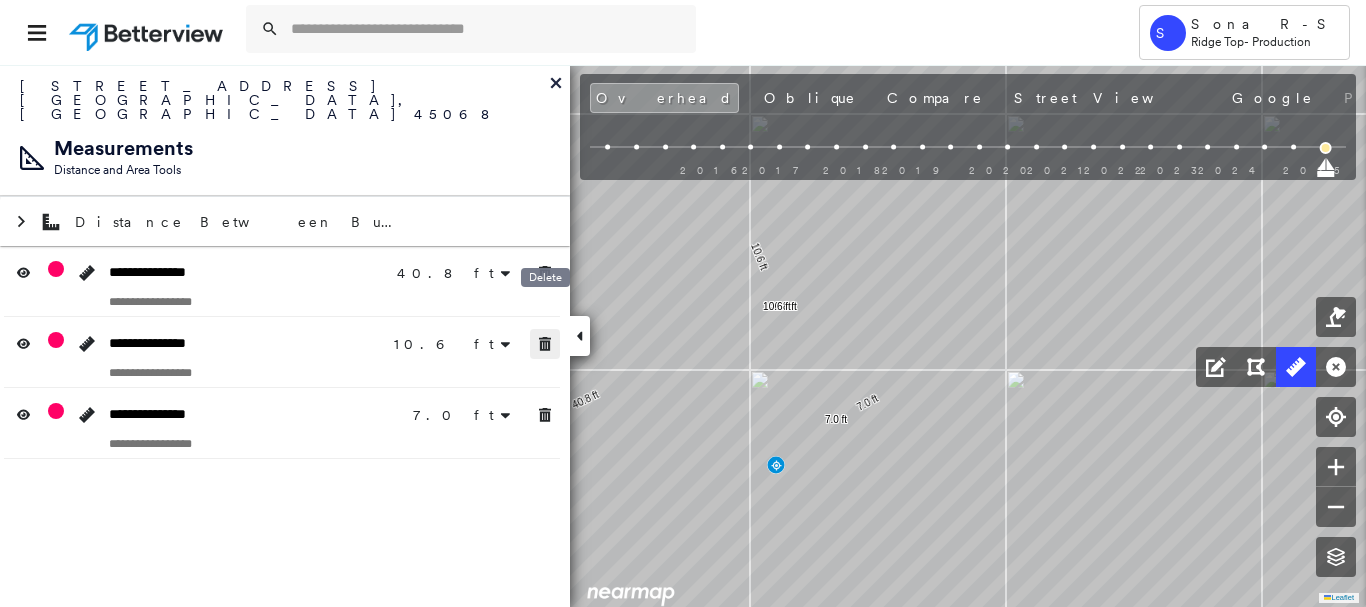 drag, startPoint x: 549, startPoint y: 311, endPoint x: 547, endPoint y: 386, distance: 75.026665 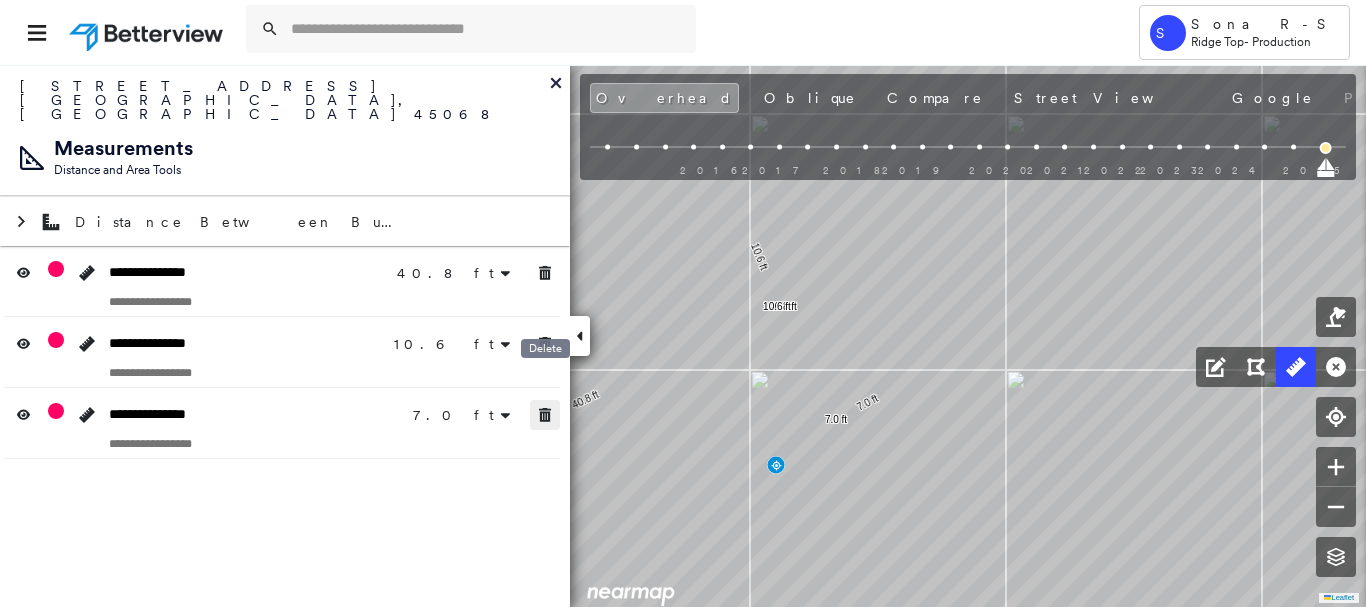 click 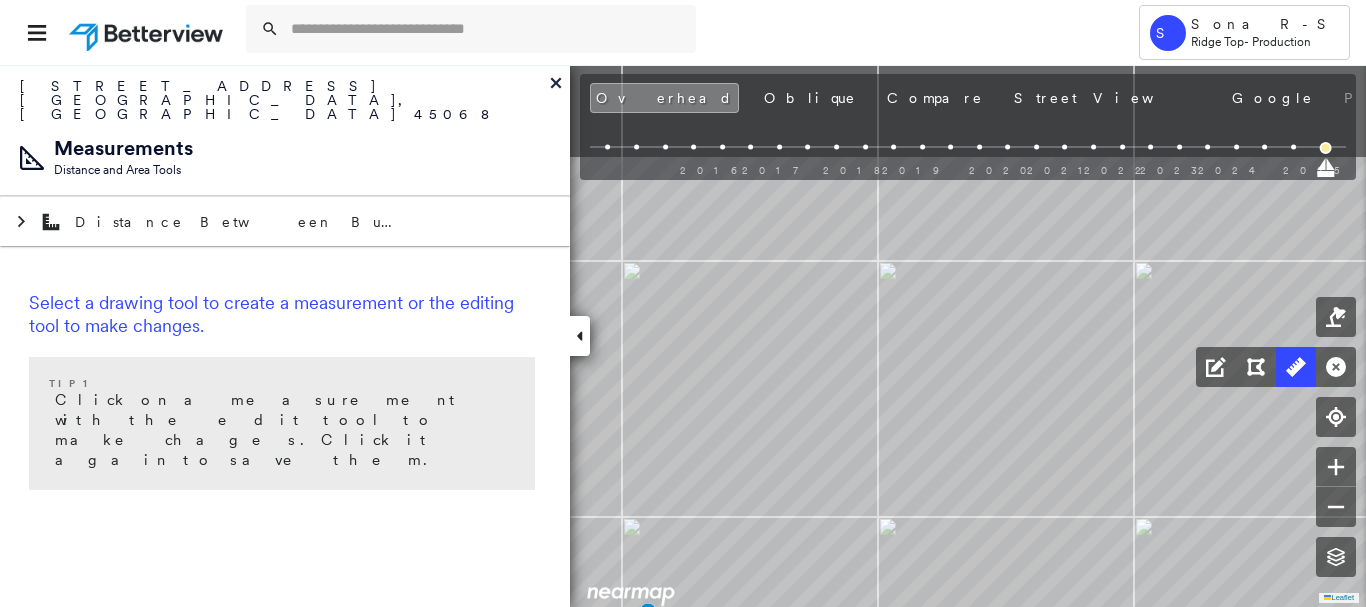 click on "Click to start drawing line." at bounding box center [-100, 354] 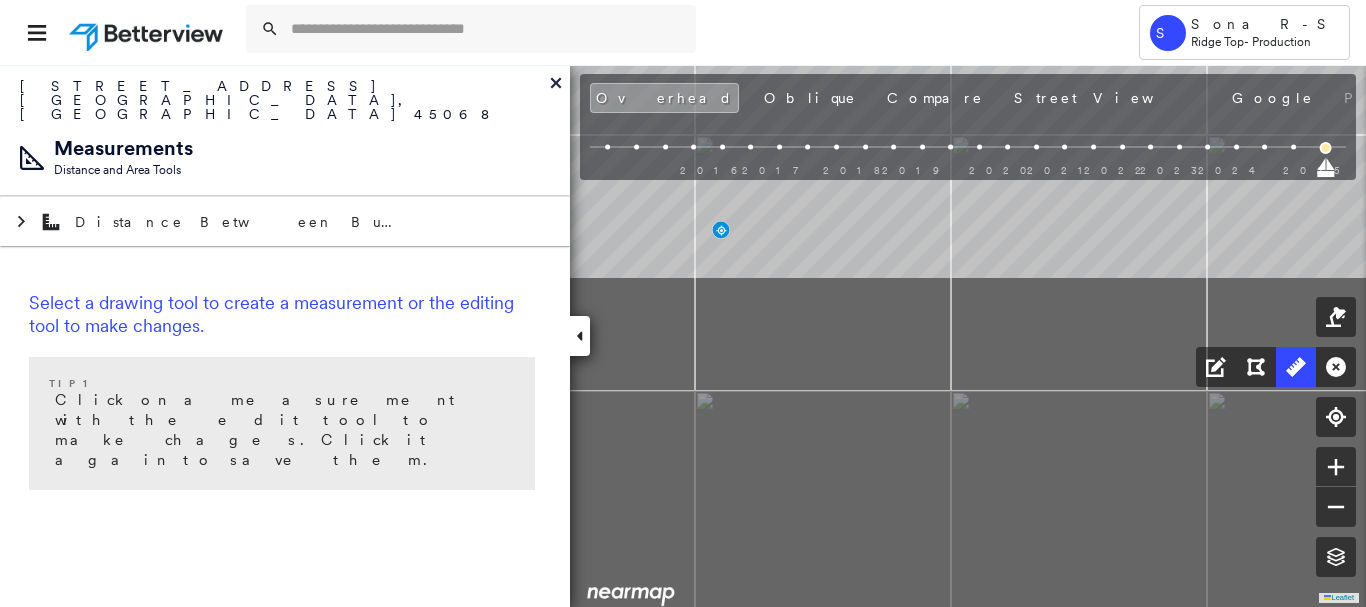 click on "[STREET_ADDRESS] Assigned to:  Sona R-S Assigned to:  Sona R-S 780112_Malcolm Assigned to:  Sona R-S Open Comments Download PDF Report Summary Construction Occupancy Protection Exposure Determination Overhead Obliques Street View Roof Spotlight™ Index :  61-94 out of 100 0 100 25 50 75 1 2 Building Roof Scores 2 Buildings Policy Information :  780112_Malcolm Flags :  1 (0 cleared, 1 uncleared) Construction Roof Spotlights :  Rust, Staining, Overhang, Vent Property Features :  Car, Patio Furniture, Boat, Significantly Stained Pavement, Trailer and 1 more Roof Size & Shape :  2 buildings  Occupancy Protection Exposure Determination Flags :  1 (0 cleared, 1 uncleared) Uncleared Flags (1) Cleared Flags  (0) Betterview Property Flagged [DATE] Clear Action Taken New Entry History Quote/New Business Terms & Conditions Added ACV Endorsement Added Cosmetic Endorsement Inspection/Loss Control Report Information Added to Inspection Survey Onsite Inspection Ordered General Save" at bounding box center [683, 335] 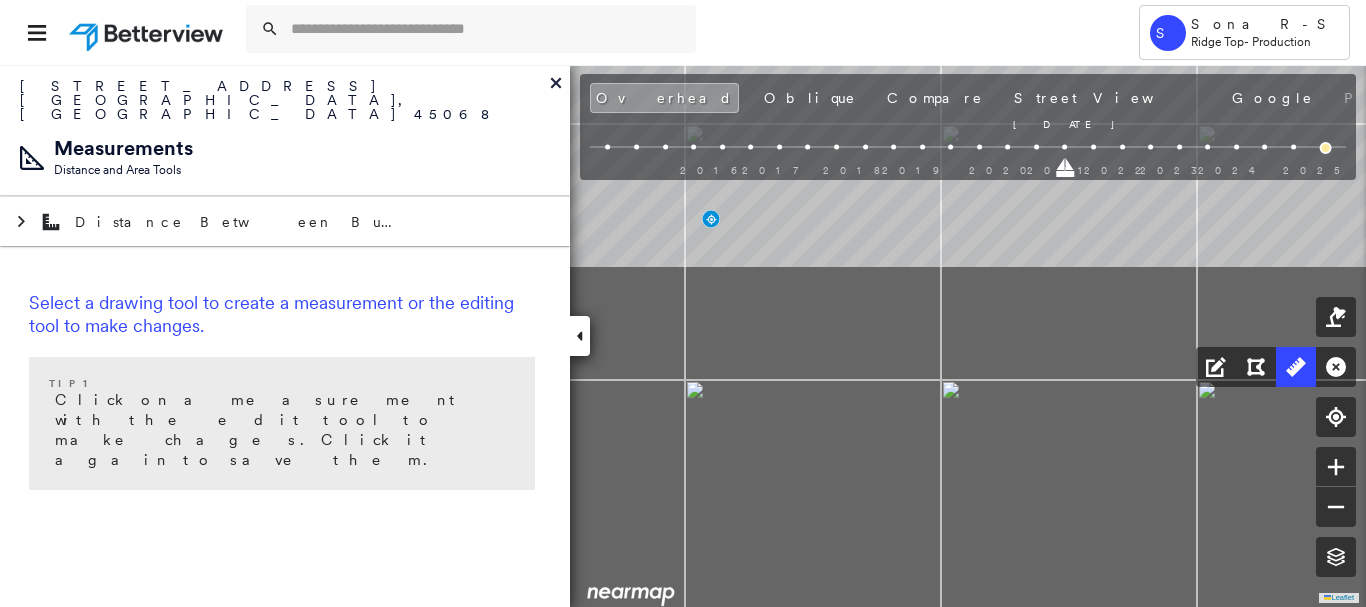 click on "Overhead Oblique Compare Street View Google Photos [DATE] 2016 2017 2018 2019 2020 2021 2022 2023 2024 [DATE], [DATE], 2021 2015 2016 2017 2018 2019 2020 2021 2022 [GEOGRAPHIC_DATA]" at bounding box center [968, 122] 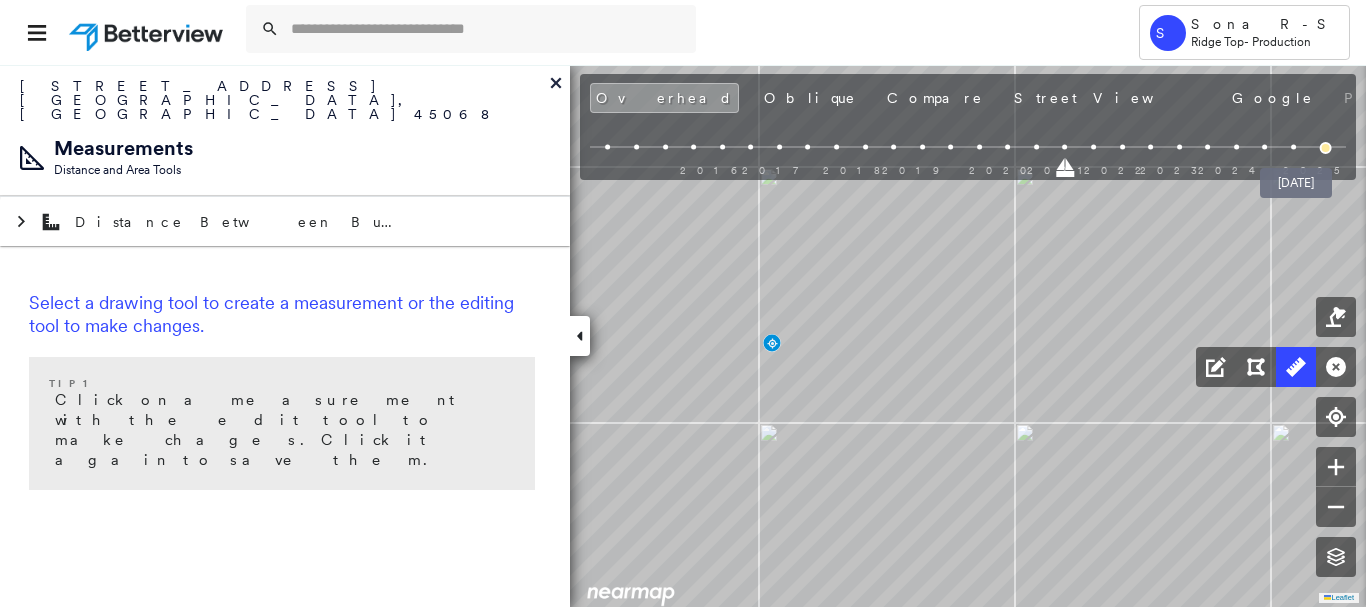 click at bounding box center (1326, 148) 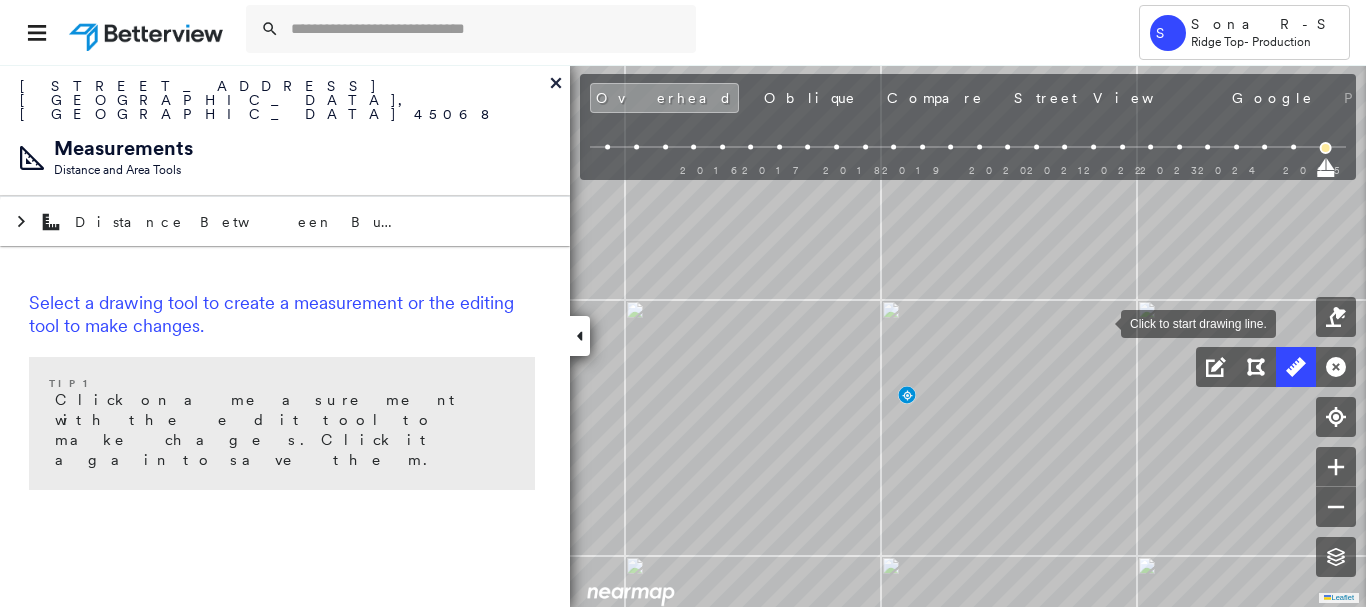 drag, startPoint x: 973, startPoint y: 294, endPoint x: 1101, endPoint y: 321, distance: 130.81667 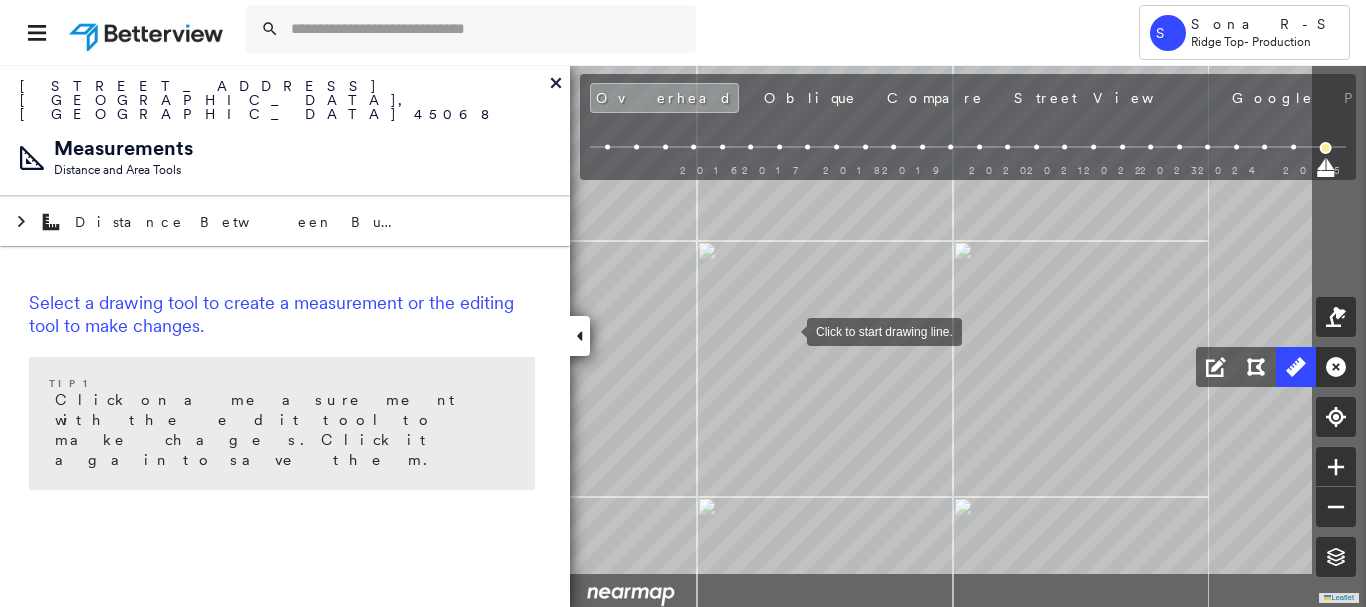 drag, startPoint x: 980, startPoint y: 419, endPoint x: 791, endPoint y: 332, distance: 208.06248 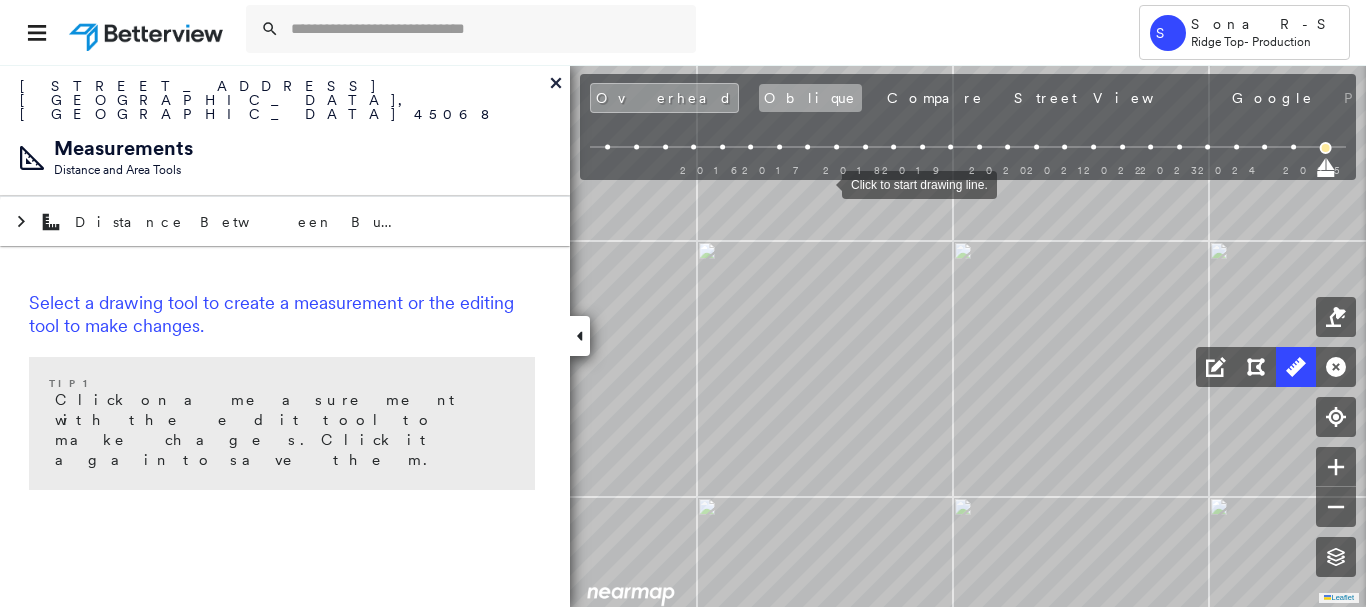 click on "Oblique" at bounding box center (810, 98) 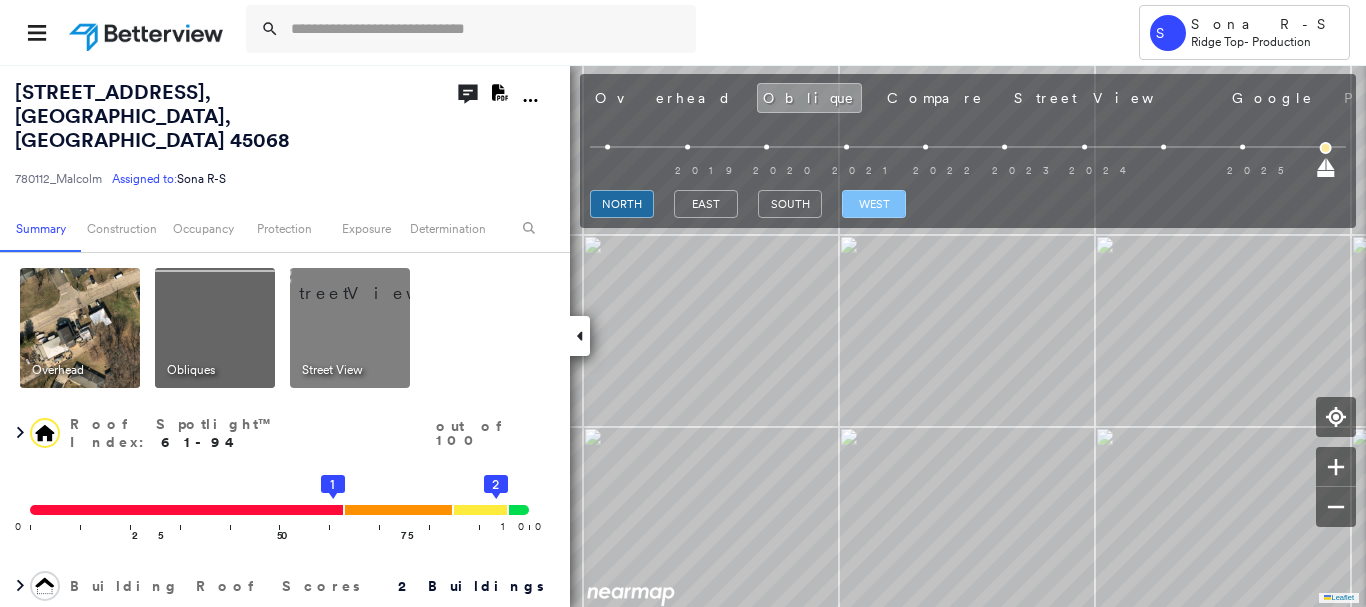 click on "west" at bounding box center [874, 204] 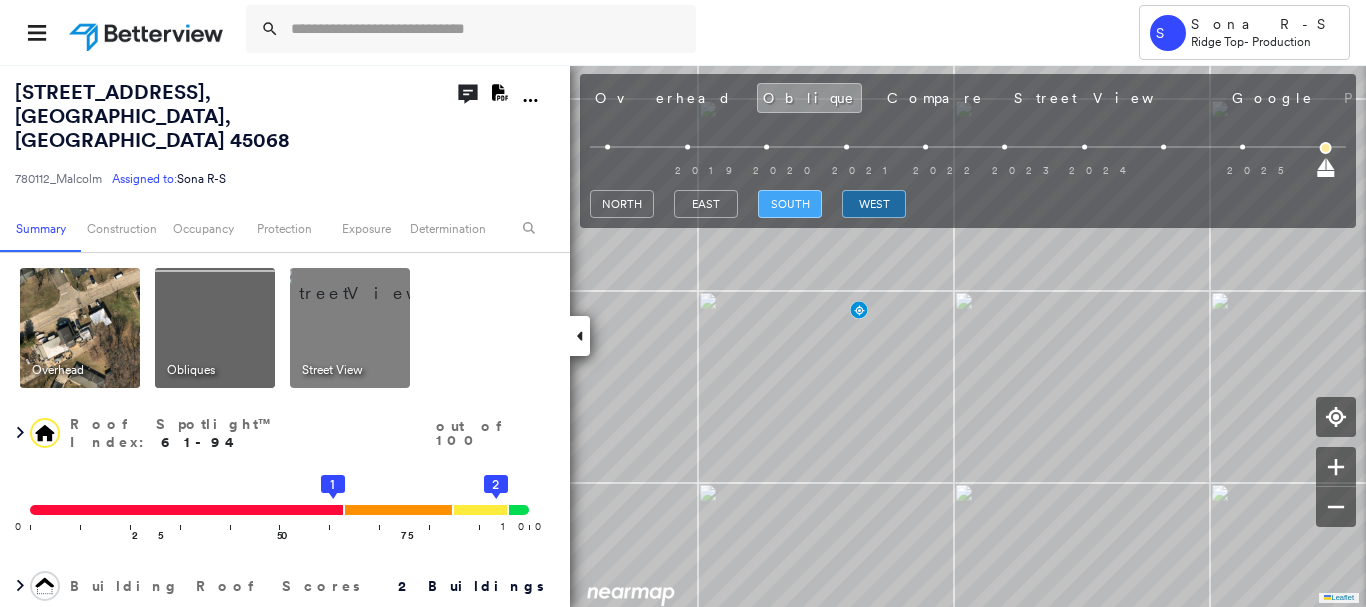 click on "south" at bounding box center (790, 204) 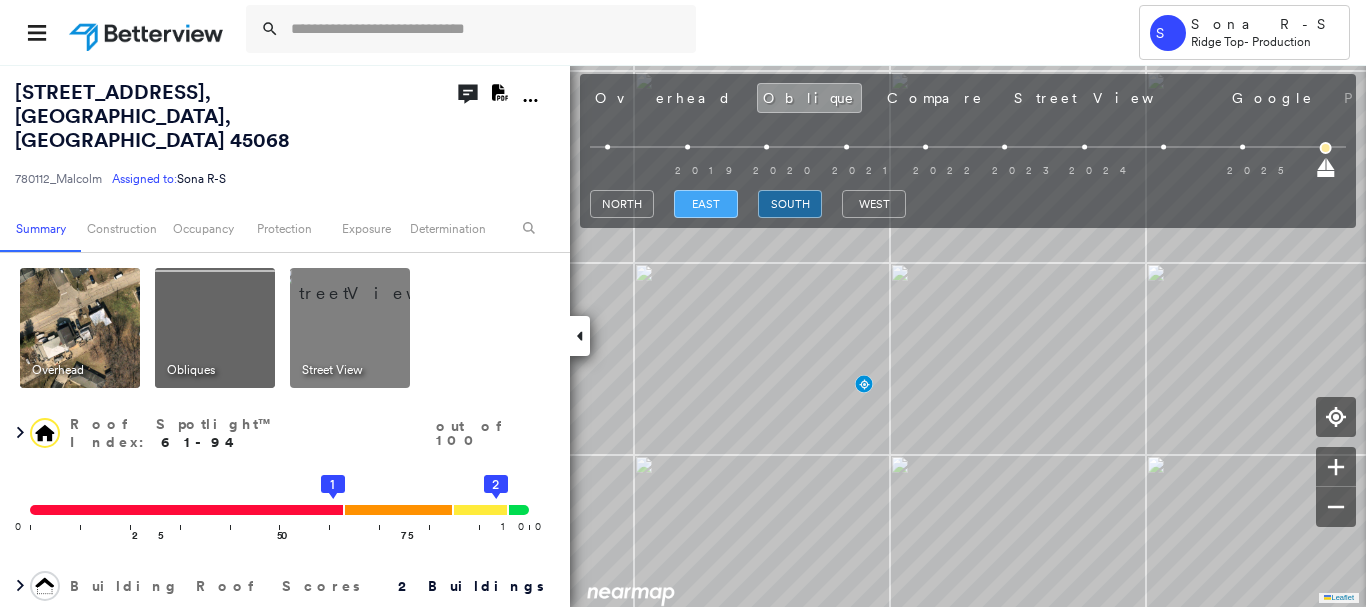 click on "east" at bounding box center [706, 204] 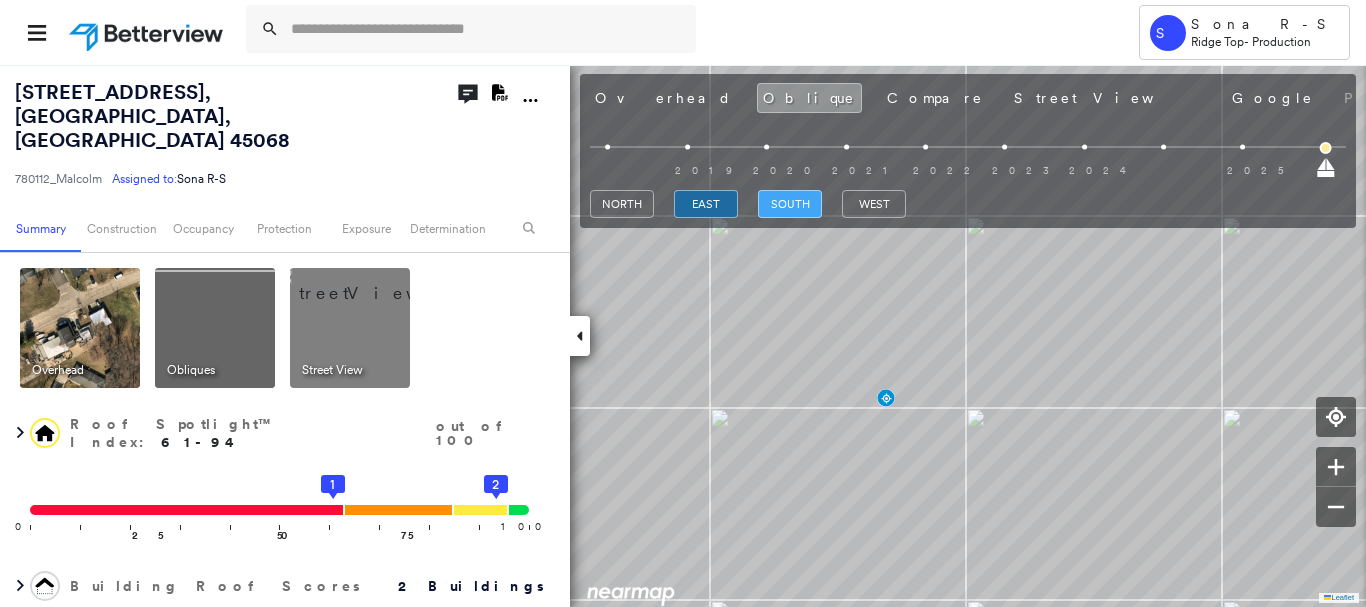 click on "south" at bounding box center [790, 204] 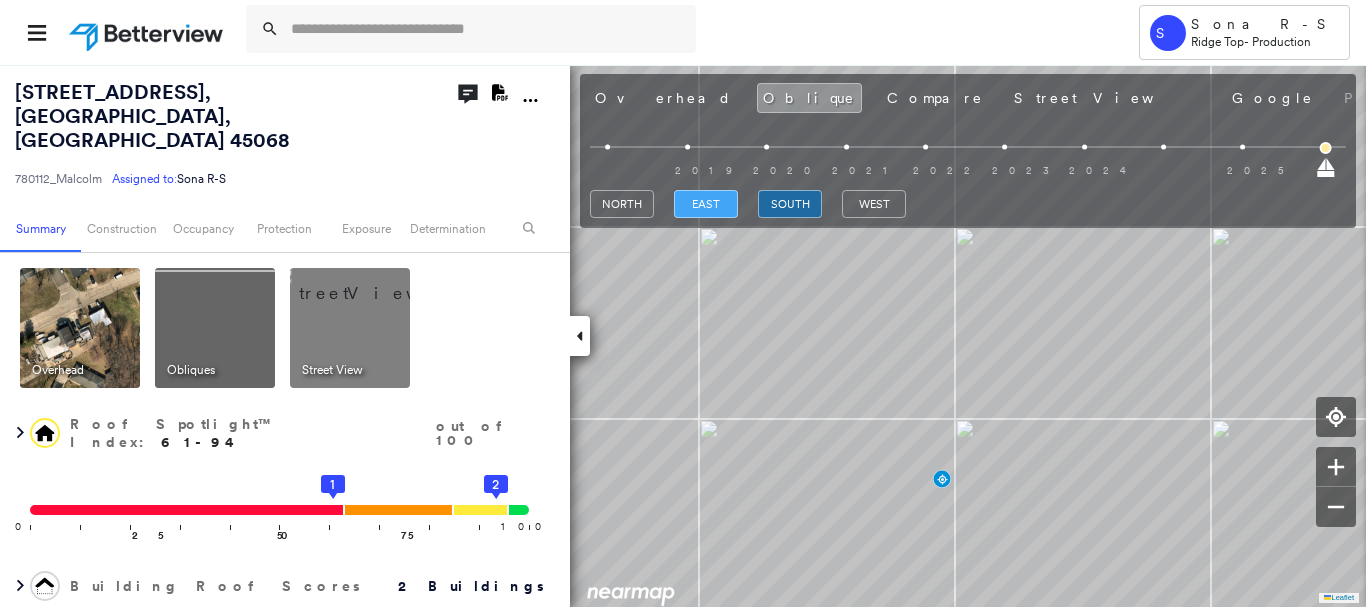click on "east" at bounding box center (706, 204) 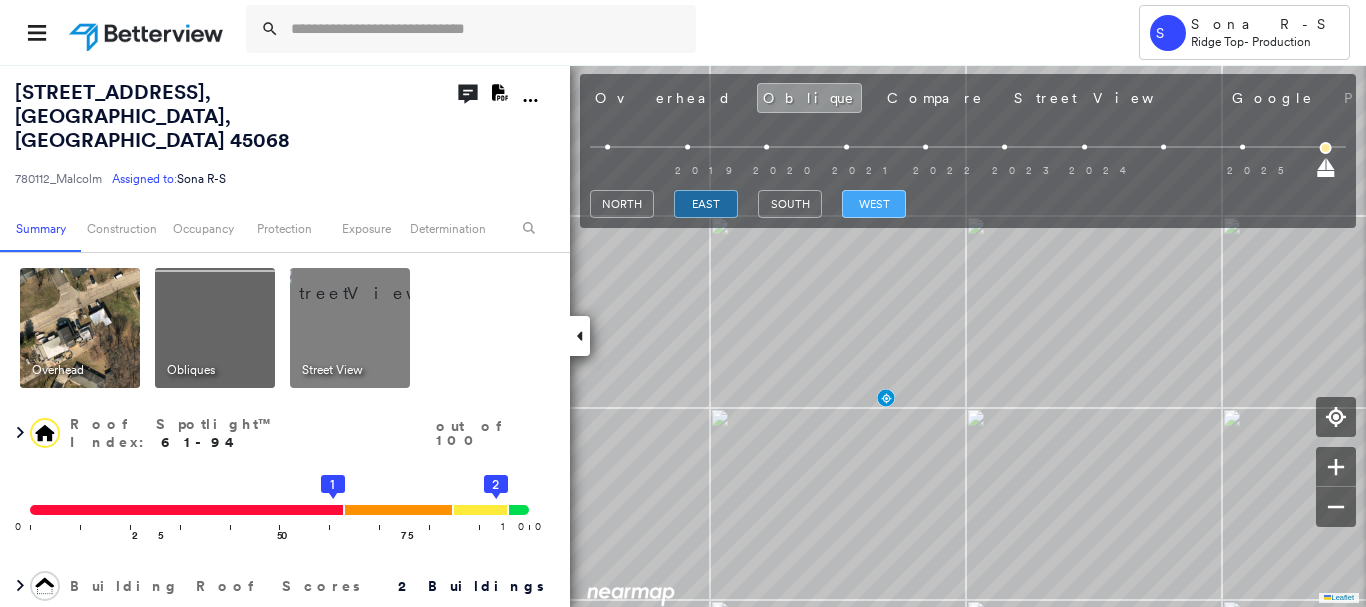 click on "west" at bounding box center (874, 204) 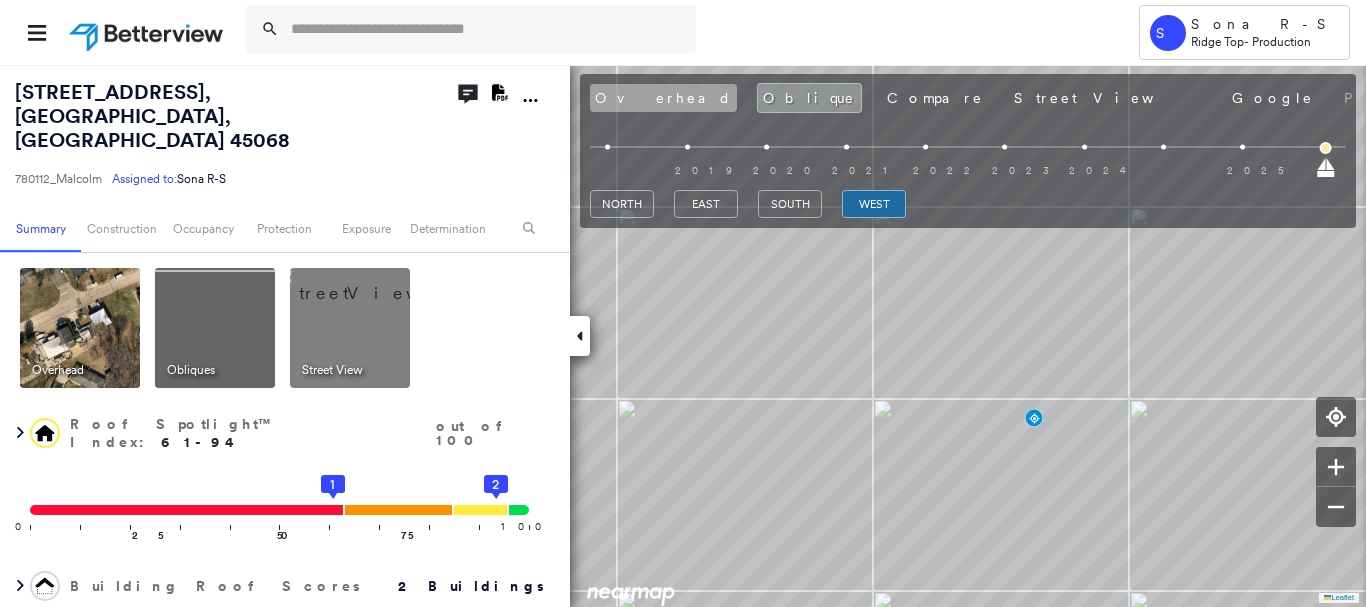 click on "Overhead" at bounding box center [663, 98] 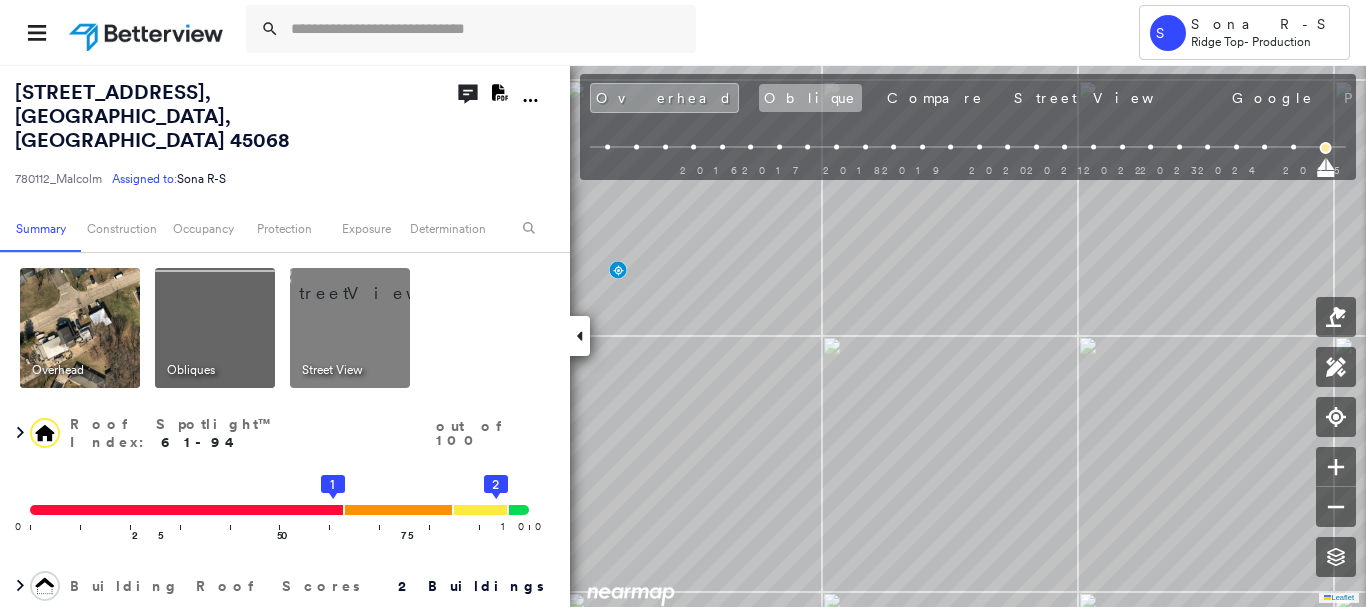 click on "Oblique" at bounding box center [810, 98] 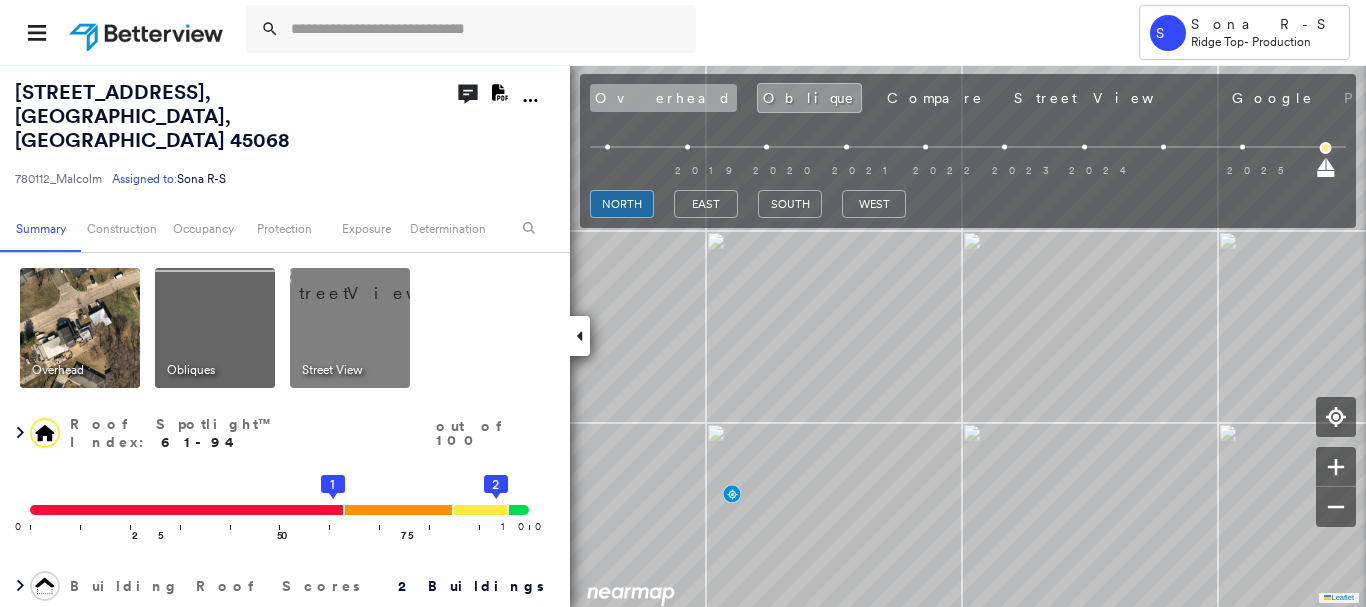 click on "Overhead" at bounding box center (663, 98) 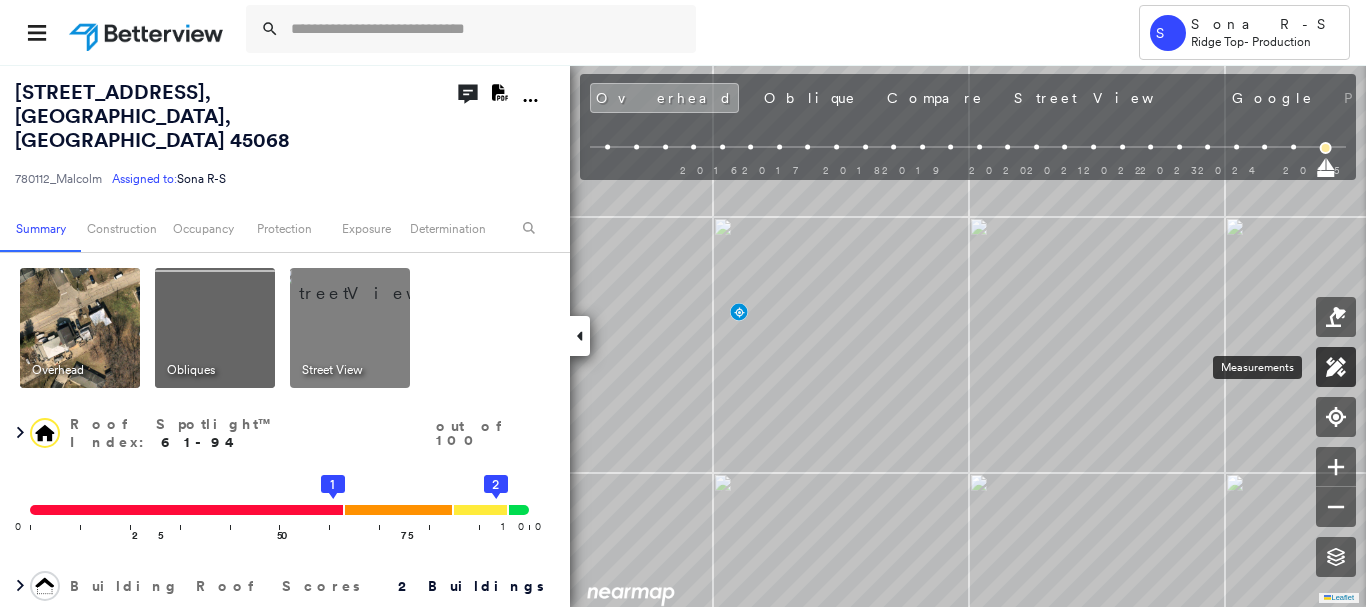 click 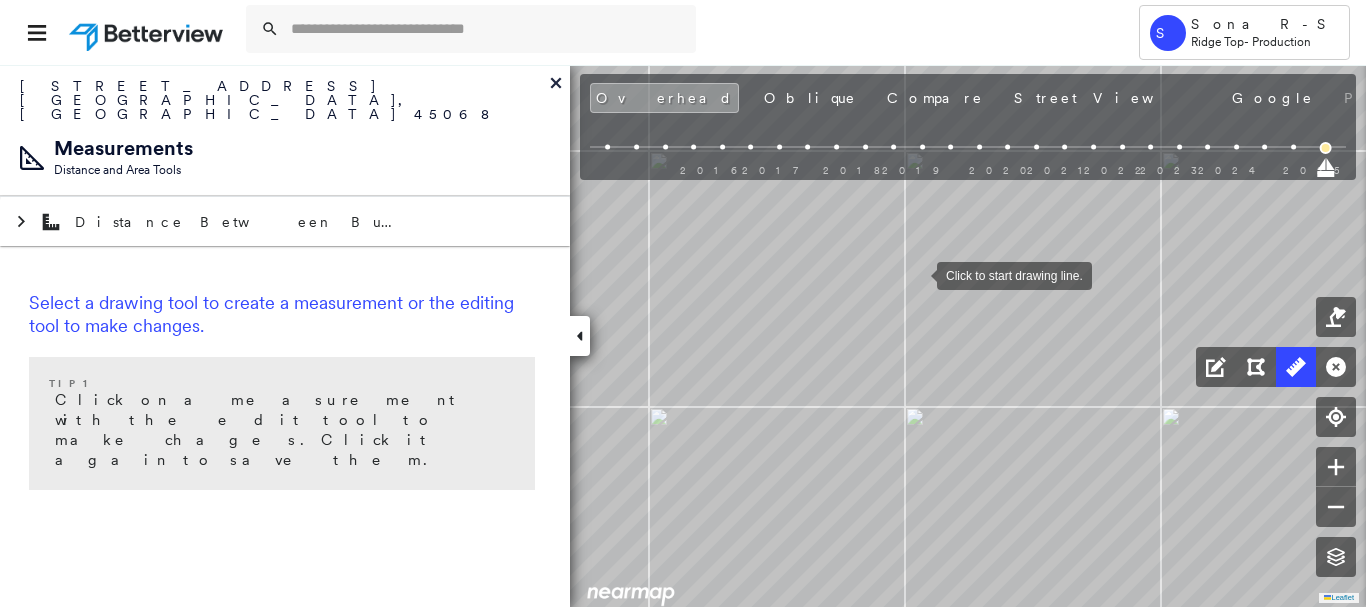 click at bounding box center [917, 274] 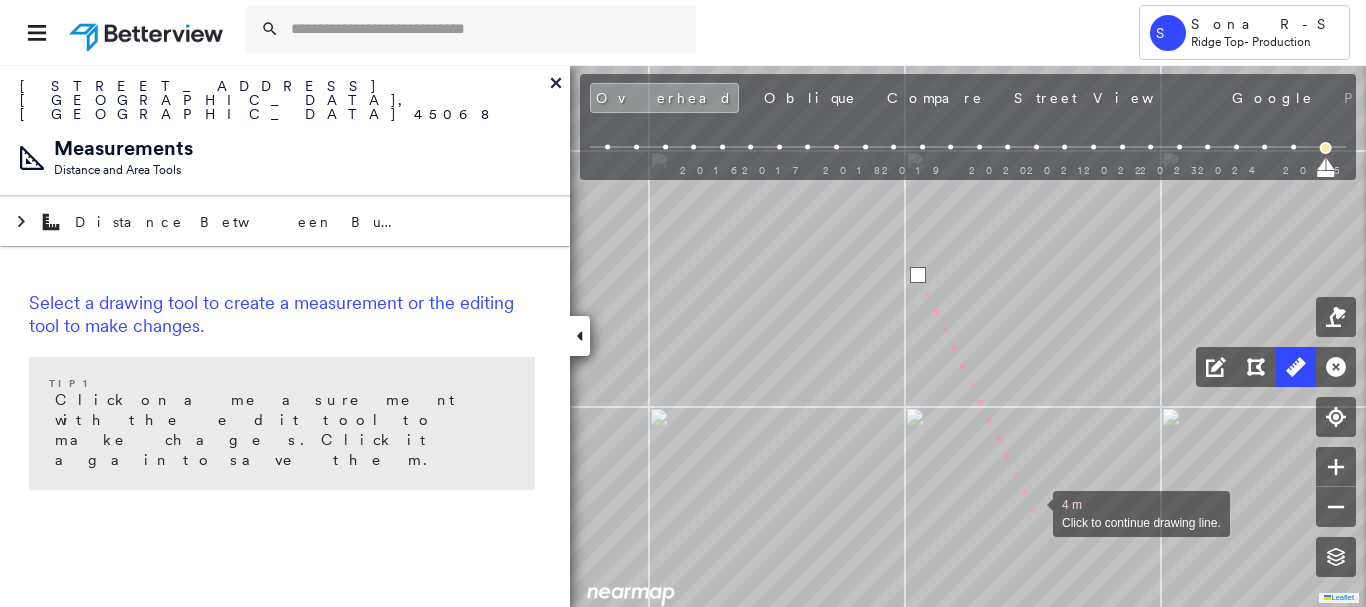 click at bounding box center (1033, 512) 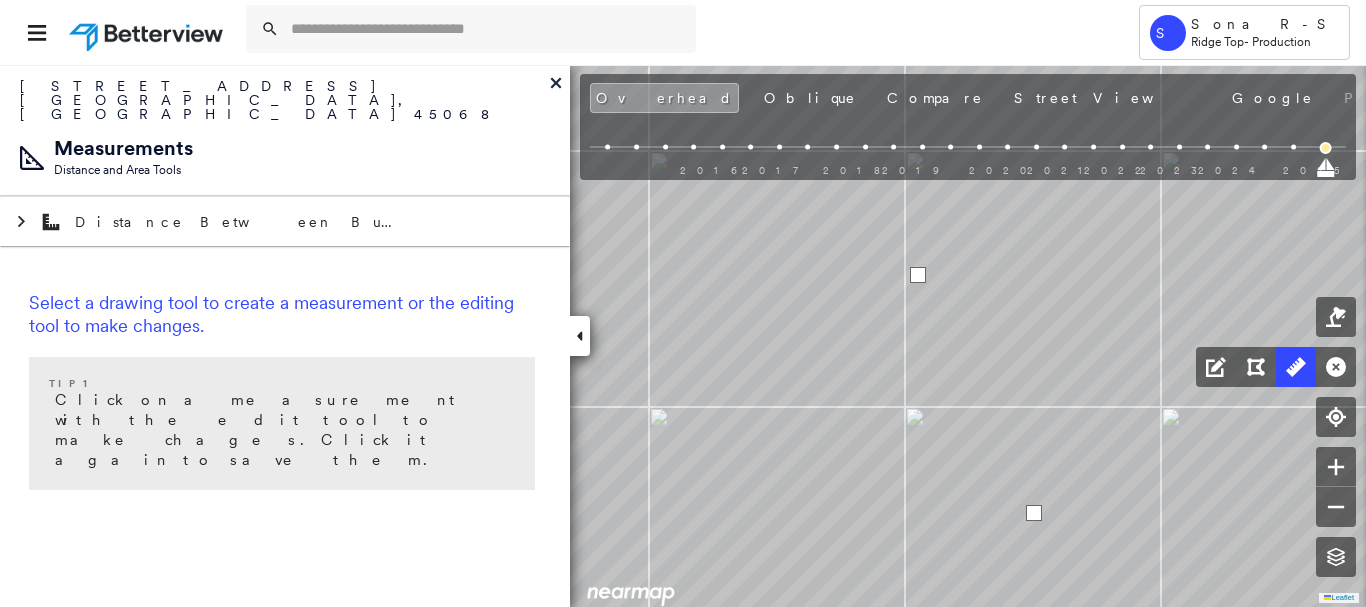 click at bounding box center (1034, 513) 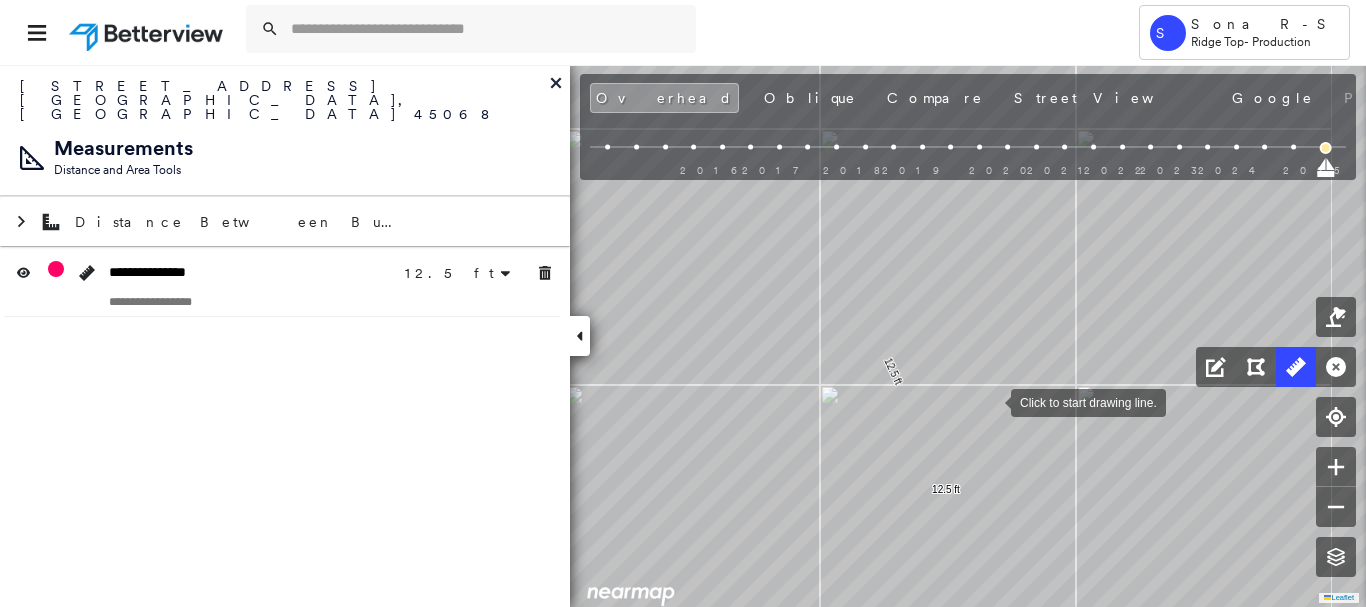 drag, startPoint x: 1071, startPoint y: 423, endPoint x: 990, endPoint y: 401, distance: 83.9345 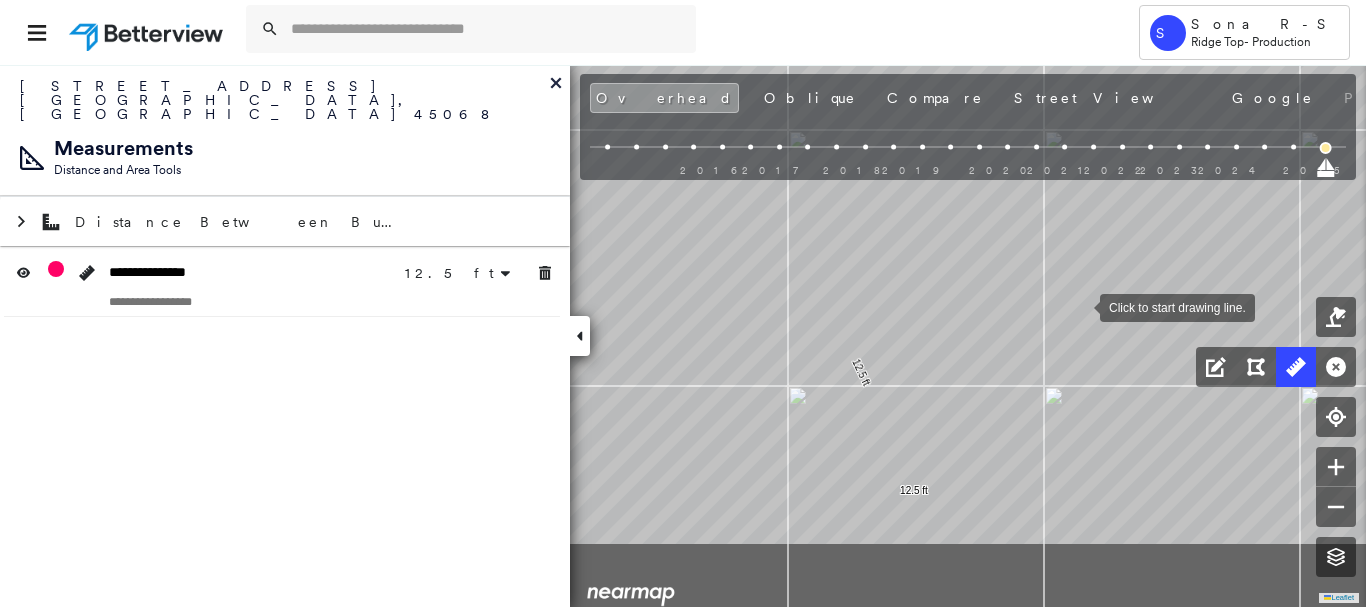 drag, startPoint x: 1036, startPoint y: 381, endPoint x: 1077, endPoint y: 311, distance: 81.12336 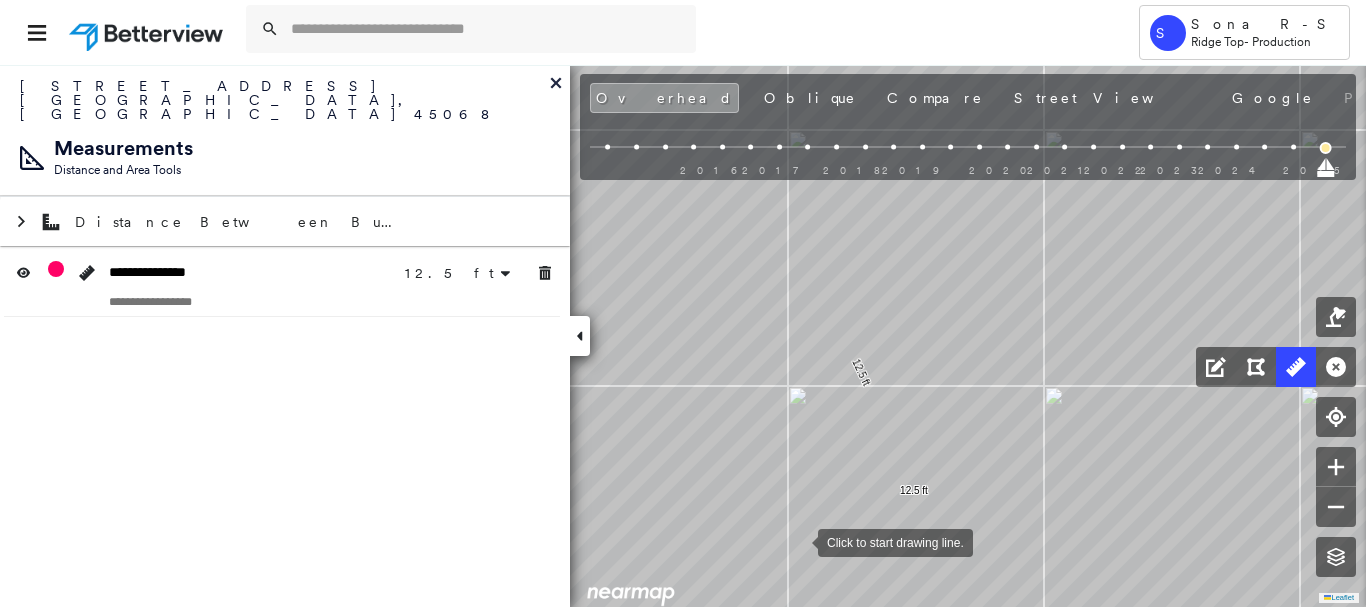 click at bounding box center [798, 541] 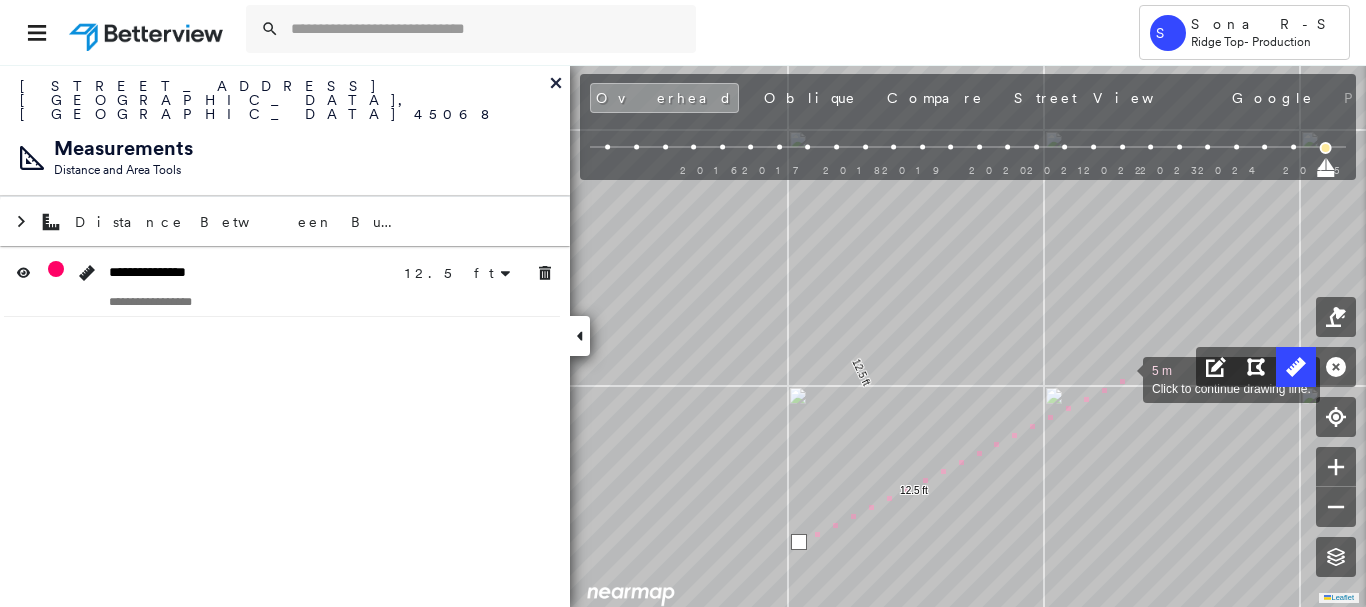 click at bounding box center [1123, 378] 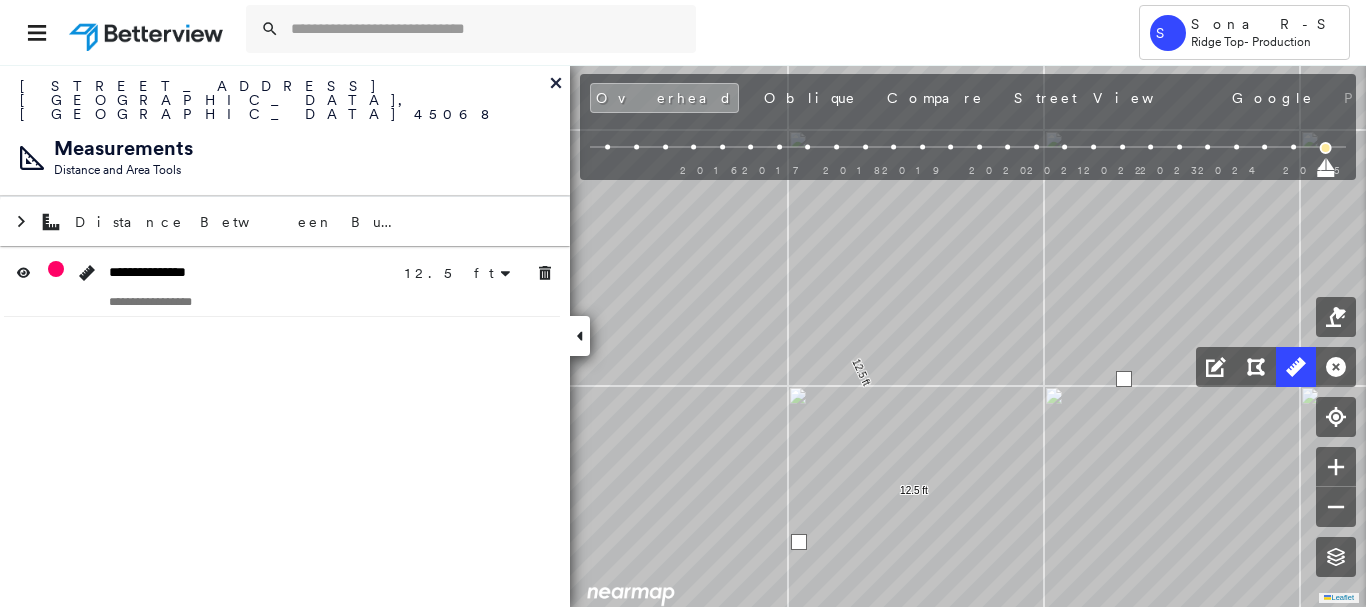 click at bounding box center (1124, 379) 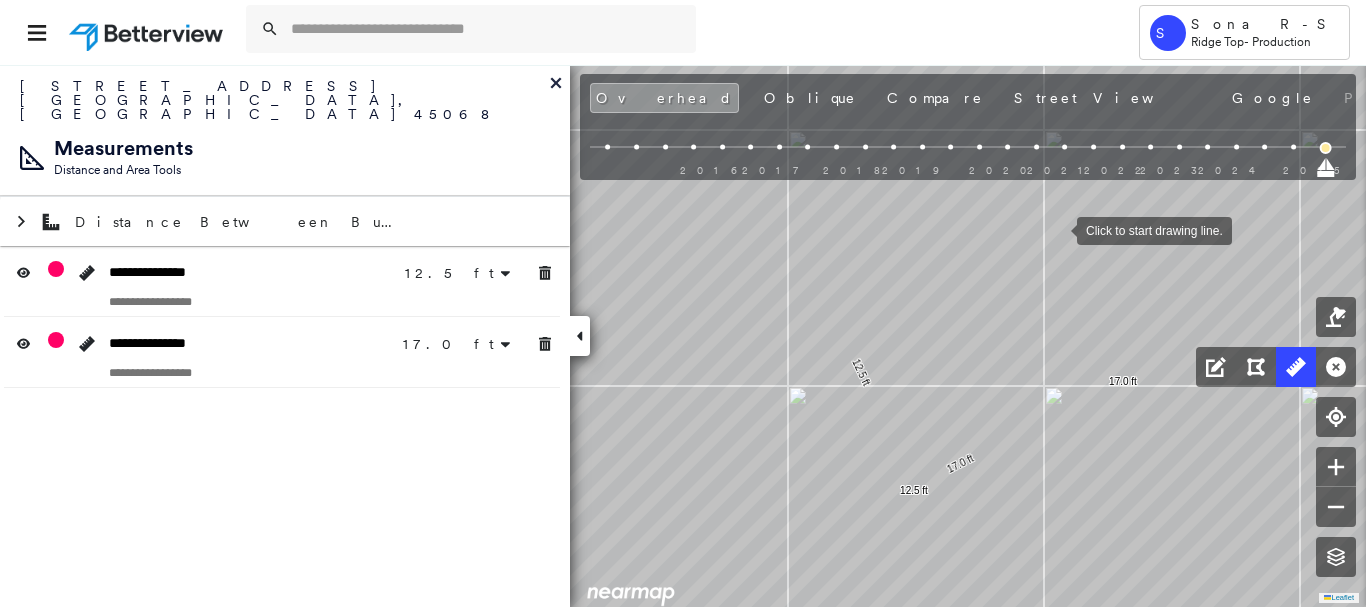click at bounding box center [1057, 229] 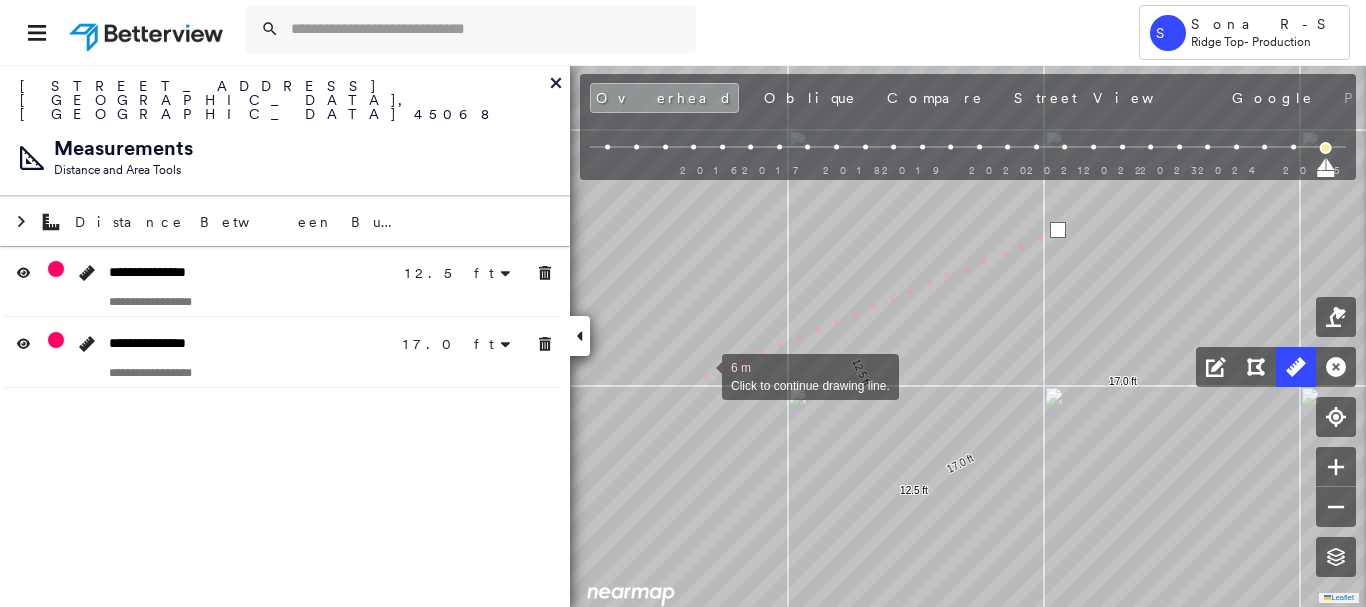 click at bounding box center [702, 375] 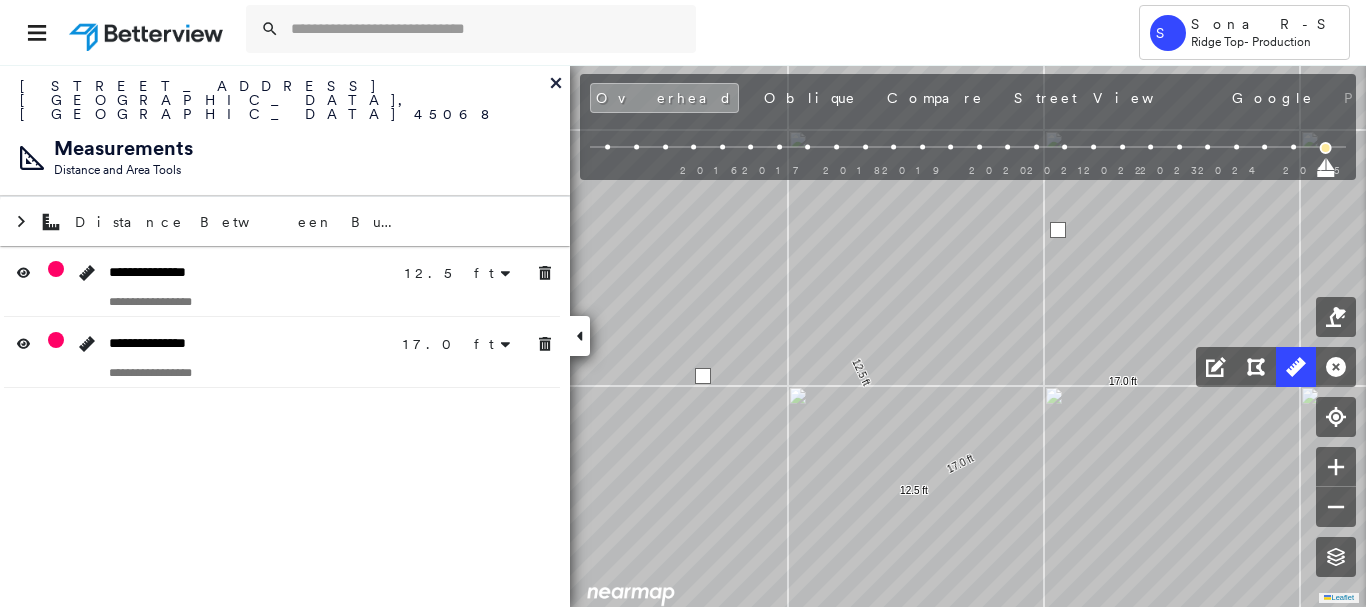 click at bounding box center (703, 376) 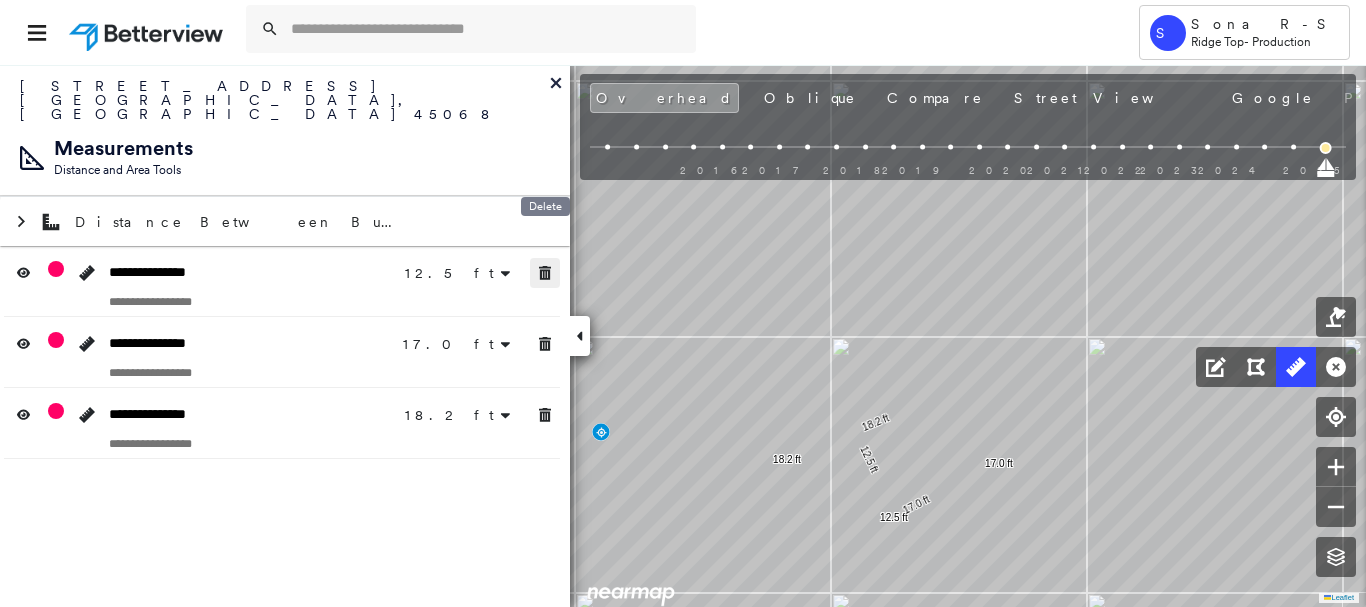 click 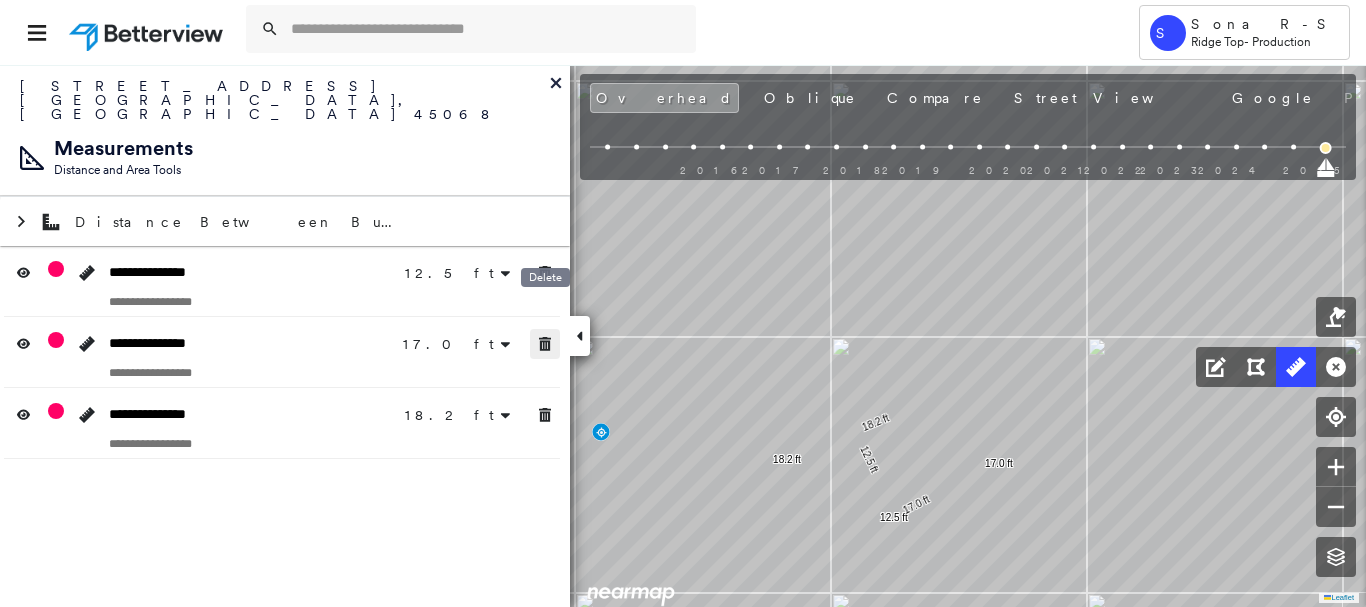 click 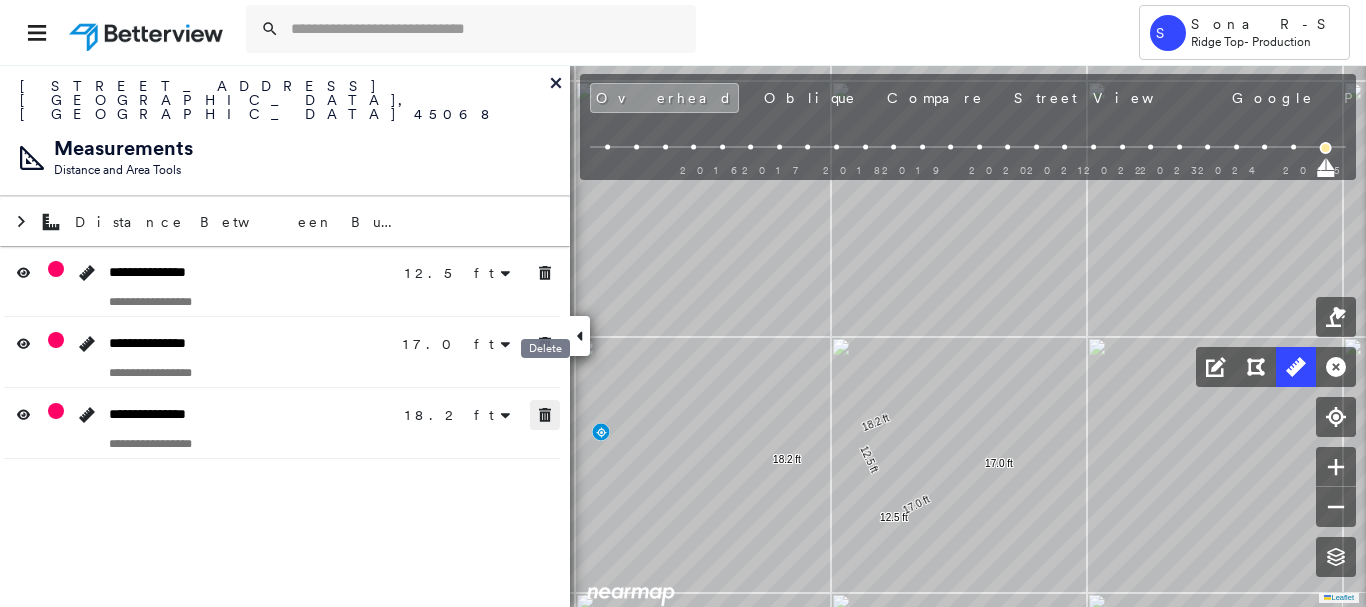 click 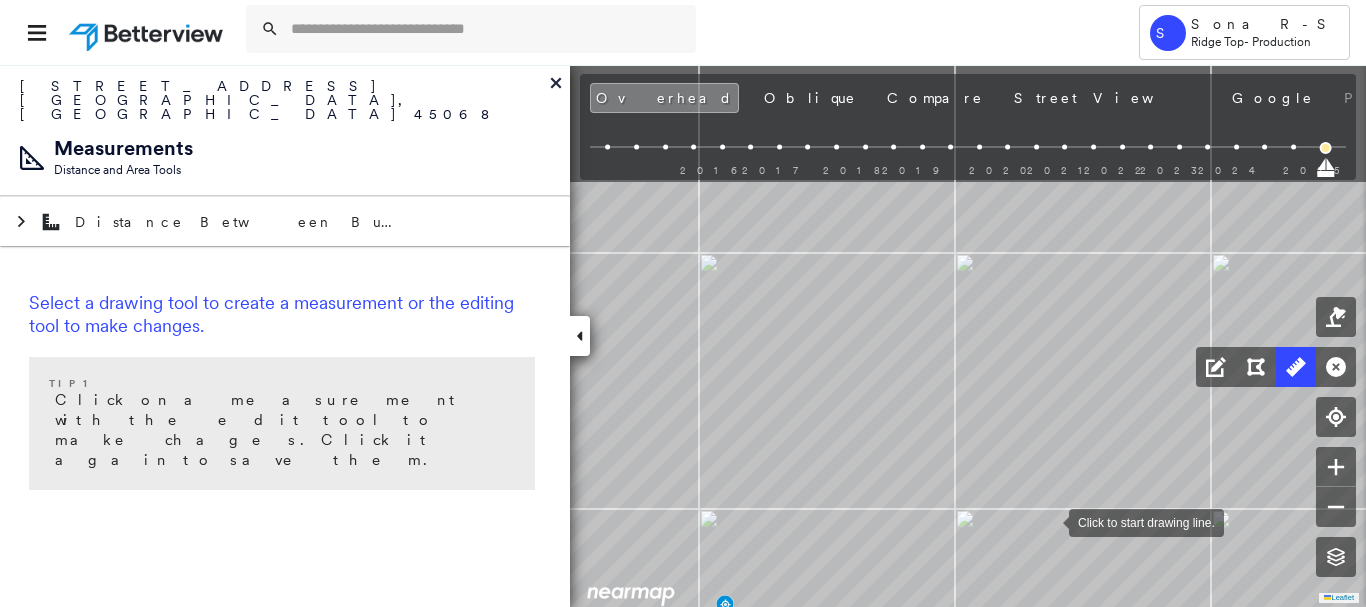 drag, startPoint x: 925, startPoint y: 348, endPoint x: 1050, endPoint y: 516, distance: 209.40154 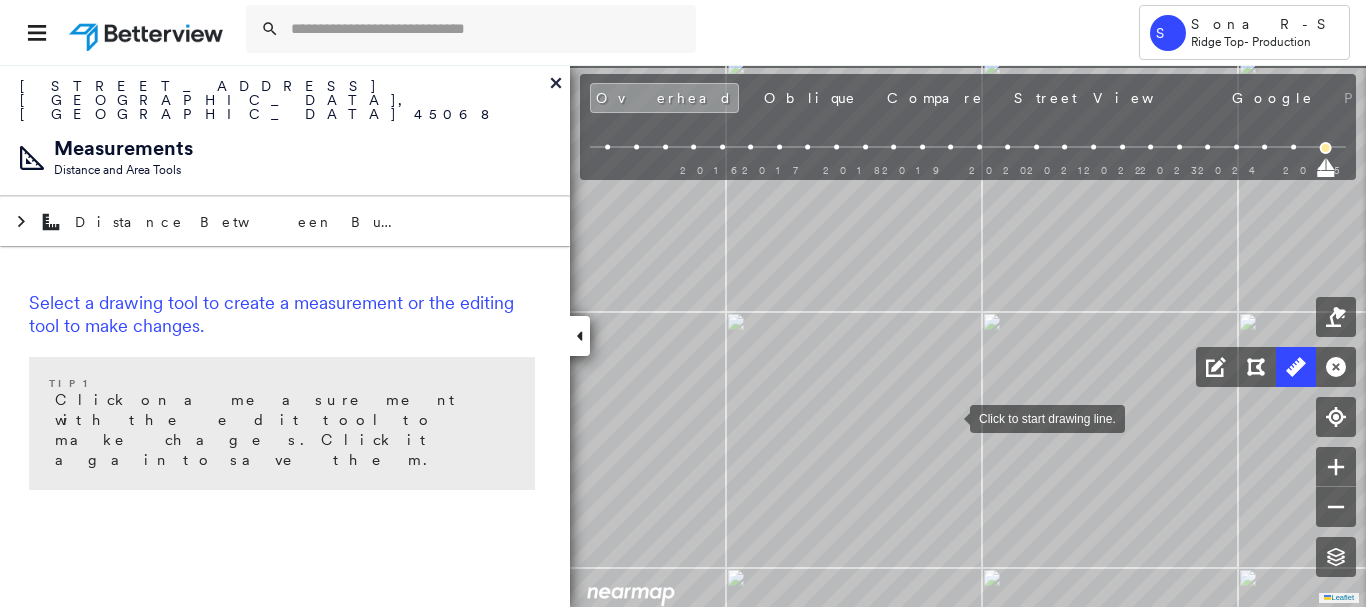 drag, startPoint x: 924, startPoint y: 363, endPoint x: 948, endPoint y: 413, distance: 55.461697 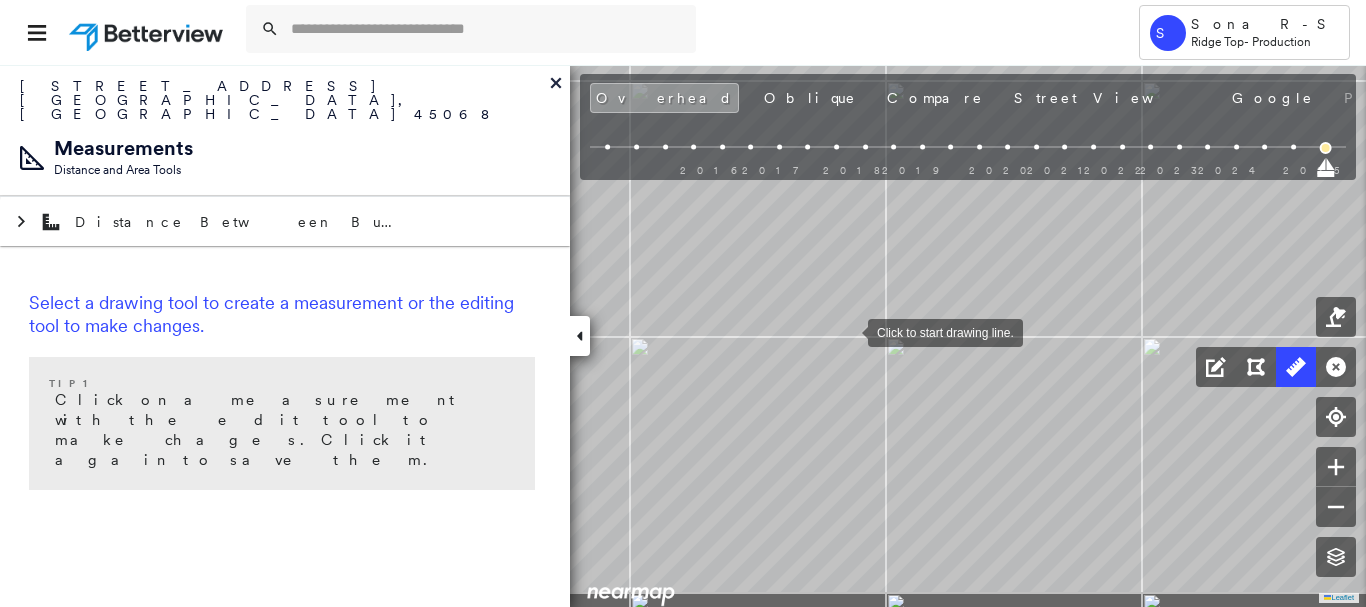 drag, startPoint x: 915, startPoint y: 376, endPoint x: 848, endPoint y: 333, distance: 79.61156 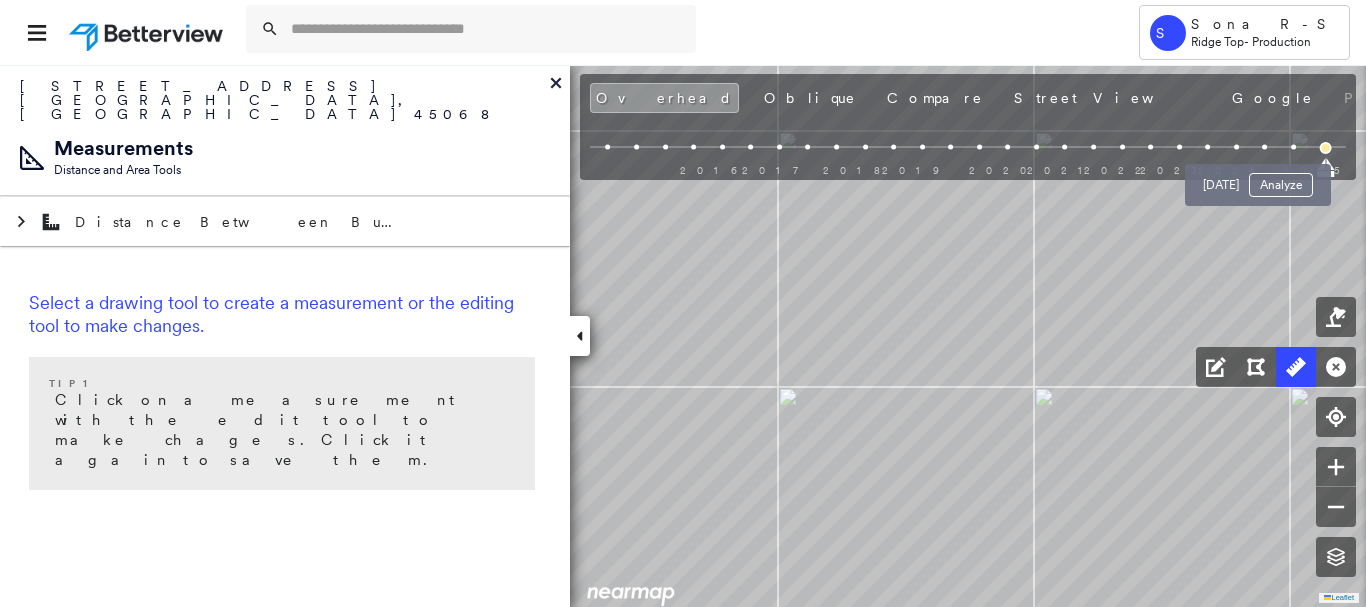 click on "[DATE] Analyze" at bounding box center [1258, 179] 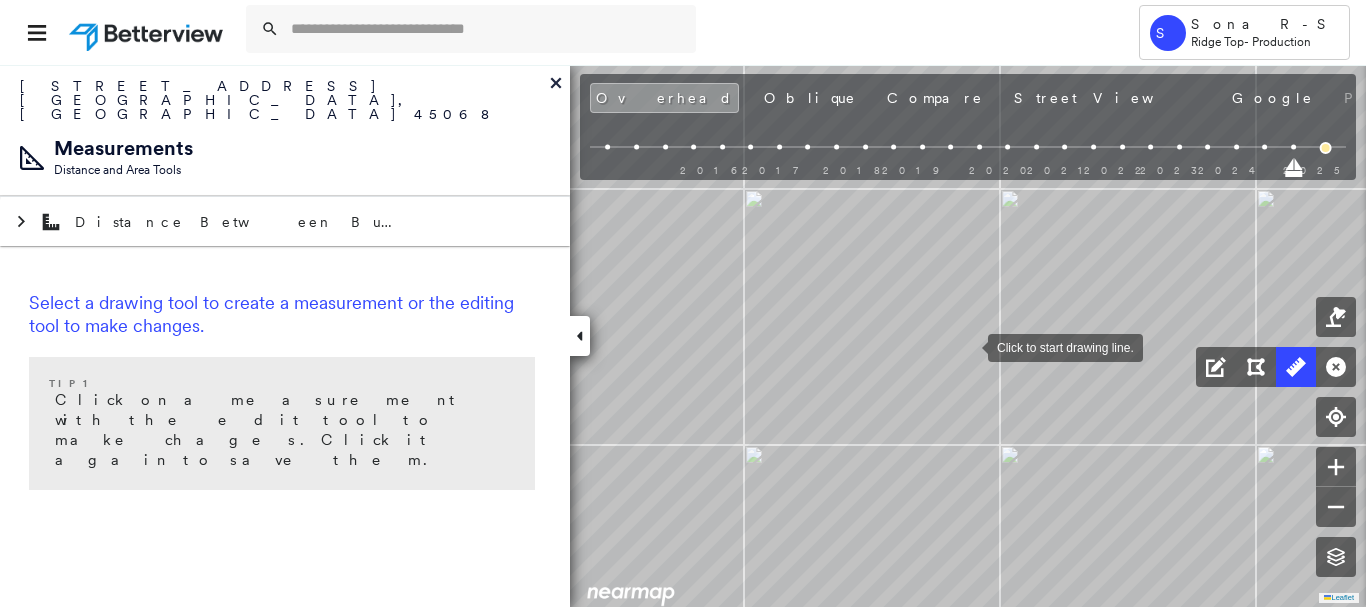 click at bounding box center (968, 346) 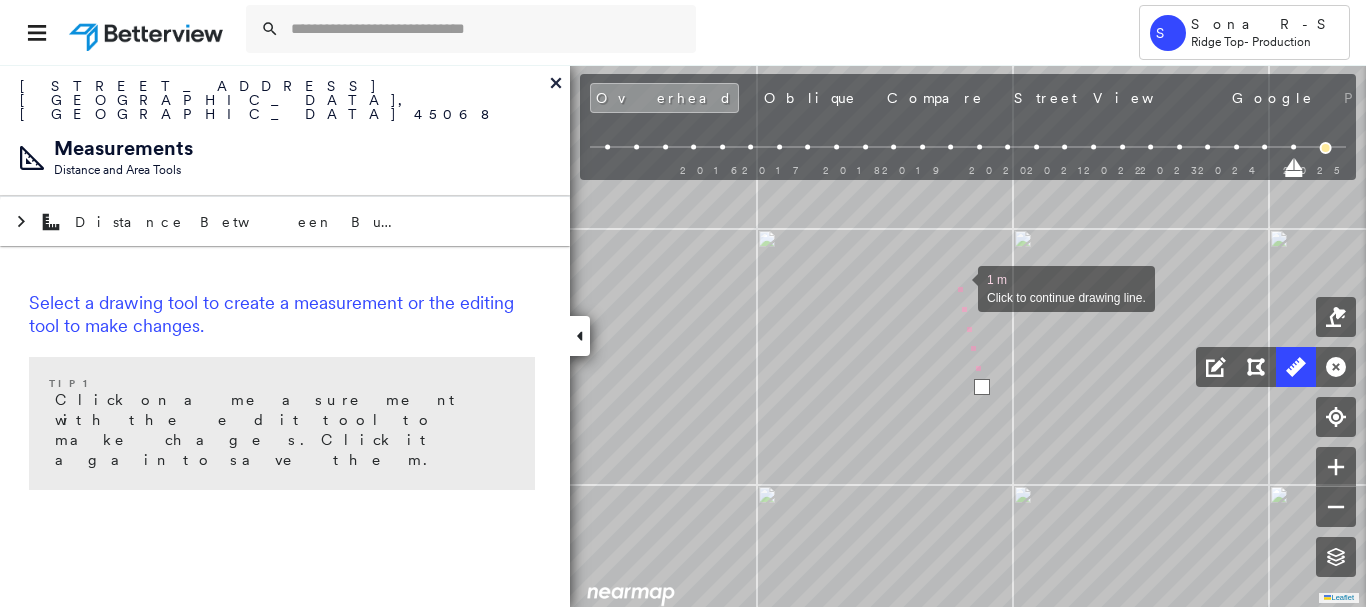 drag, startPoint x: 947, startPoint y: 247, endPoint x: 960, endPoint y: 290, distance: 44.922153 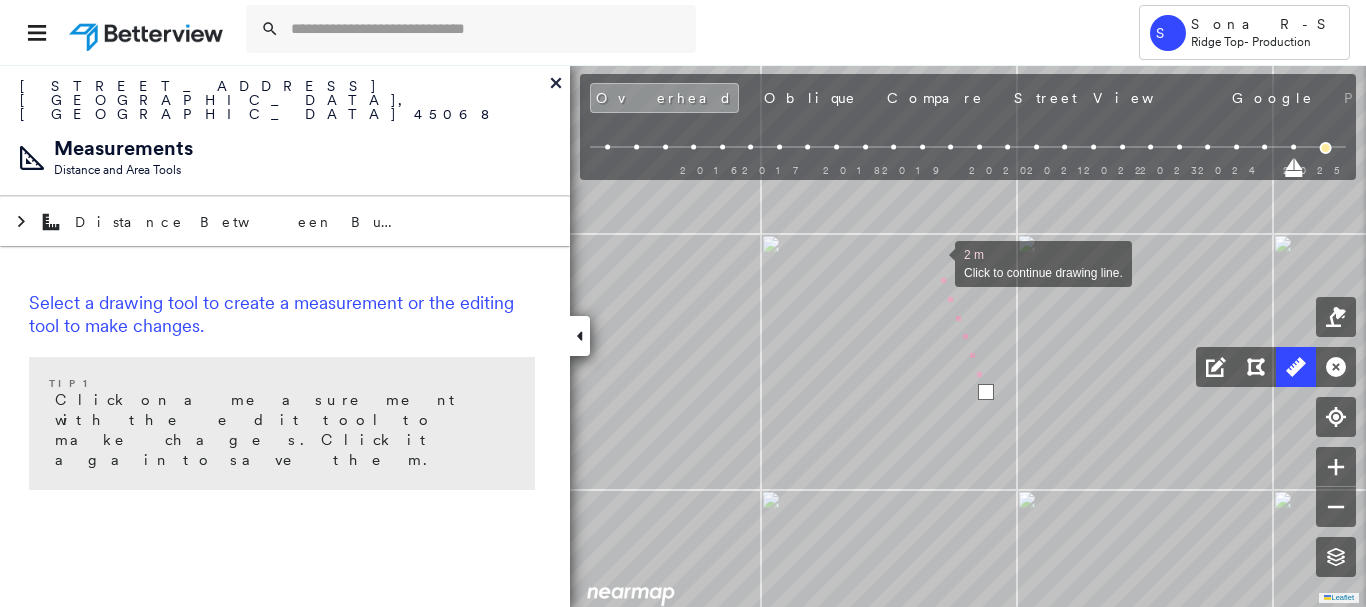 click at bounding box center [935, 262] 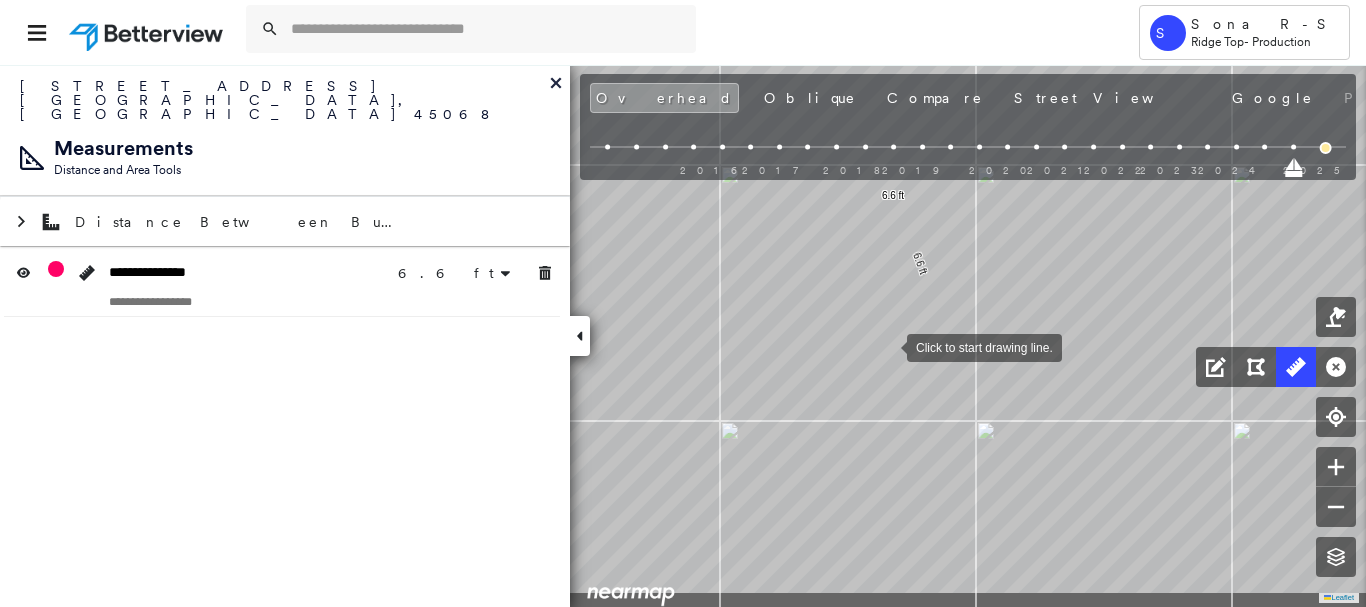 drag, startPoint x: 935, startPoint y: 263, endPoint x: 886, endPoint y: 337, distance: 88.752464 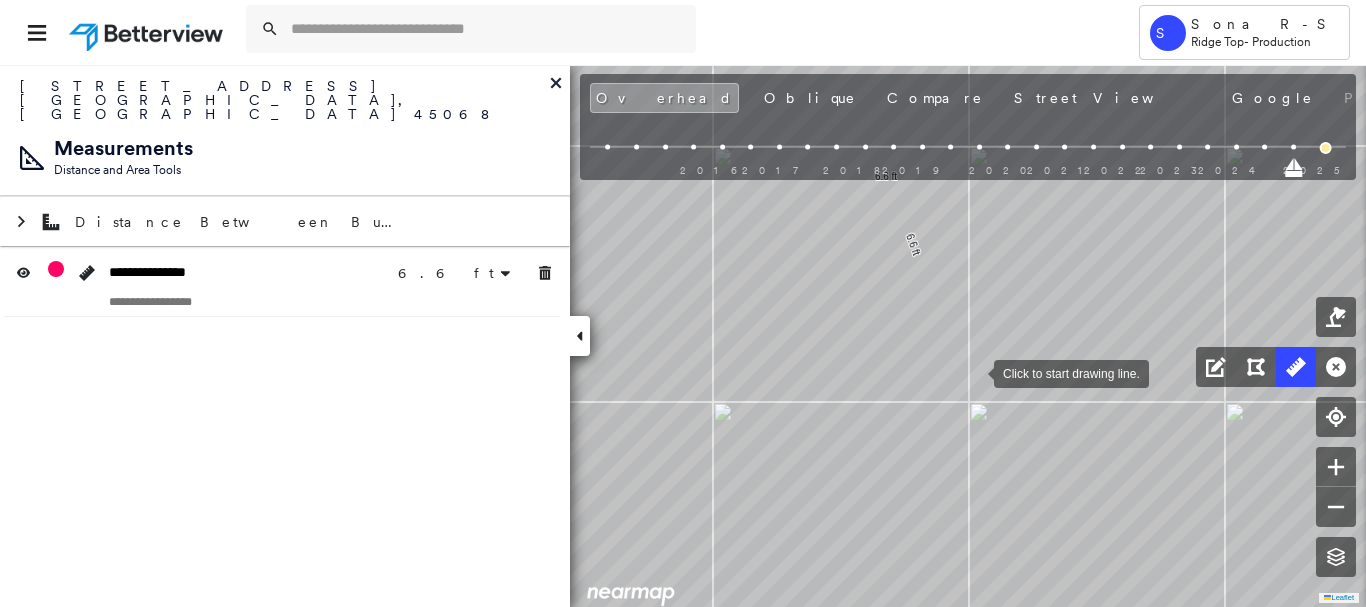 click at bounding box center (974, 372) 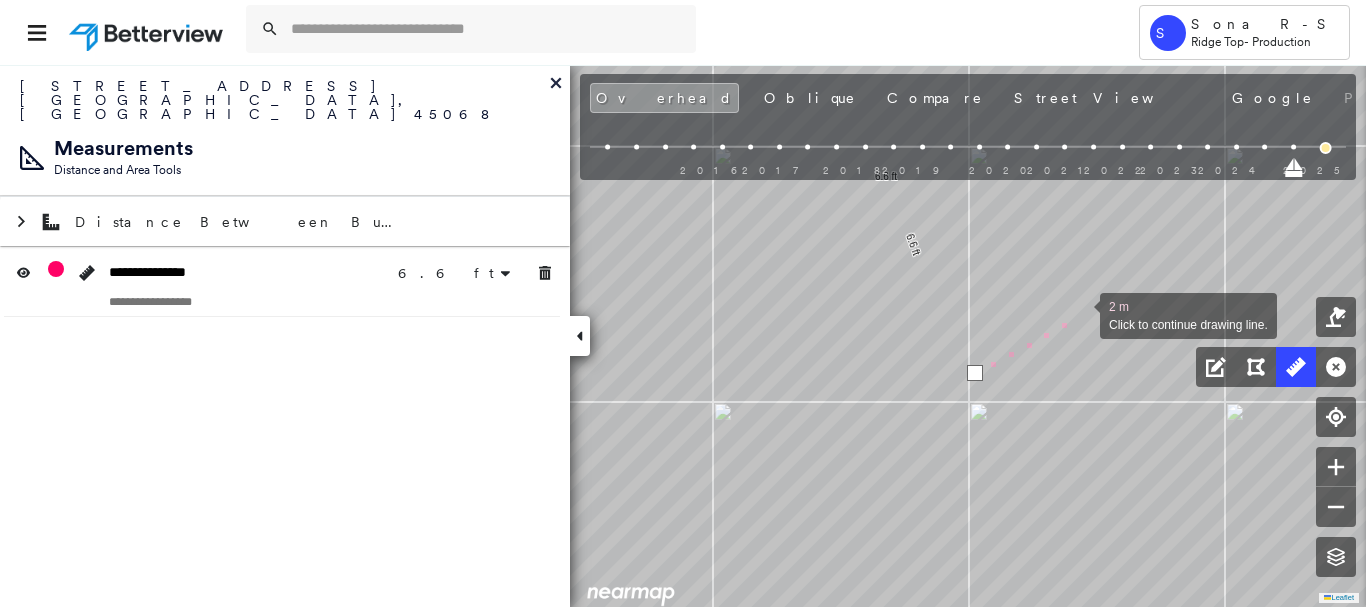 click at bounding box center [1080, 314] 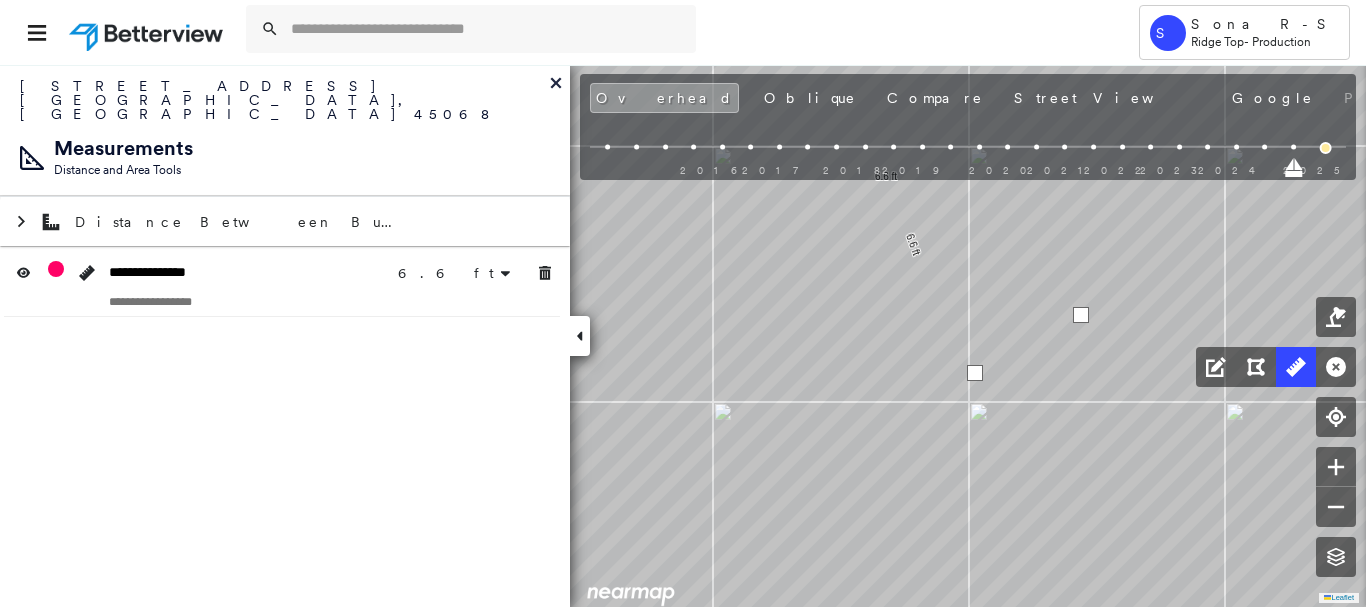 click at bounding box center [1081, 315] 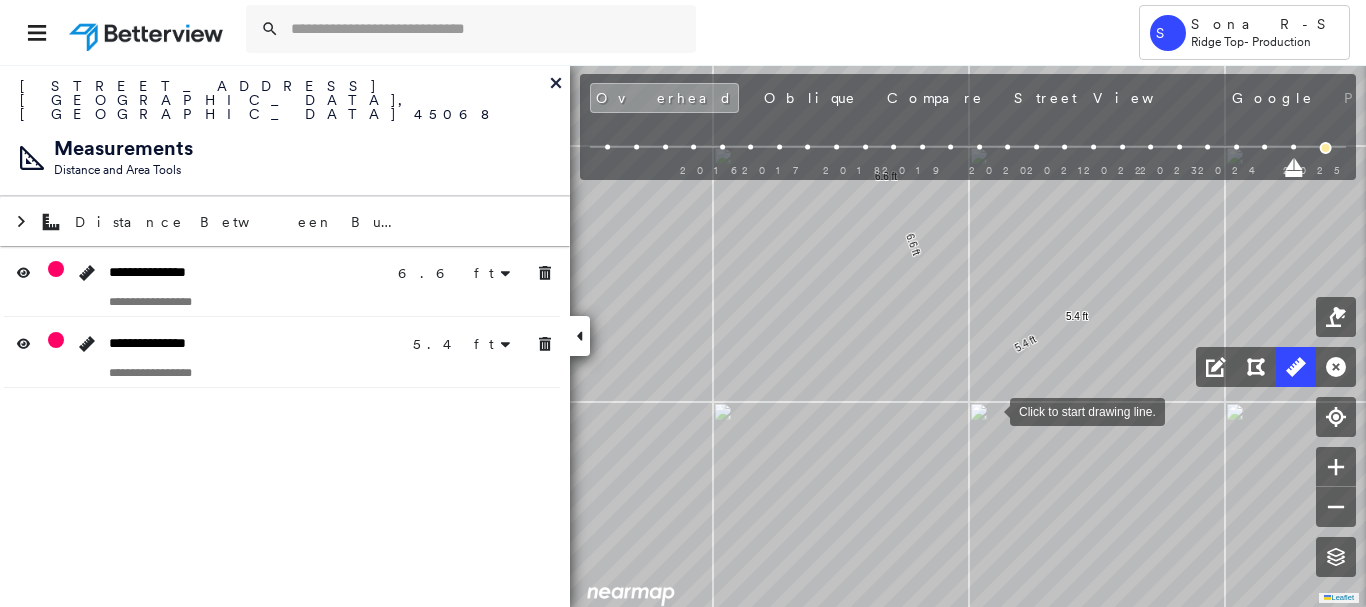 click at bounding box center (990, 410) 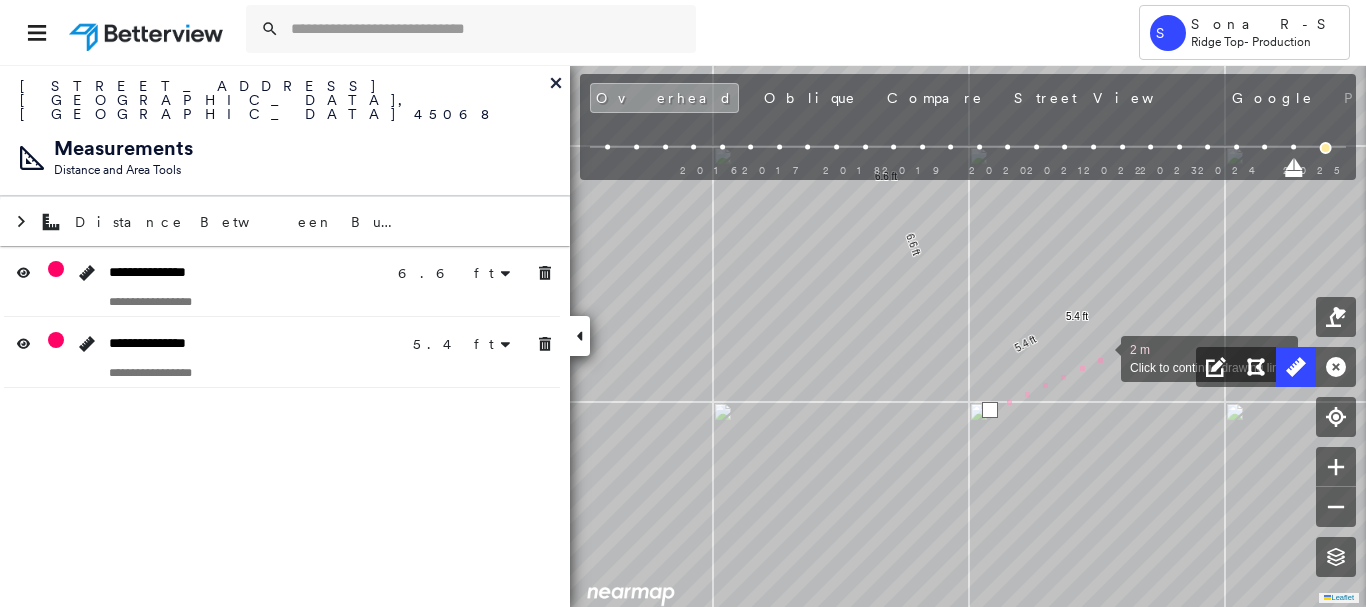 click at bounding box center [1101, 357] 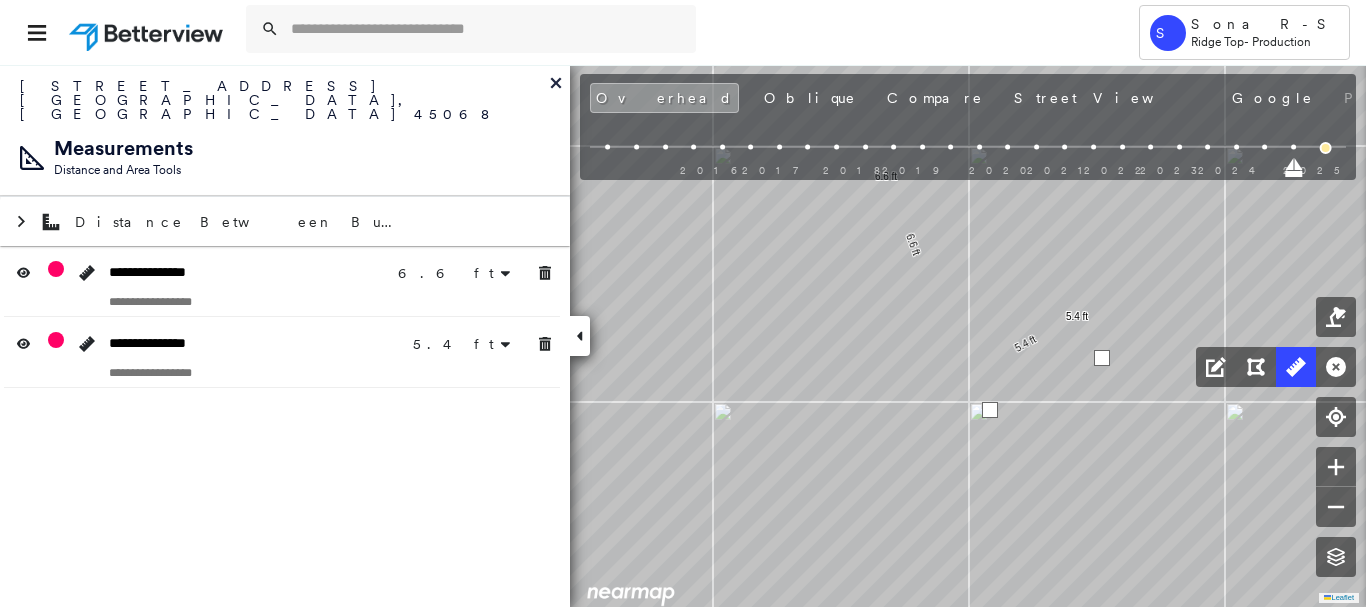 click at bounding box center [1102, 358] 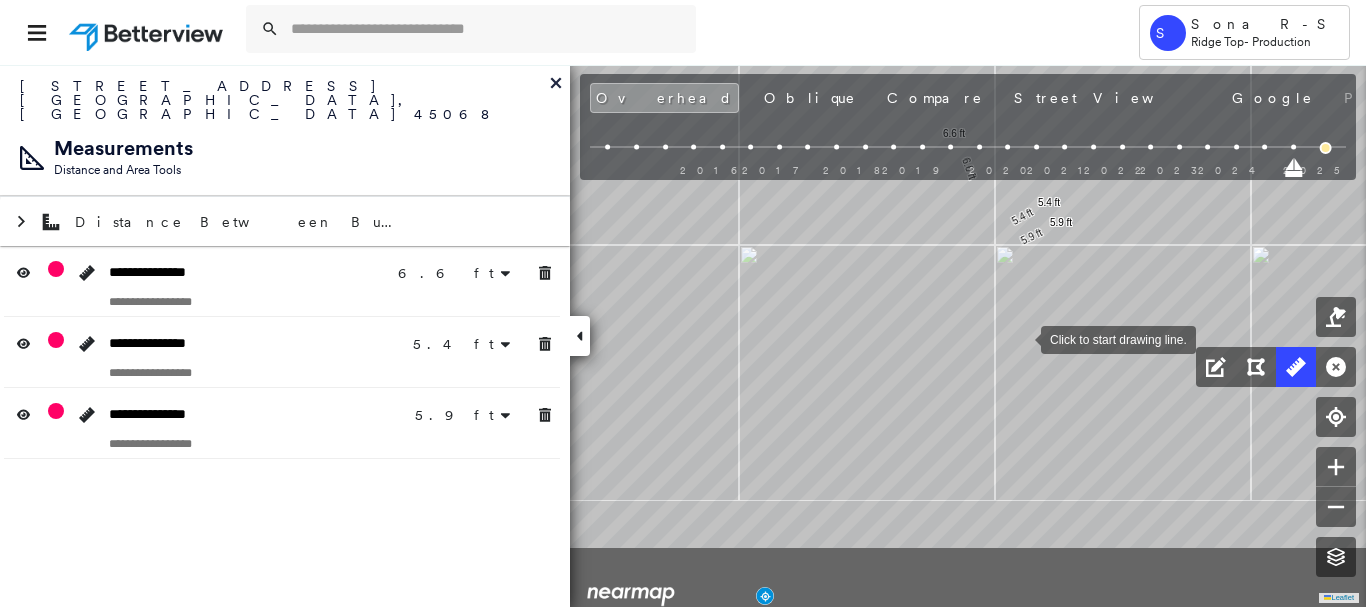 drag, startPoint x: 997, startPoint y: 366, endPoint x: 1020, endPoint y: 338, distance: 36.23534 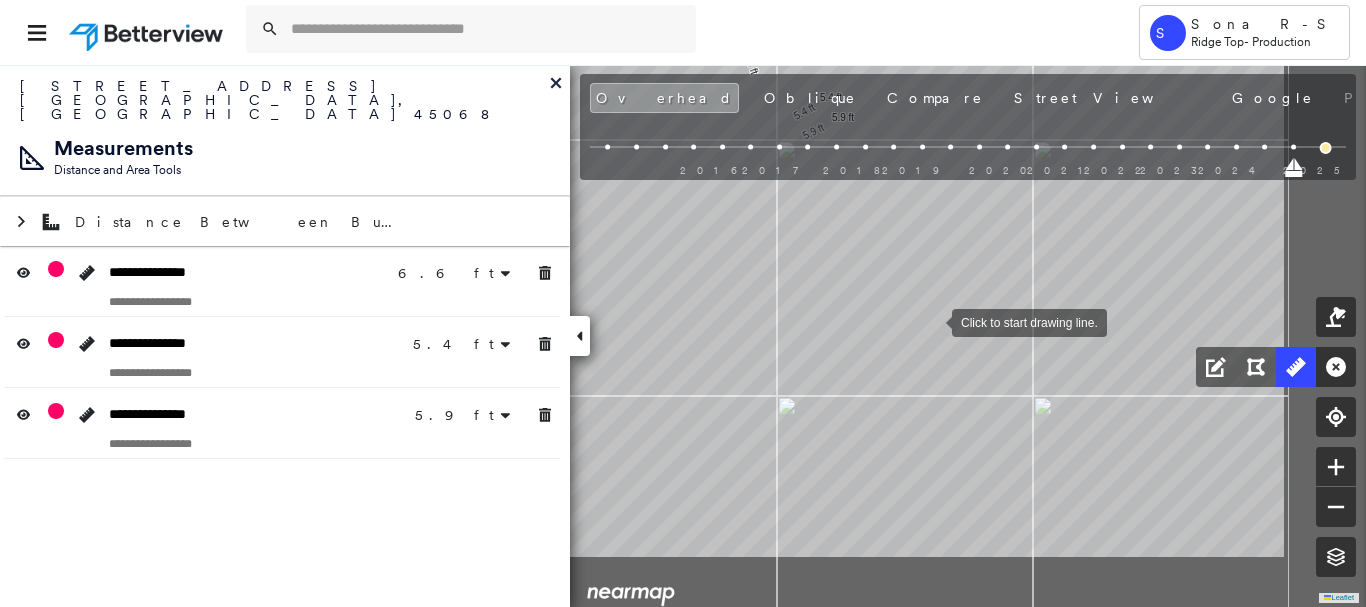 drag, startPoint x: 1152, startPoint y: 426, endPoint x: 949, endPoint y: 370, distance: 210.58252 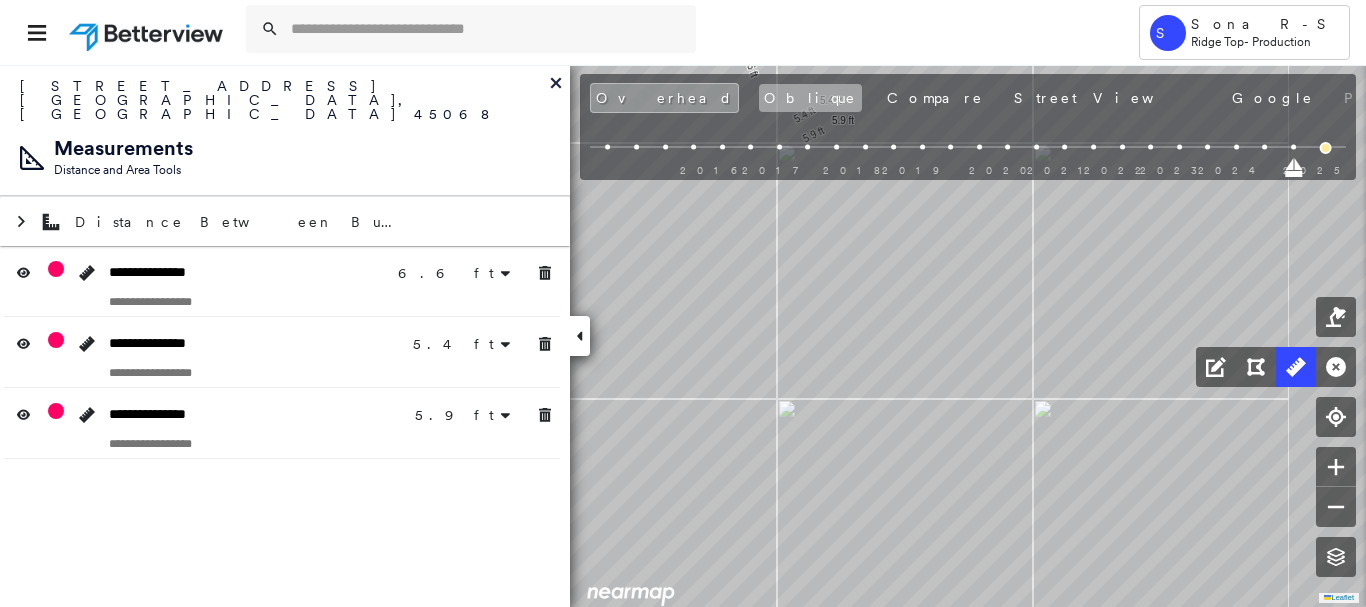 click on "Oblique" at bounding box center (810, 98) 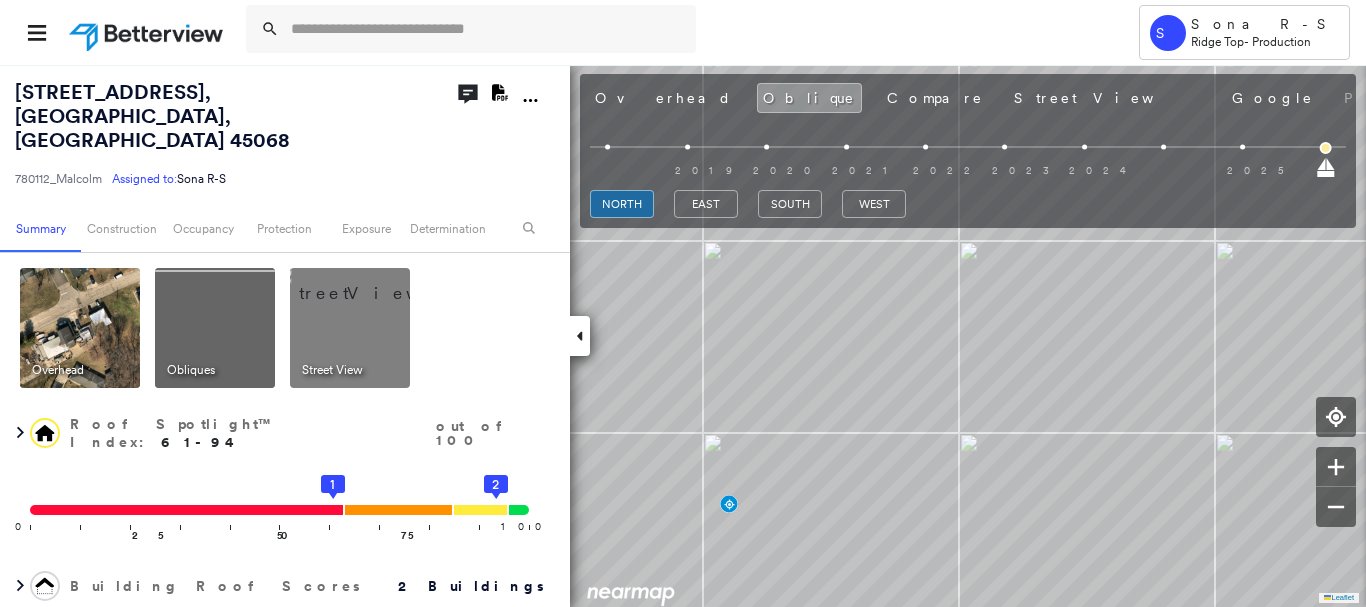 drag, startPoint x: 630, startPoint y: 99, endPoint x: 1018, endPoint y: 207, distance: 402.75055 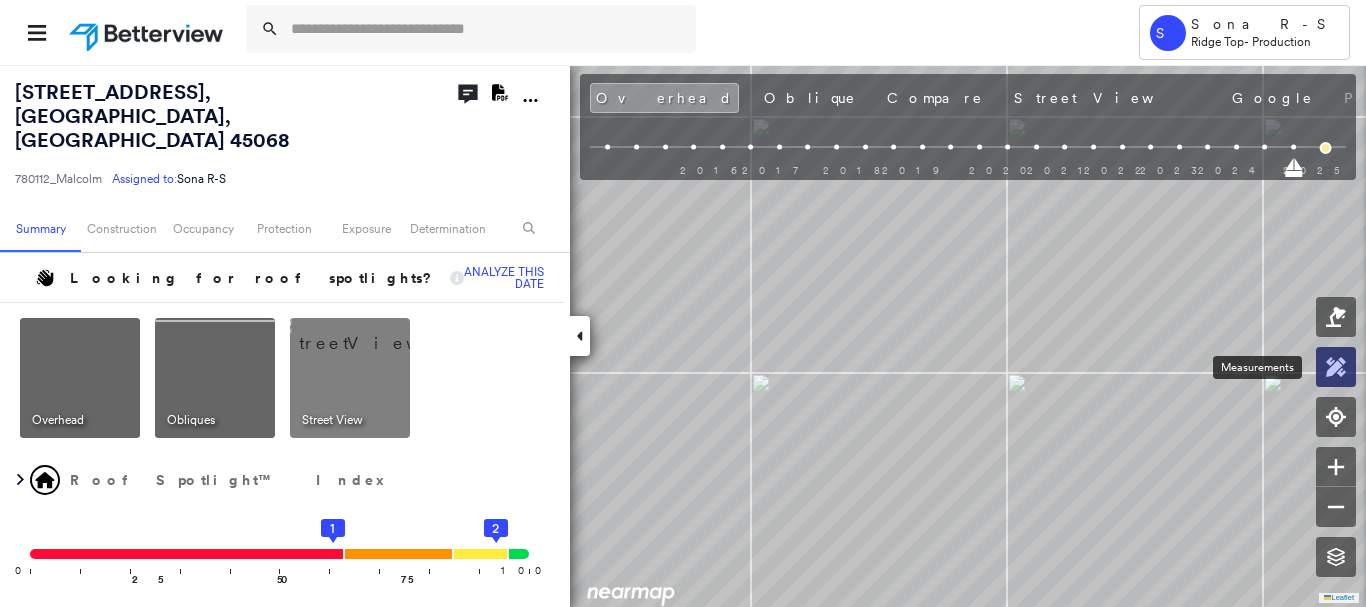 click 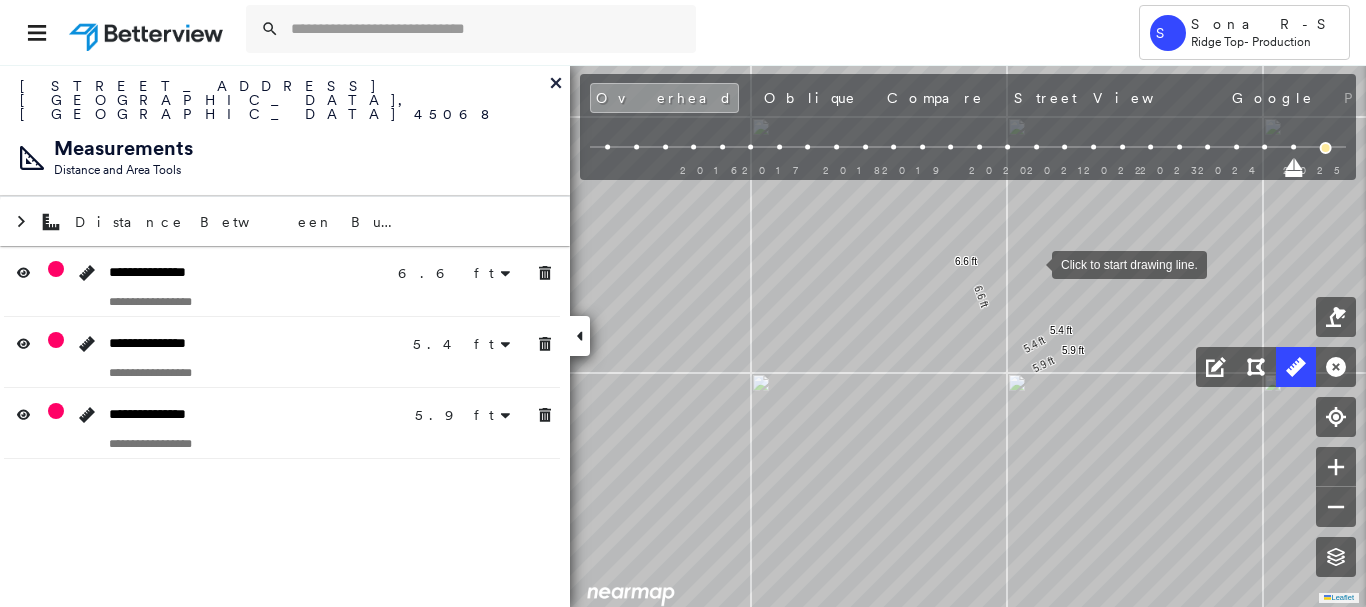 click at bounding box center [1032, 263] 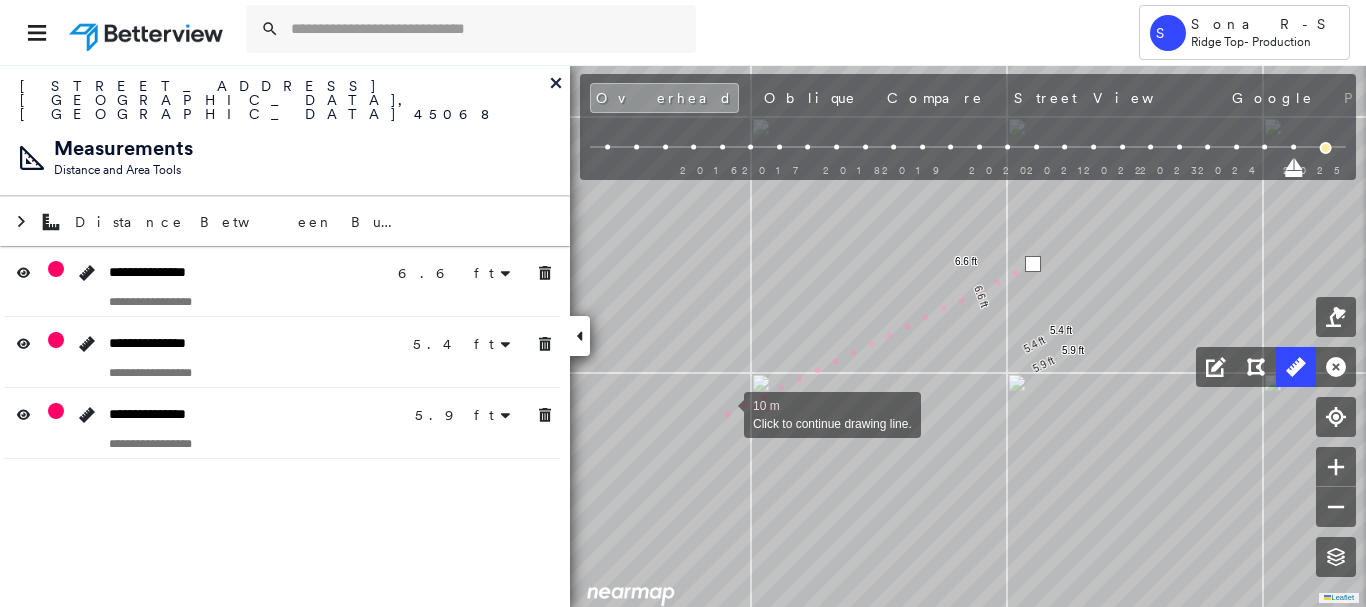 click at bounding box center [724, 413] 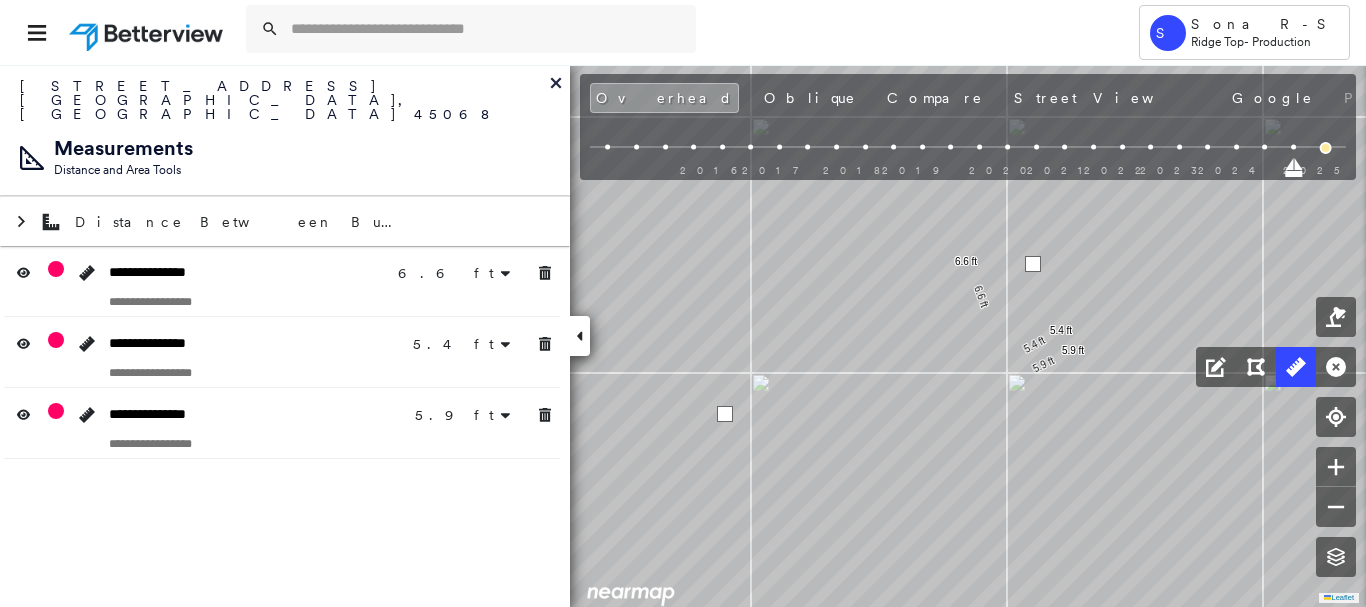 click at bounding box center (725, 414) 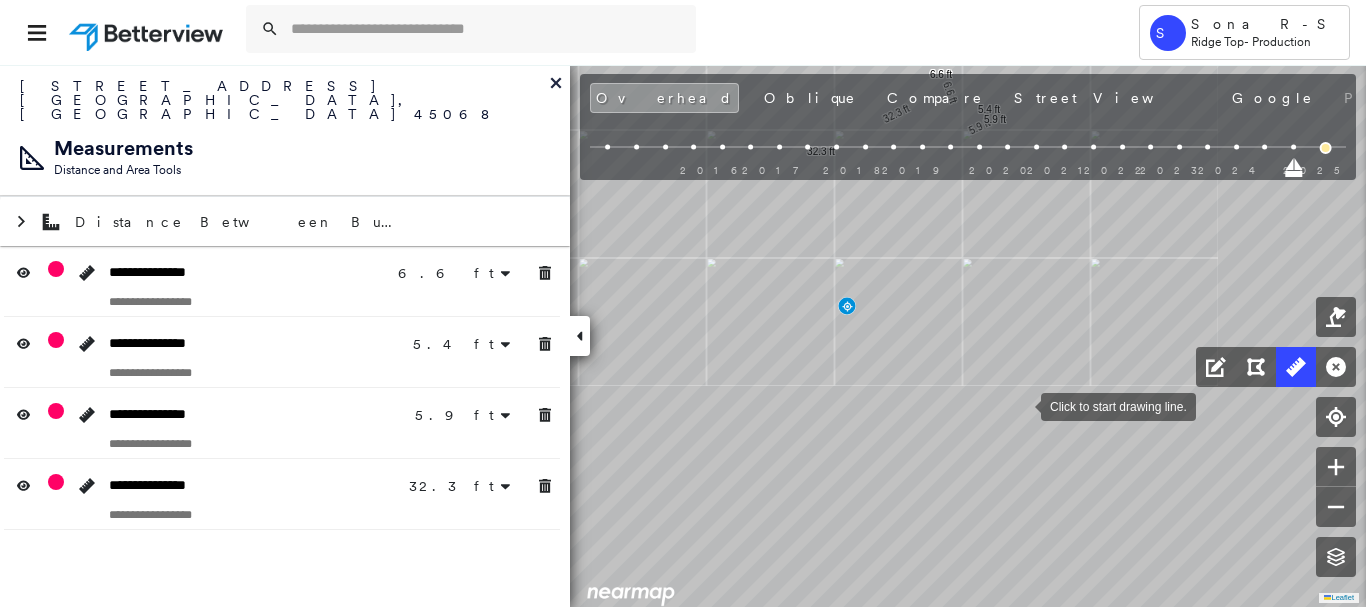 drag, startPoint x: 1014, startPoint y: 411, endPoint x: 1274, endPoint y: 512, distance: 278.9283 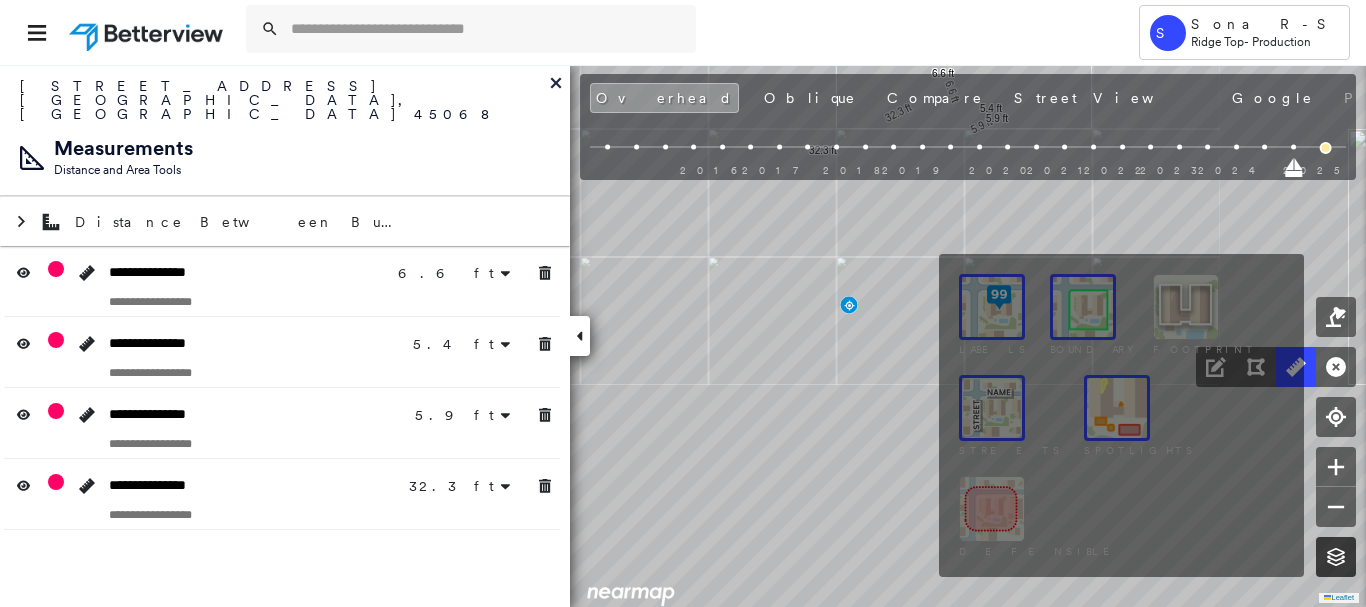 click at bounding box center [1336, 557] 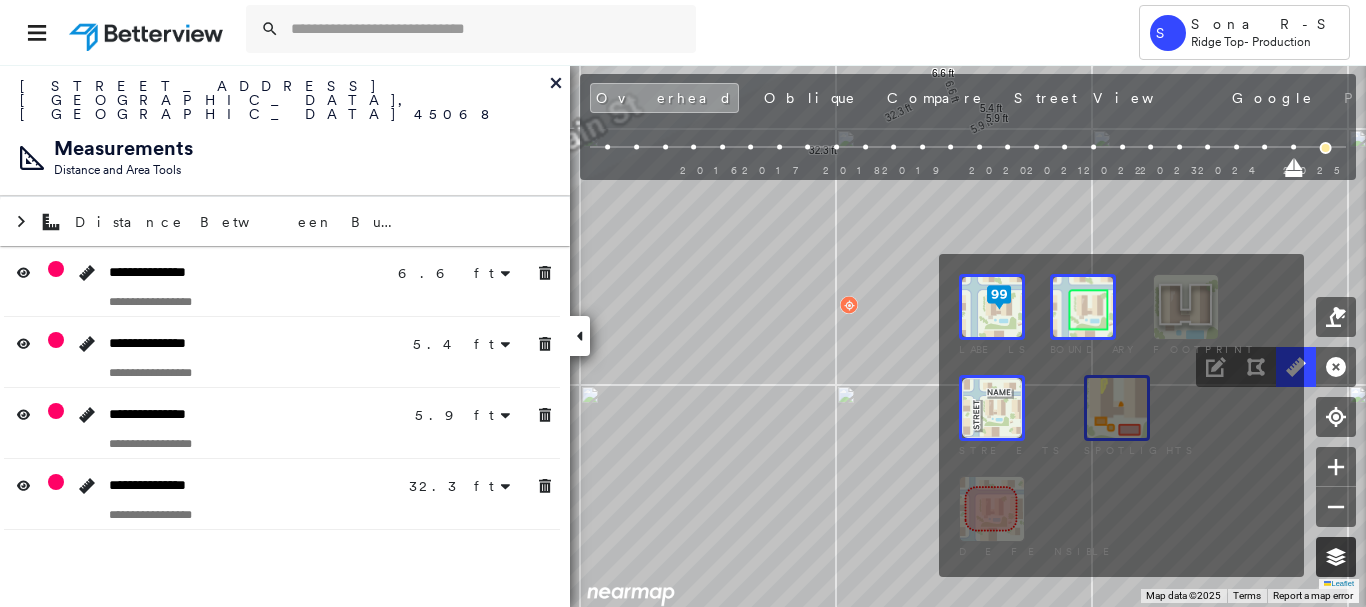 click at bounding box center (1336, 557) 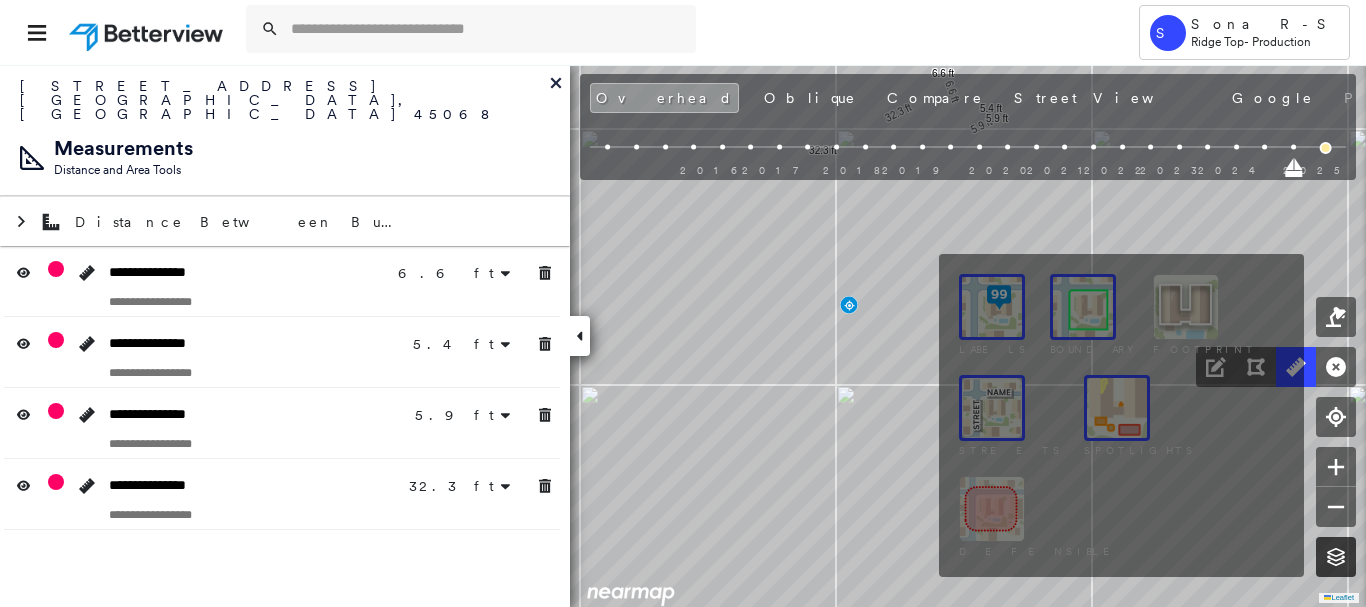 click 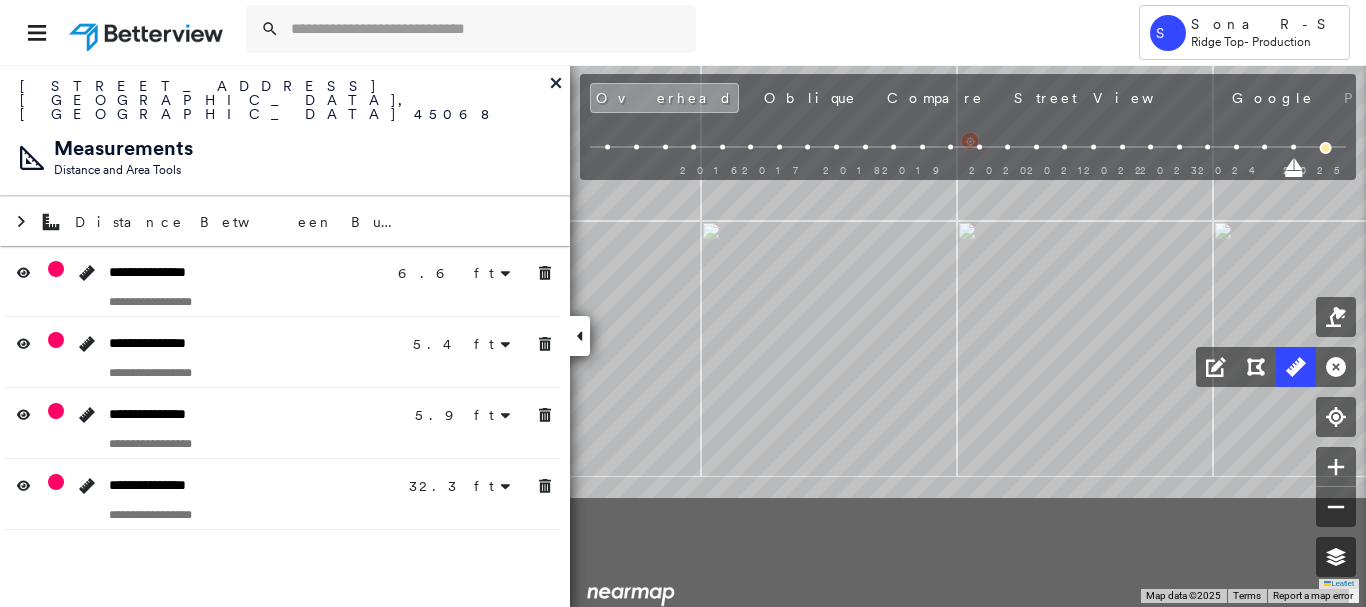 drag, startPoint x: 1005, startPoint y: 290, endPoint x: 1121, endPoint y: 126, distance: 200.87807 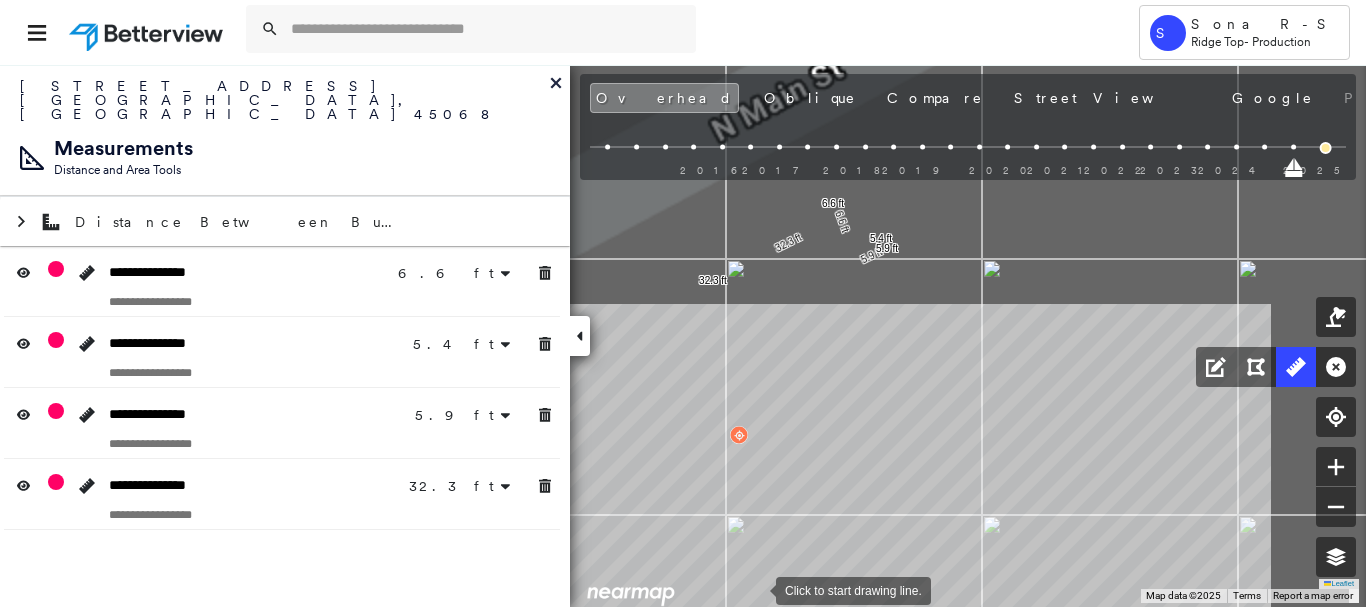 click on "6.6 ft 6.6 ft 5.4 ft 5.9 ft 5.9 ft 32.3 ft 32.3 ft Click to start drawing line." at bounding box center (-83, 118) 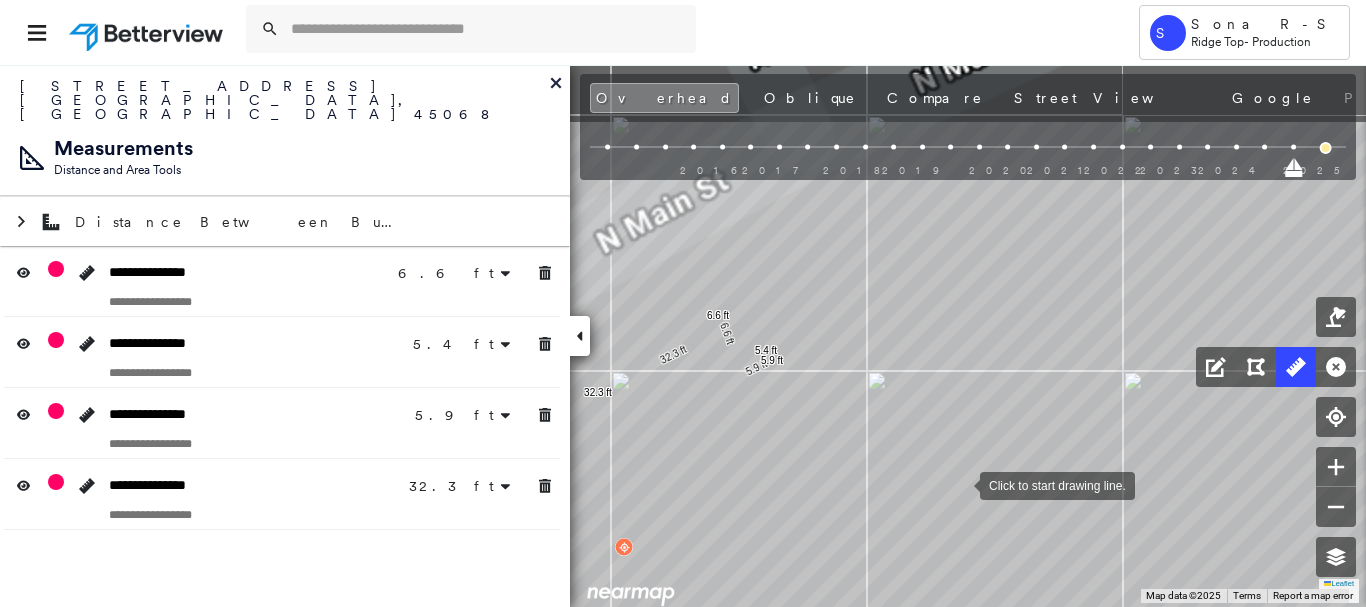 drag, startPoint x: 979, startPoint y: 455, endPoint x: 965, endPoint y: 481, distance: 29.529646 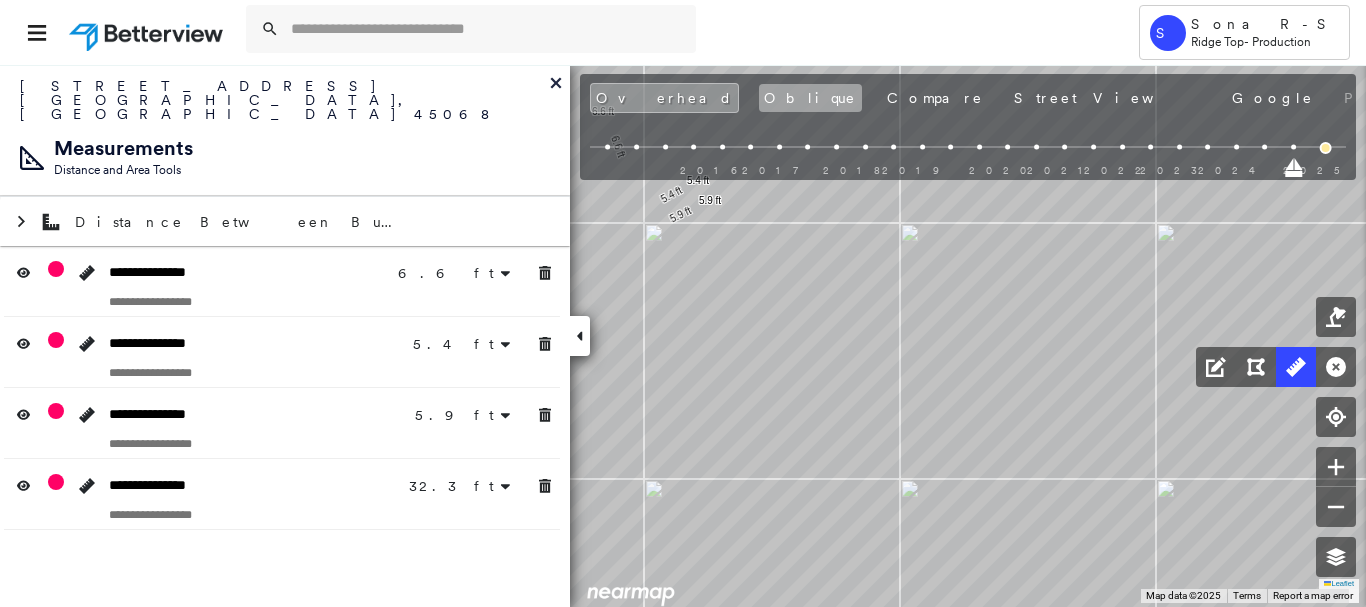 click on "Oblique" at bounding box center (810, 98) 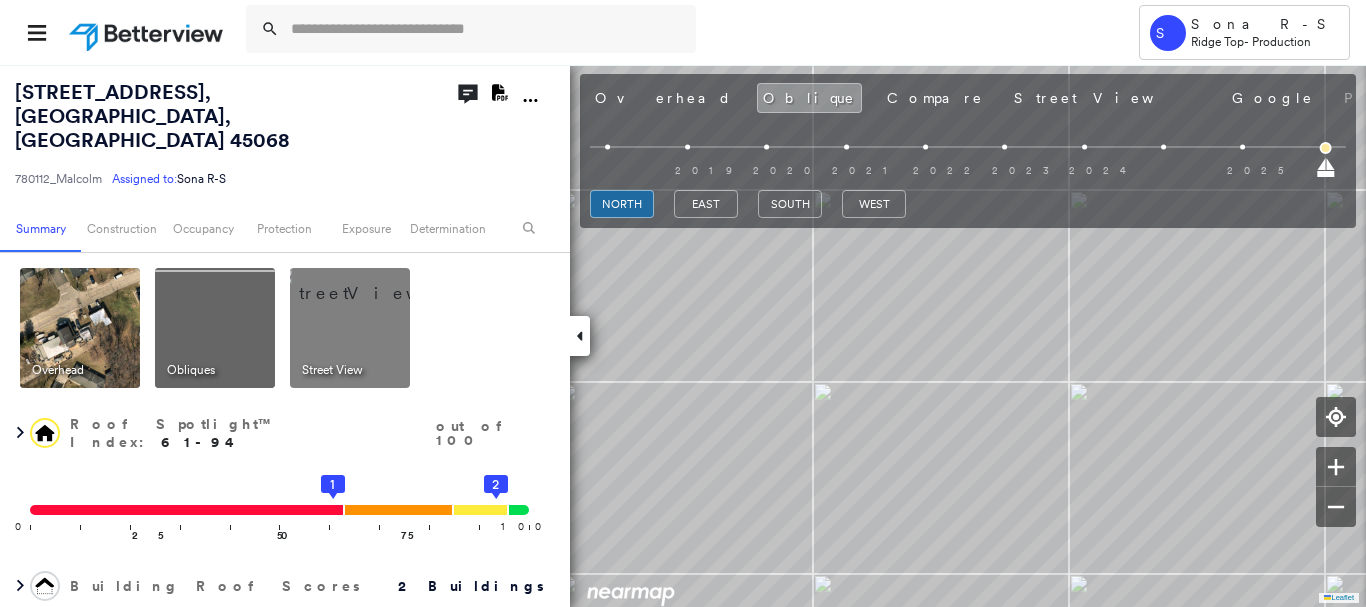 click on "east" at bounding box center (706, 207) 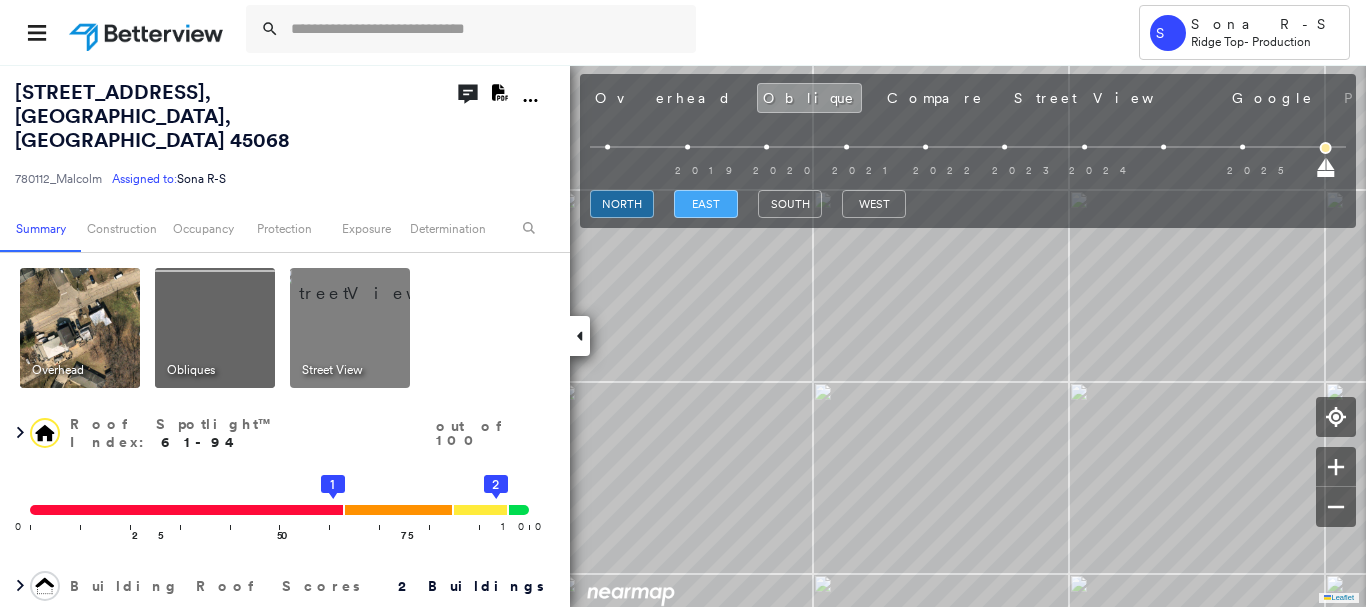 click on "east" at bounding box center [706, 204] 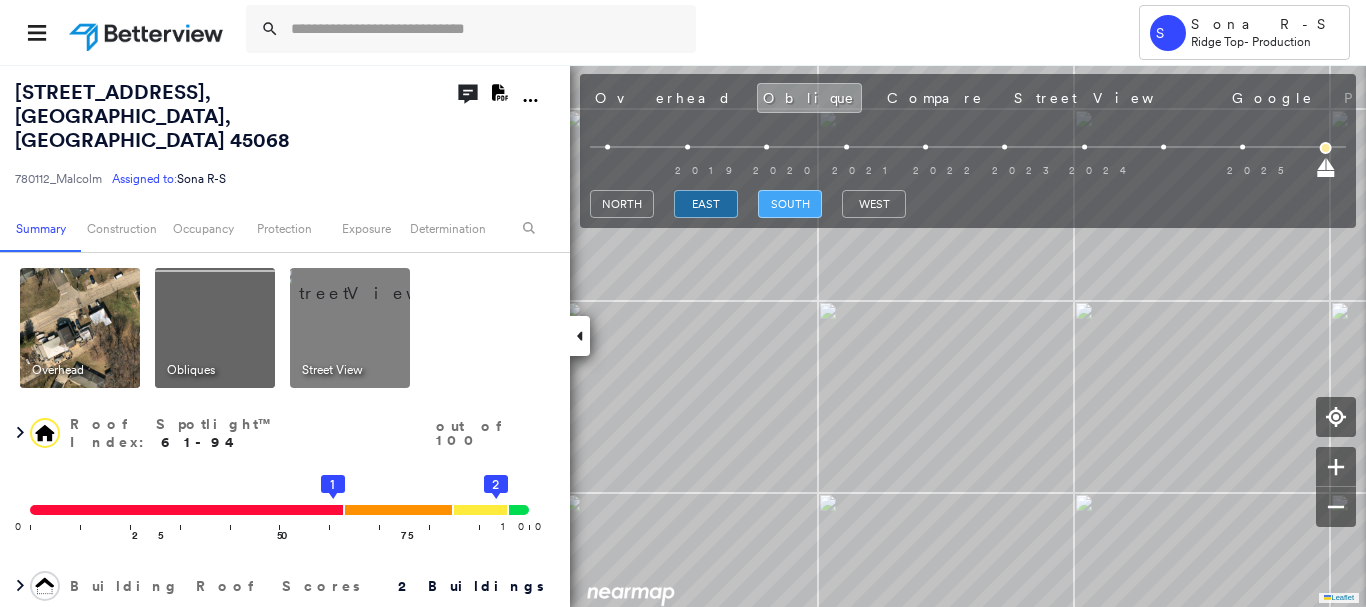 click on "south" at bounding box center (790, 204) 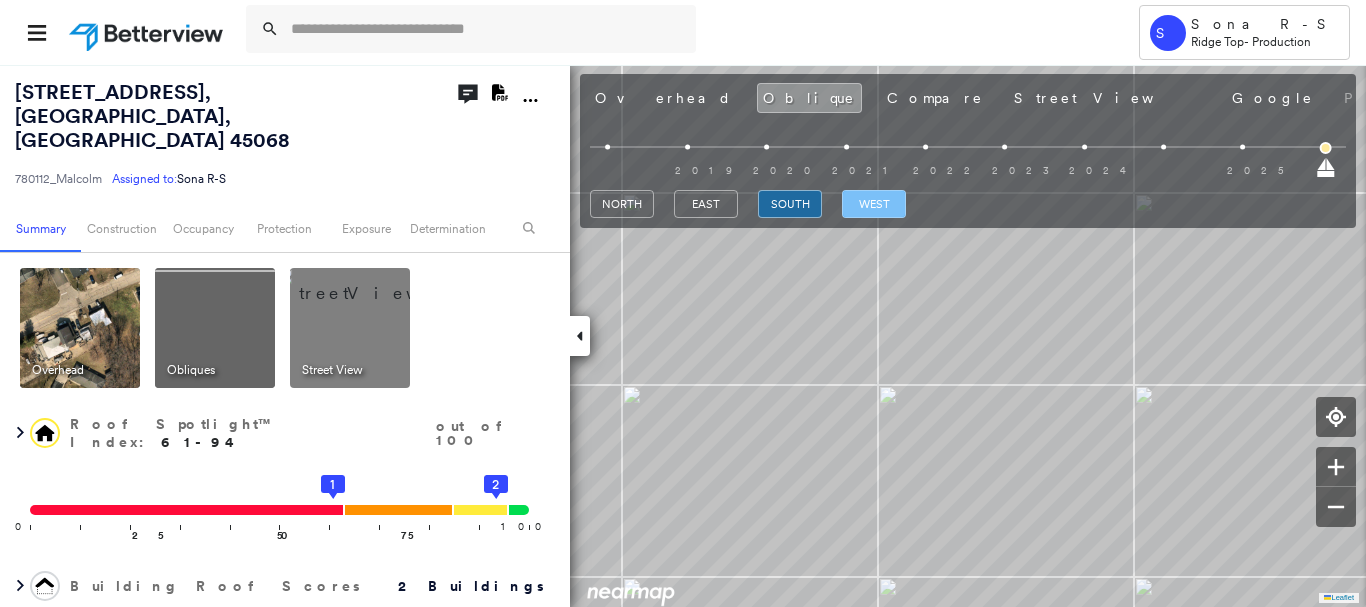click on "west" at bounding box center [874, 204] 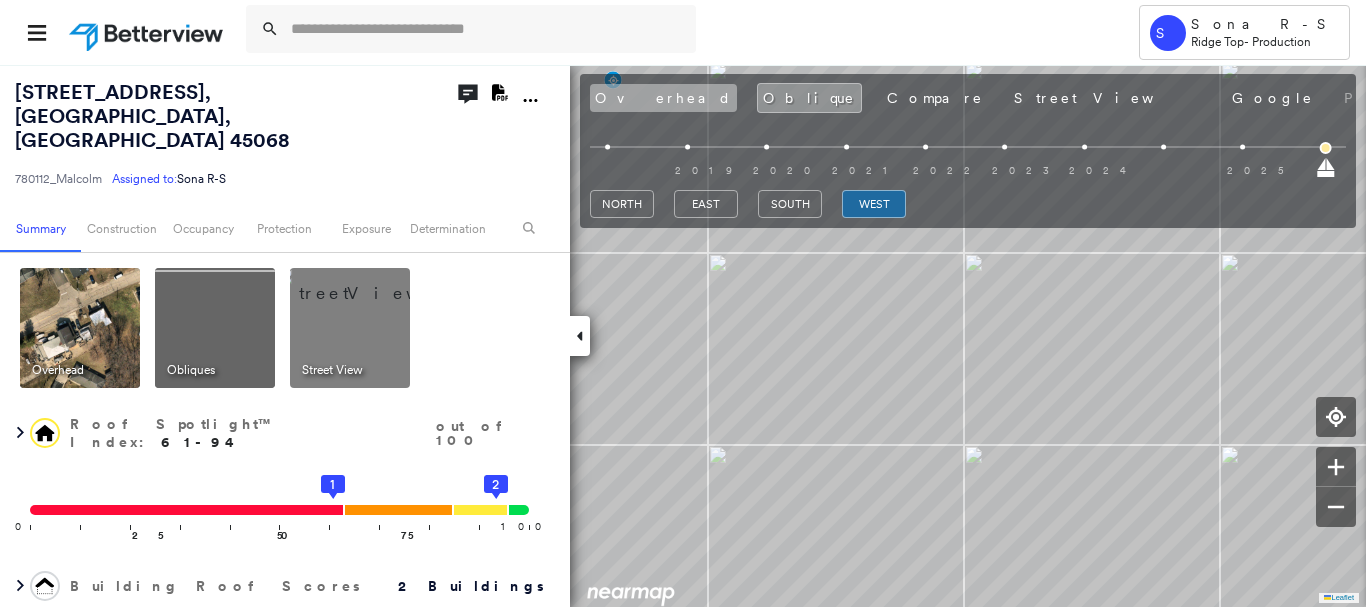 click on "Overhead" at bounding box center (663, 98) 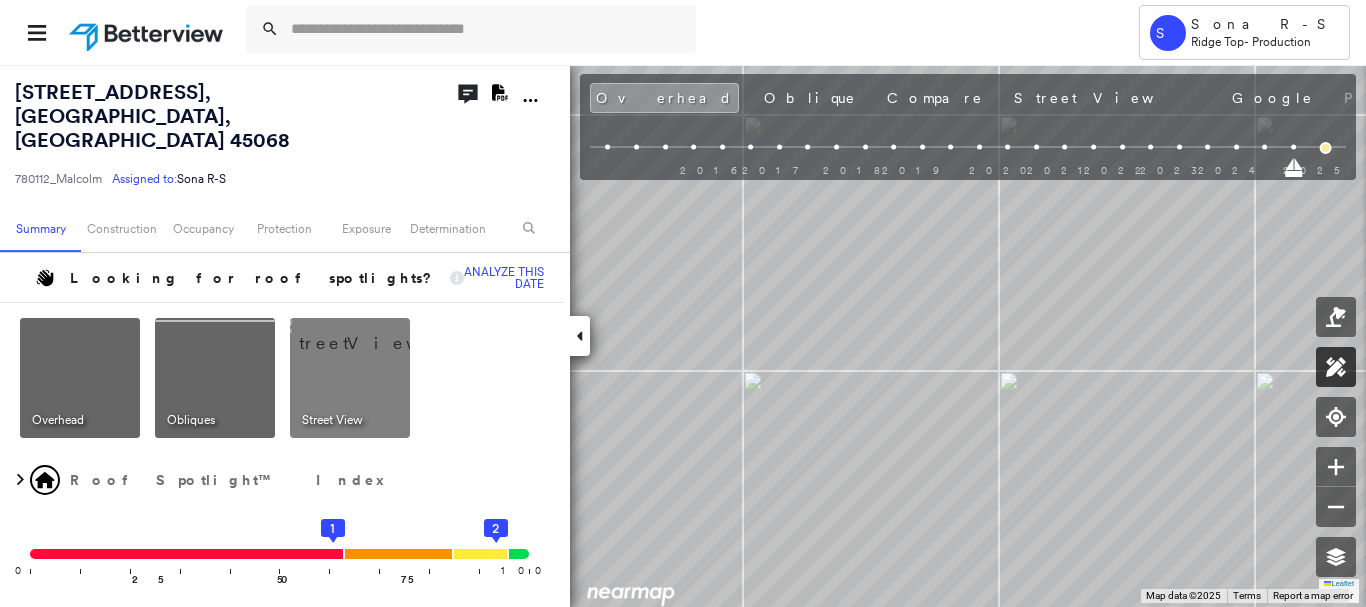 click 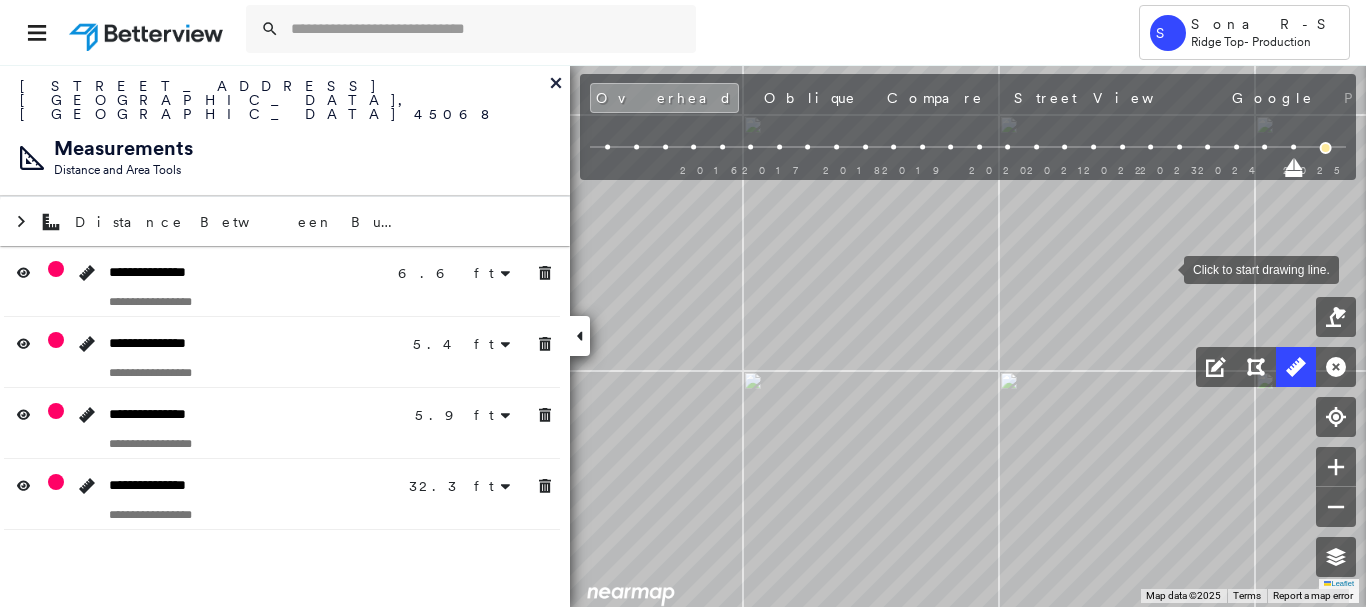 click at bounding box center [1164, 268] 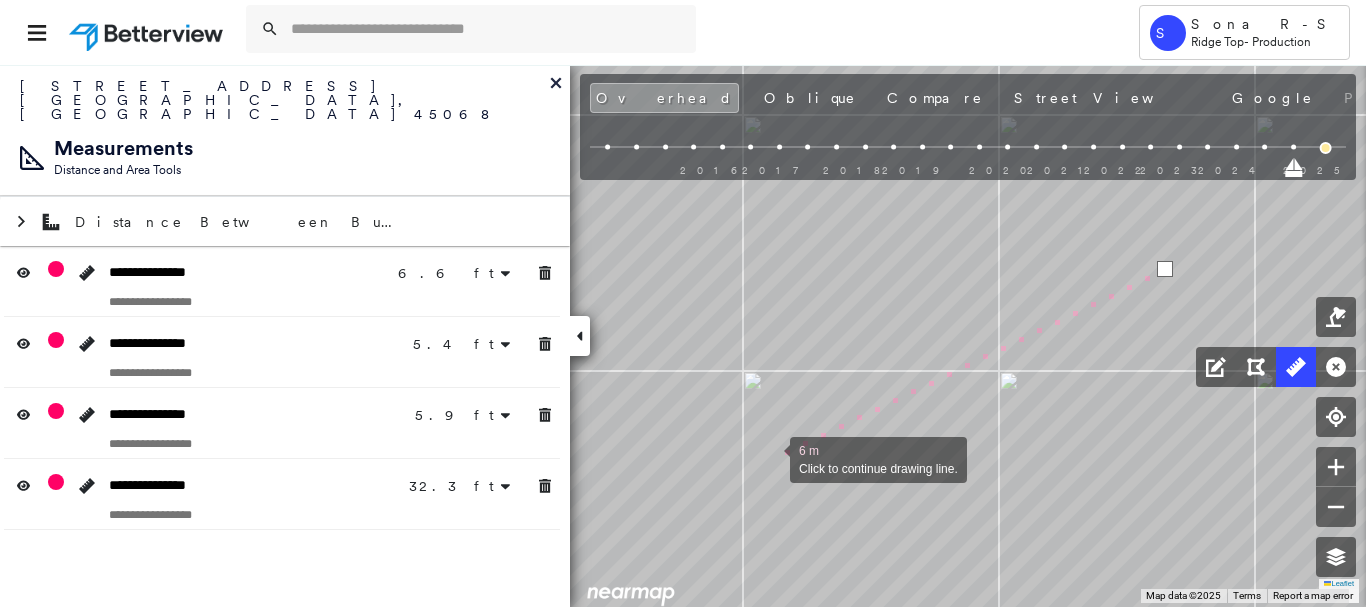 click at bounding box center [770, 458] 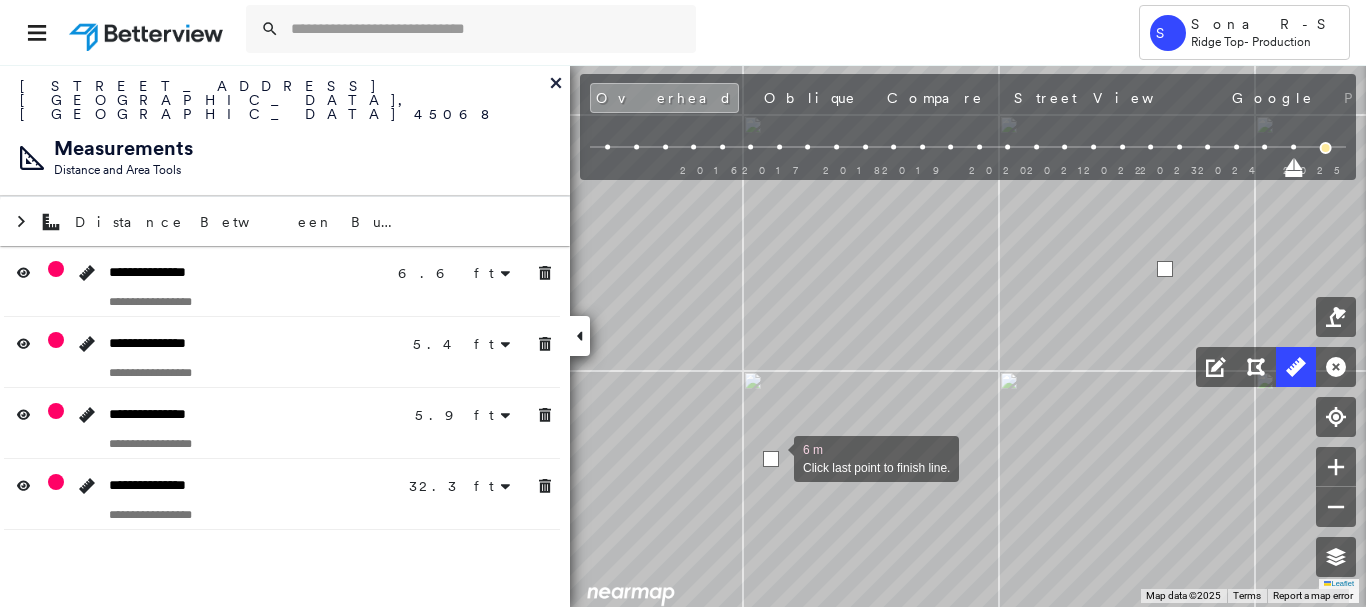 click at bounding box center (771, 459) 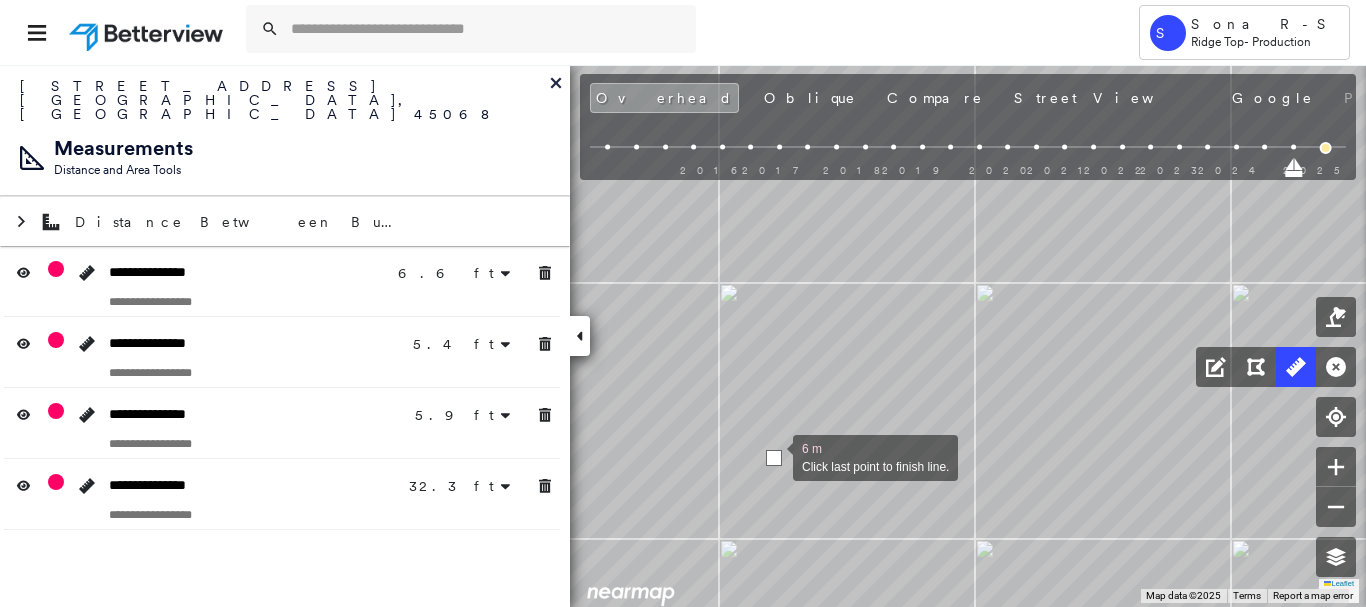 click at bounding box center (774, 458) 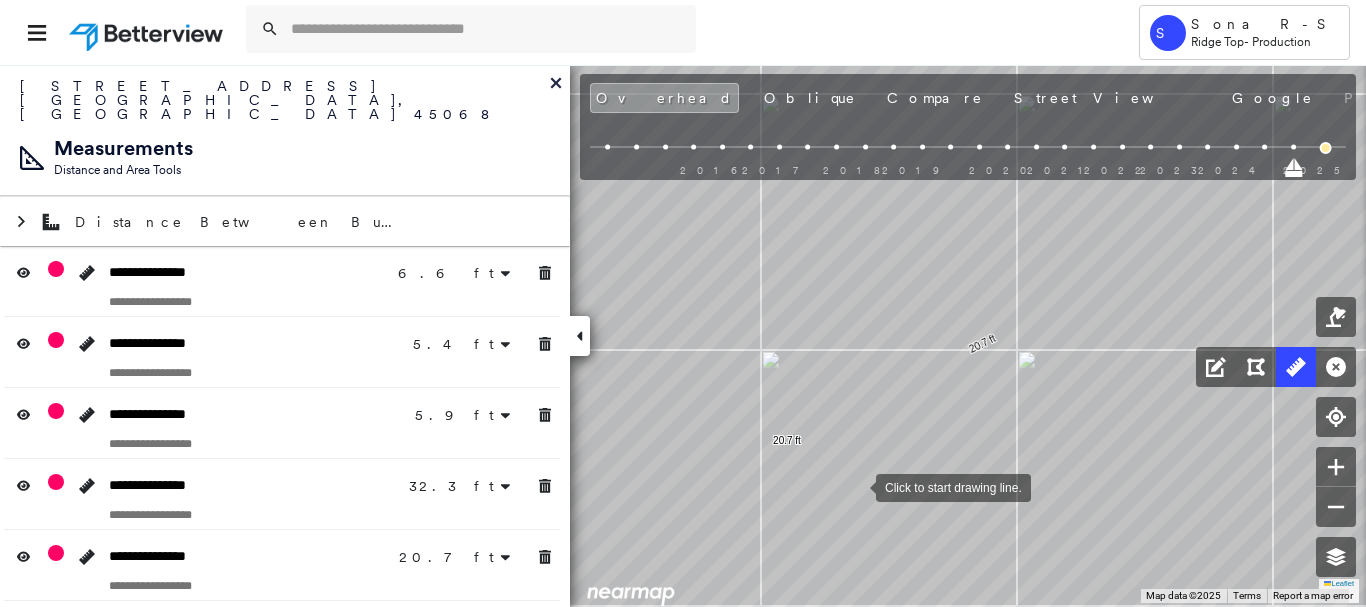 click at bounding box center [856, 486] 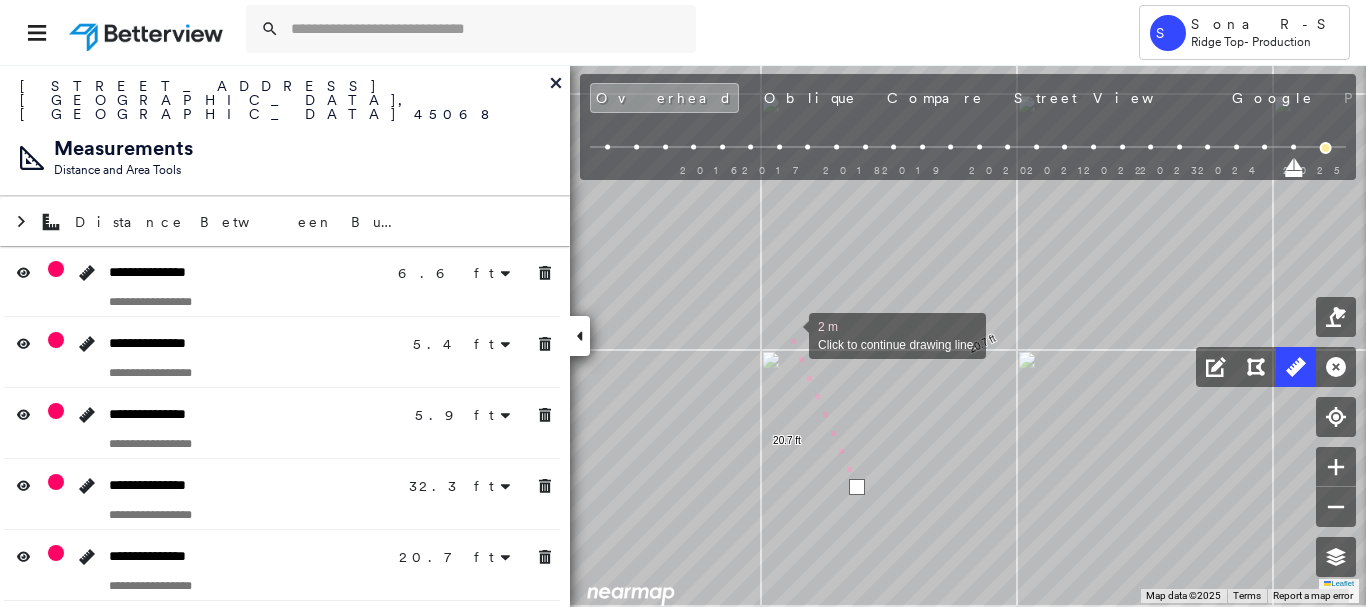 click at bounding box center (789, 334) 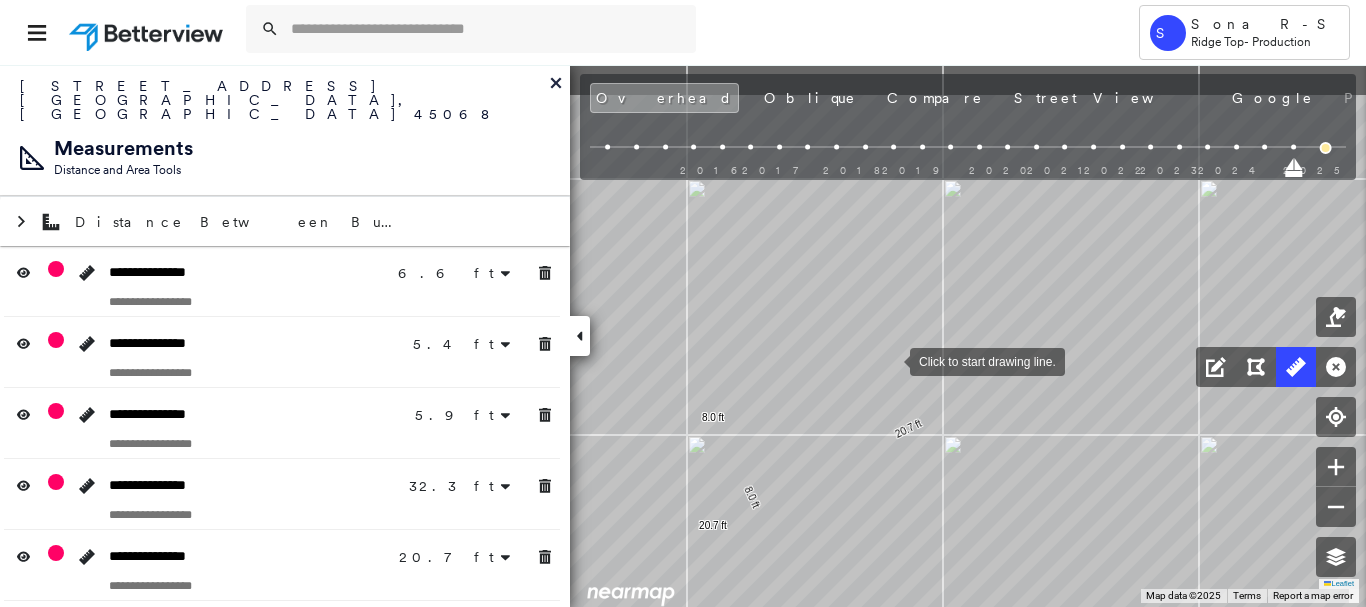 drag, startPoint x: 900, startPoint y: 353, endPoint x: 892, endPoint y: 346, distance: 10.630146 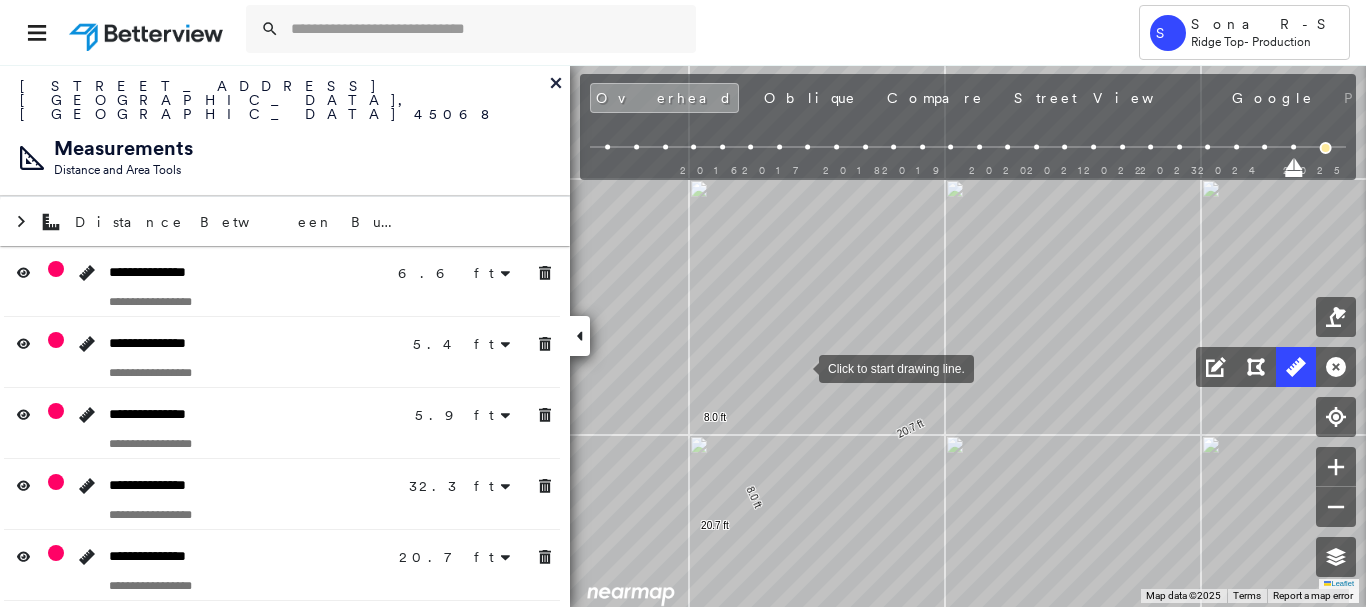 click at bounding box center (799, 367) 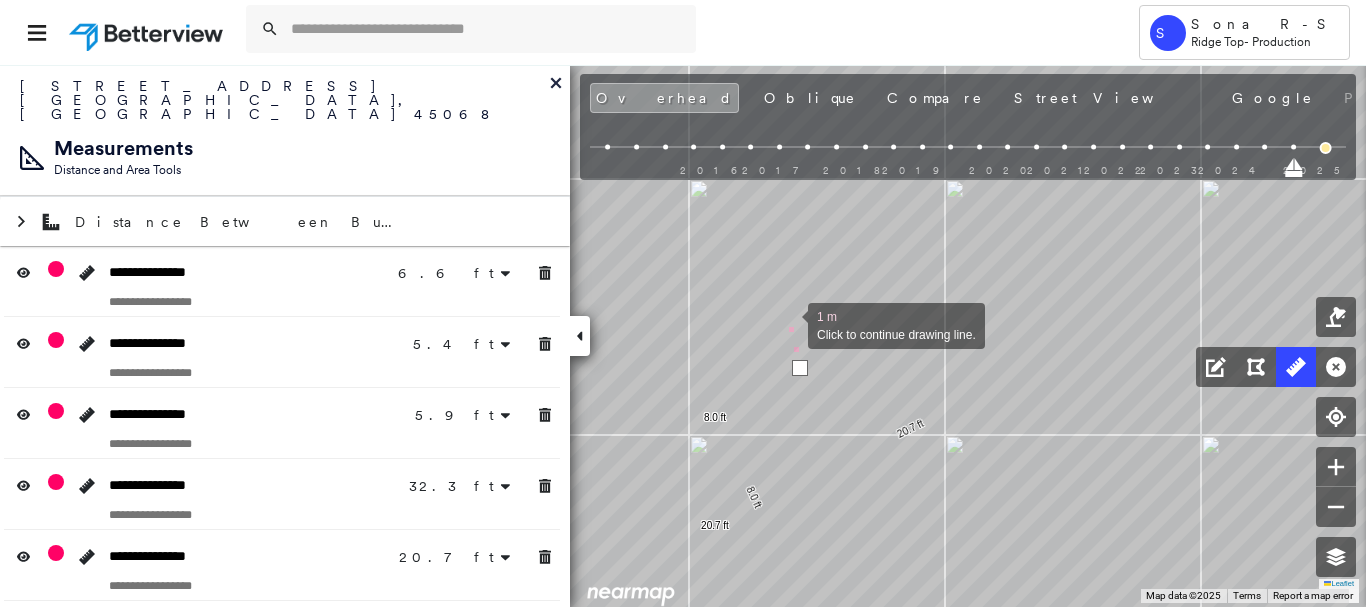 click at bounding box center (788, 324) 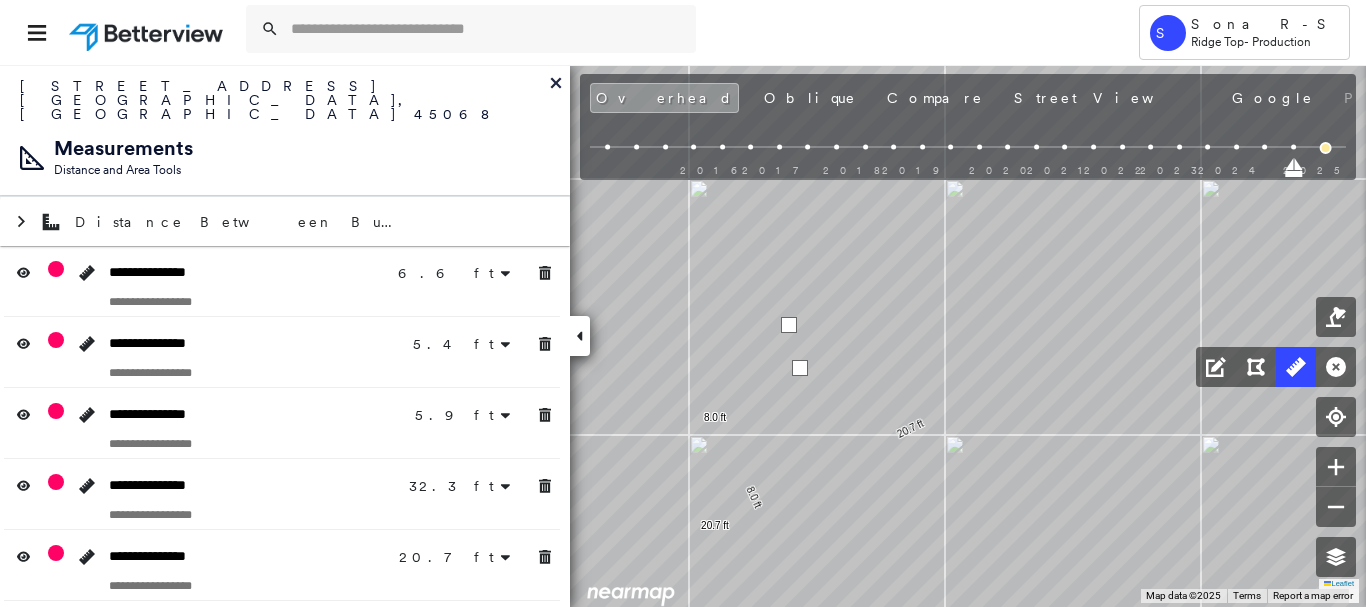 click at bounding box center [789, 325] 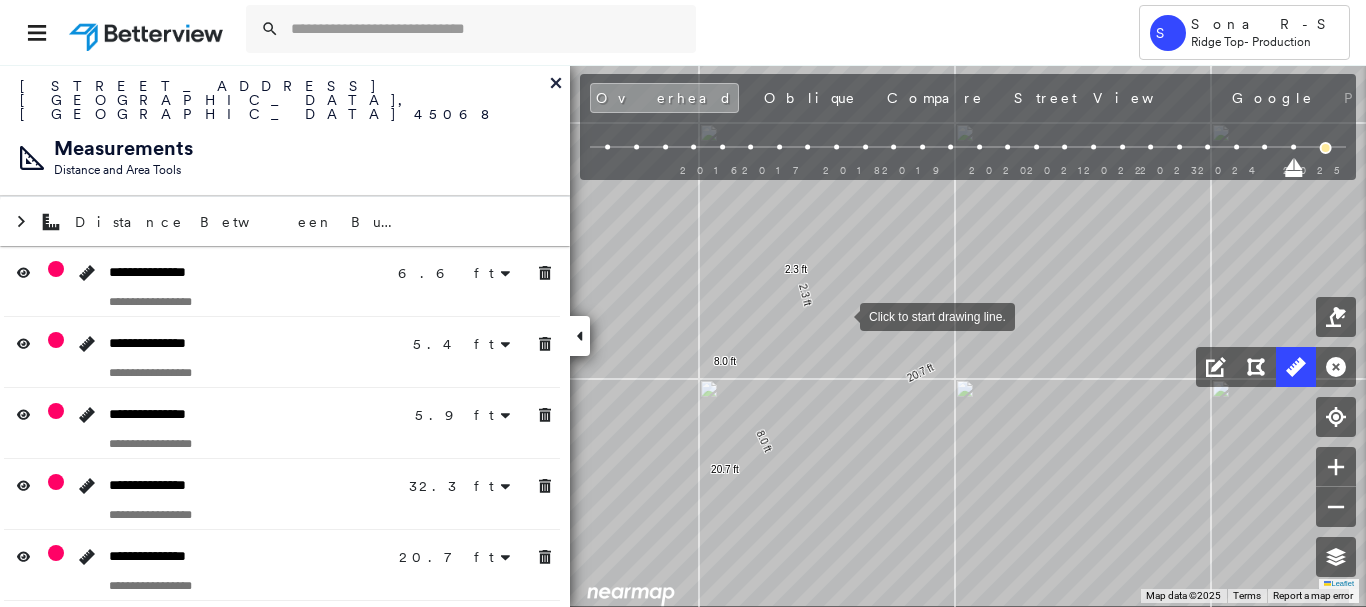 drag, startPoint x: 830, startPoint y: 375, endPoint x: 840, endPoint y: 319, distance: 56.88585 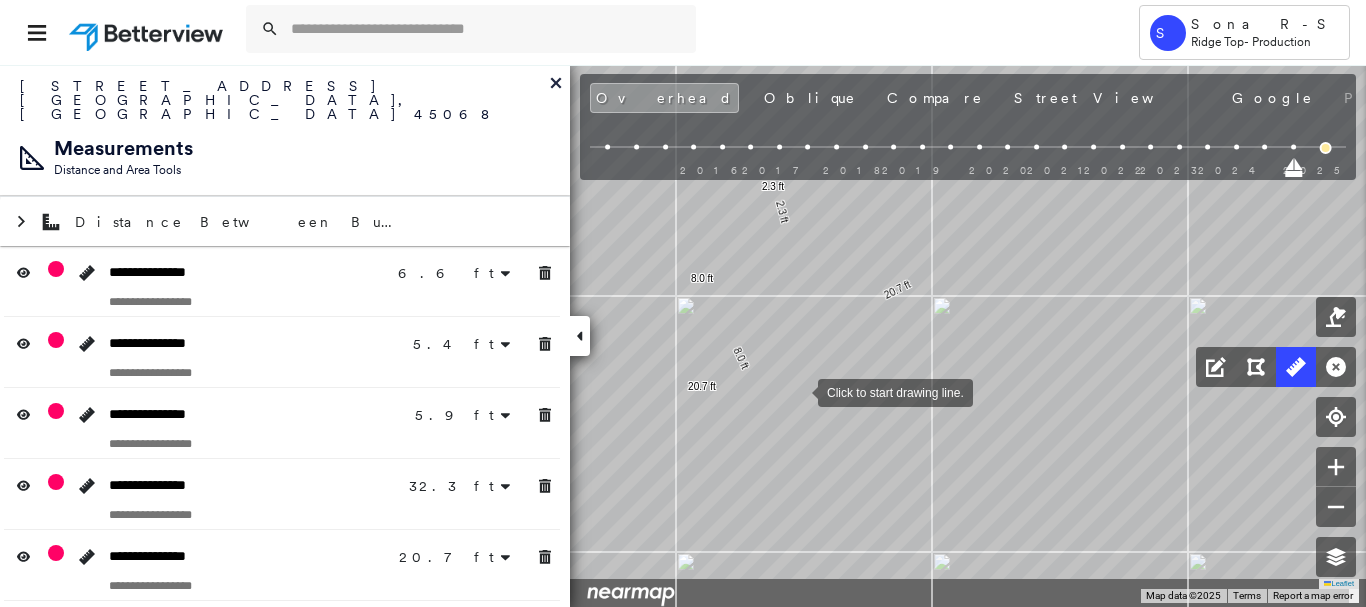 drag, startPoint x: 821, startPoint y: 476, endPoint x: 798, endPoint y: 393, distance: 86.127815 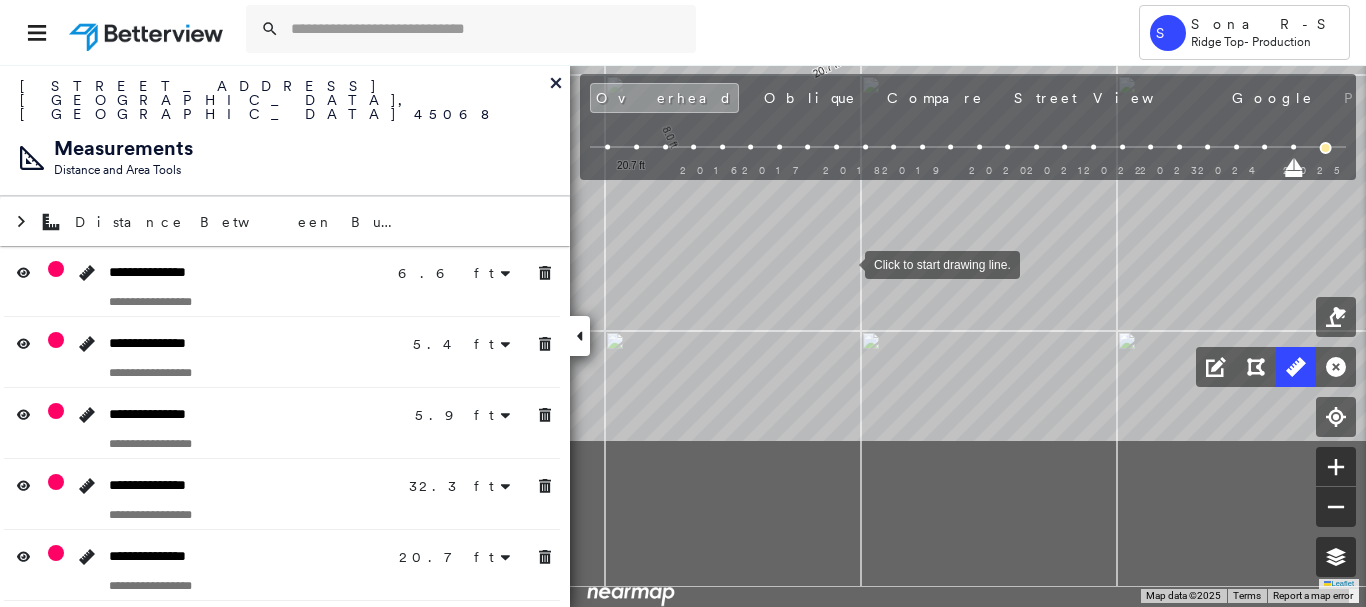 drag, startPoint x: 917, startPoint y: 492, endPoint x: 845, endPoint y: 270, distance: 233.3838 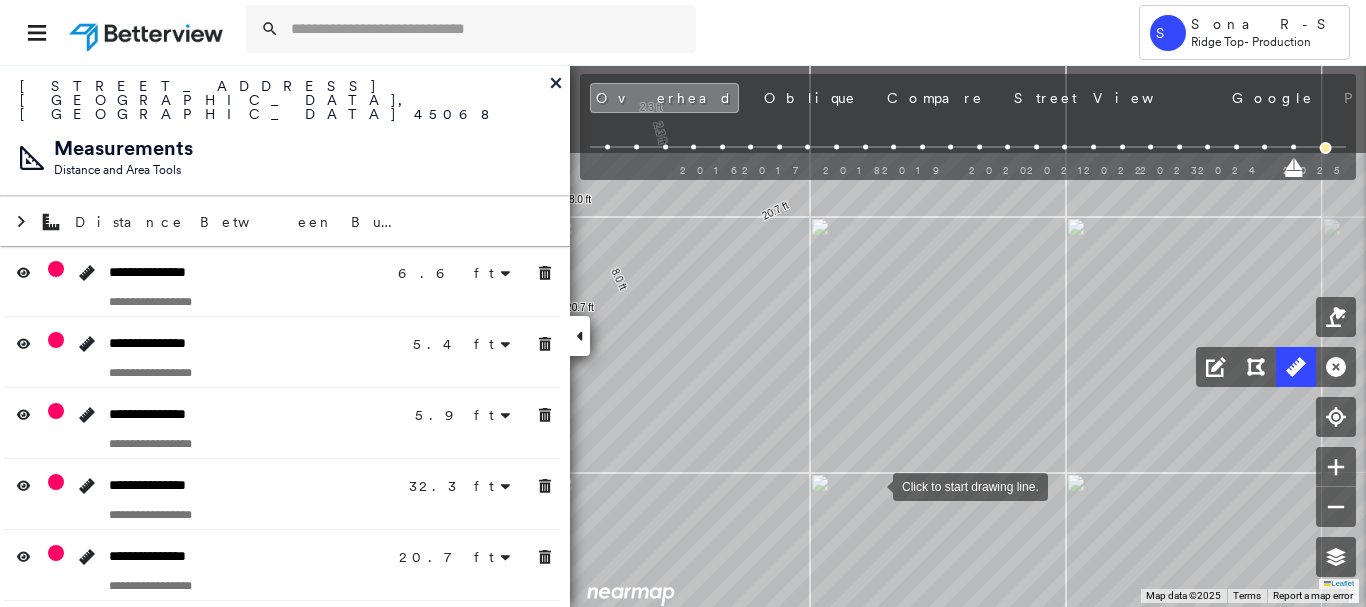 drag, startPoint x: 858, startPoint y: 283, endPoint x: 981, endPoint y: 489, distance: 239.92708 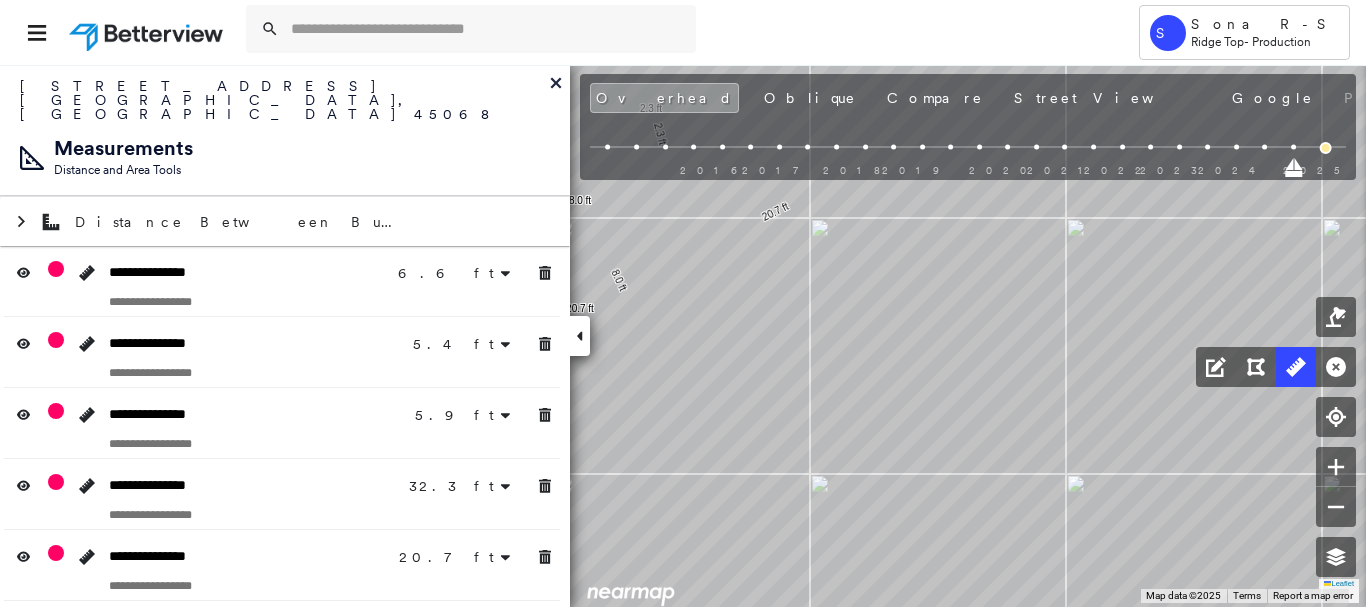 drag, startPoint x: 1332, startPoint y: 142, endPoint x: 1337, endPoint y: 158, distance: 16.763054 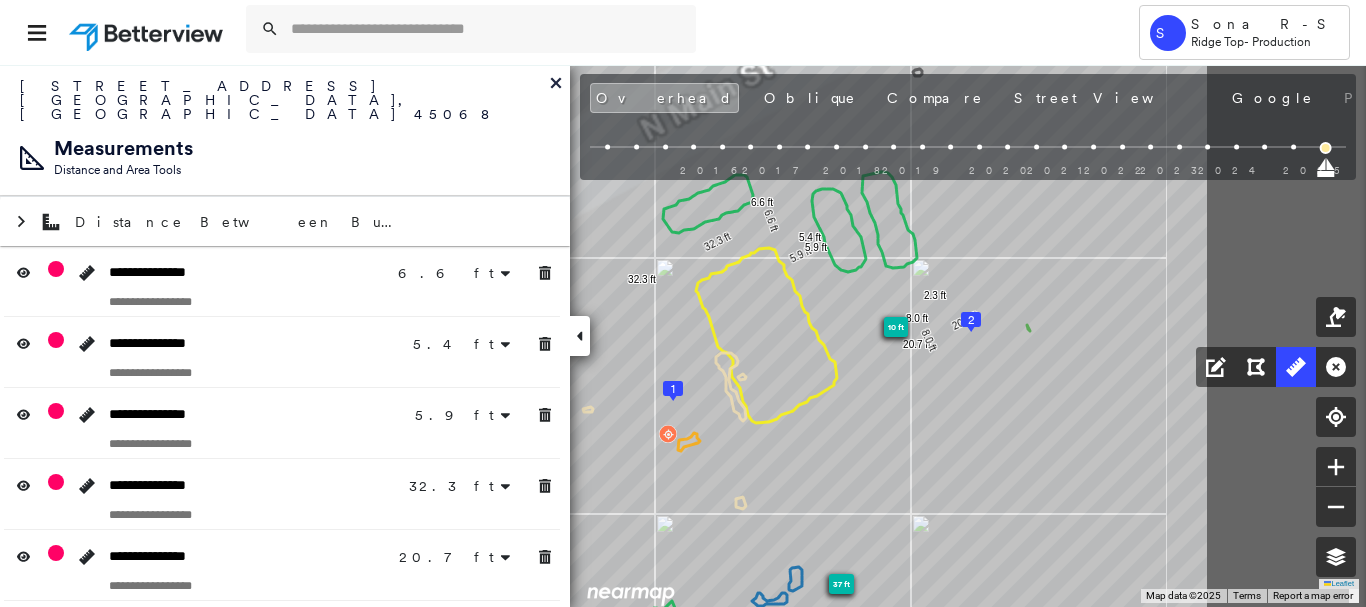 drag, startPoint x: 995, startPoint y: 388, endPoint x: 782, endPoint y: 395, distance: 213.11499 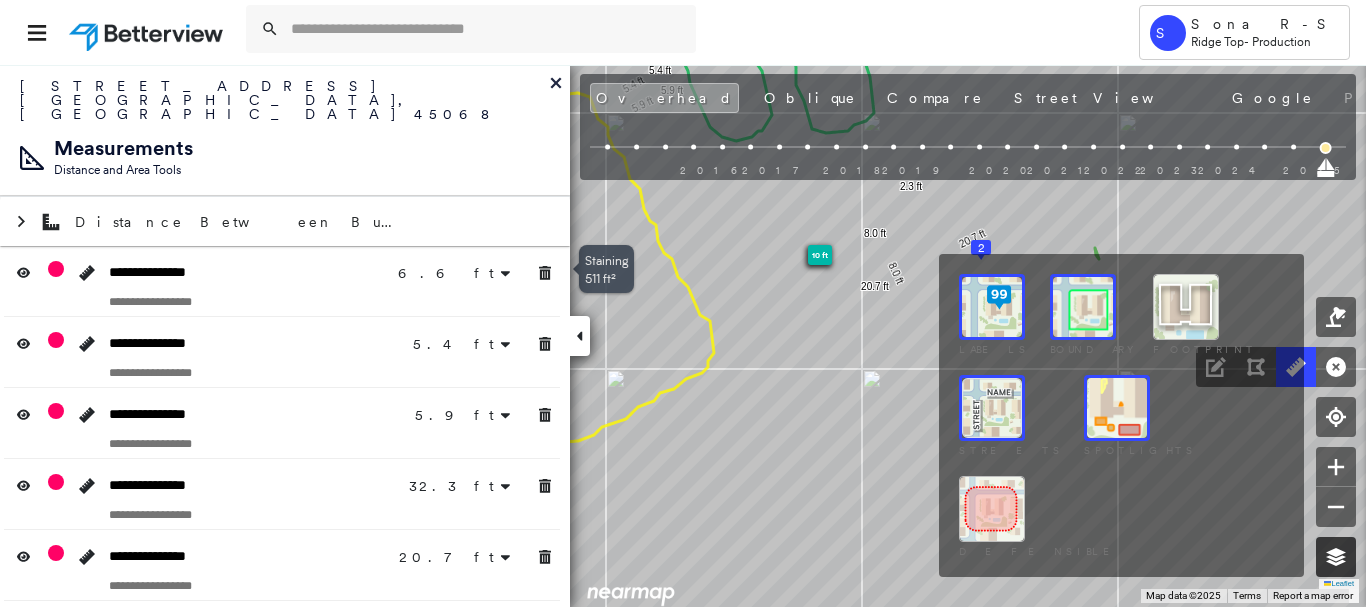 click at bounding box center [1336, 557] 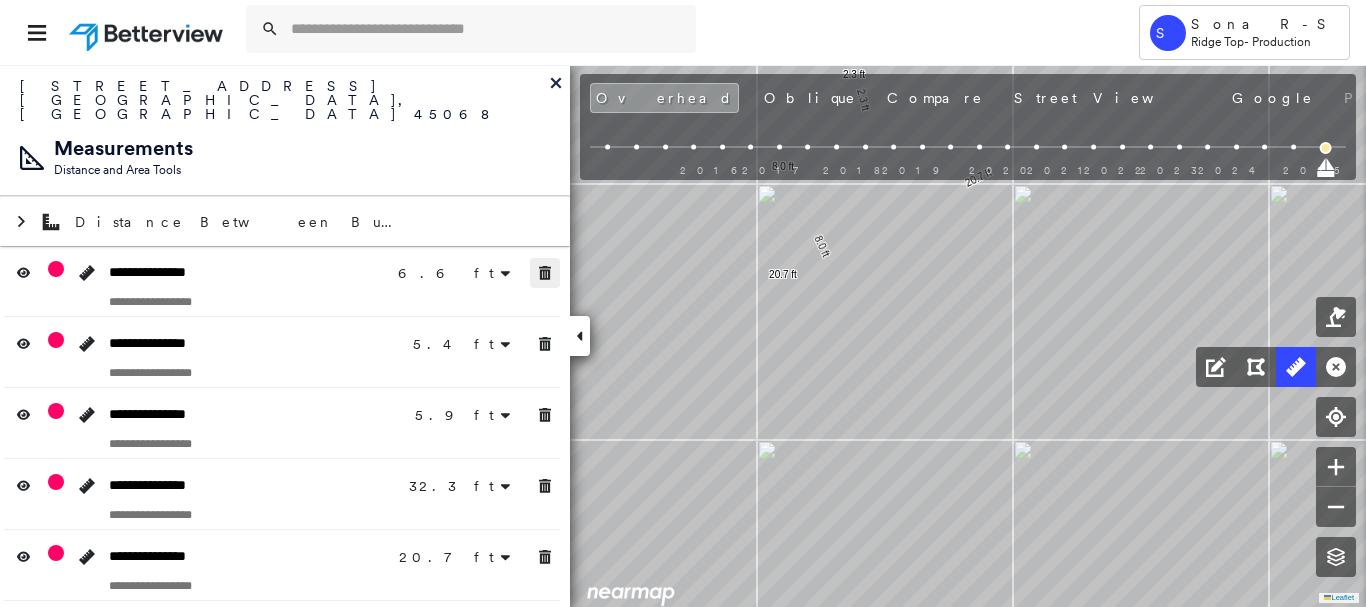 drag, startPoint x: 547, startPoint y: 250, endPoint x: 547, endPoint y: 266, distance: 16 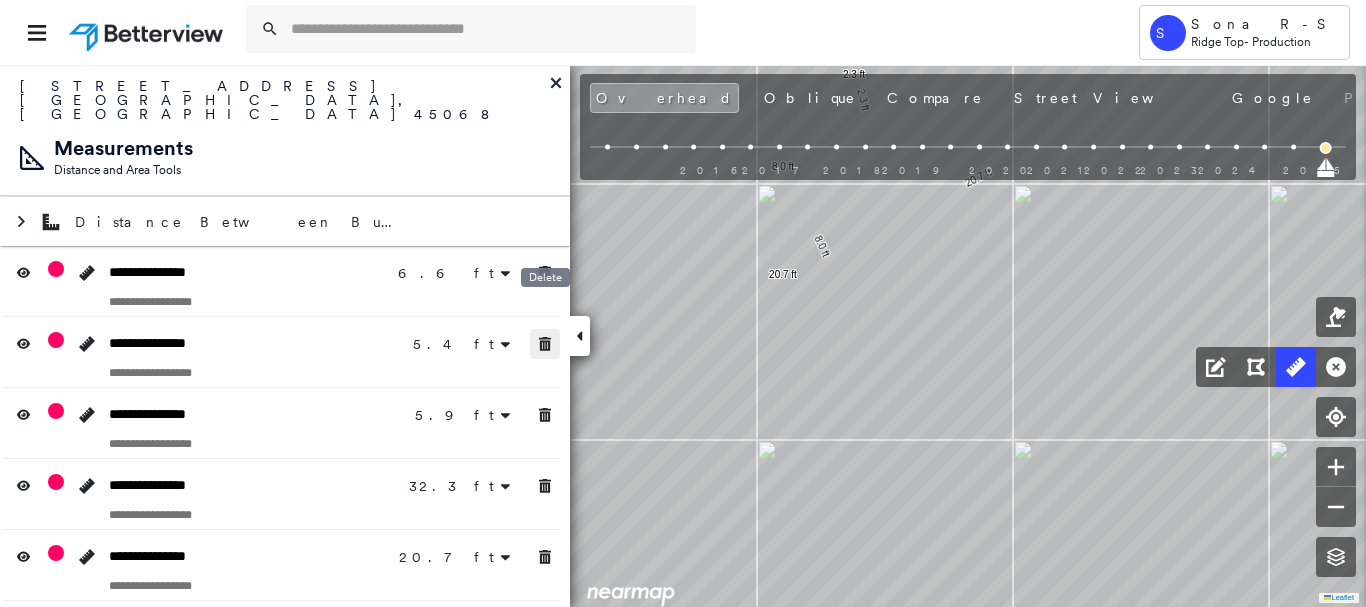 click 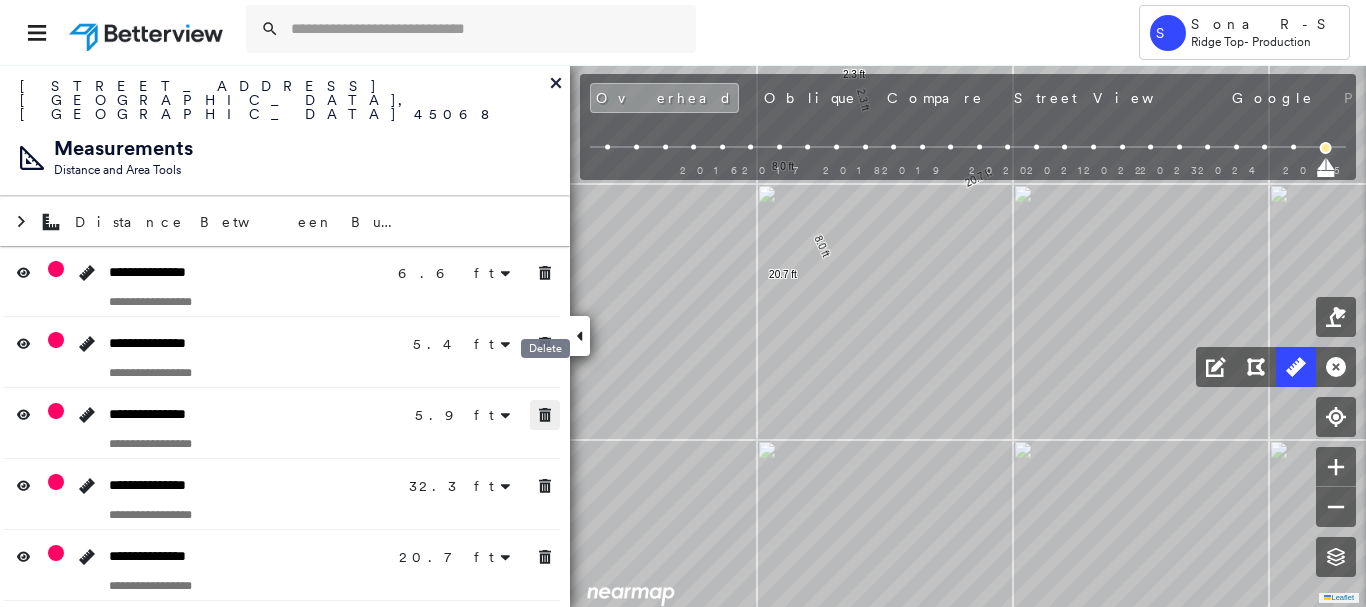 click 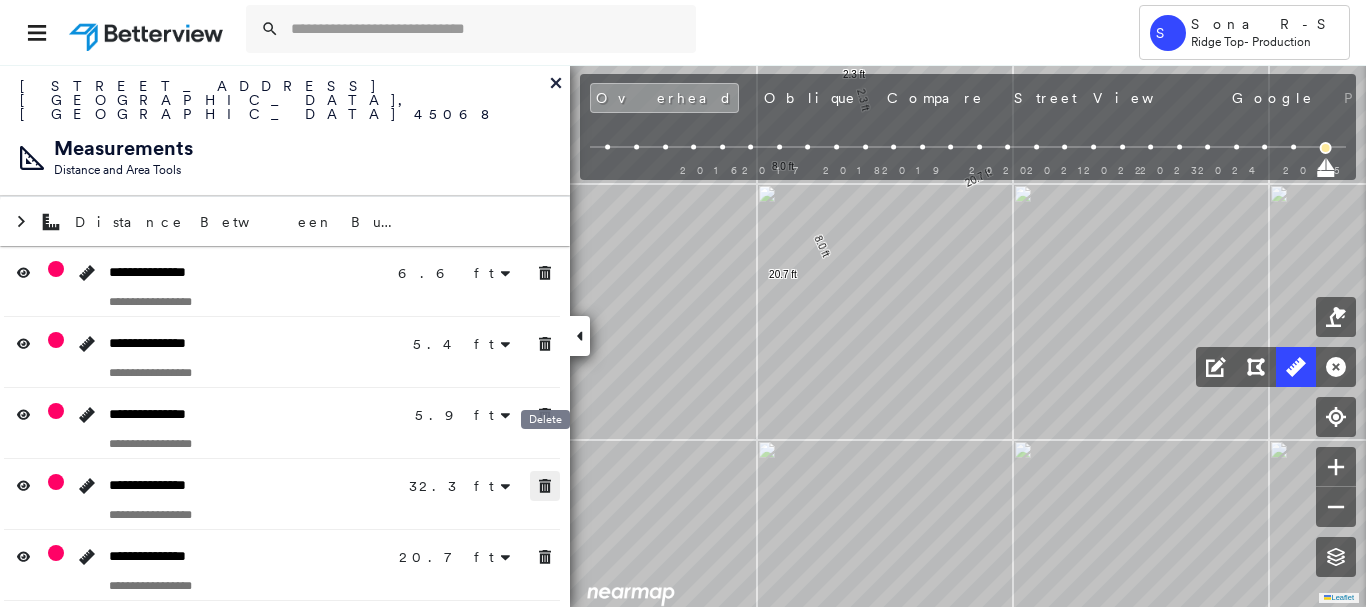 drag, startPoint x: 548, startPoint y: 447, endPoint x: 546, endPoint y: 491, distance: 44.04543 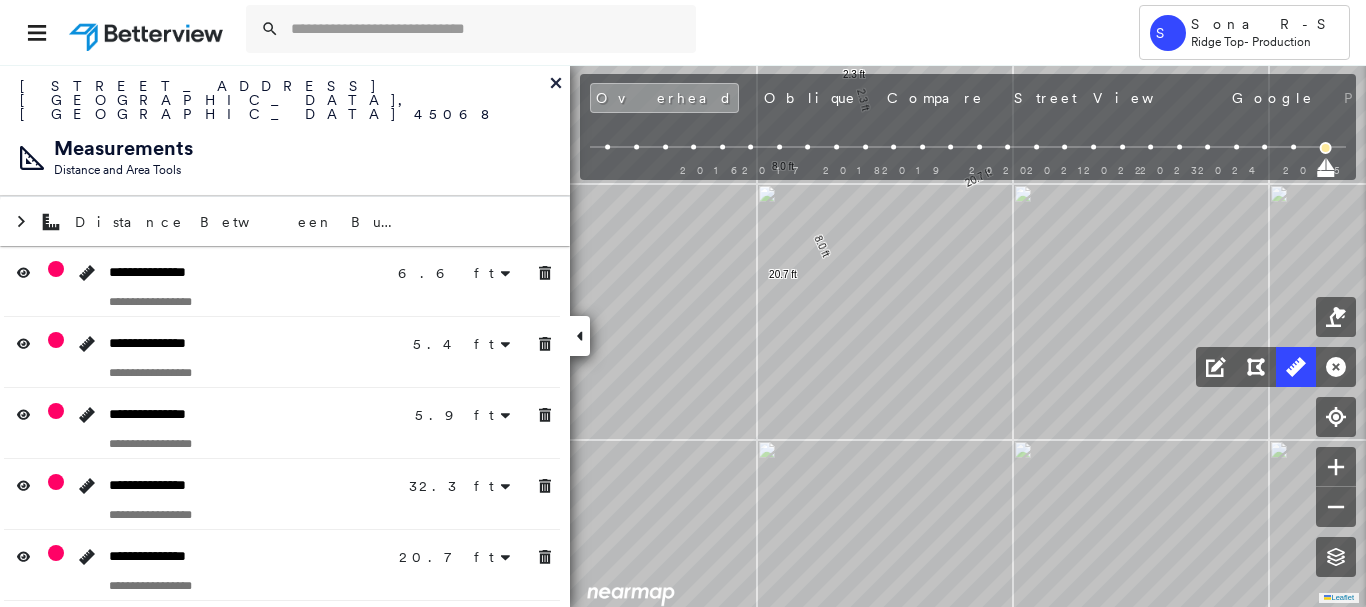 click on "**********" at bounding box center (285, 494) 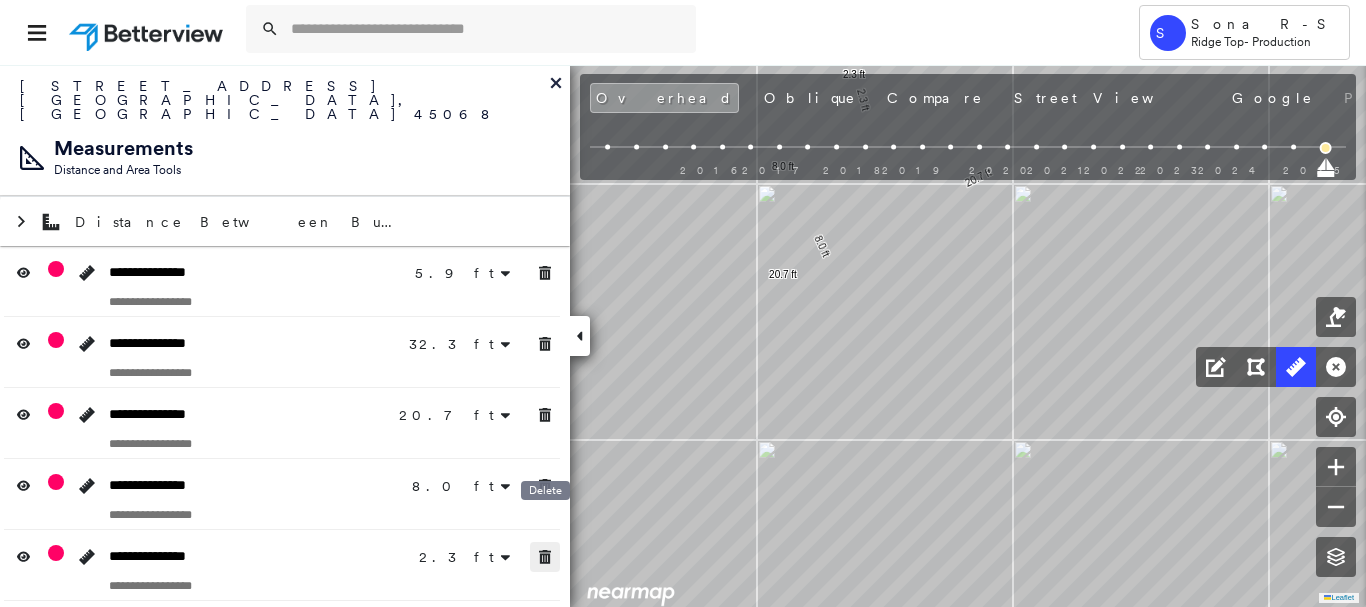 click 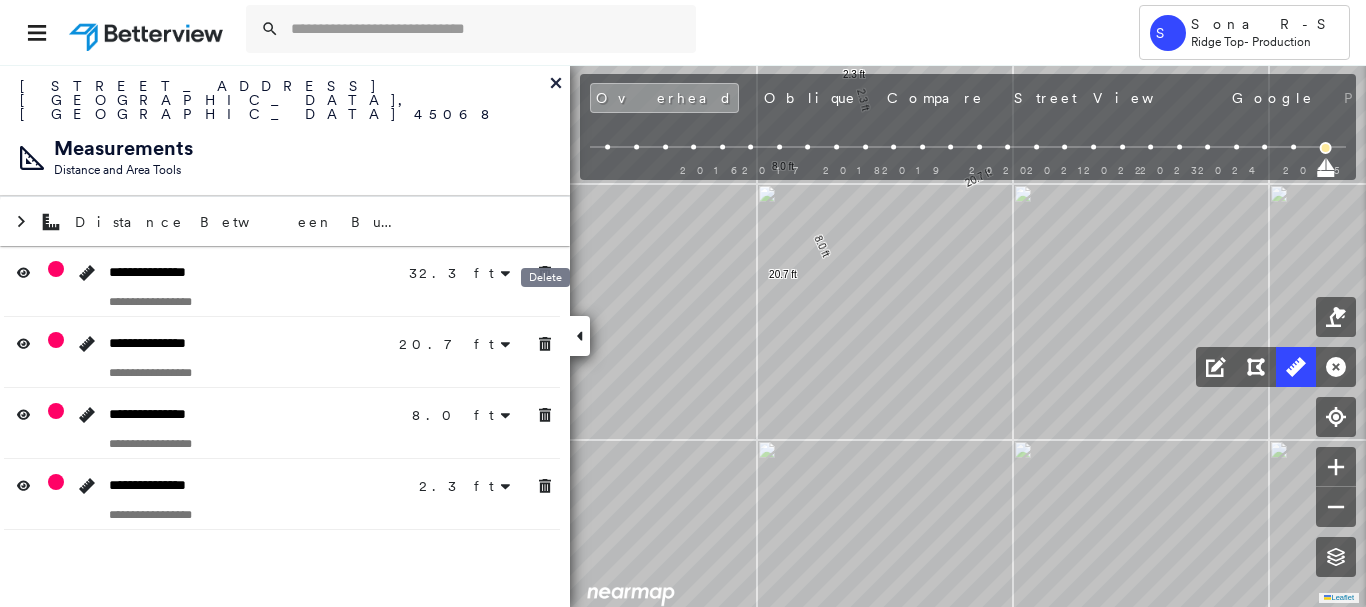 drag, startPoint x: 529, startPoint y: 268, endPoint x: 540, endPoint y: 308, distance: 41.484936 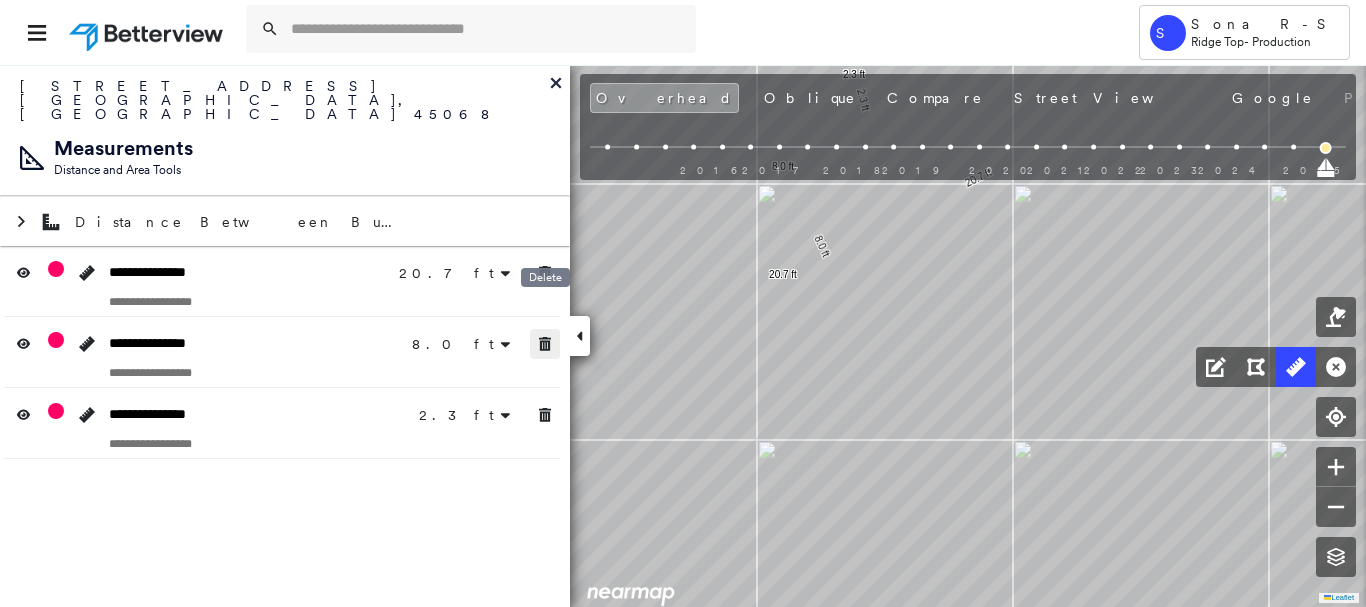 click 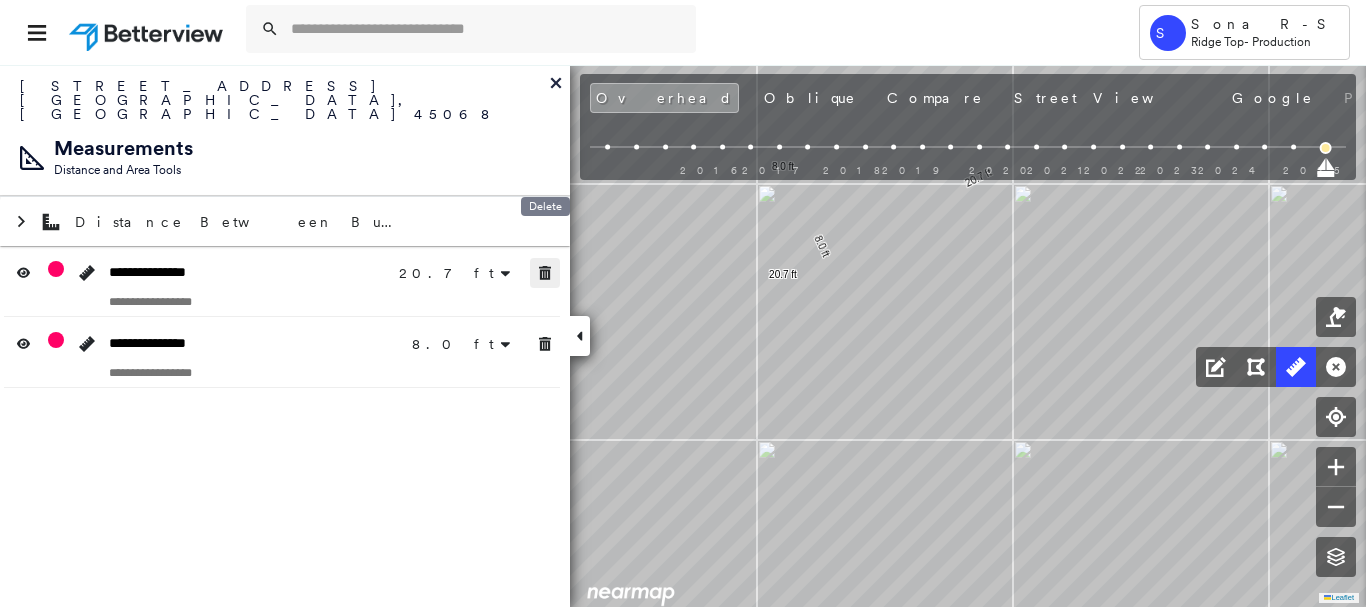 click 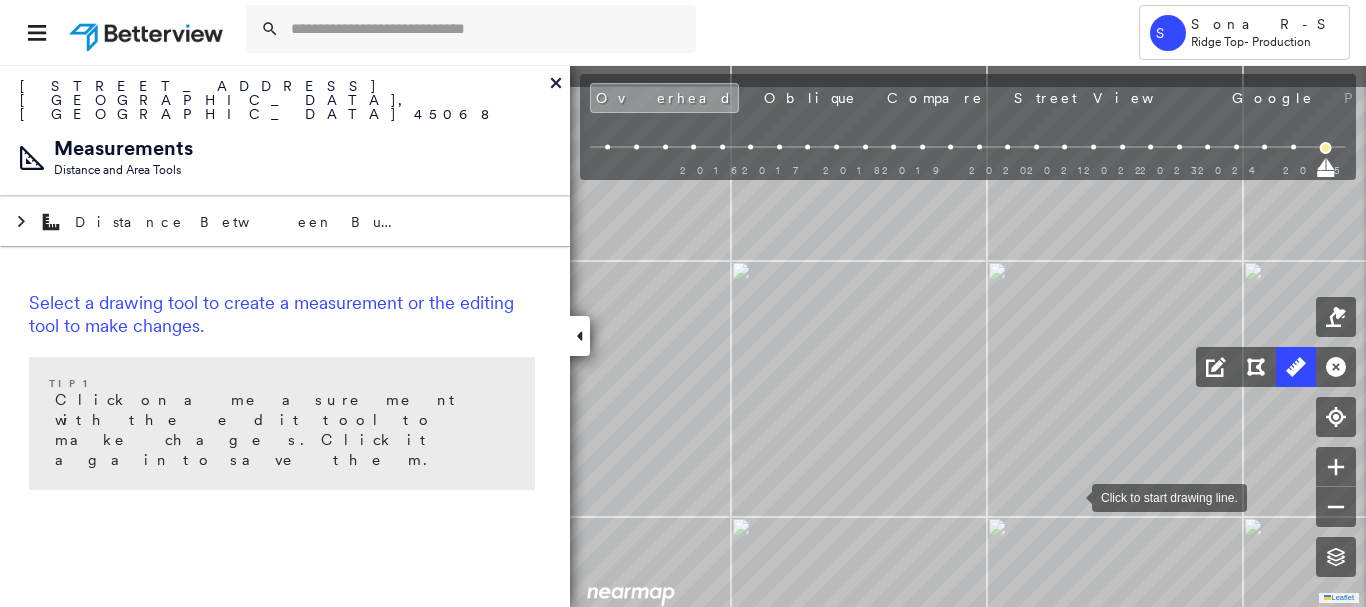 drag, startPoint x: 1098, startPoint y: 417, endPoint x: 1071, endPoint y: 495, distance: 82.5409 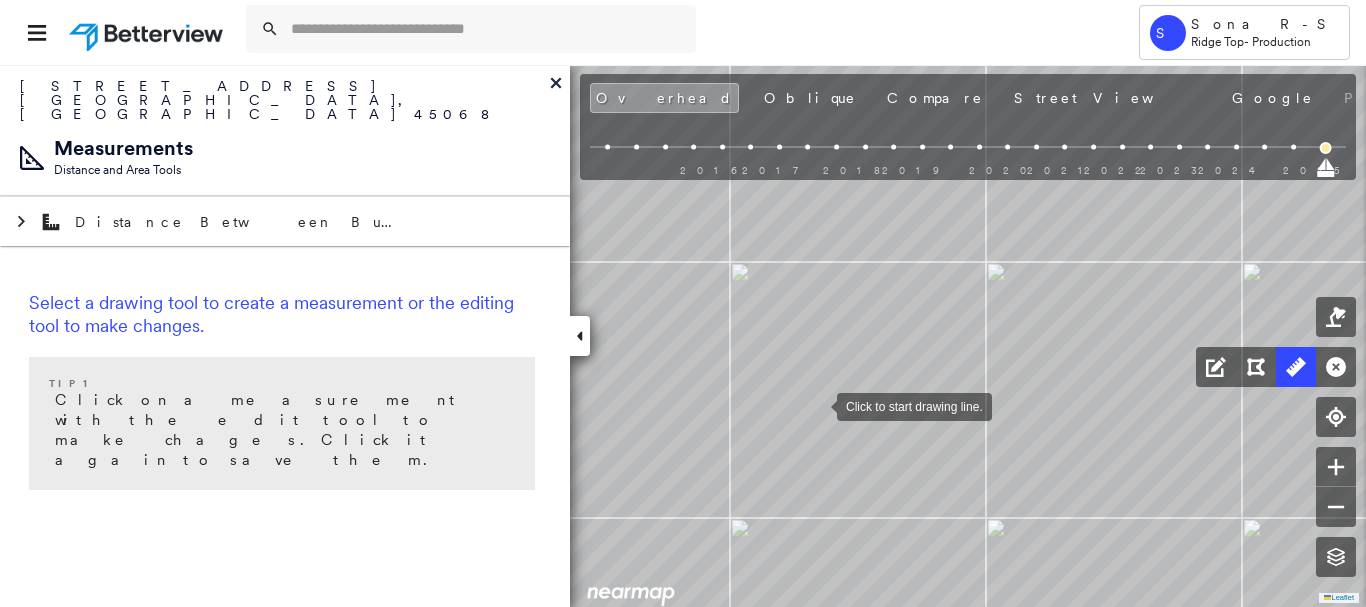 click at bounding box center [817, 405] 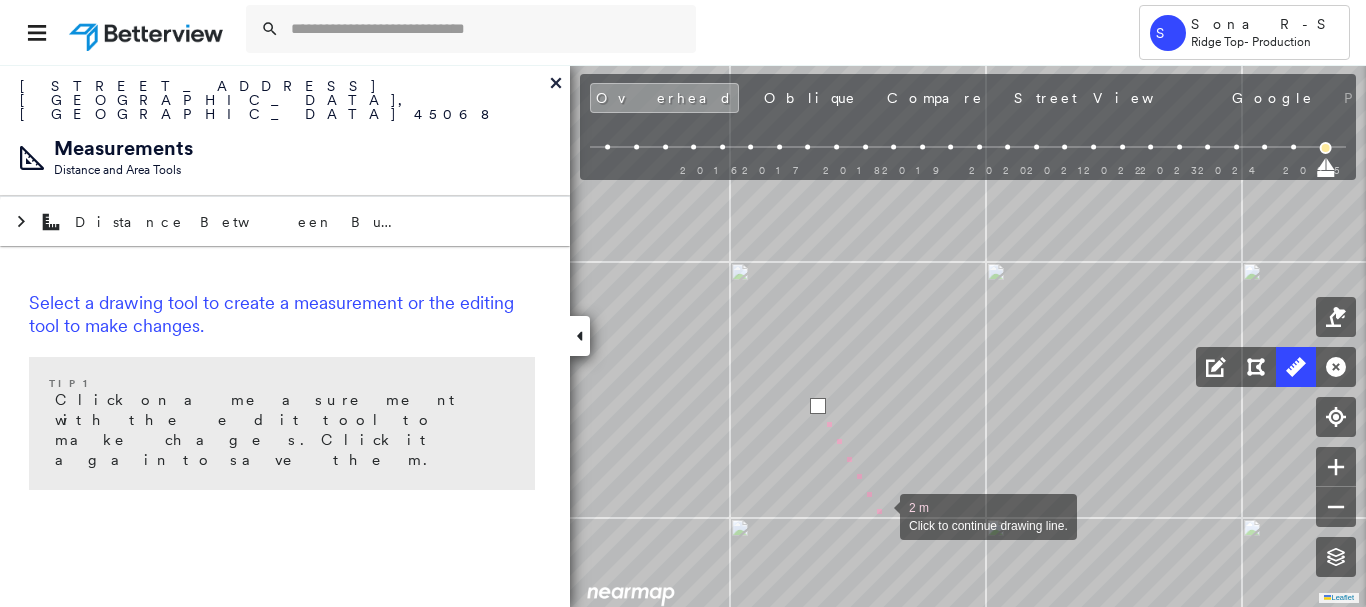 click at bounding box center (880, 515) 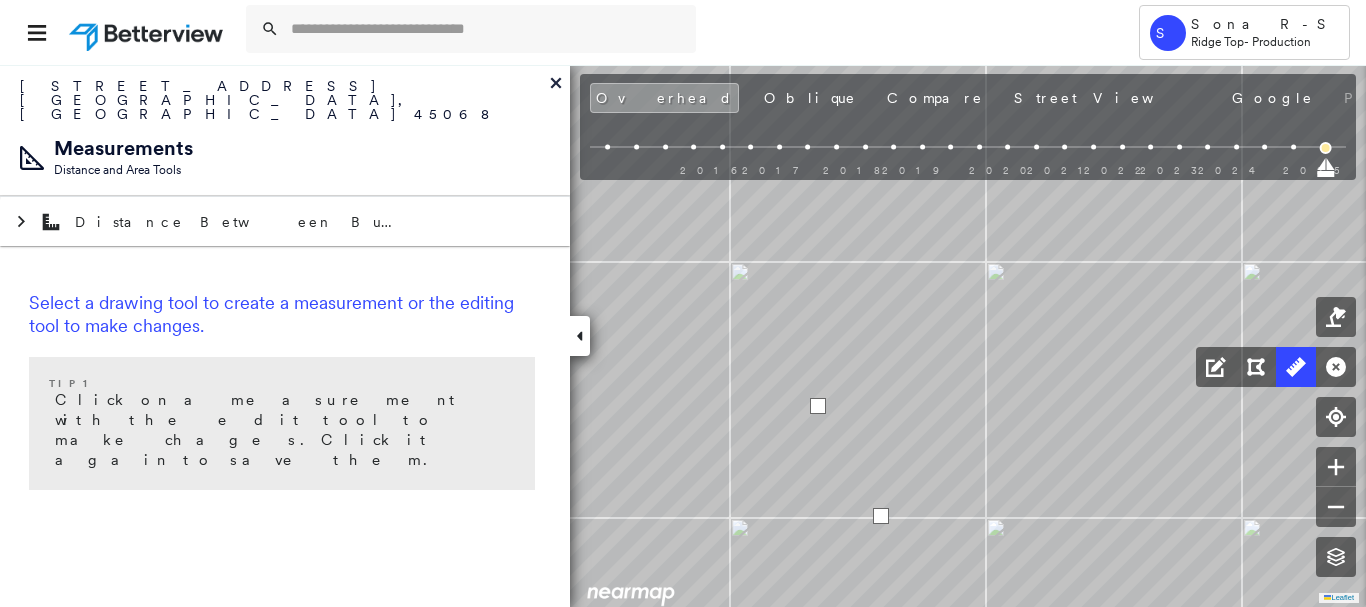 click at bounding box center [881, 516] 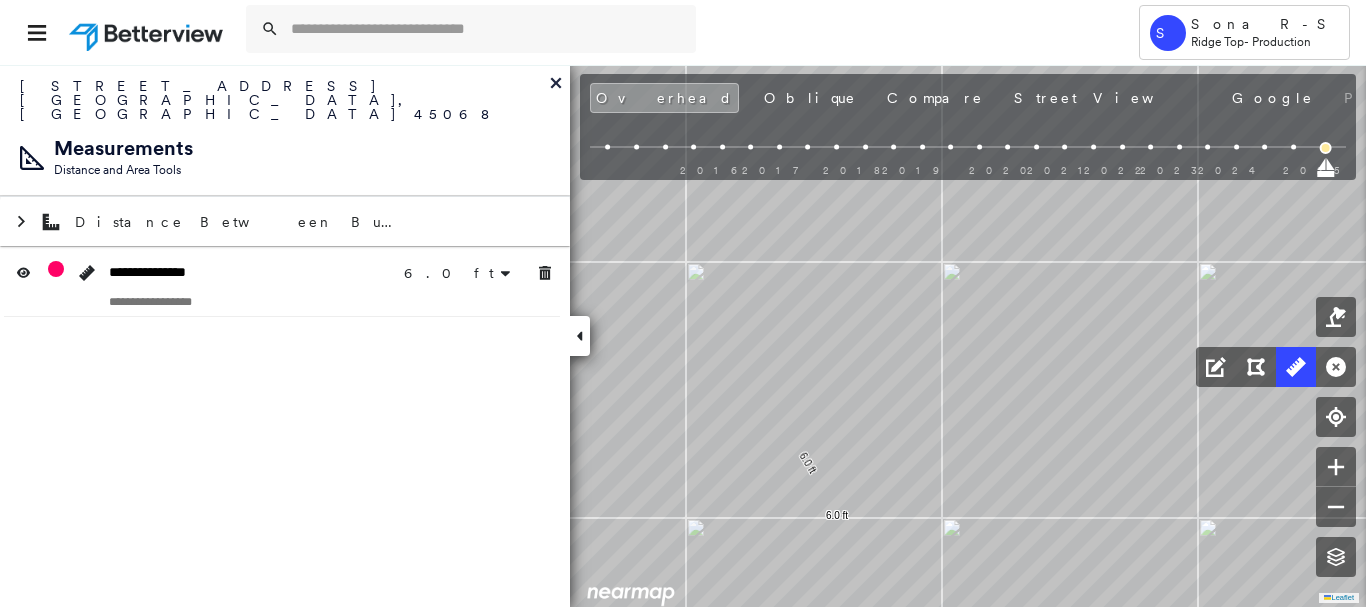 drag, startPoint x: 1063, startPoint y: 440, endPoint x: 999, endPoint y: 452, distance: 65.11528 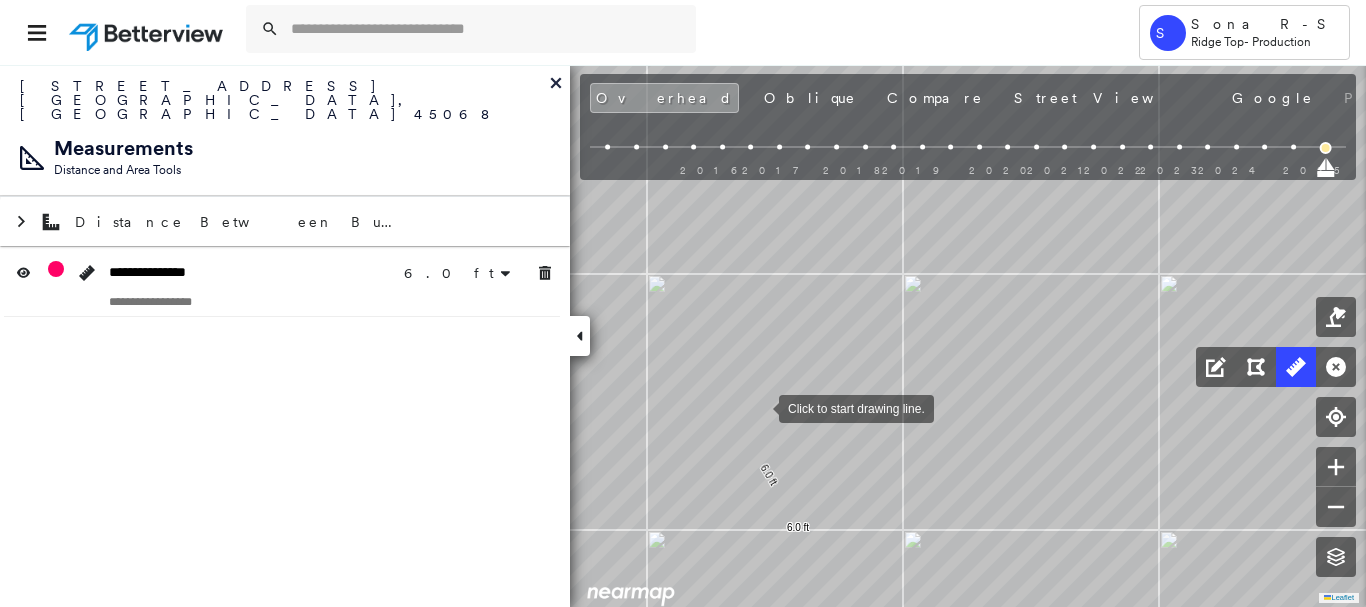 click at bounding box center (759, 407) 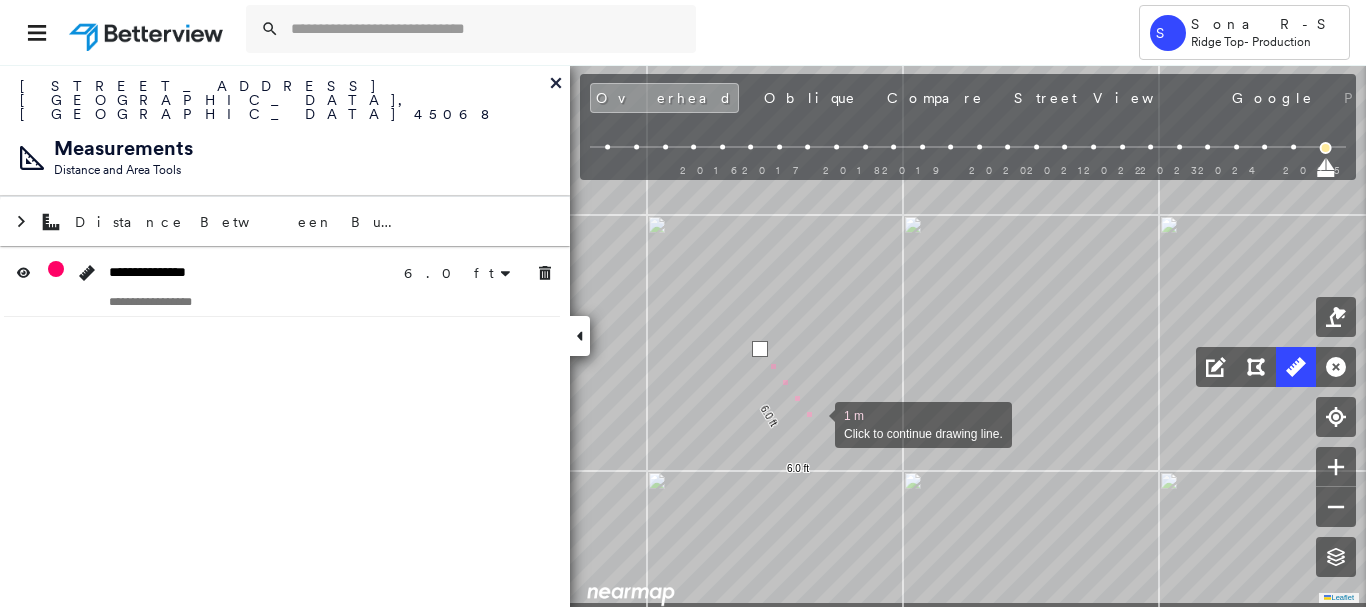 drag, startPoint x: 815, startPoint y: 437, endPoint x: 831, endPoint y: 392, distance: 47.759815 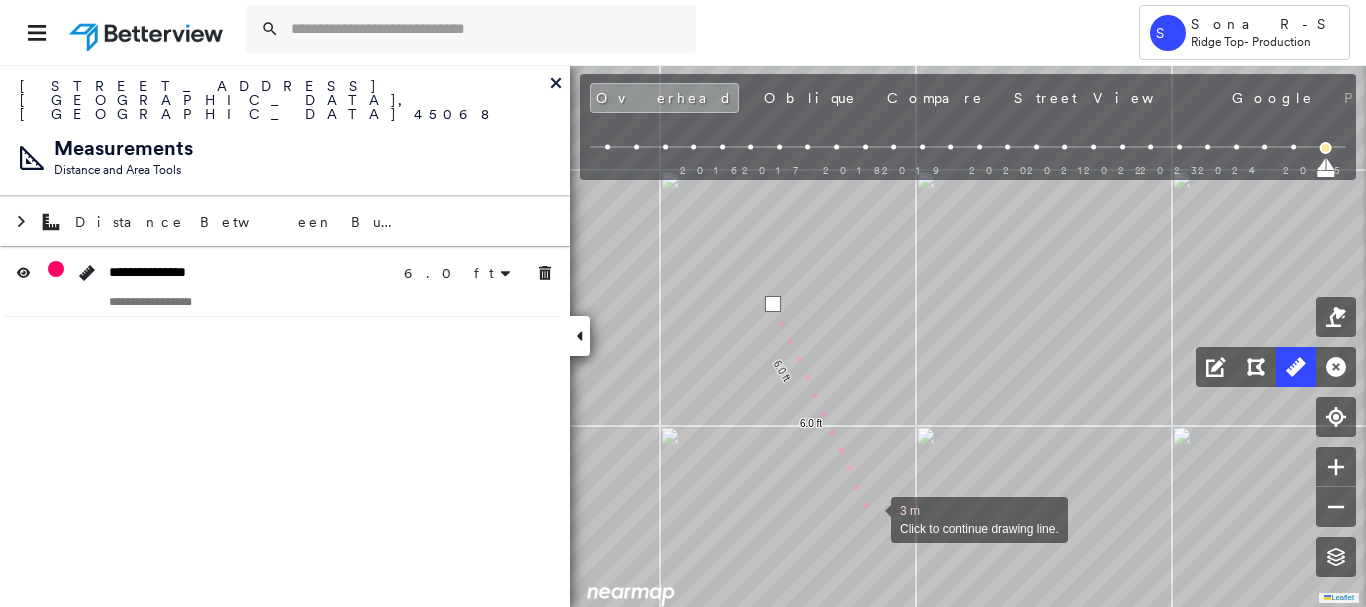 click at bounding box center (871, 518) 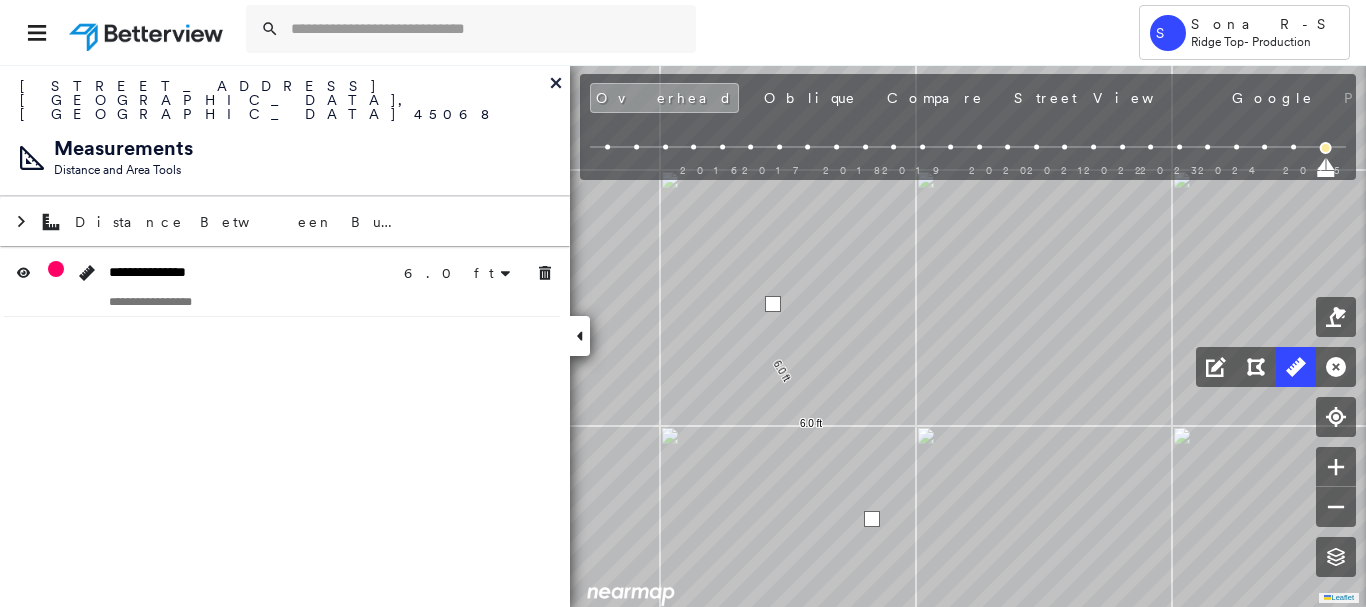 click at bounding box center (872, 519) 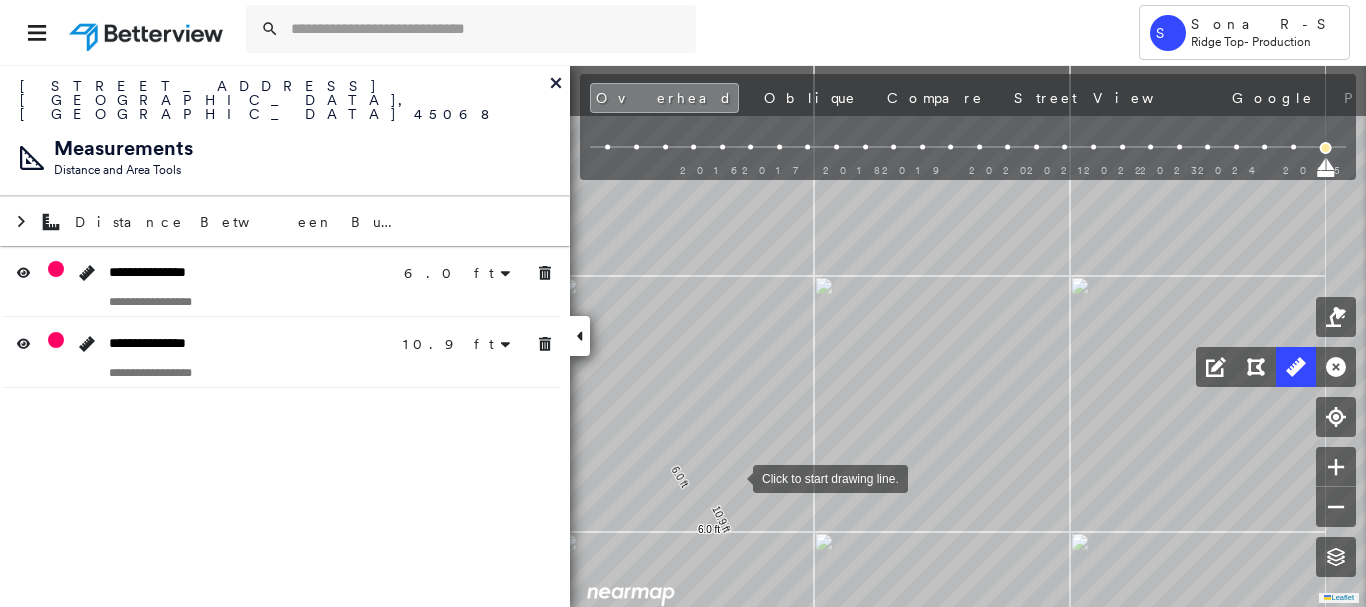 drag, startPoint x: 738, startPoint y: 472, endPoint x: 751, endPoint y: 483, distance: 17.029387 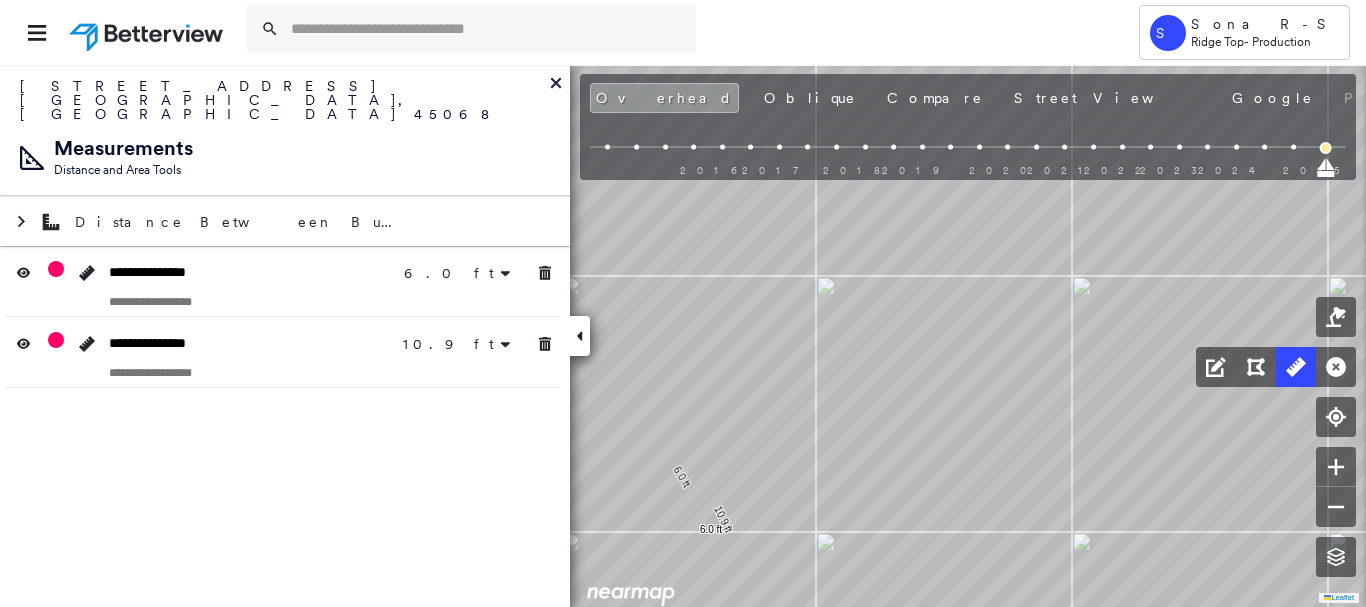 click on "[GEOGRAPHIC_DATA] Top  -   Production [STREET_ADDRESS] Assigned to:  Sona R-S Assigned to:  Sona R-S 780112_Malcolm Assigned to:  Sona R-S Open Comments Download PDF Report Summary Construction Occupancy Protection Exposure Determination Overhead Obliques Street View Roof Spotlight™ Index :  61-94 out of 100 0 100 25 50 75 1 2 Building Roof Scores 2 Buildings Policy Information :  780112_Malcolm Flags :  1 (0 cleared, 1 uncleared) Construction Roof Spotlights :  Rust, Staining, Overhang, Vent Property Features :  Car, Patio Furniture, Boat, Significantly Stained Pavement, Trailer and 1 more Roof Size & Shape :  2 buildings  Occupancy Protection Exposure Determination Flags :  1 (0 cleared, 1 uncleared) Uncleared Flags (1) Cleared Flags  (0) Betterview Property Flagged [DATE] Clear Action Taken New Entry History Quote/New Business Terms & Conditions Added ACV Endorsement Added Cosmetic Endorsement Inspection/Loss Control Onsite Inspection Ordered General Save Save" at bounding box center [683, 303] 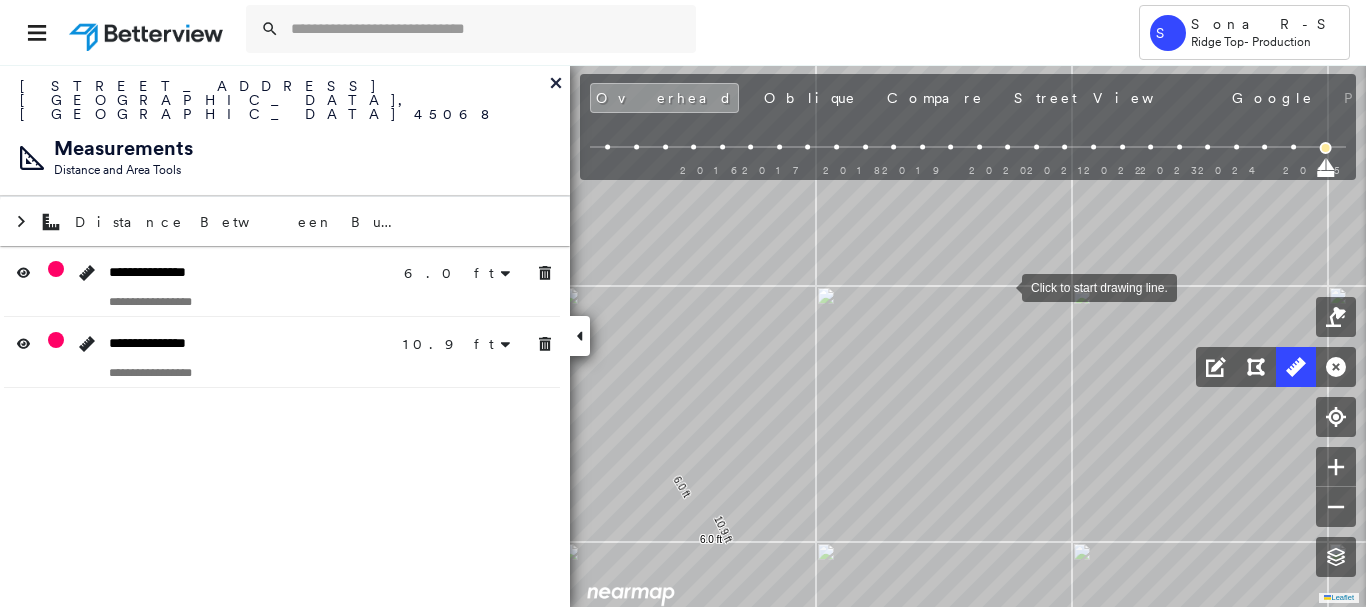 click at bounding box center (1002, 286) 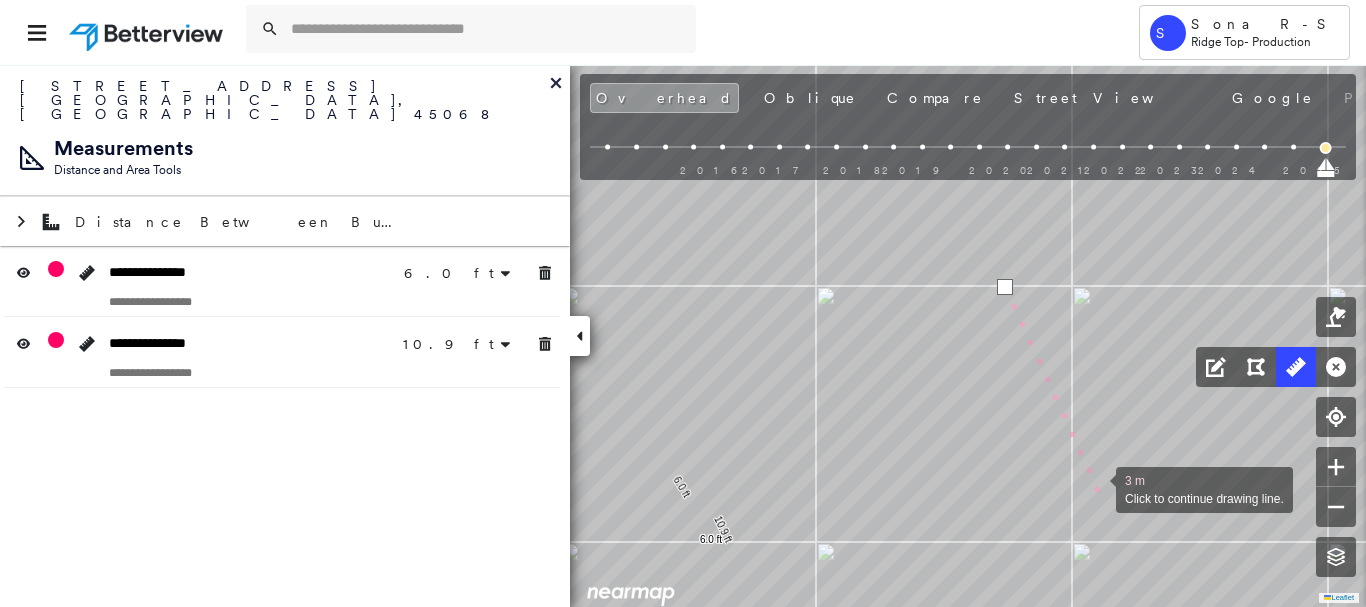 click at bounding box center (1096, 488) 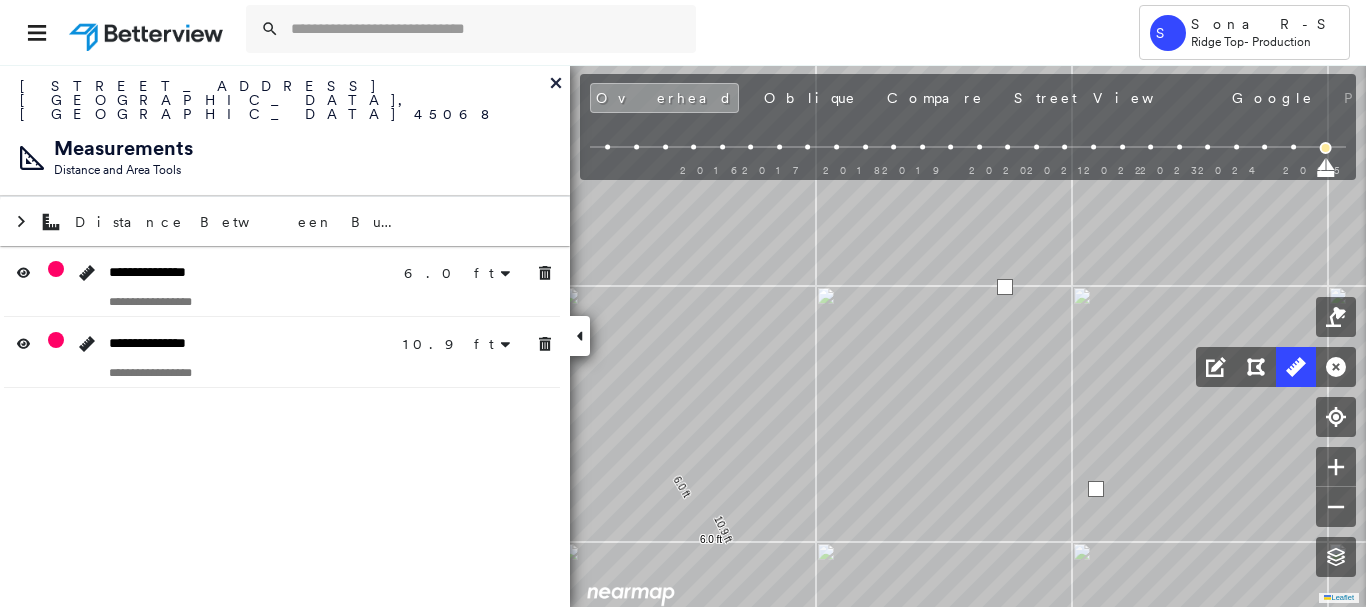 click at bounding box center (1096, 489) 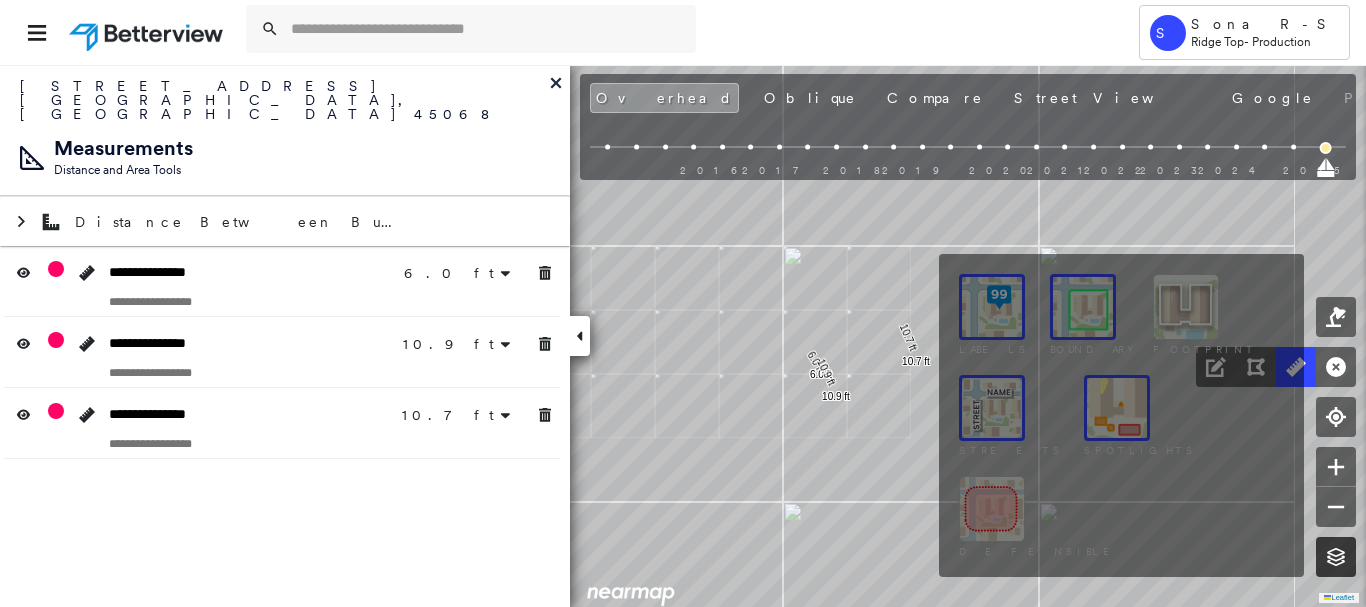 click 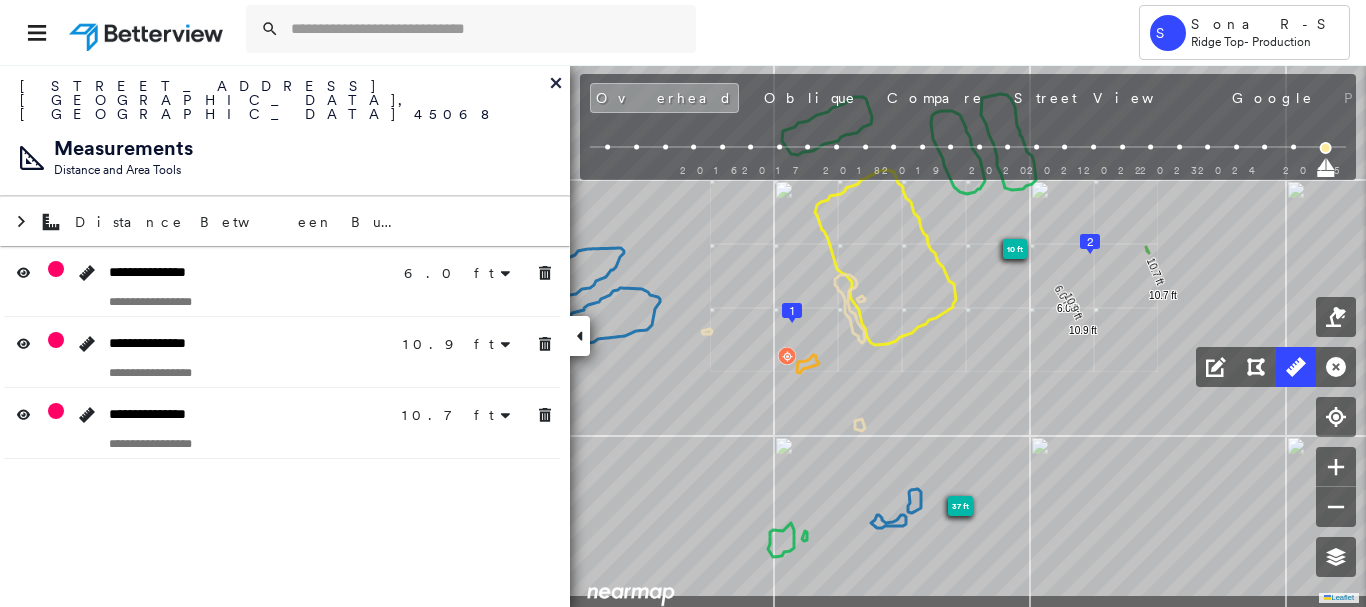 click on "94 ft
37 ft
10 ft
1
2
6.0 ft 6.0 ft 10.9 ft 10.9 ft 10.7 ft 10.7 ft Click to start drawing line." at bounding box center (-424, -287) 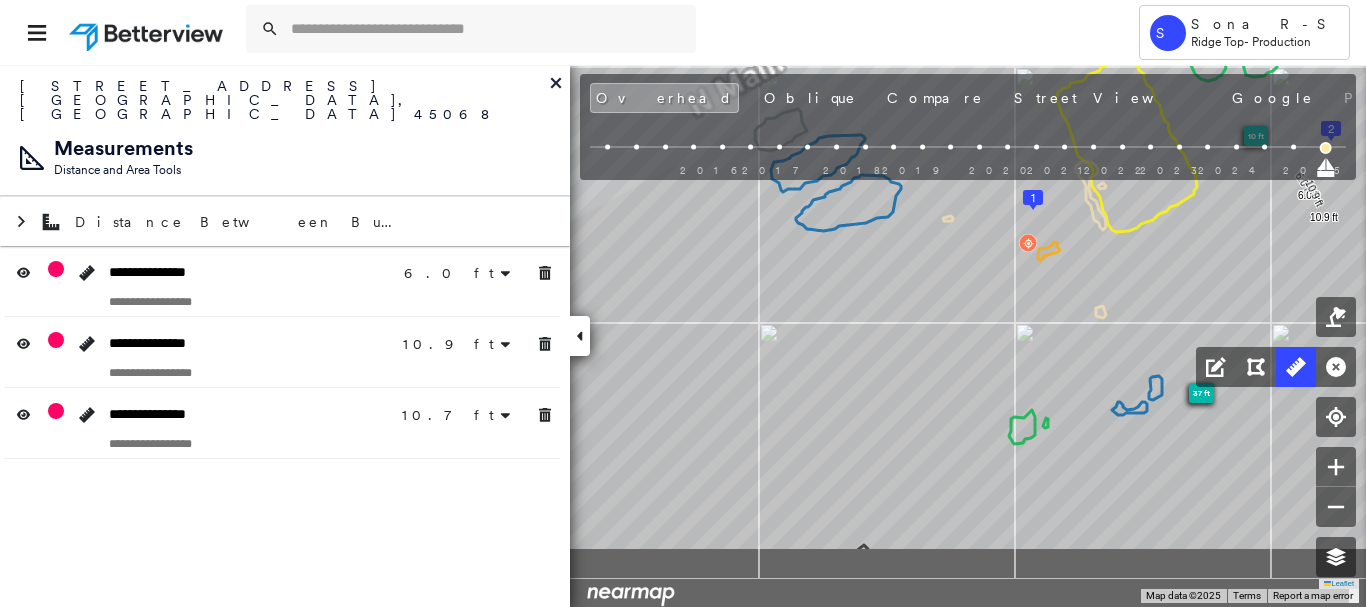 click on "94 ft
37 ft
10 ft
1
2
6.0 ft 6.0 ft 10.9 ft 10.9 ft 10.7 ft 10.7 ft Click to start drawing line." at bounding box center [-183, -400] 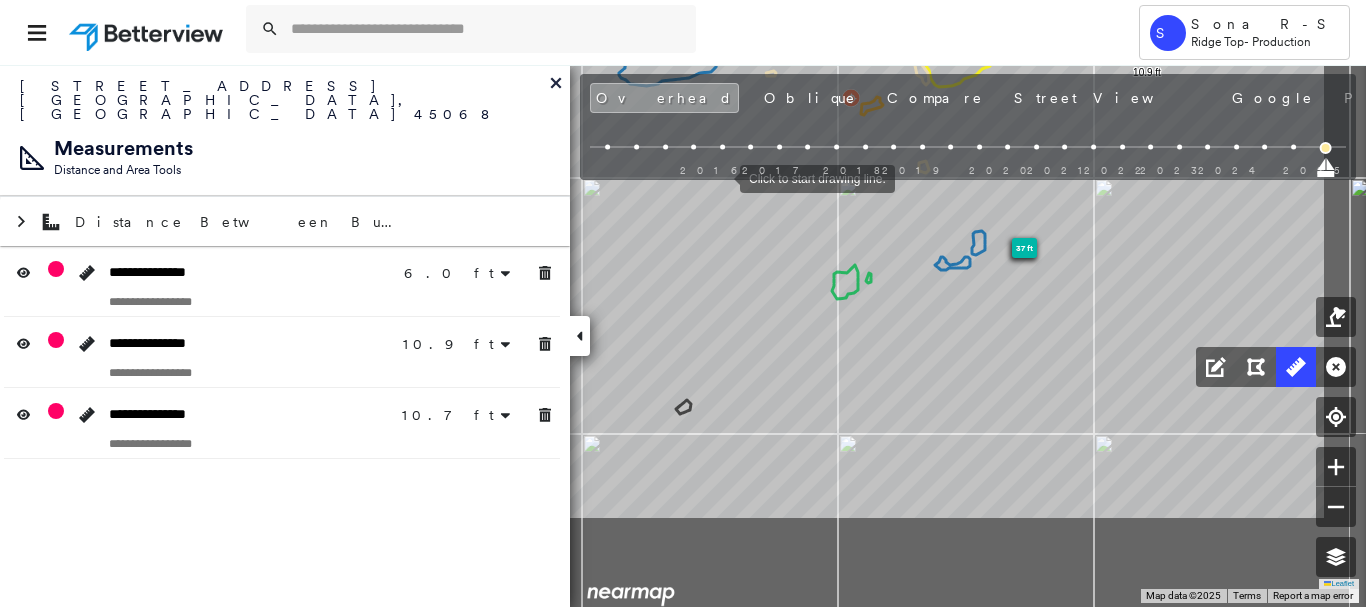 drag, startPoint x: 901, startPoint y: 327, endPoint x: 722, endPoint y: 176, distance: 234.18369 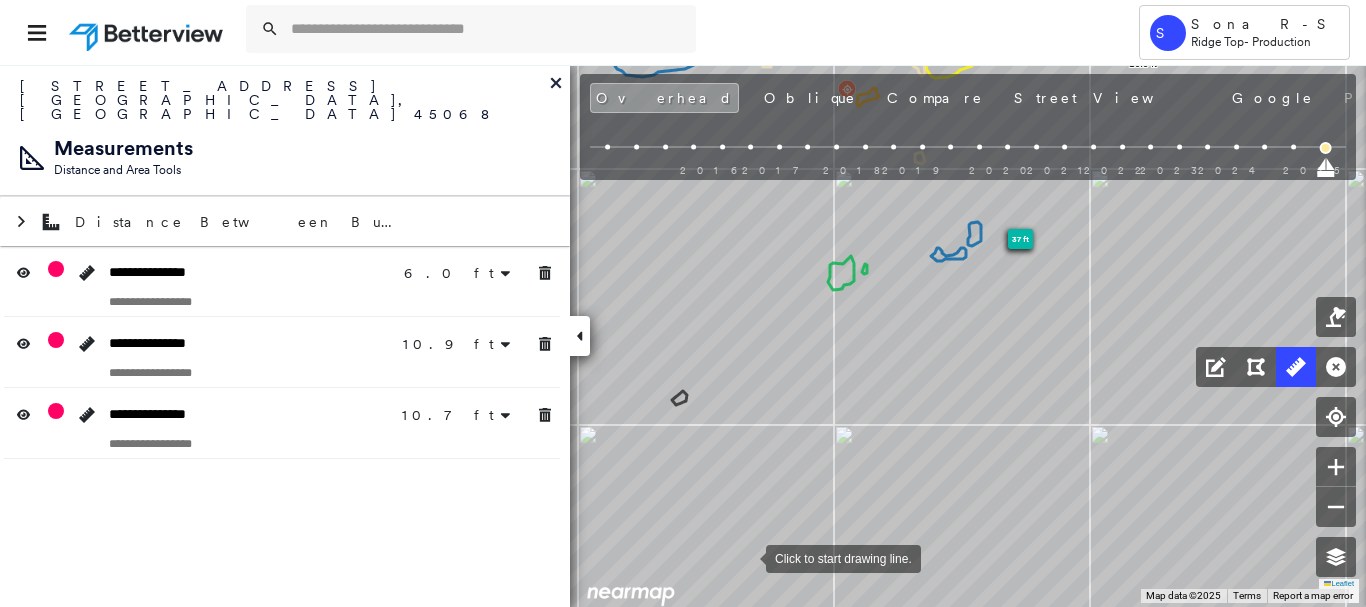 scroll, scrollTop: 0, scrollLeft: 0, axis: both 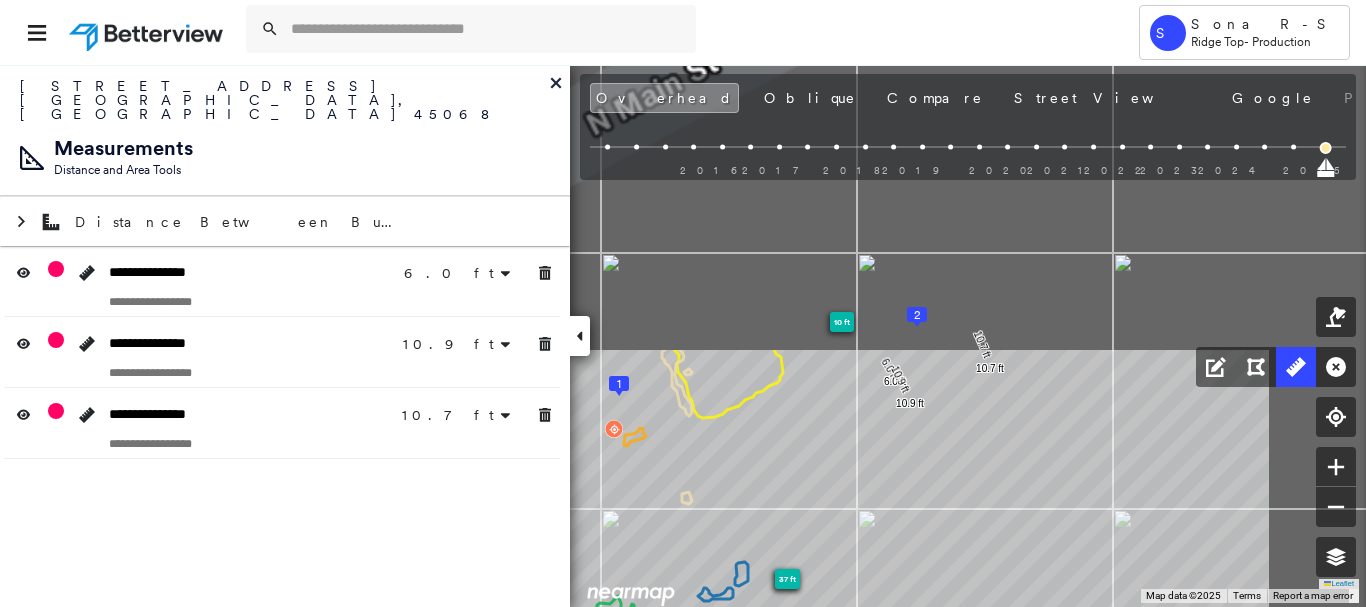 drag, startPoint x: 830, startPoint y: 430, endPoint x: 706, endPoint y: 646, distance: 249.06224 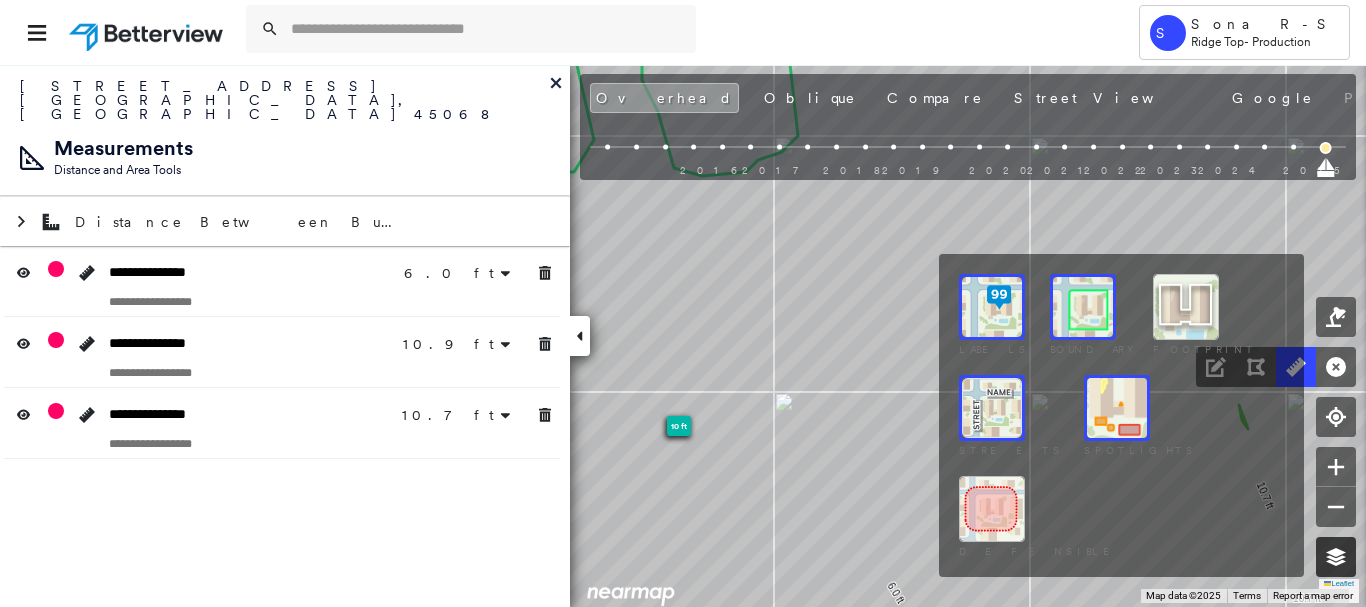 click at bounding box center [1336, 557] 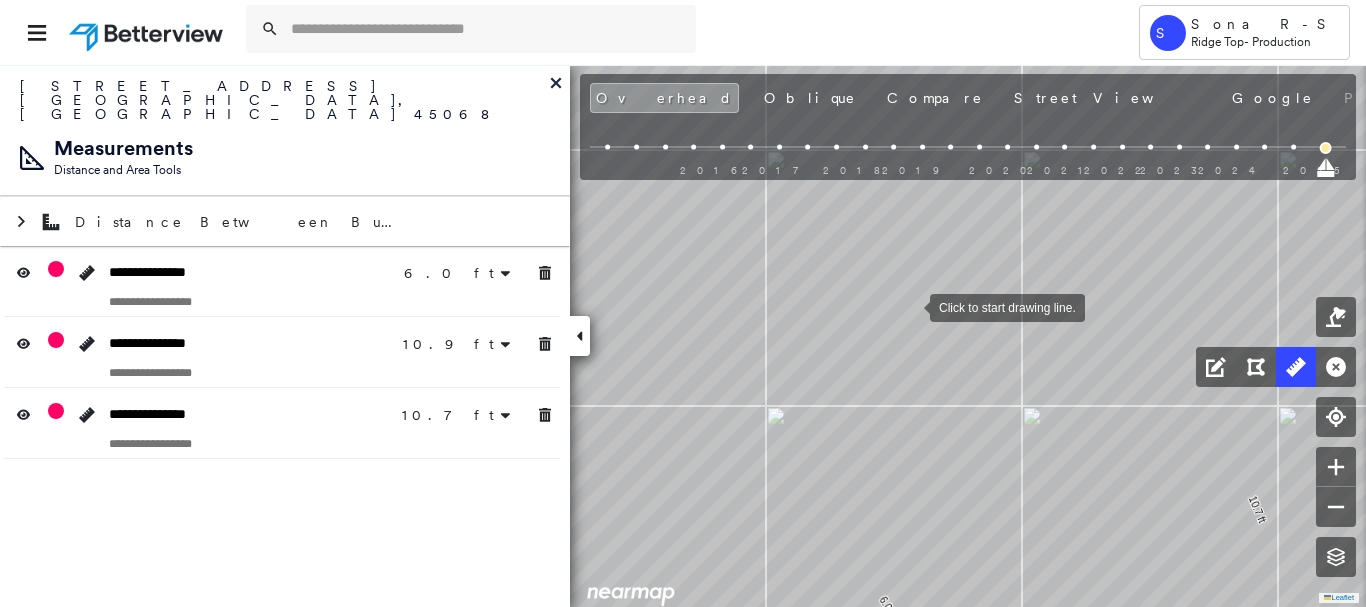 drag, startPoint x: 916, startPoint y: 300, endPoint x: 896, endPoint y: 309, distance: 21.931713 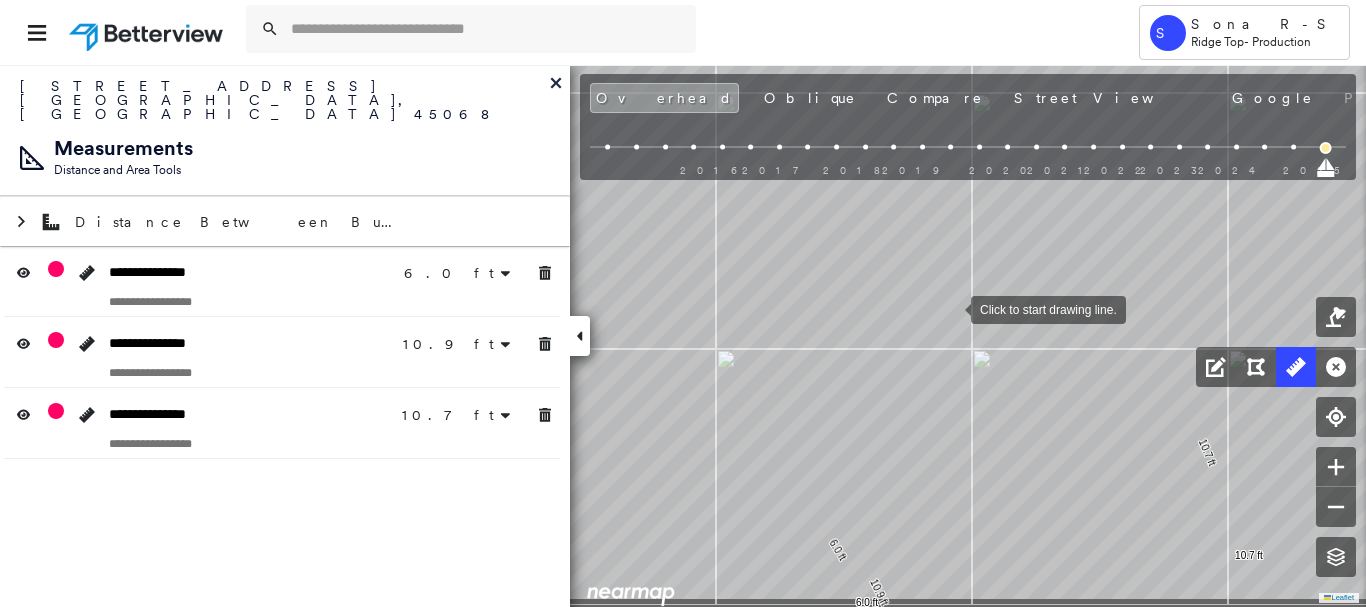 click at bounding box center (951, 308) 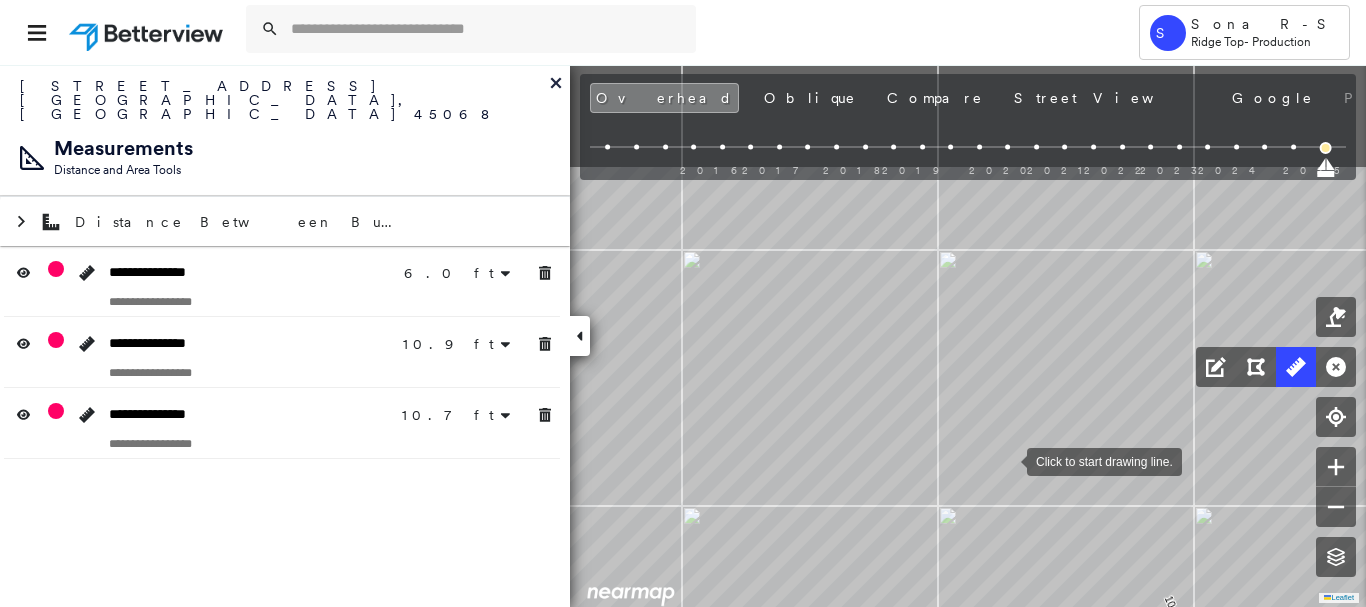 drag, startPoint x: 1038, startPoint y: 307, endPoint x: 1007, endPoint y: 458, distance: 154.14928 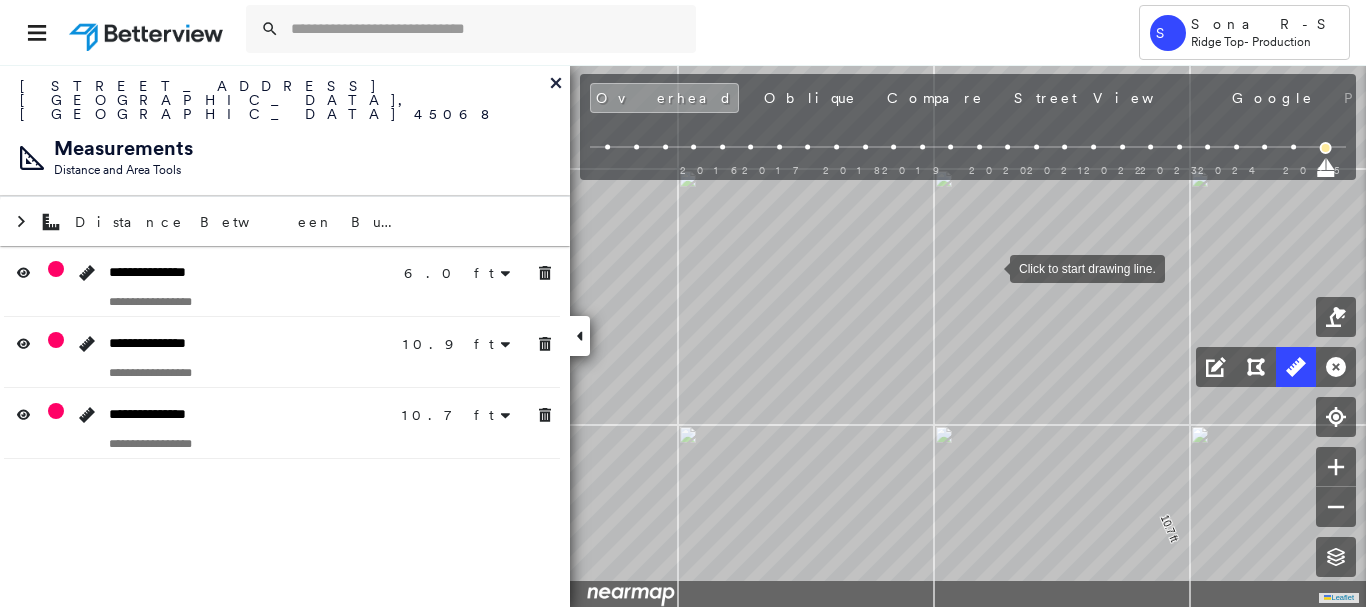 drag, startPoint x: 994, startPoint y: 351, endPoint x: 990, endPoint y: 270, distance: 81.09871 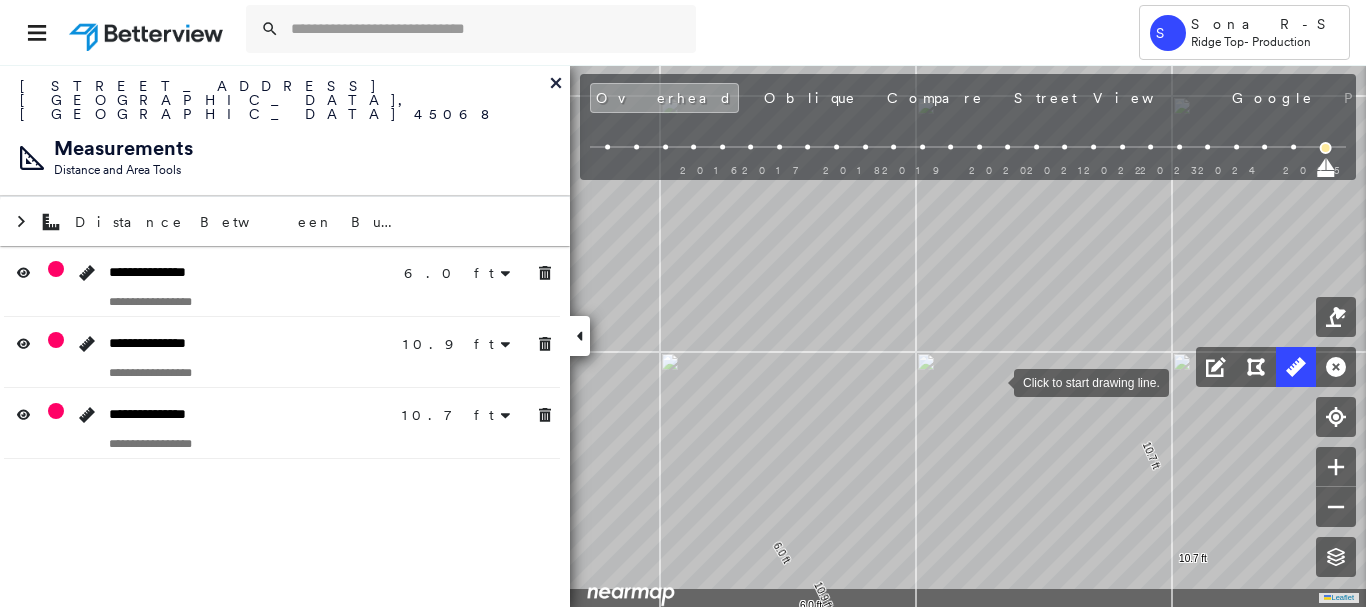 drag, startPoint x: 1004, startPoint y: 349, endPoint x: 994, endPoint y: 380, distance: 32.572994 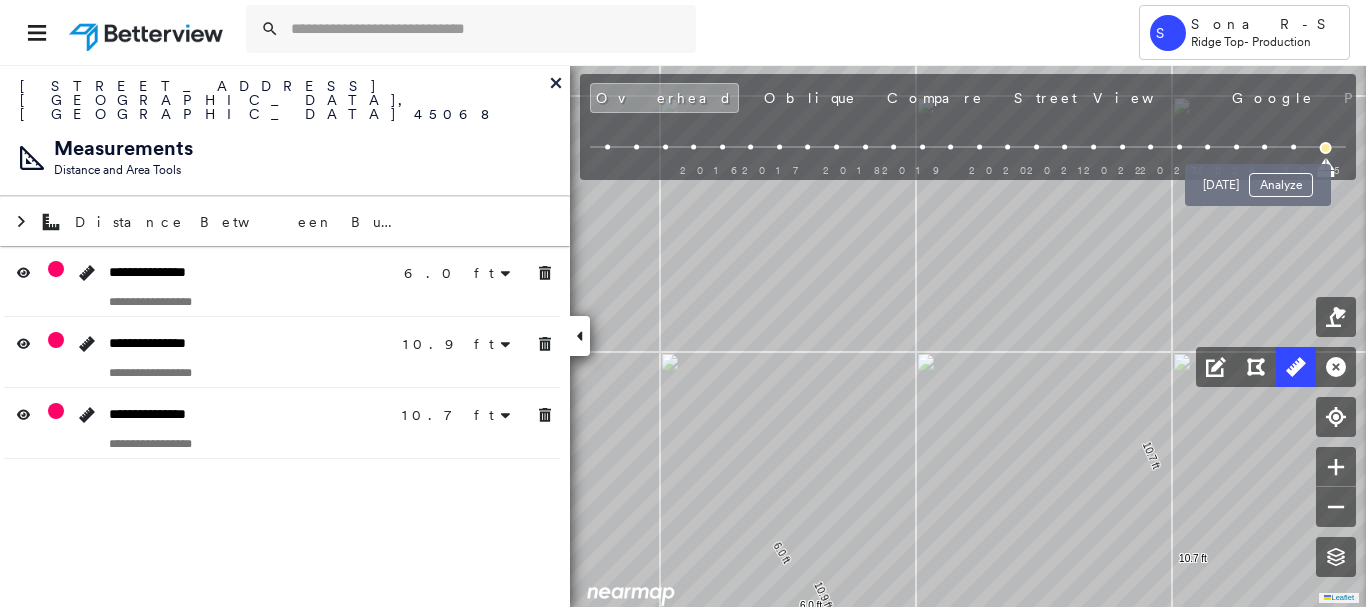click at bounding box center (1293, 147) 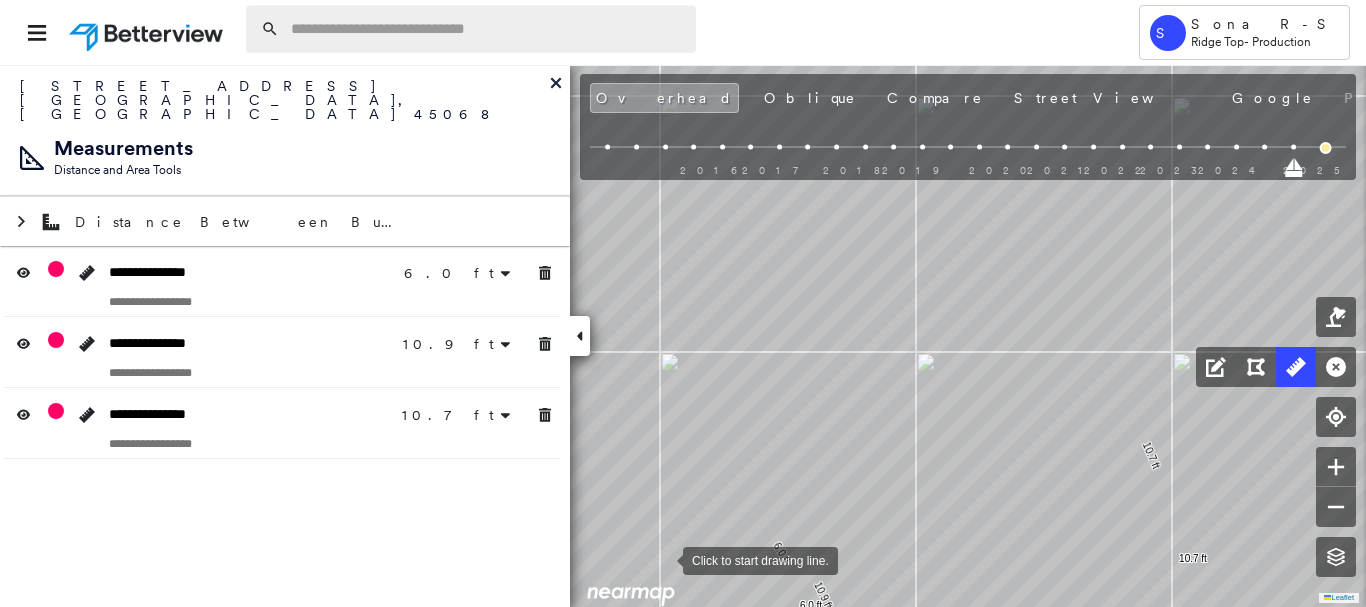 click at bounding box center (487, 29) 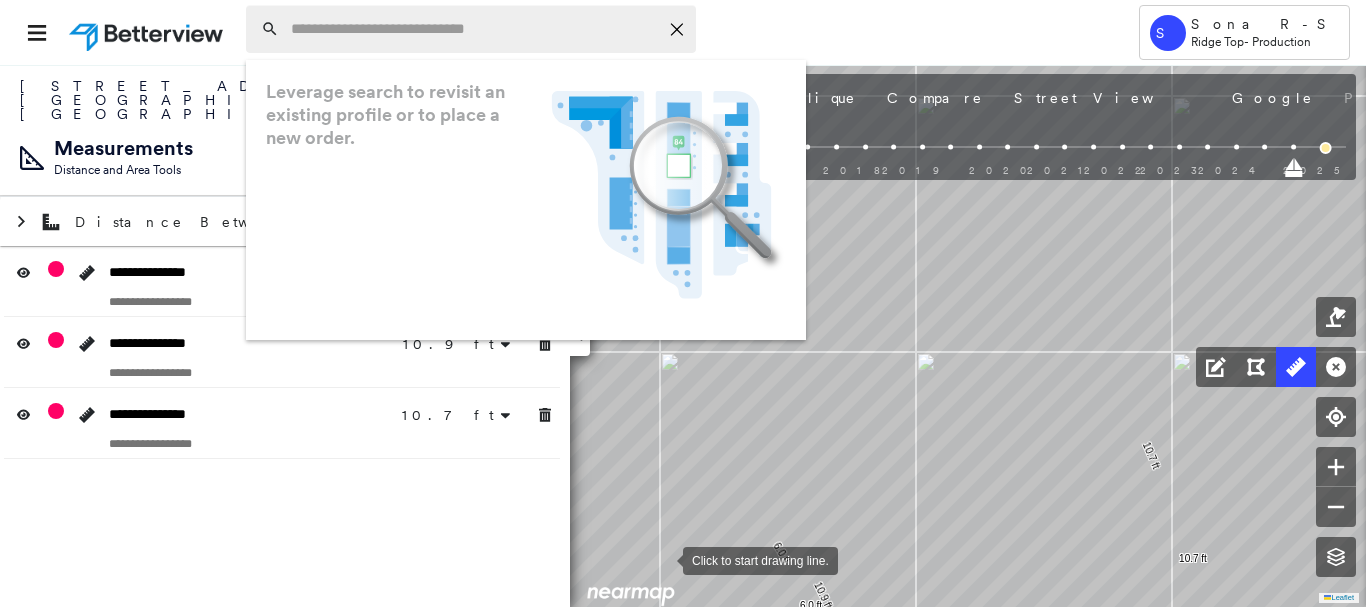 paste on "**********" 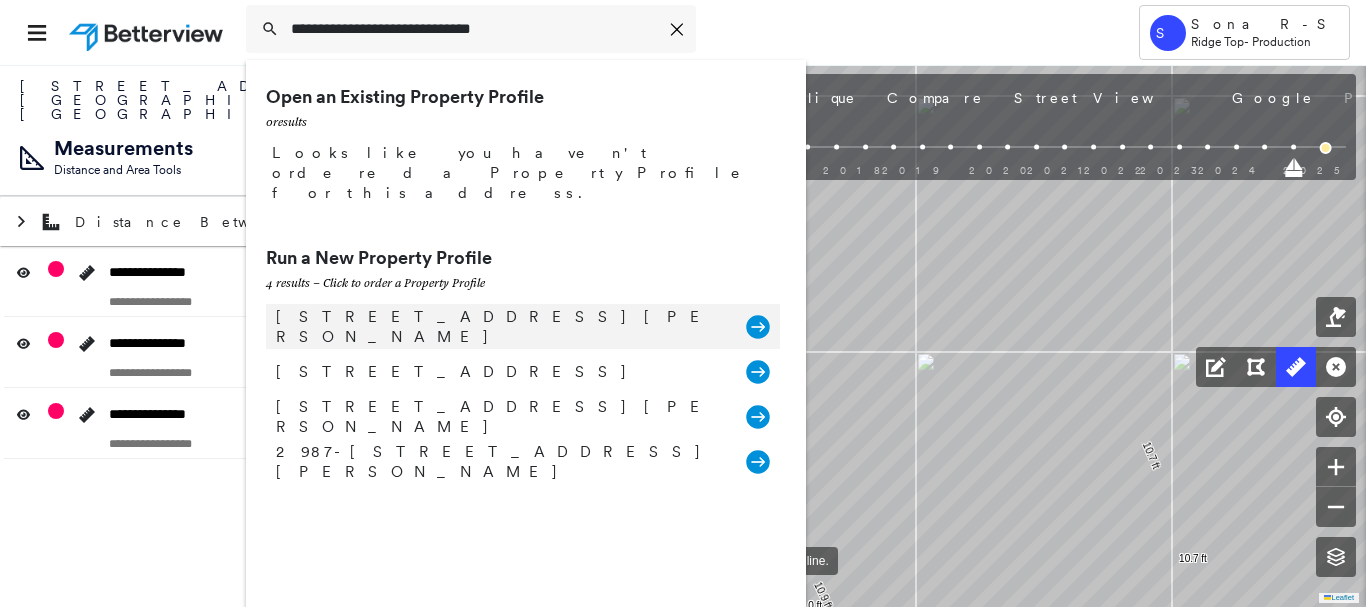 type on "**********" 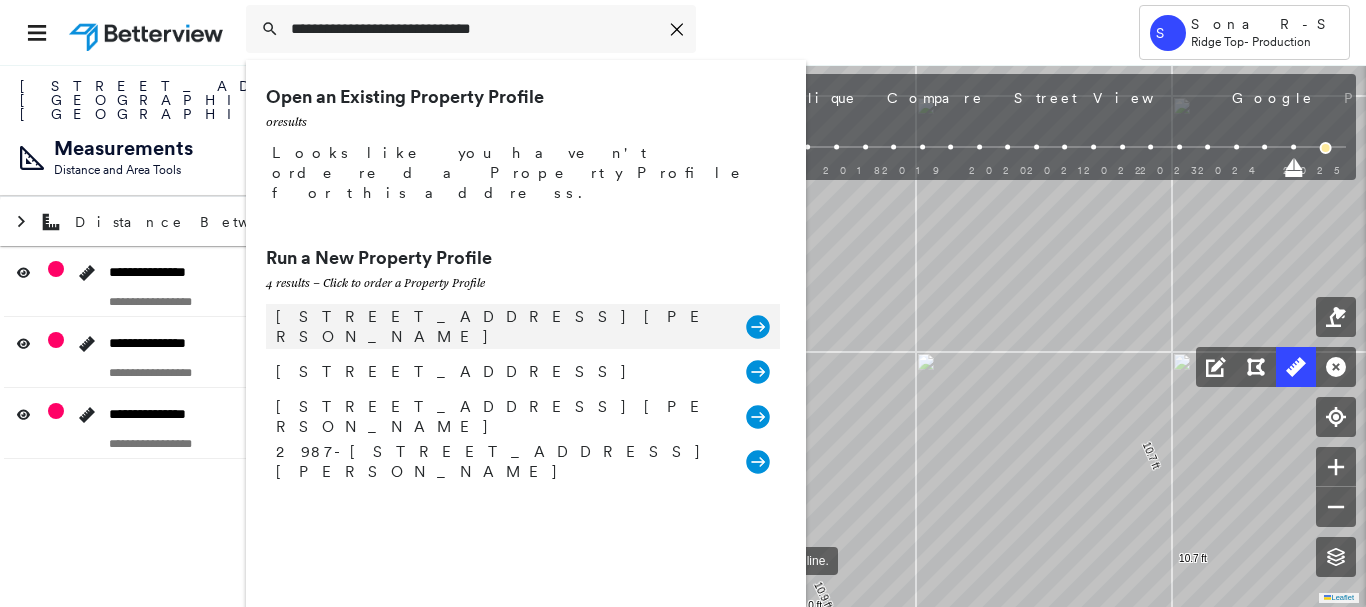 click 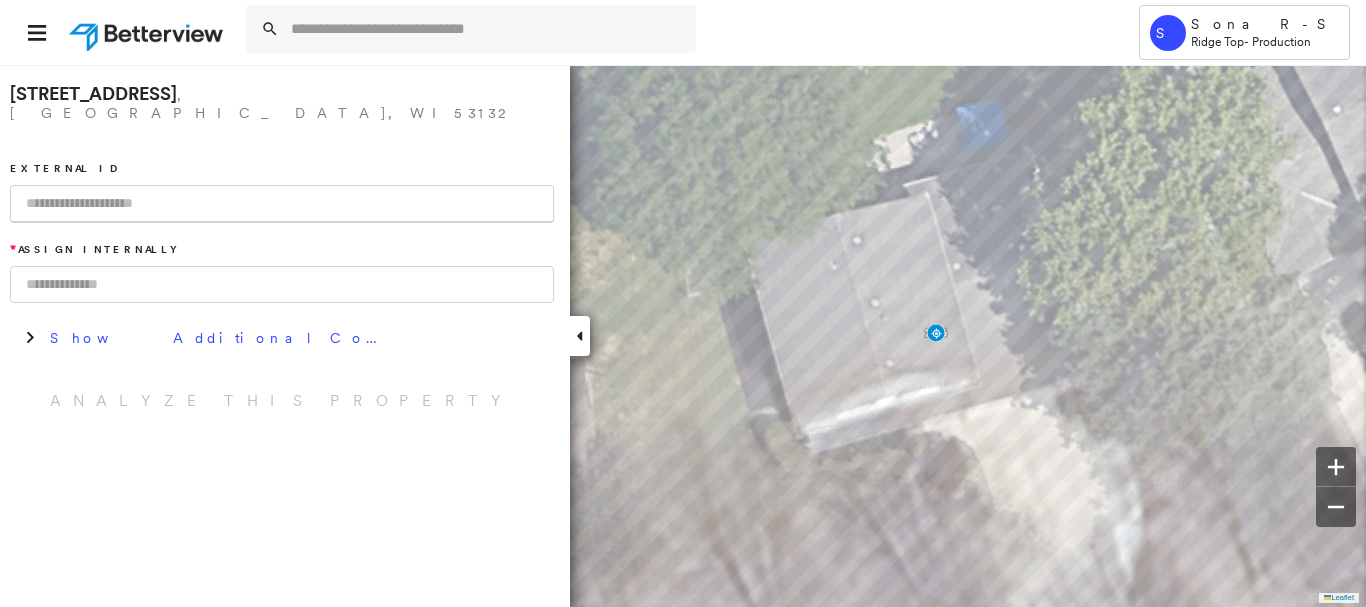 paste on "**********" 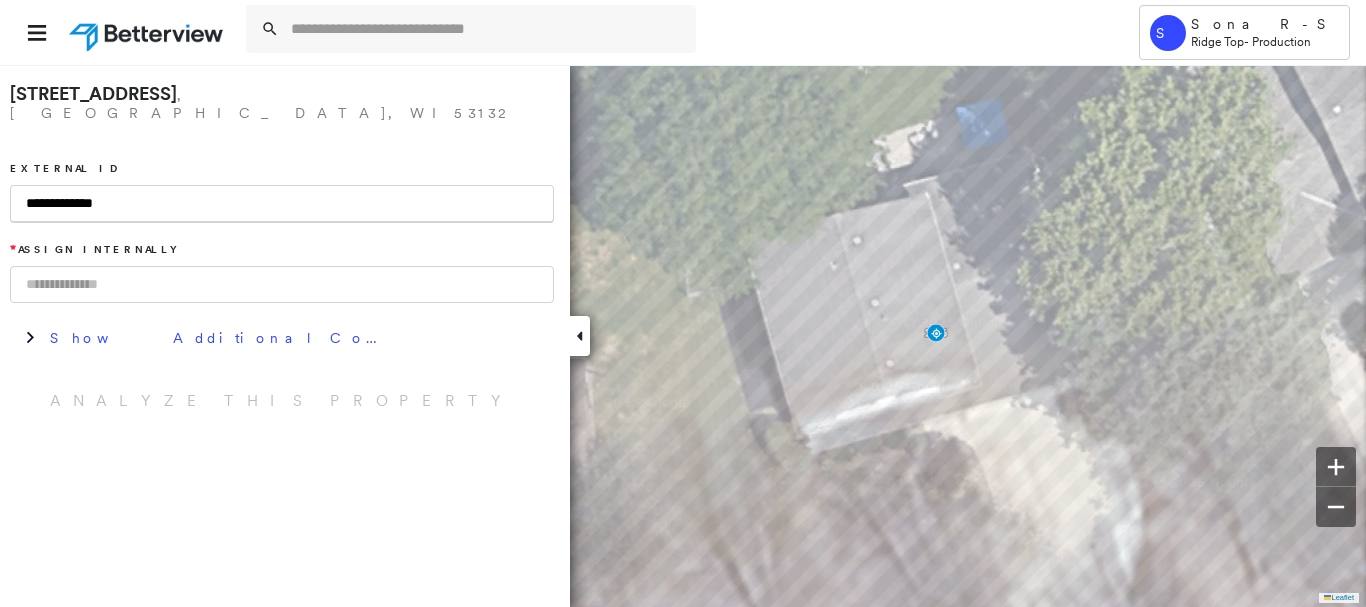 type on "**********" 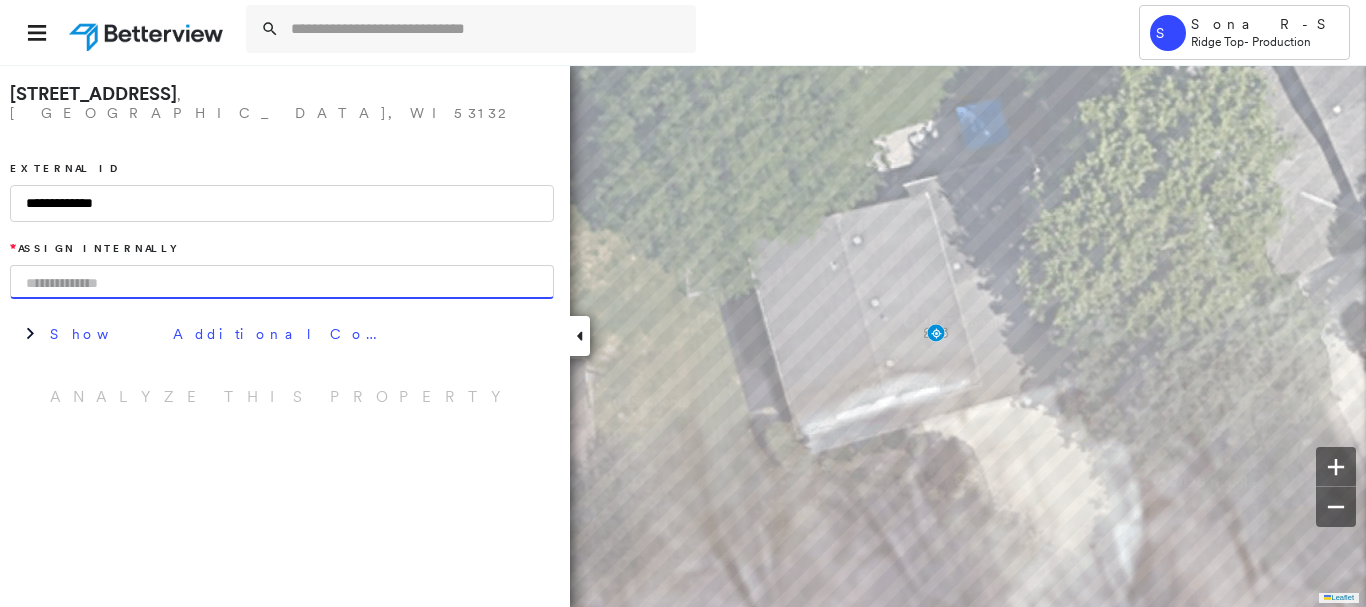 click at bounding box center (282, 282) 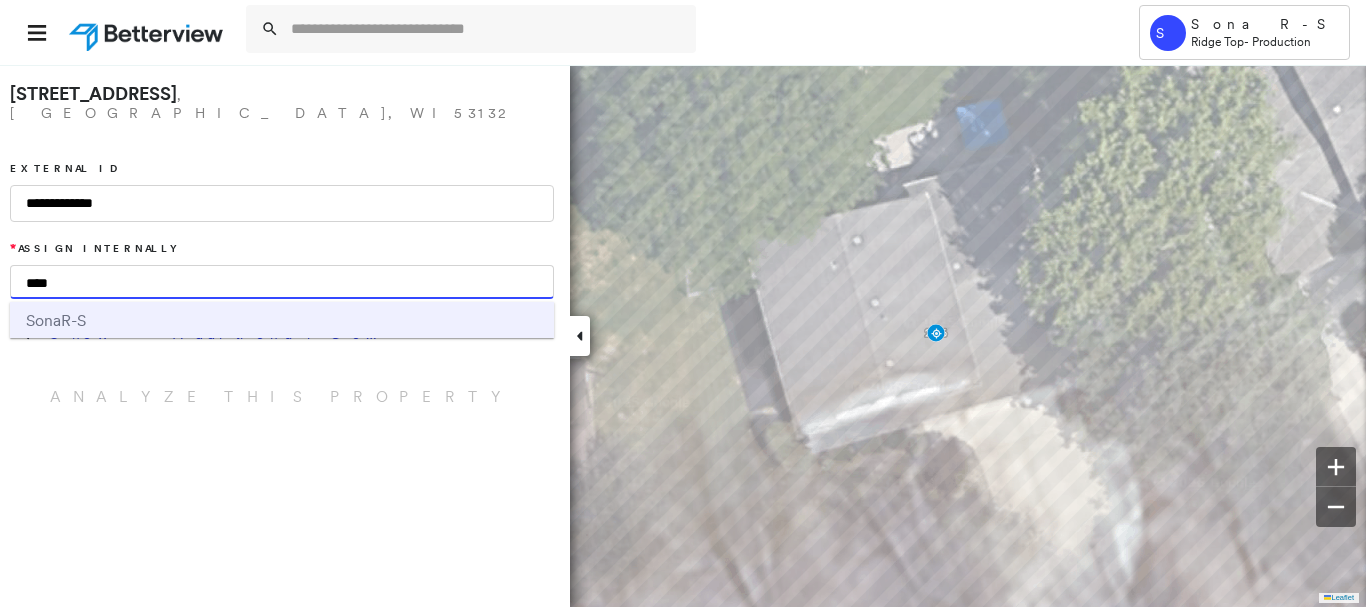 type on "****" 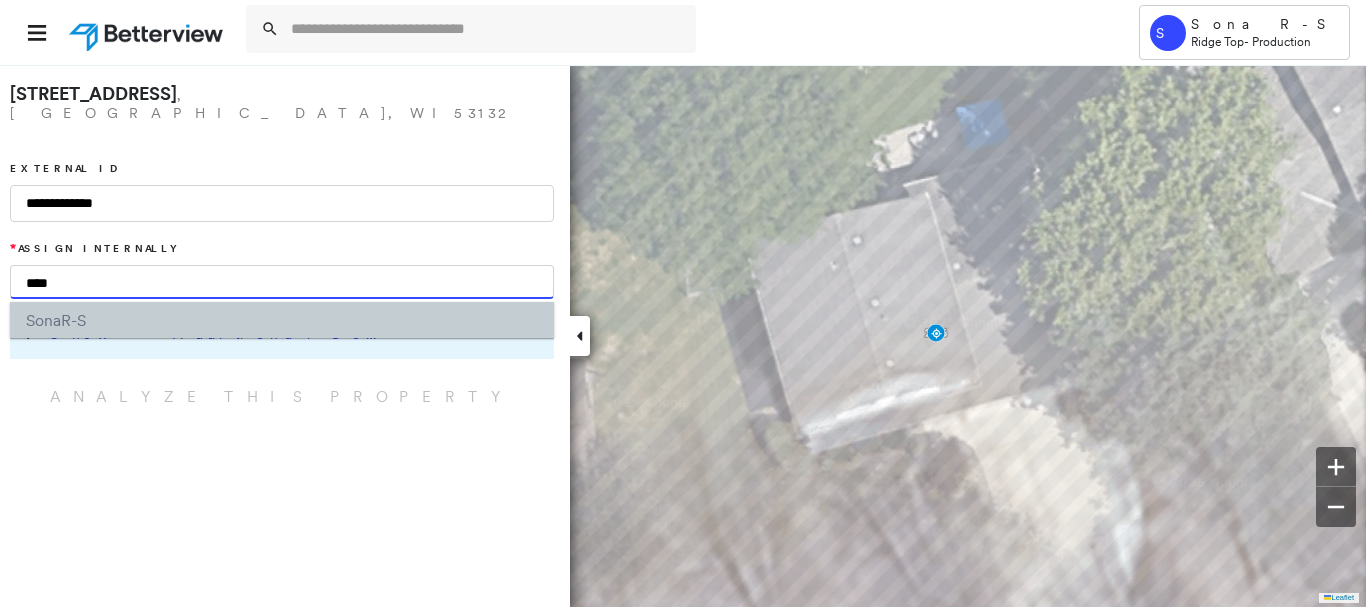 drag, startPoint x: 218, startPoint y: 299, endPoint x: 292, endPoint y: 365, distance: 99.15644 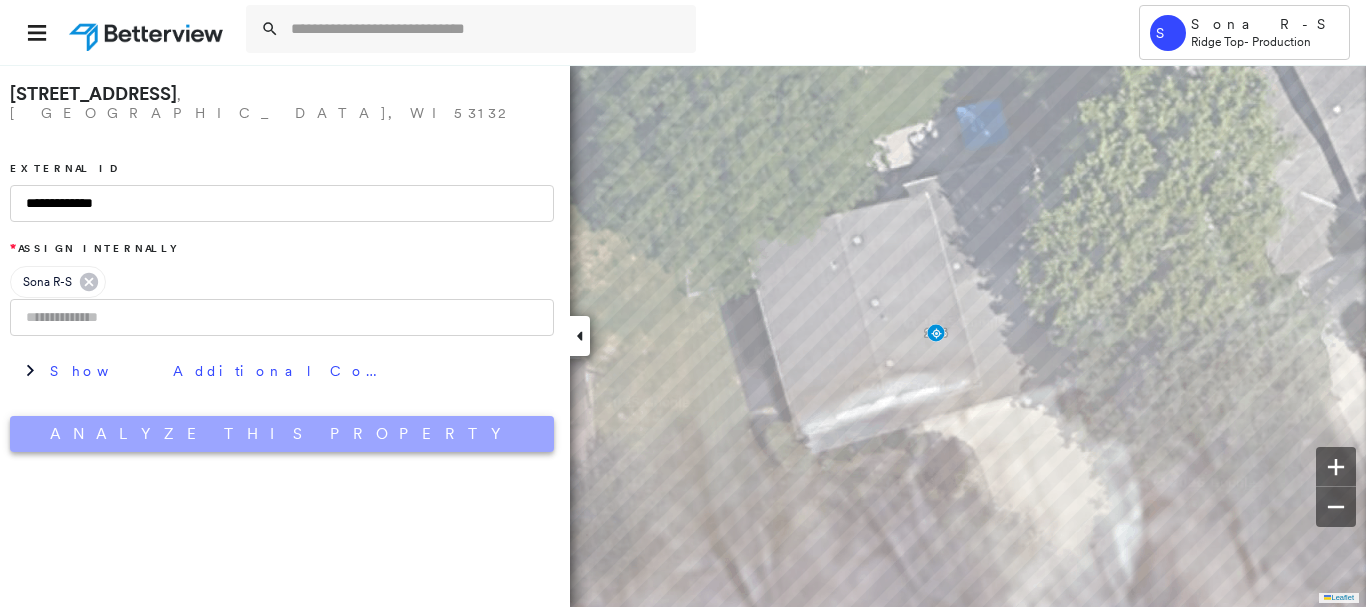 click on "Analyze This Property" at bounding box center (282, 434) 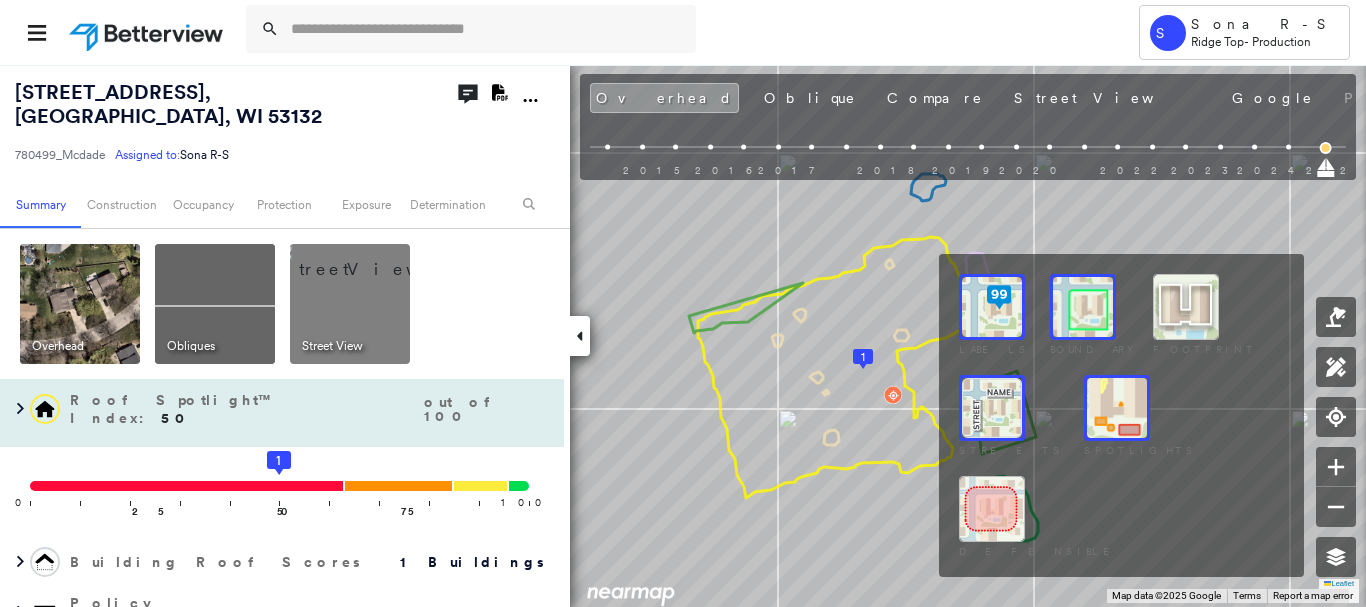drag, startPoint x: 1123, startPoint y: 499, endPoint x: 561, endPoint y: 399, distance: 570.82745 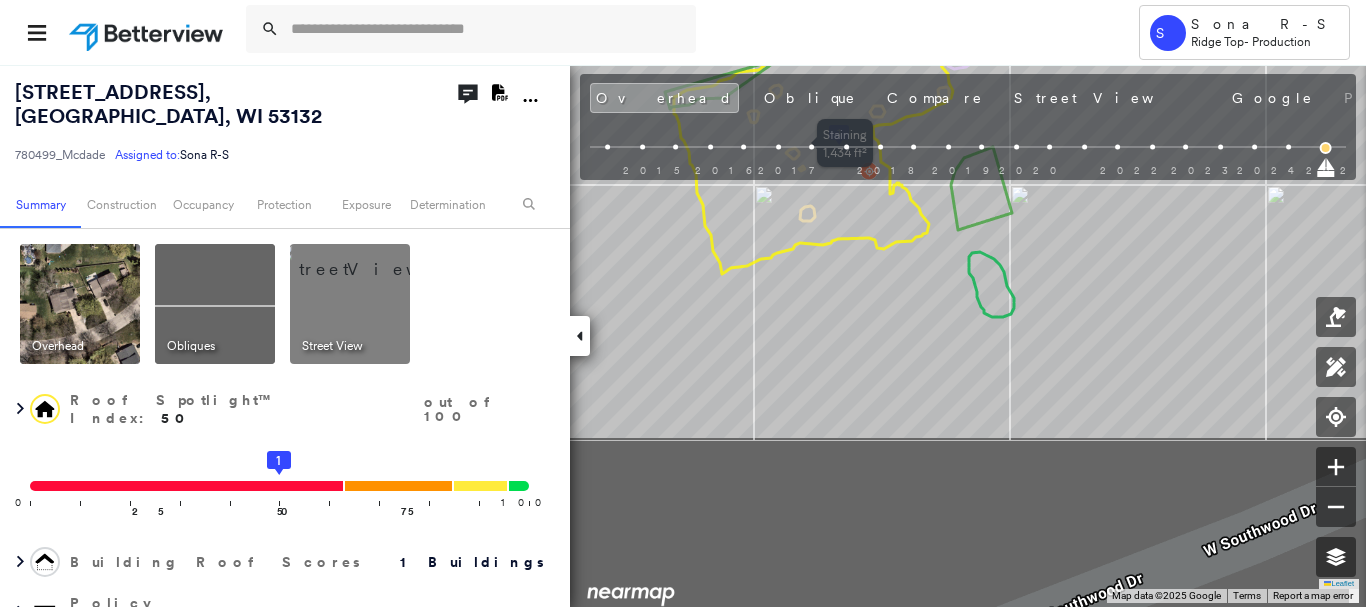 drag, startPoint x: 832, startPoint y: 220, endPoint x: 821, endPoint y: 152, distance: 68.88396 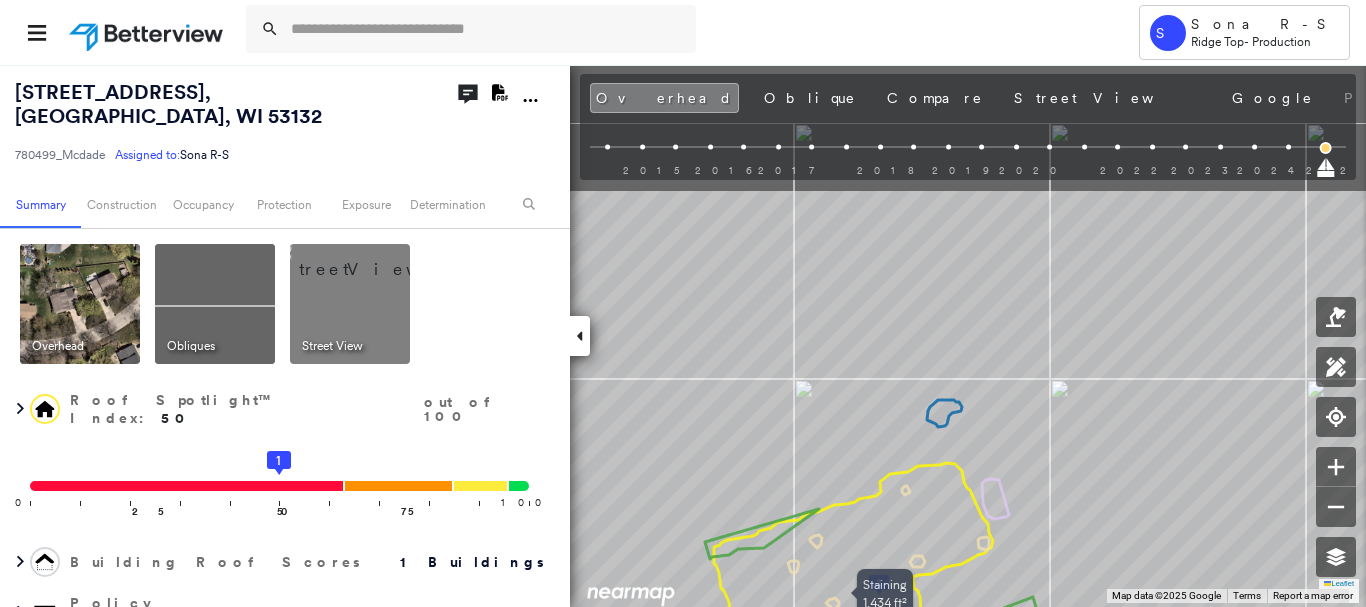 drag, startPoint x: 857, startPoint y: 514, endPoint x: 879, endPoint y: 593, distance: 82.006096 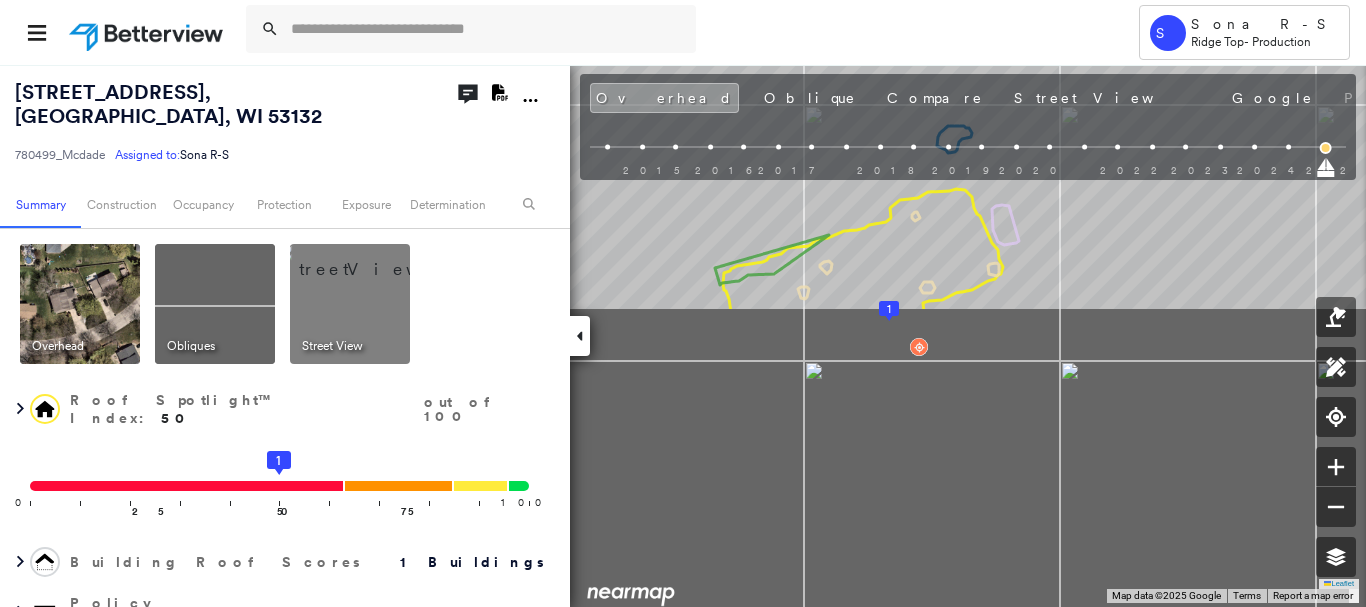 click on "Tower S Sona R-S Ridge Top  -   Production 2946 W Southwood Dr ,  Franklin, WI 53132 780499_Mcdade Assigned to:  Sona R-S Assigned to:  Sona R-S 780499_Mcdade Assigned to:  Sona R-S Open Comments Download PDF Report Summary Construction Occupancy Protection Exposure Determination Overhead Obliques Street View Roof Spotlight™ Index :  50 out of 100 0 100 25 50 1 75 Building Roof Scores 1 Buildings Policy Information :  780499_Mcdade Flags :  1 (0 cleared, 1 uncleared) Construction Roof Spotlights :  Staining, Overhang, Chimney, Vent Property Features :  Car, Patio Furniture Roof Size & Shape :  1 building  - Gable | Asphalt Shingle Occupancy Protection Exposure Determination Flags :  1 (0 cleared, 1 uncleared) Uncleared Flags (1) Cleared Flags  (0) Betterview Property Flagged 07/24/25 Clear Action Taken New Entry History Quote/New Business Terms & Conditions Added ACV Endorsement Added Cosmetic Endorsement Inspection/Loss Control Report Information Added to Inspection Survey Onsite Inspection Ordered General" at bounding box center (683, 303) 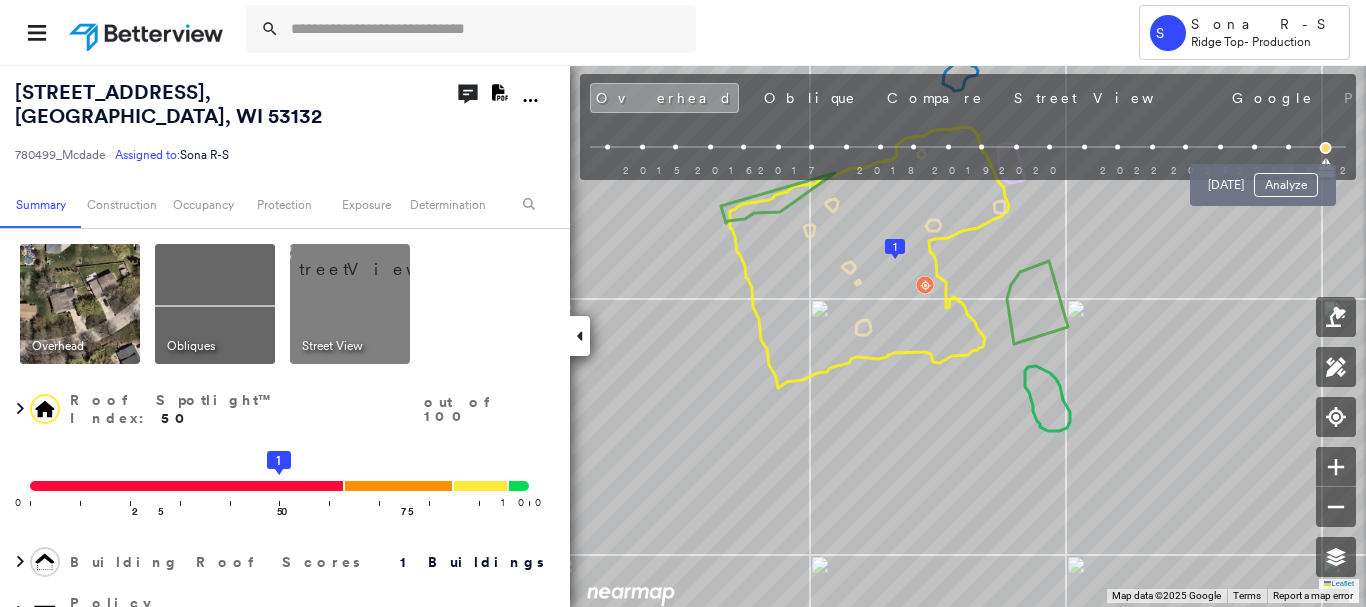 click at bounding box center [1288, 147] 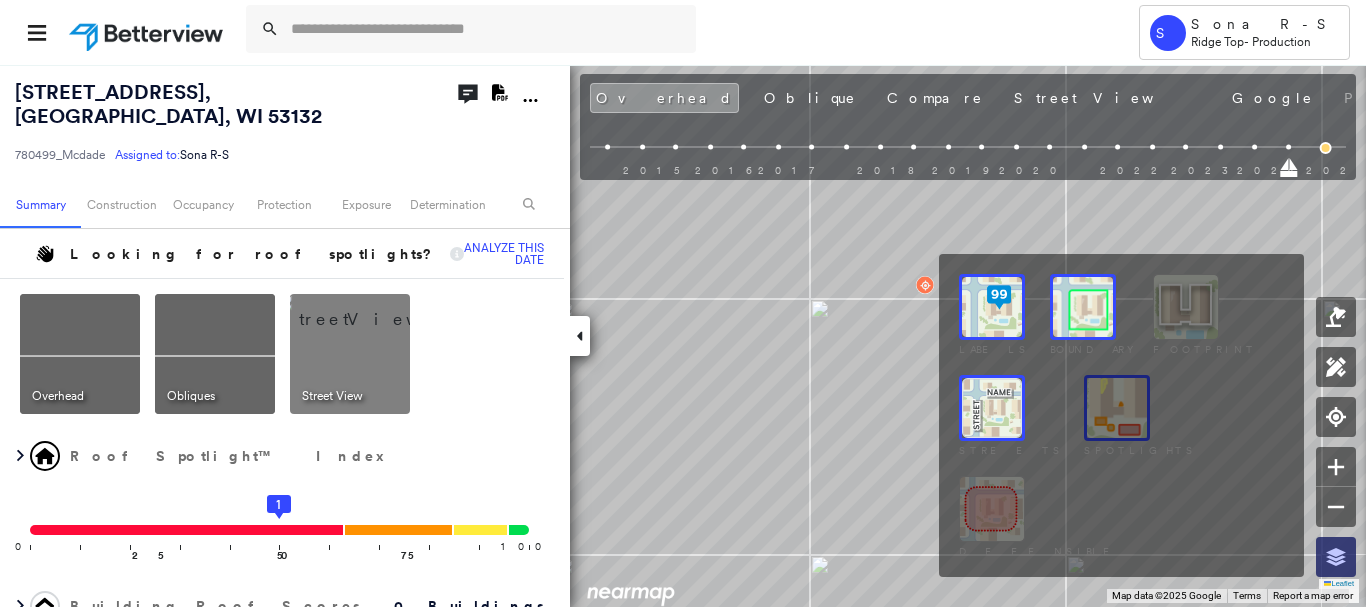 click 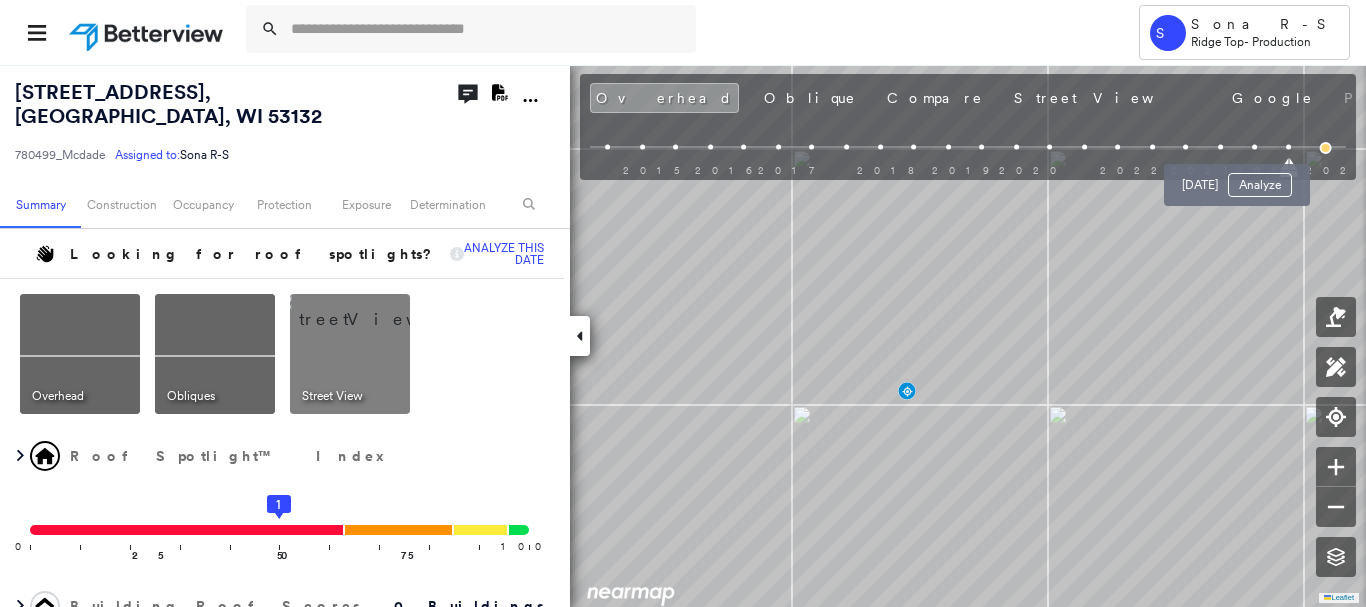 click at bounding box center [1254, 147] 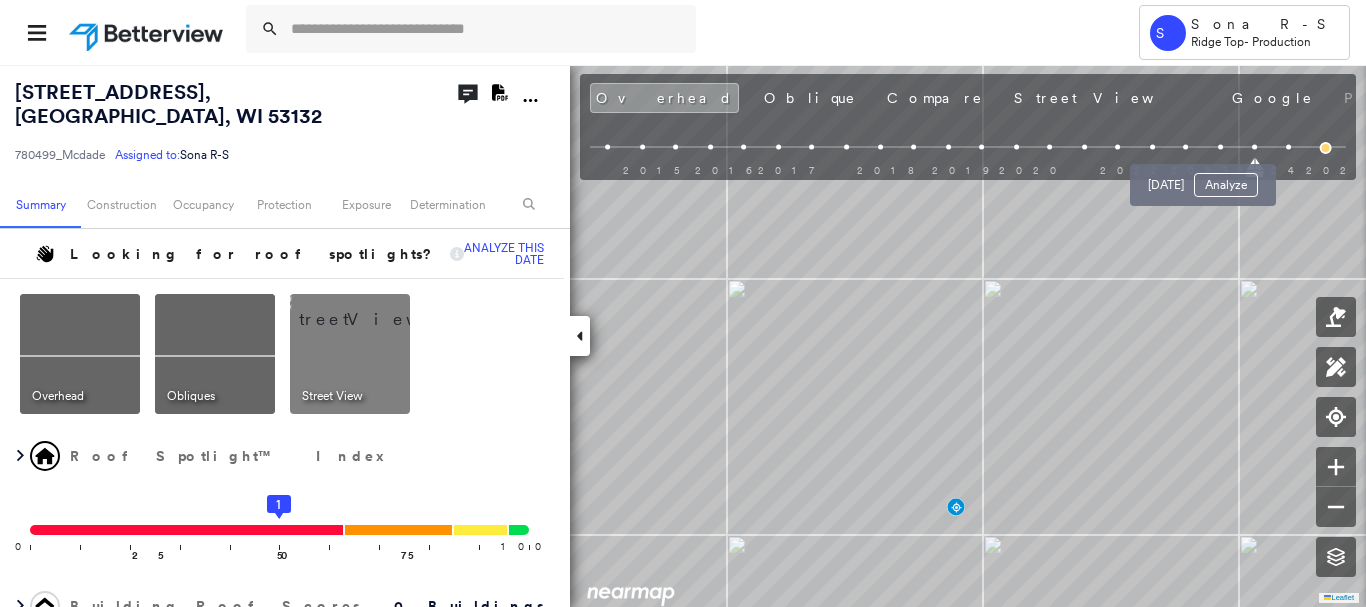 click at bounding box center [1220, 147] 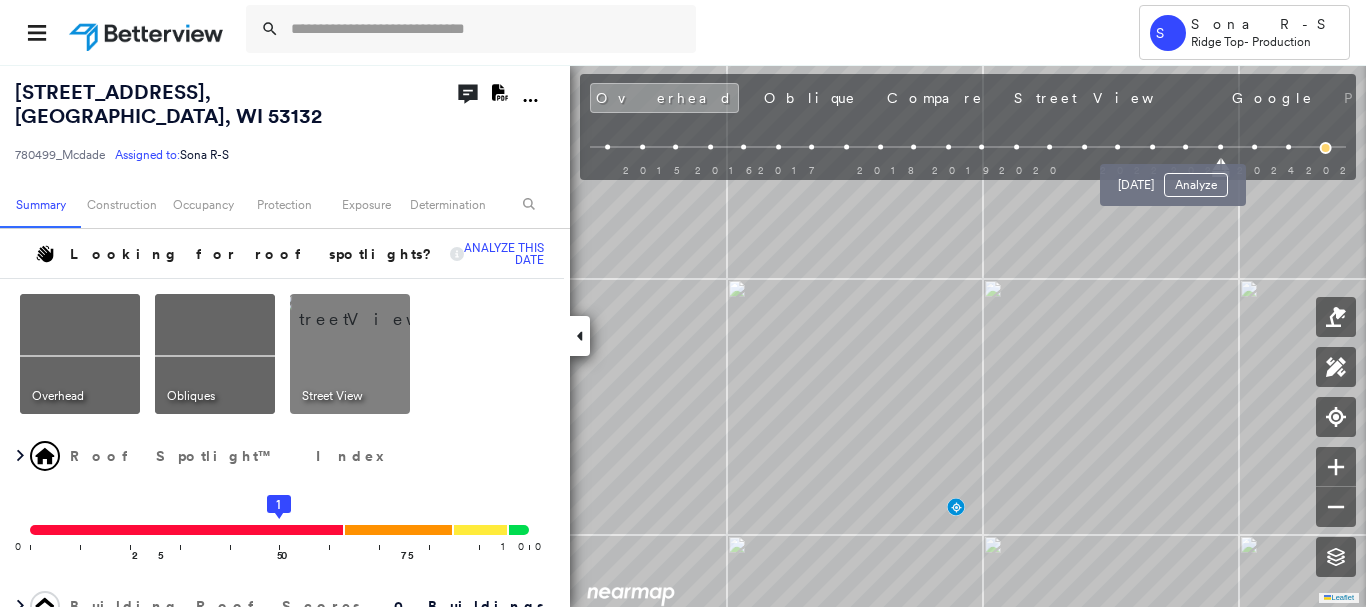click at bounding box center (1186, 147) 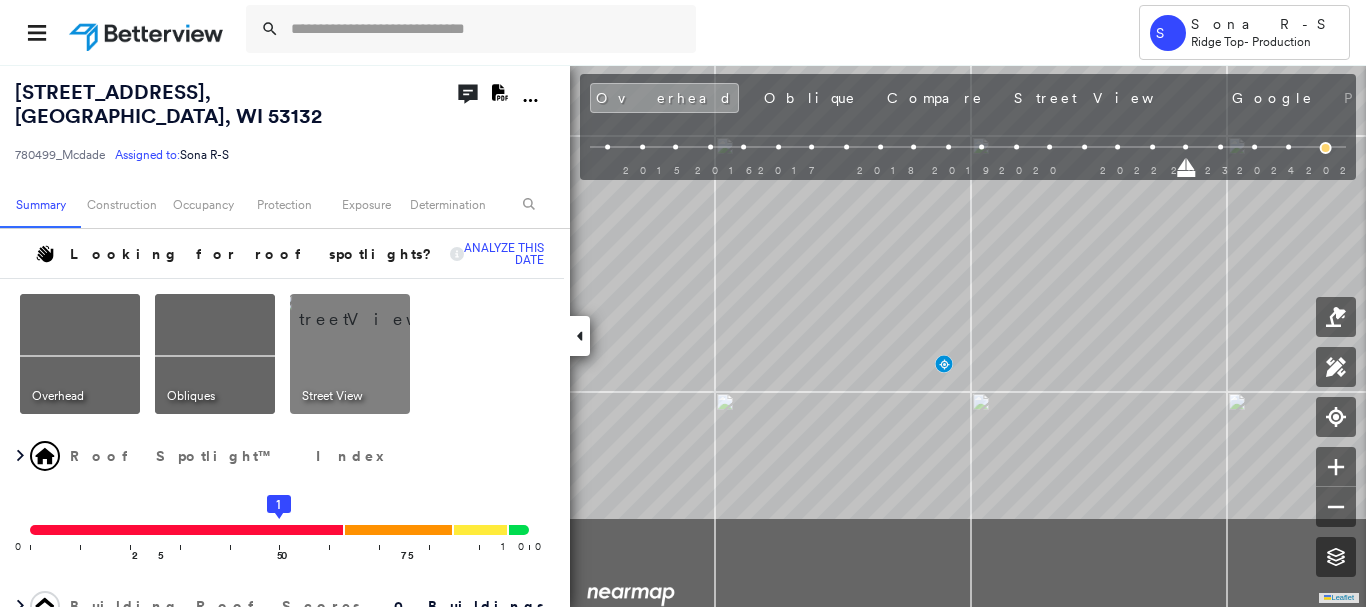 click on "2946 W Southwood Dr ,  Franklin, WI 53132 780499_Mcdade Assigned to:  Sona R-S Assigned to:  Sona R-S 780499_Mcdade Assigned to:  Sona R-S Open Comments Download PDF Report Summary Construction Occupancy Protection Exposure Determination Looking for roof spotlights? Analyze this date Overhead Obliques Street View Roof Spotlight™ Index 0 100 25 50 1 75 Building Roof Scores 0 Buildings Policy Information :  780499_Mcdade Flags :  1 (0 cleared, 1 uncleared) Construction Occupancy Protection Exposure Determination Flags :  1 (0 cleared, 1 uncleared) Uncleared Flags (1) Cleared Flags  (0) Betterview Property Flagged 07/24/25 Clear Action Taken New Entry History Quote/New Business Terms & Conditions Added ACV Endorsement Added Cosmetic Endorsement Inspection/Loss Control Report Information Added to Inspection Survey Onsite Inspection Ordered Determined No Inspection Needed General Used Report to Further Agent/Insured Discussion Reject/Decline - New Business Allowed to Proceed / Policy Bound Save Renewal General" at bounding box center [683, 335] 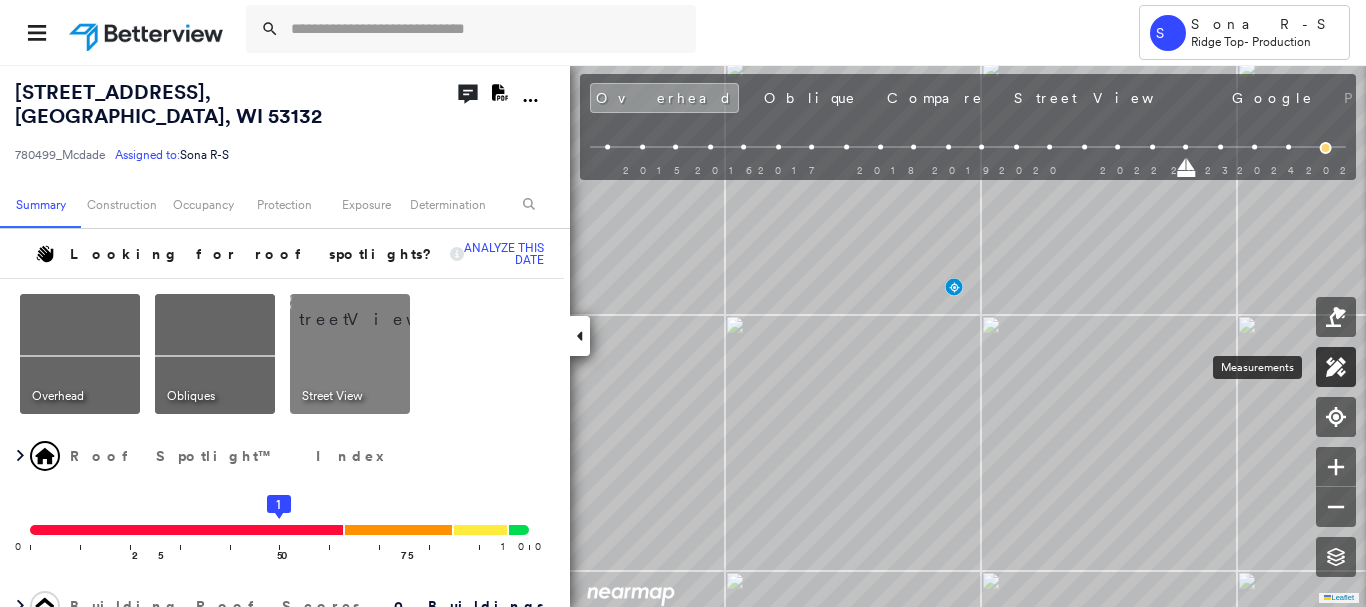 click 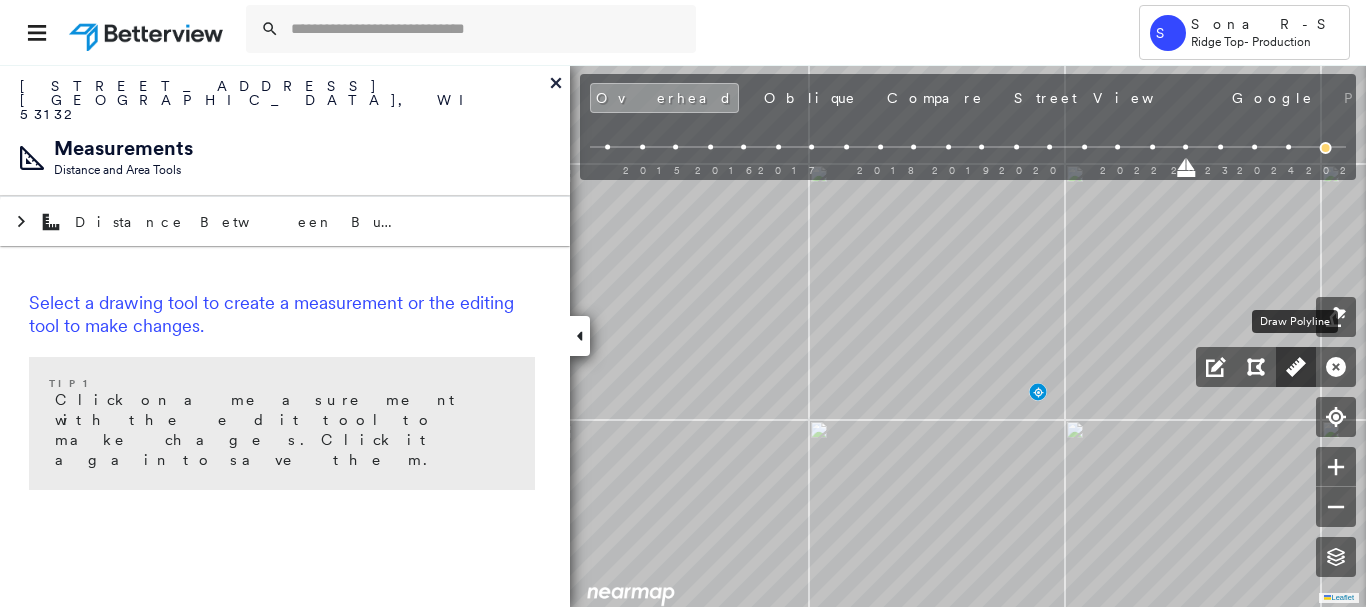 click 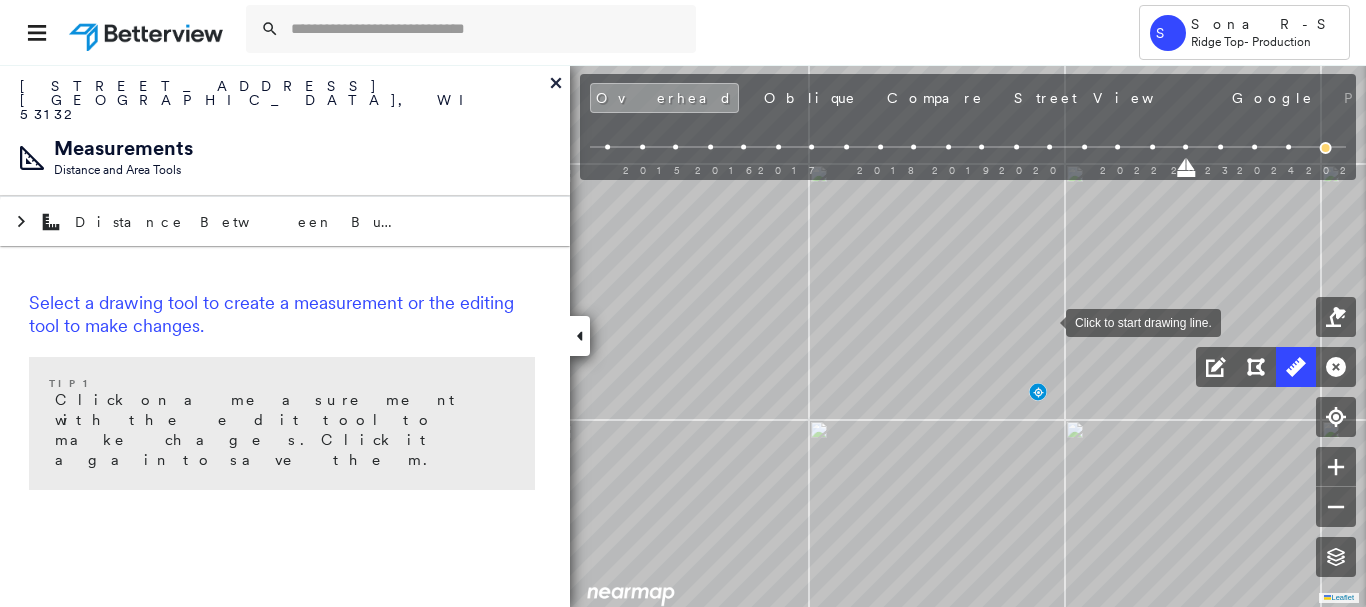 drag, startPoint x: 1046, startPoint y: 321, endPoint x: 1023, endPoint y: 318, distance: 23.194826 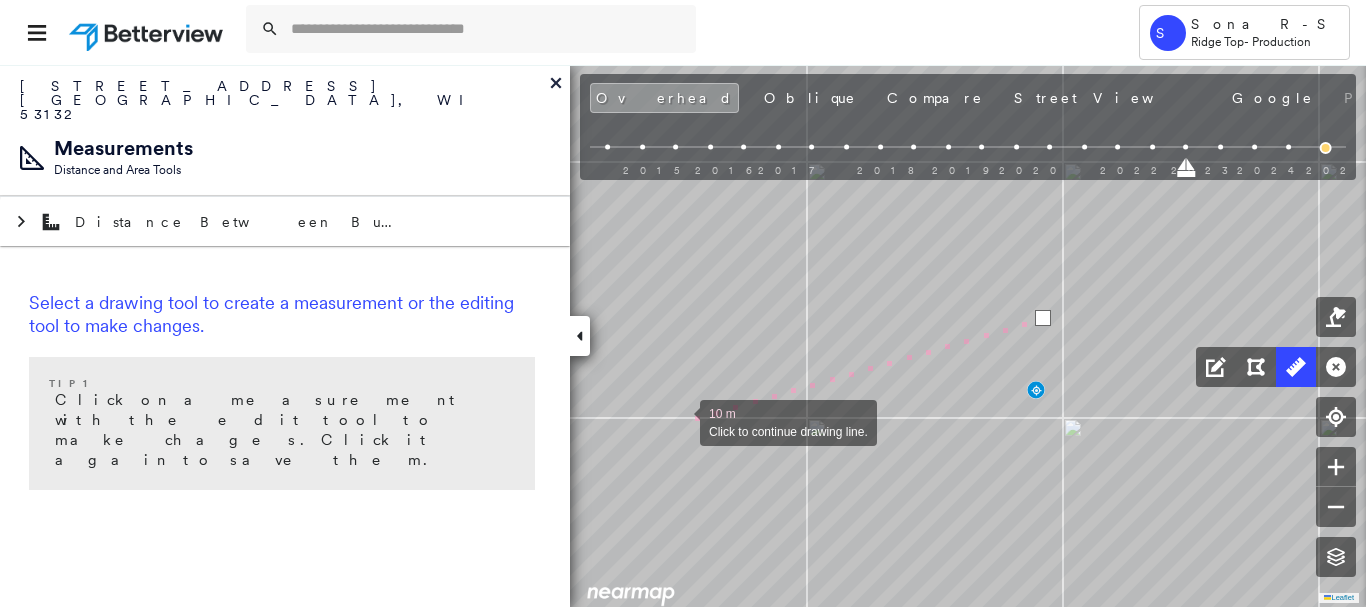 click at bounding box center [680, 421] 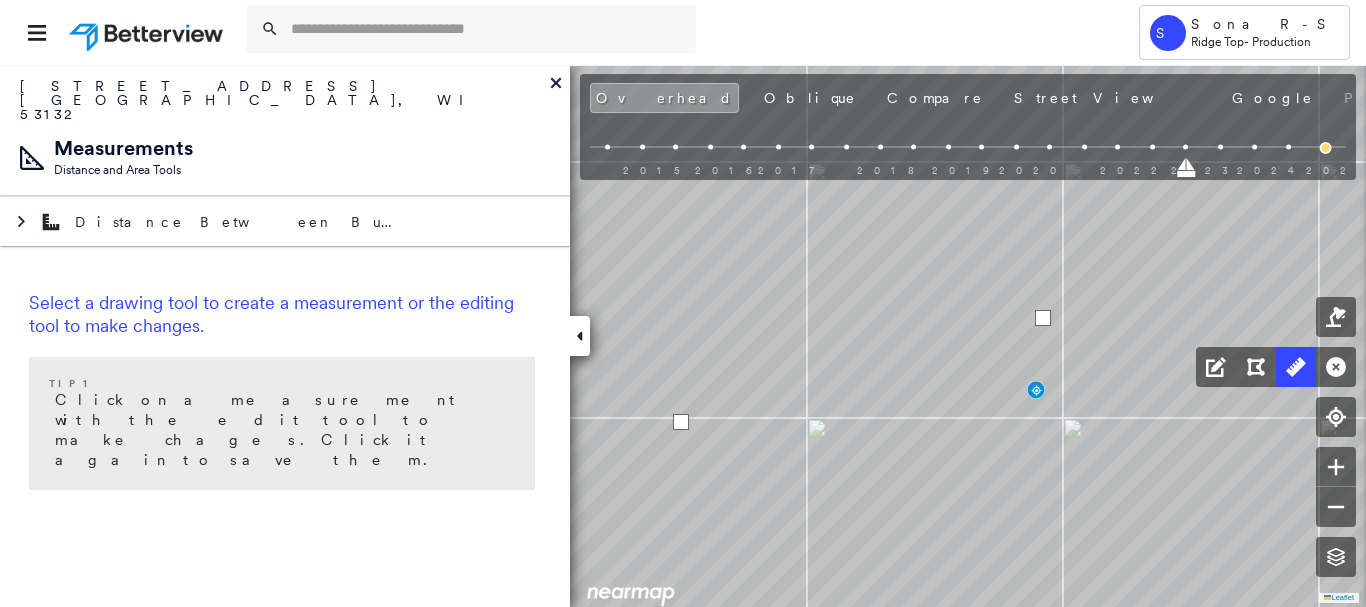 click at bounding box center (681, 422) 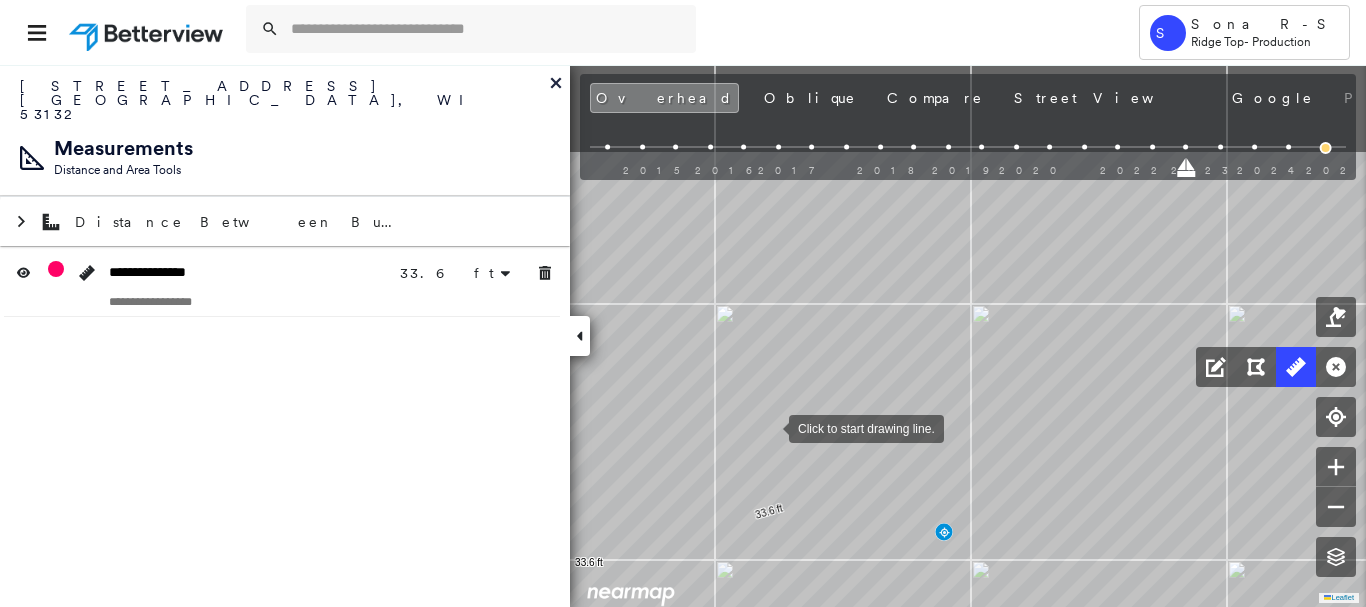 click at bounding box center [769, 427] 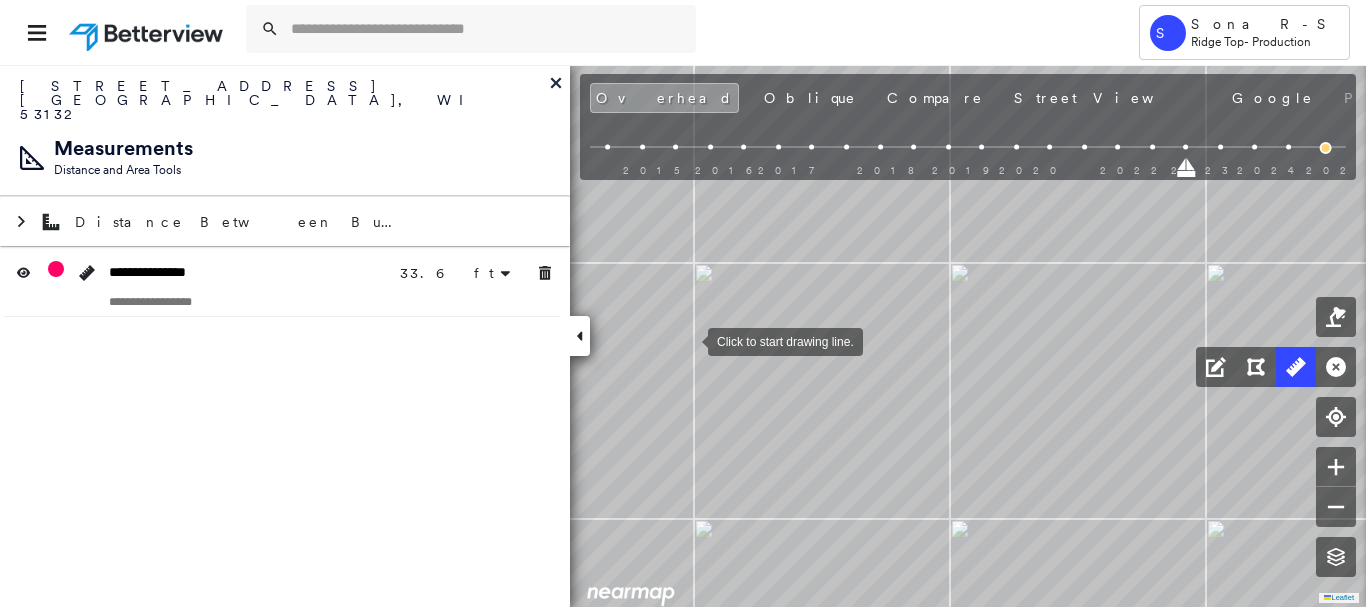 click at bounding box center [688, 340] 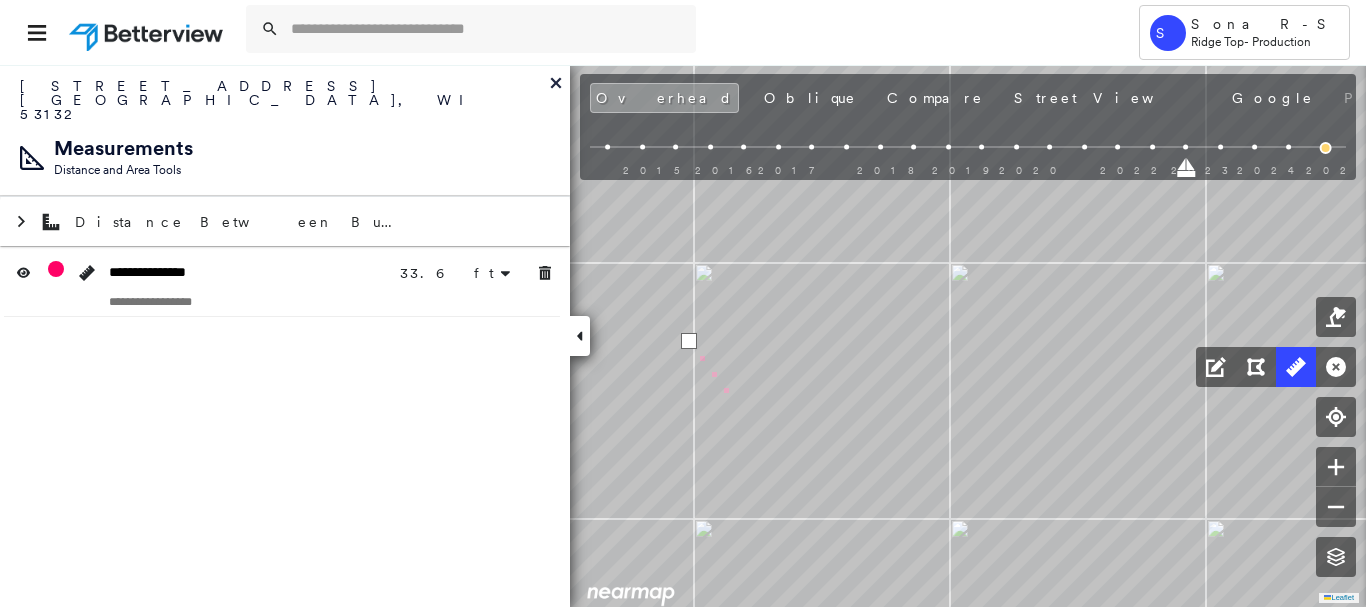 drag, startPoint x: 753, startPoint y: 501, endPoint x: 818, endPoint y: 161, distance: 346.15747 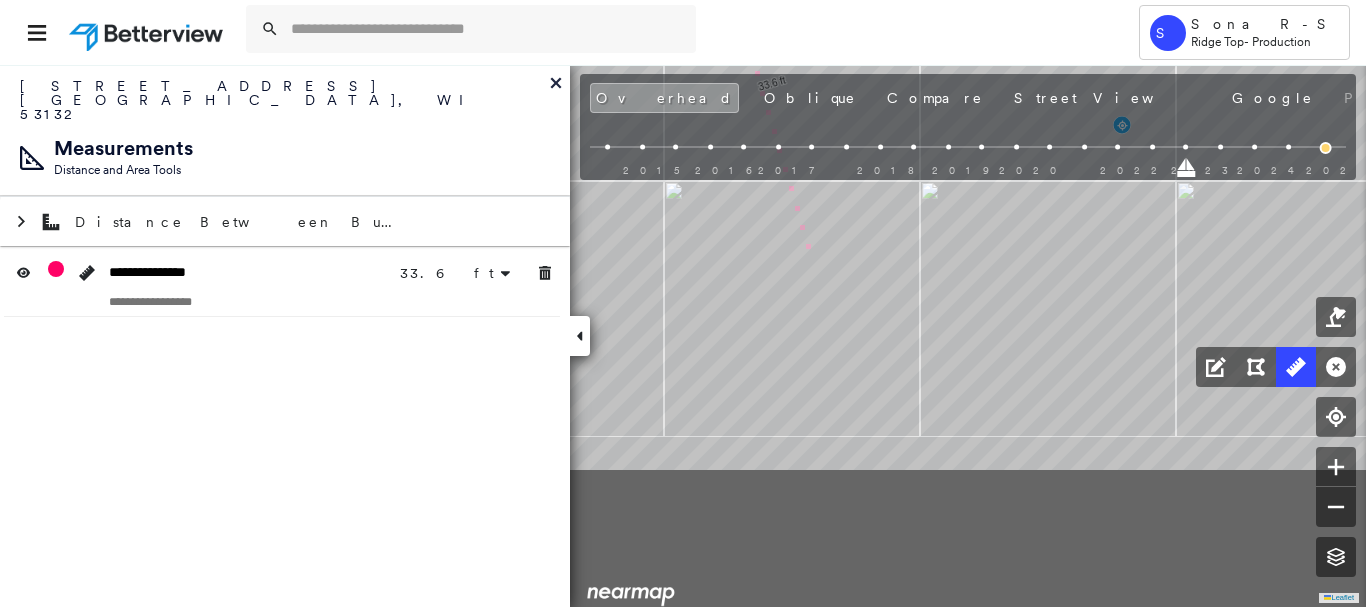 drag, startPoint x: 865, startPoint y: 392, endPoint x: 820, endPoint y: 257, distance: 142.30249 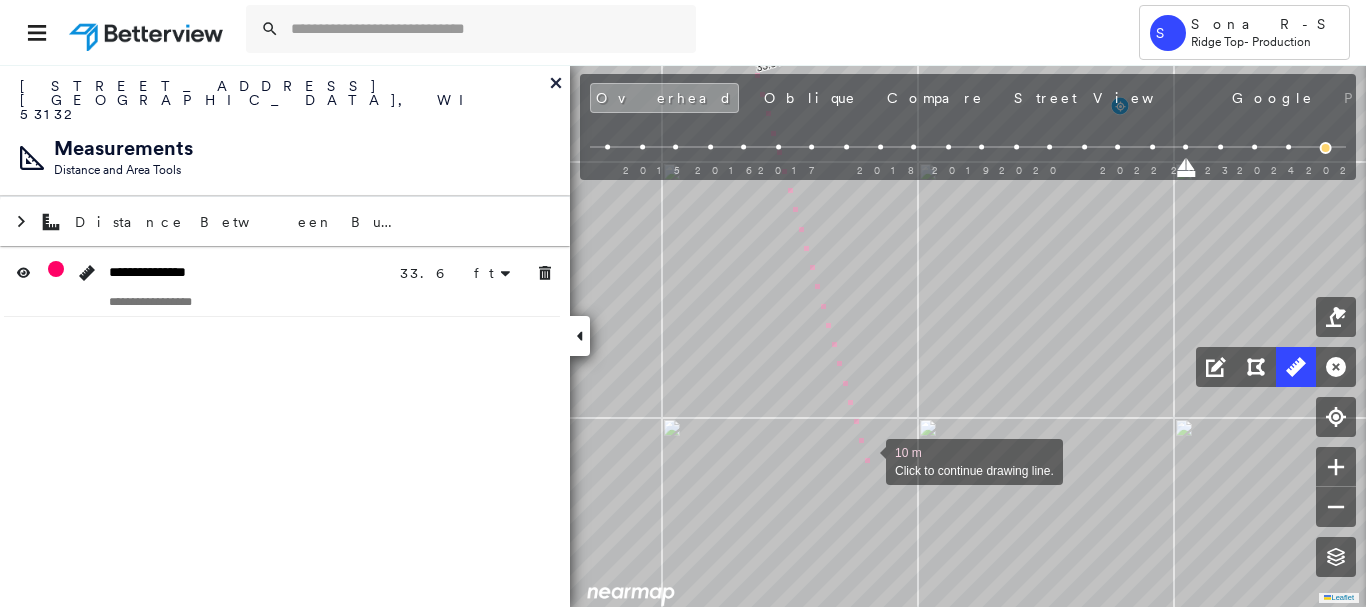 click at bounding box center (866, 460) 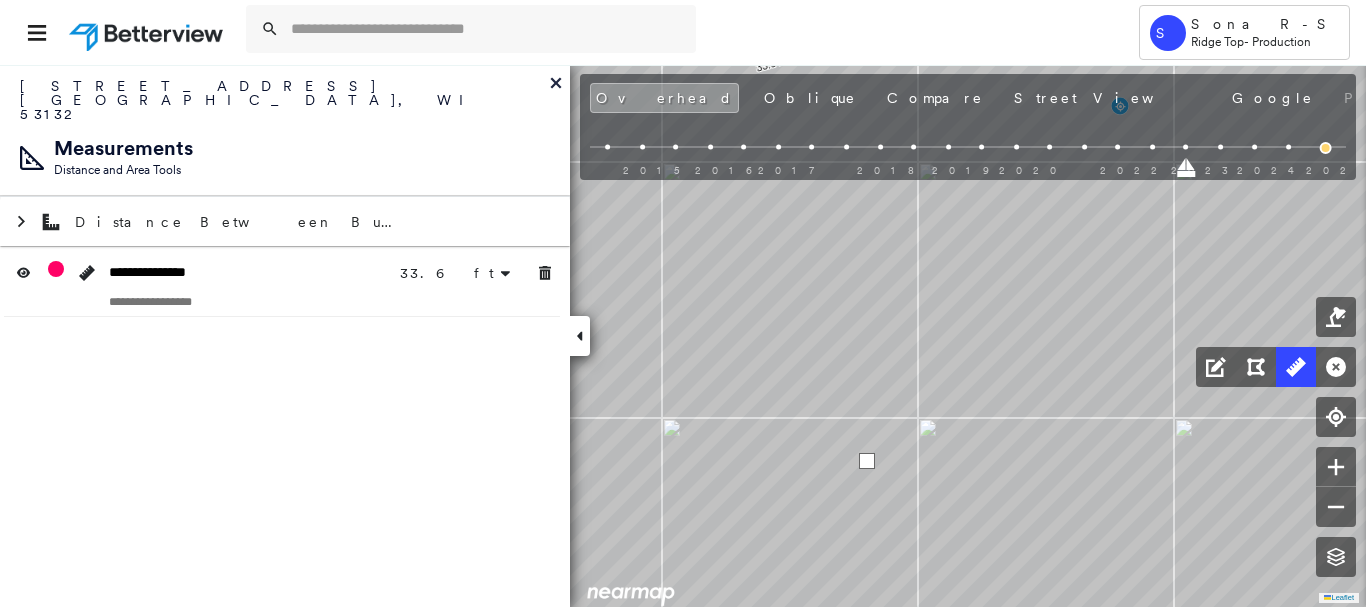 click at bounding box center [867, 461] 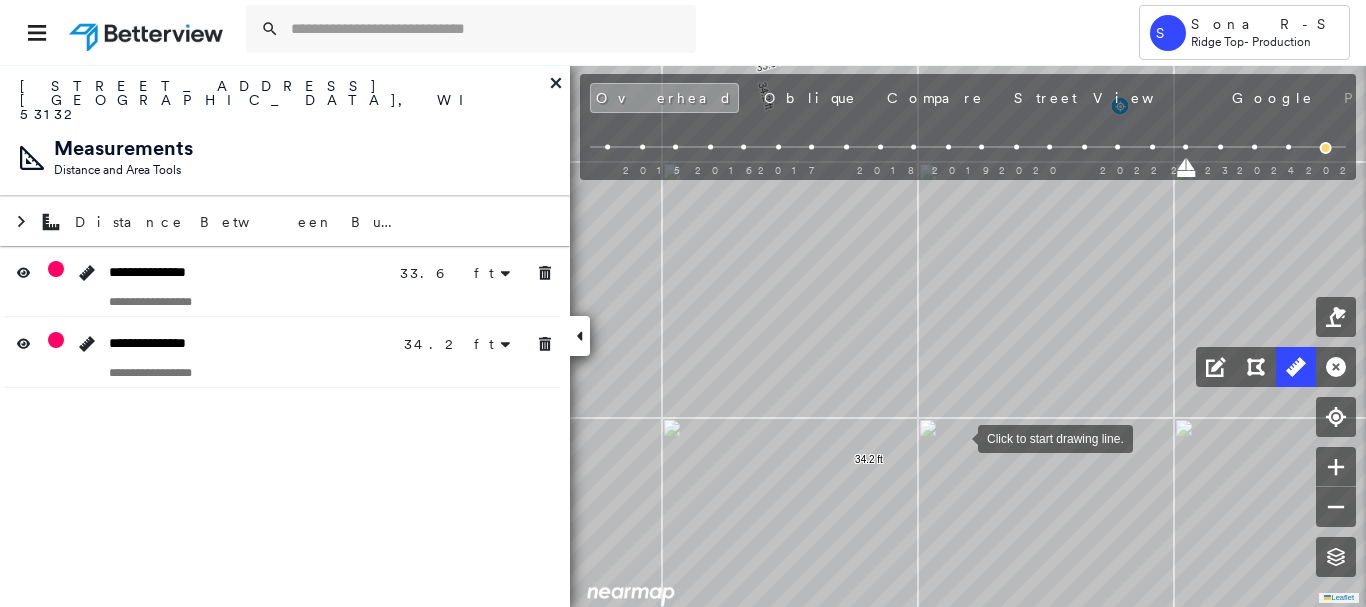 click at bounding box center [958, 437] 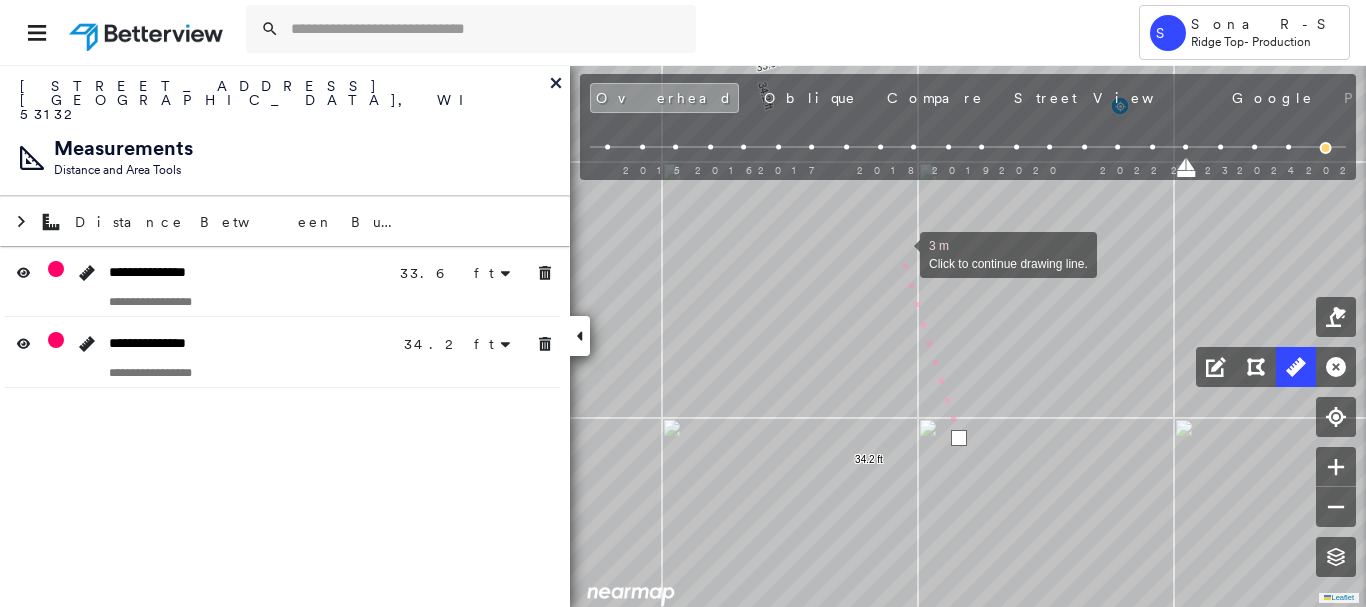 click on "33.6 ft 33.6 ft 34.2 ft 34.2 ft 3 m Click to continue drawing line." at bounding box center [277, -632] 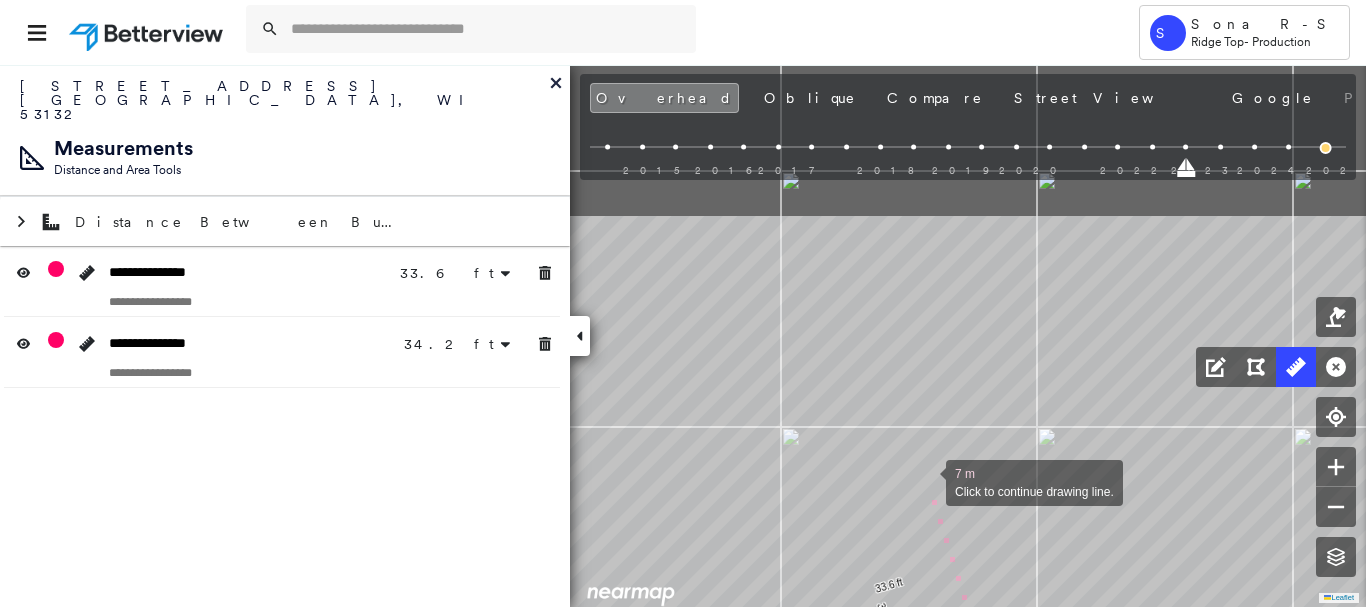 drag, startPoint x: 909, startPoint y: 337, endPoint x: 926, endPoint y: 480, distance: 144.00694 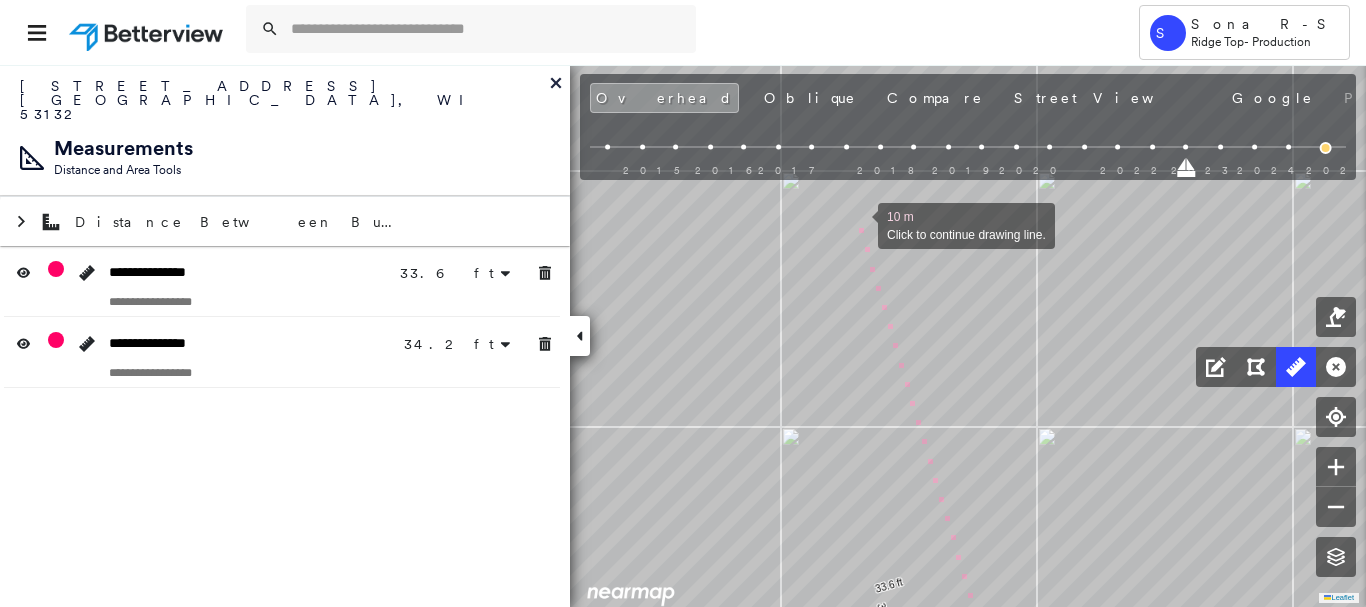click at bounding box center (858, 224) 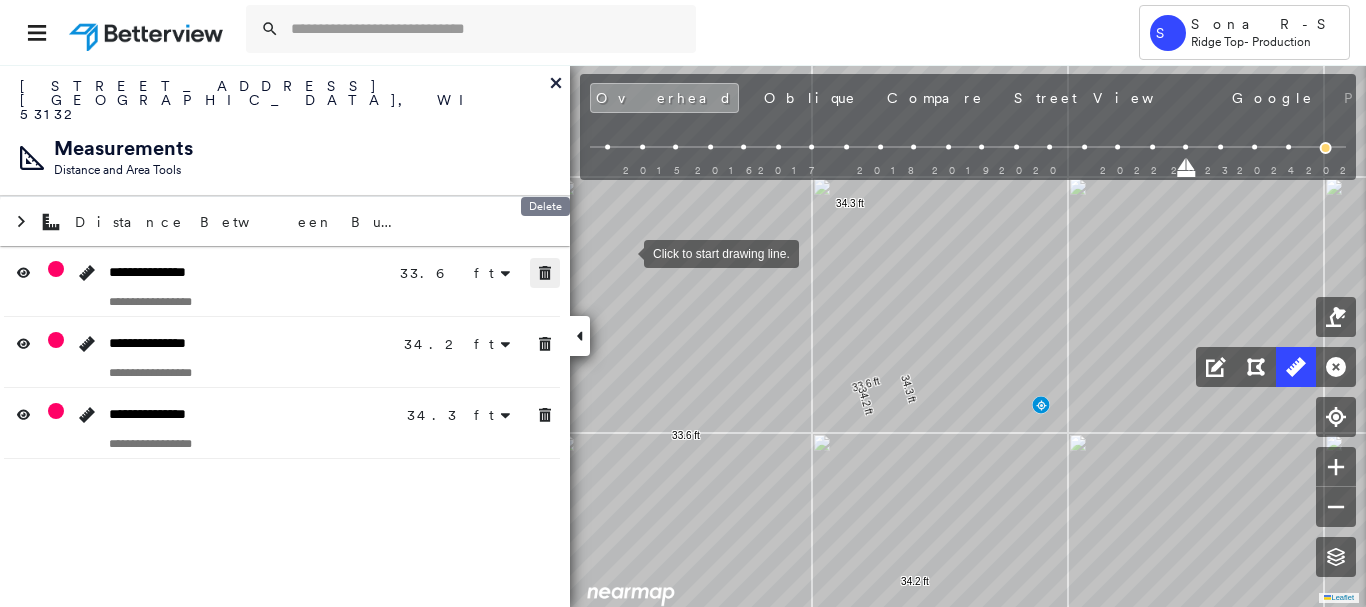 drag, startPoint x: 548, startPoint y: 242, endPoint x: 565, endPoint y: 306, distance: 66.21933 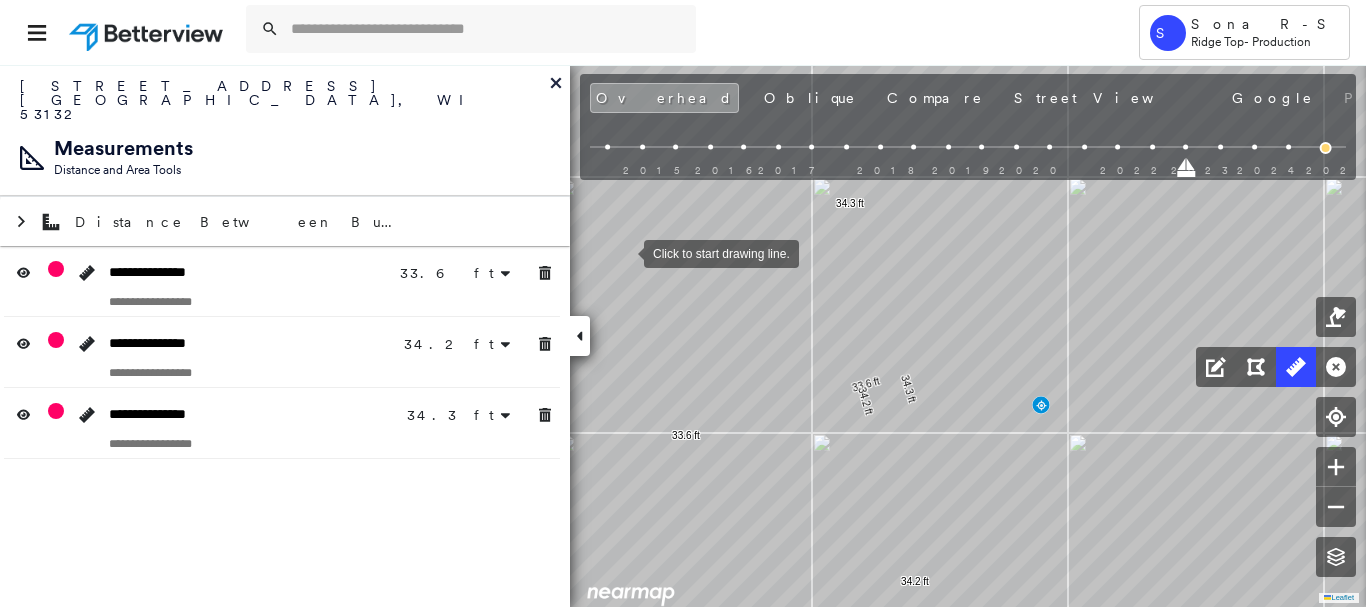 click on "34.2 ft" at bounding box center (470, 343) 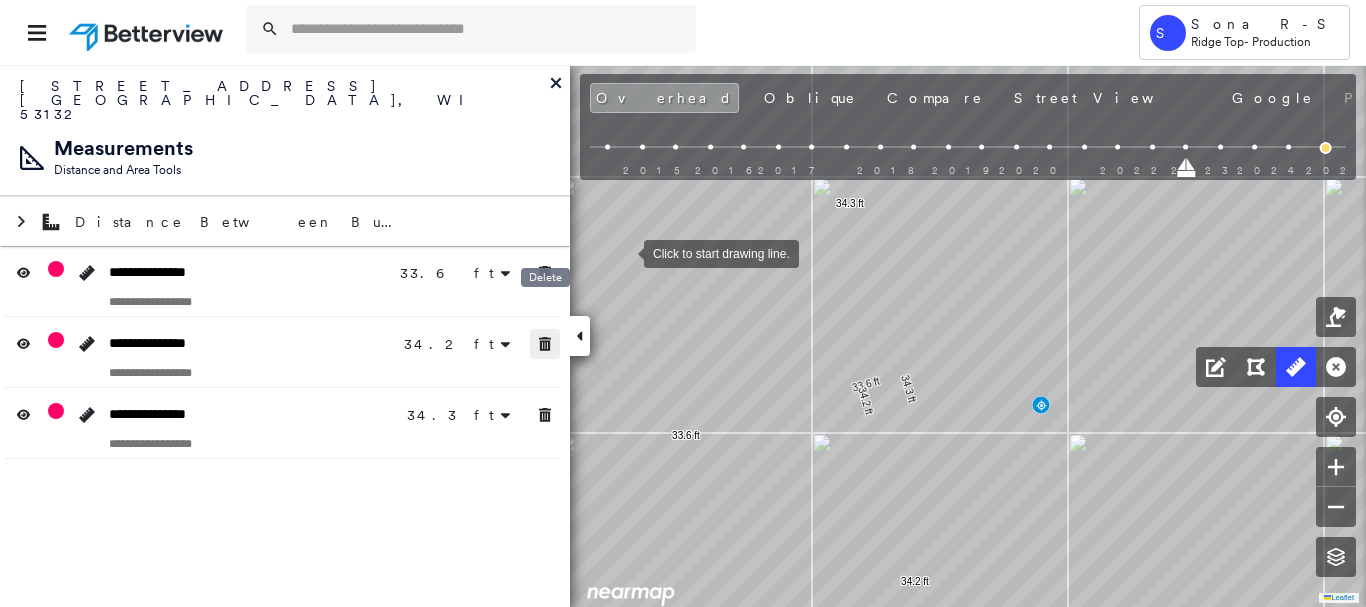 drag, startPoint x: 544, startPoint y: 318, endPoint x: 557, endPoint y: 355, distance: 39.217342 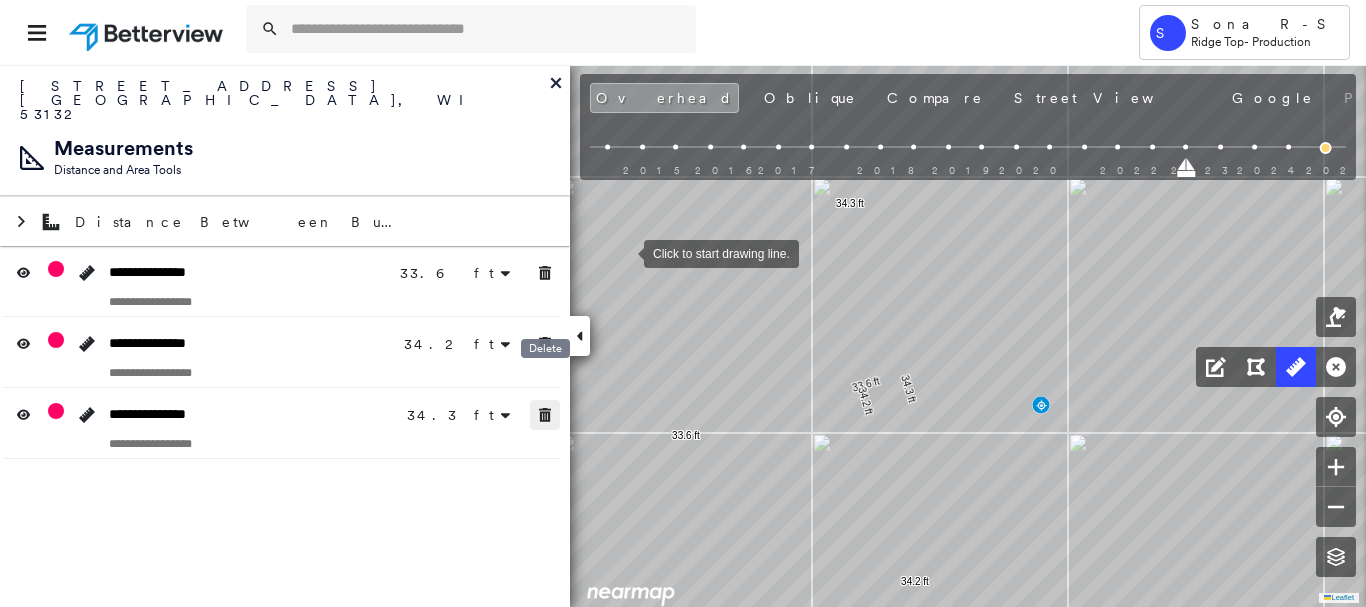 click at bounding box center (545, 415) 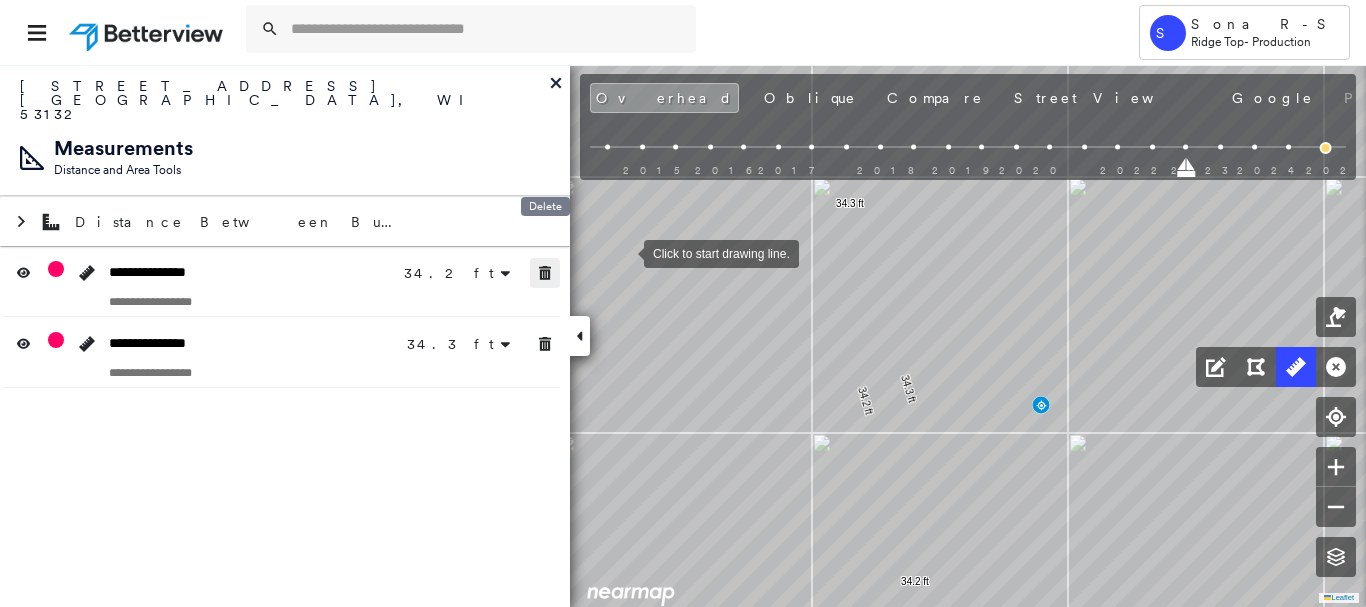 click 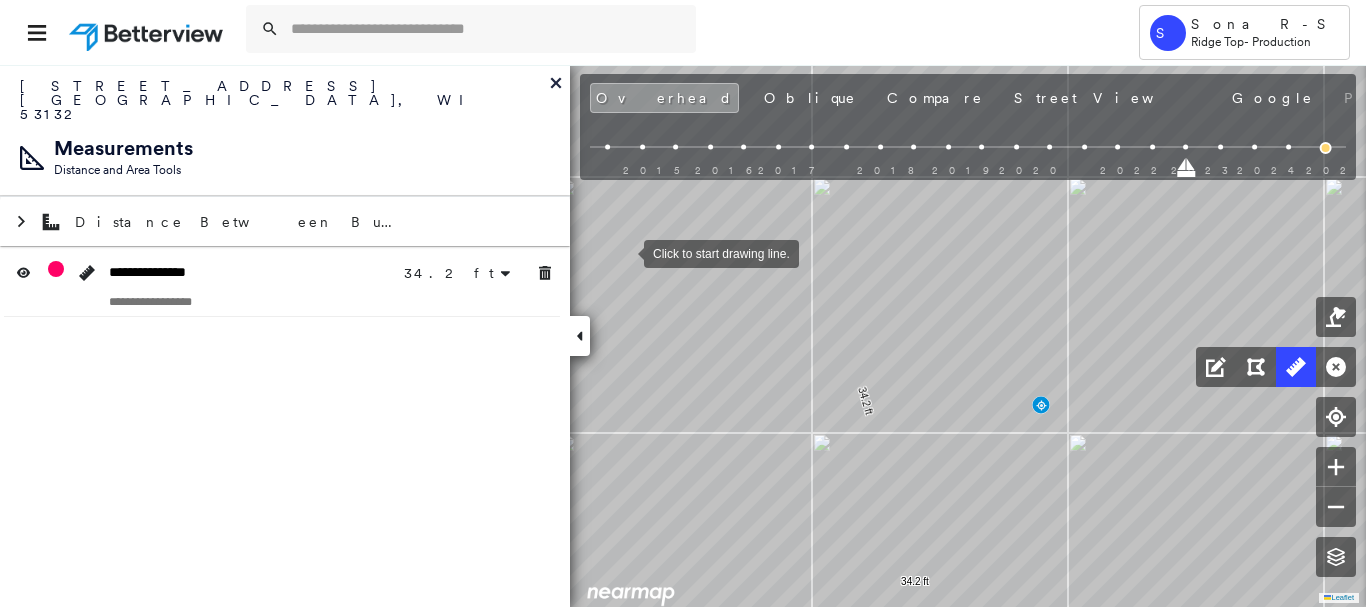 click on "**********" at bounding box center (285, 335) 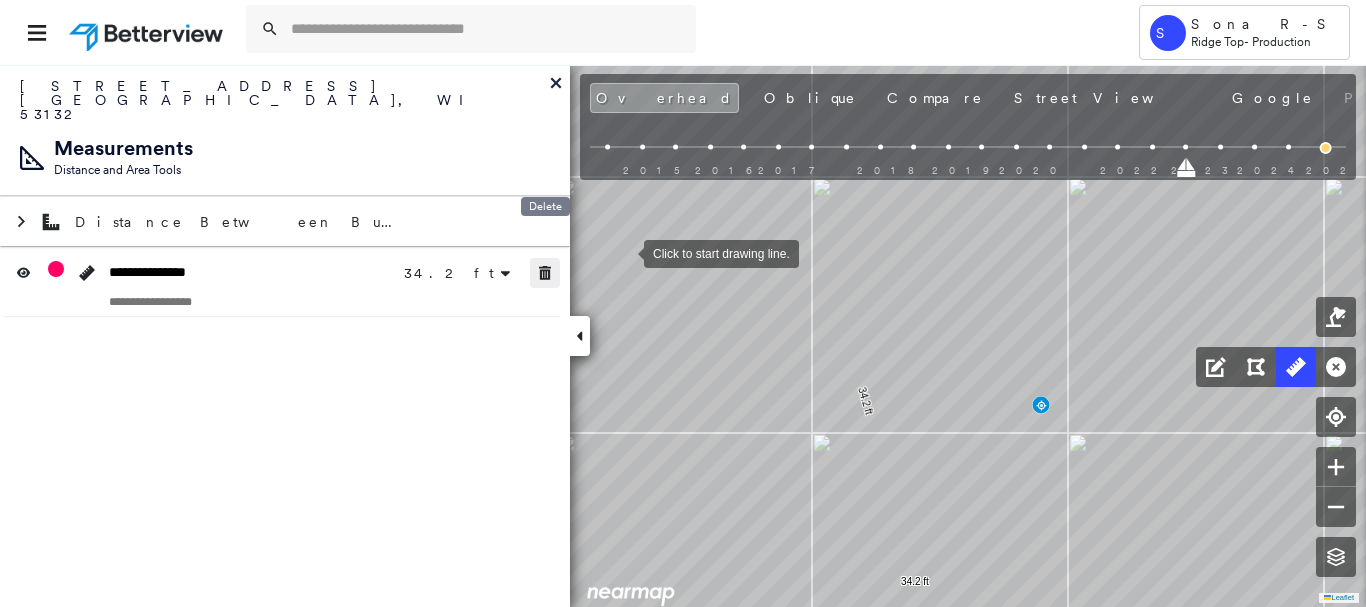drag, startPoint x: 552, startPoint y: 230, endPoint x: 552, endPoint y: 244, distance: 14 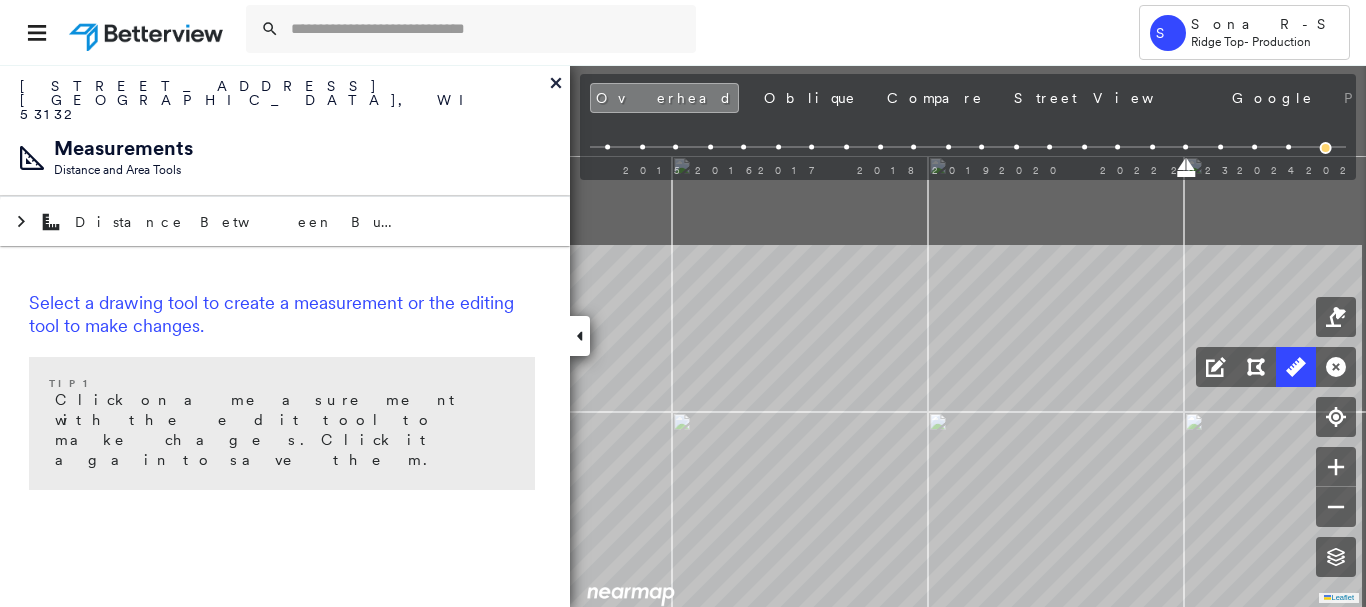 click on "Click to start drawing line." at bounding box center [277, -68] 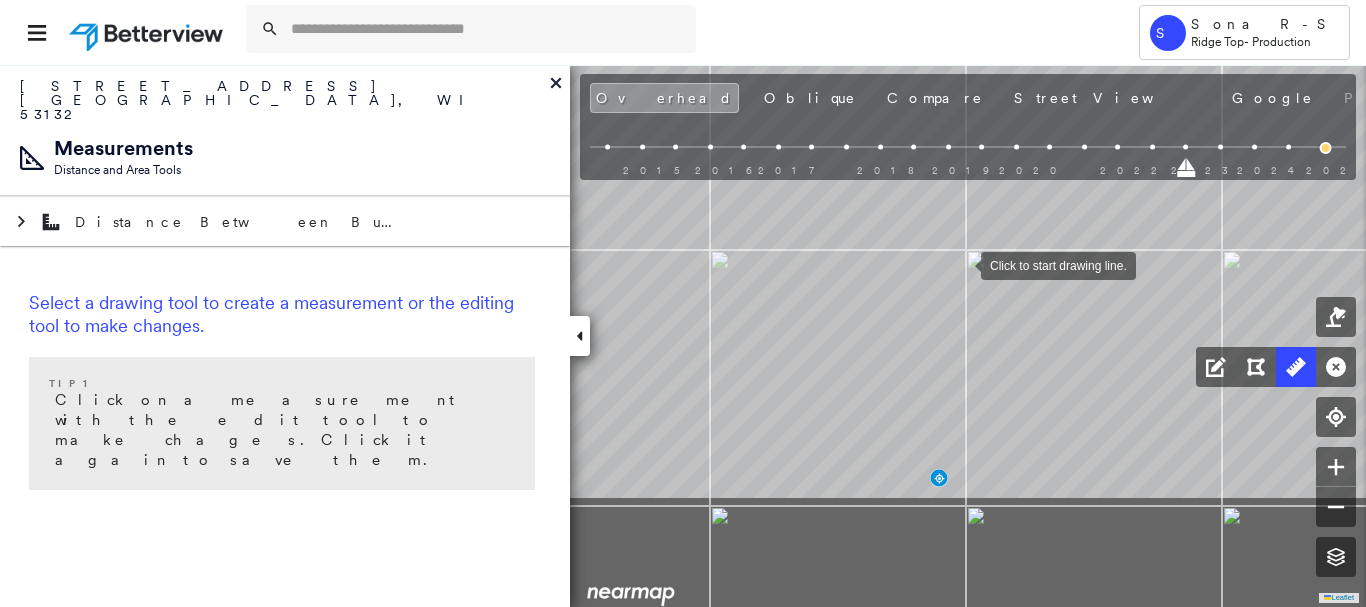 drag, startPoint x: 923, startPoint y: 425, endPoint x: 961, endPoint y: 265, distance: 164.4506 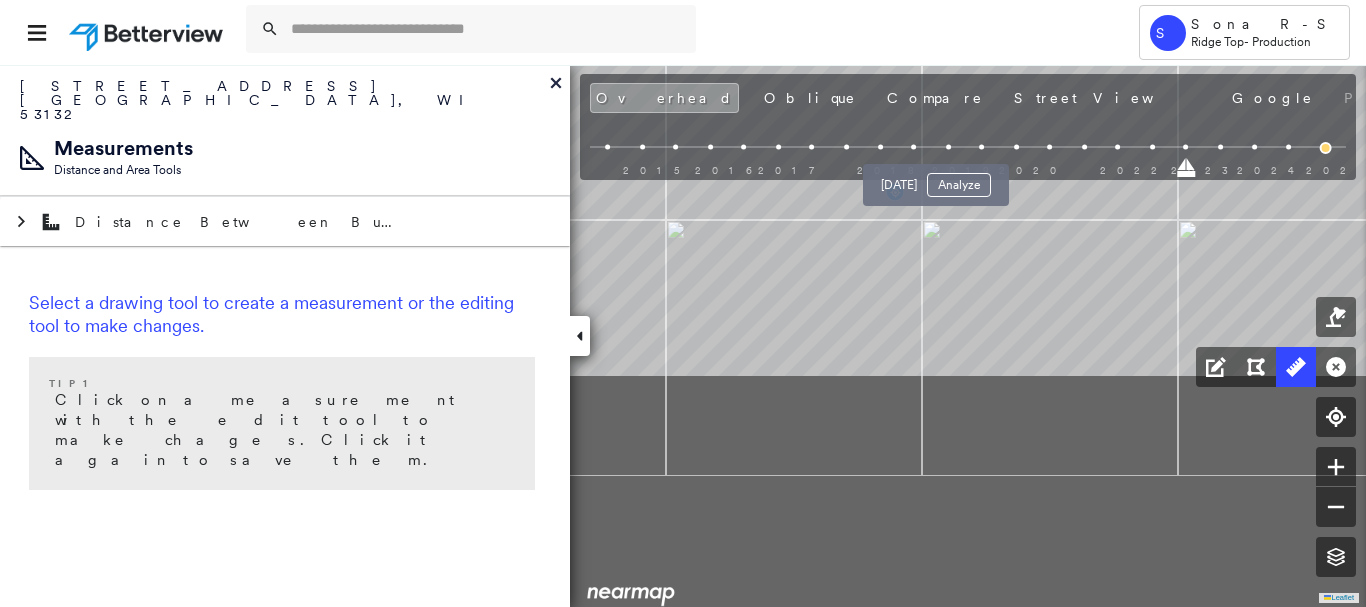 drag, startPoint x: 959, startPoint y: 174, endPoint x: 946, endPoint y: 72, distance: 102.825096 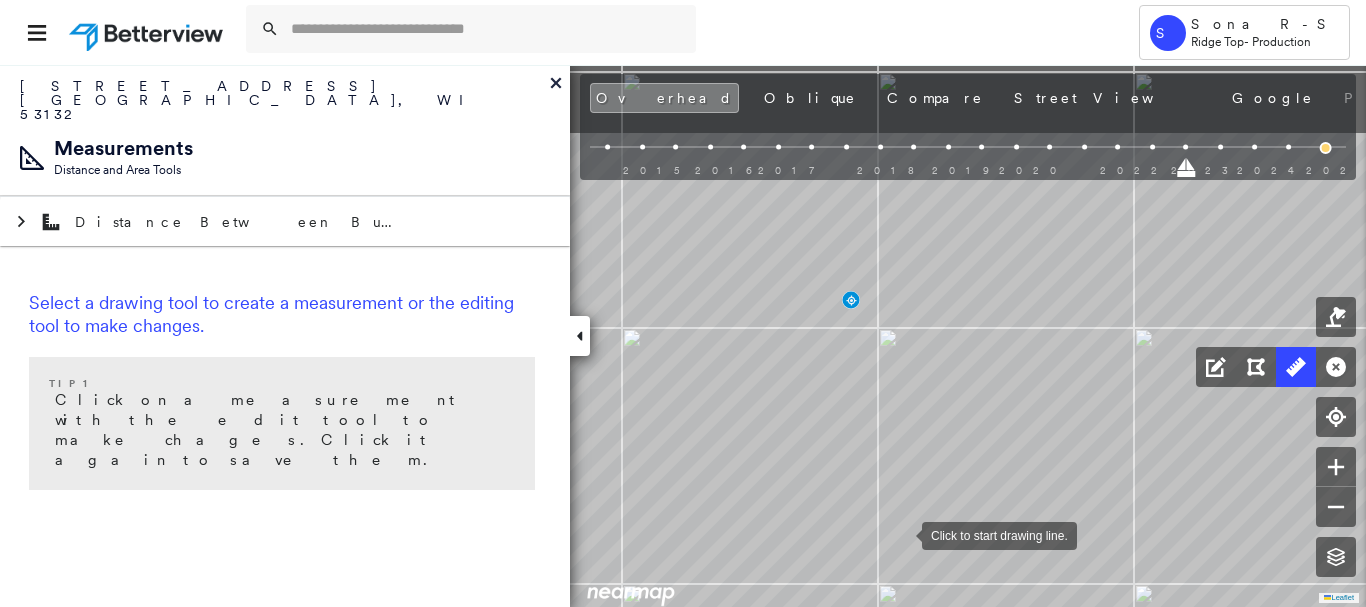 drag, startPoint x: 902, startPoint y: 528, endPoint x: 854, endPoint y: 443, distance: 97.6166 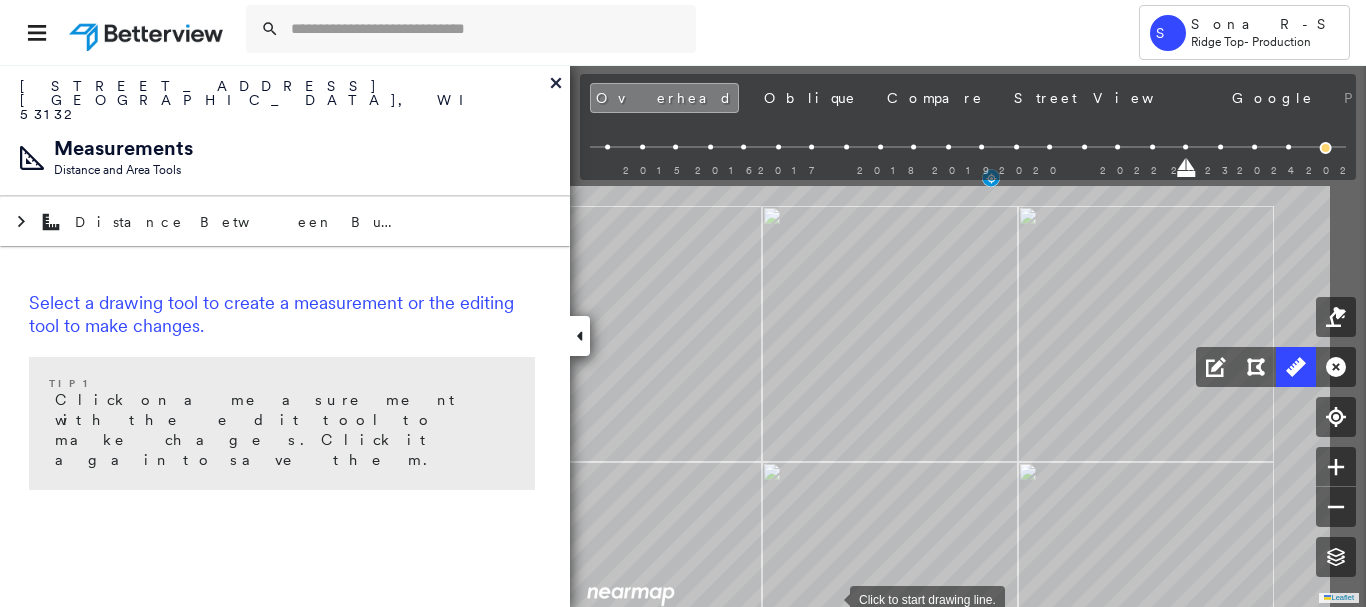 drag, startPoint x: 924, startPoint y: 471, endPoint x: 809, endPoint y: 635, distance: 200.30228 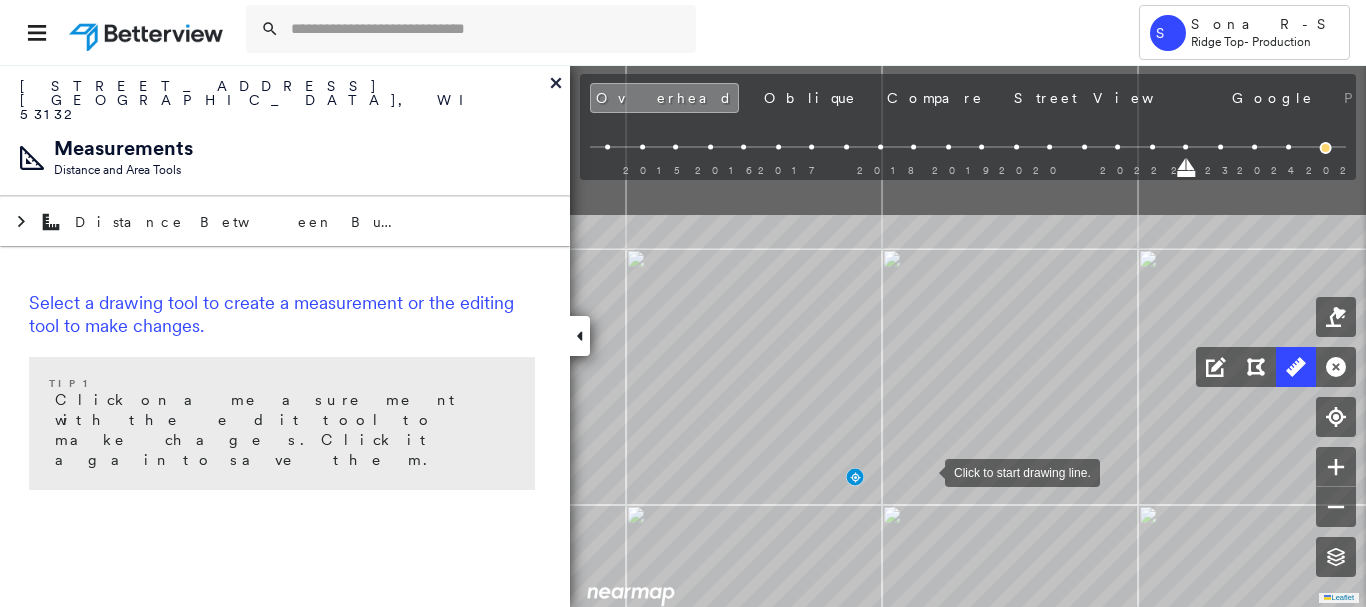 drag, startPoint x: 937, startPoint y: 418, endPoint x: 925, endPoint y: 470, distance: 53.366657 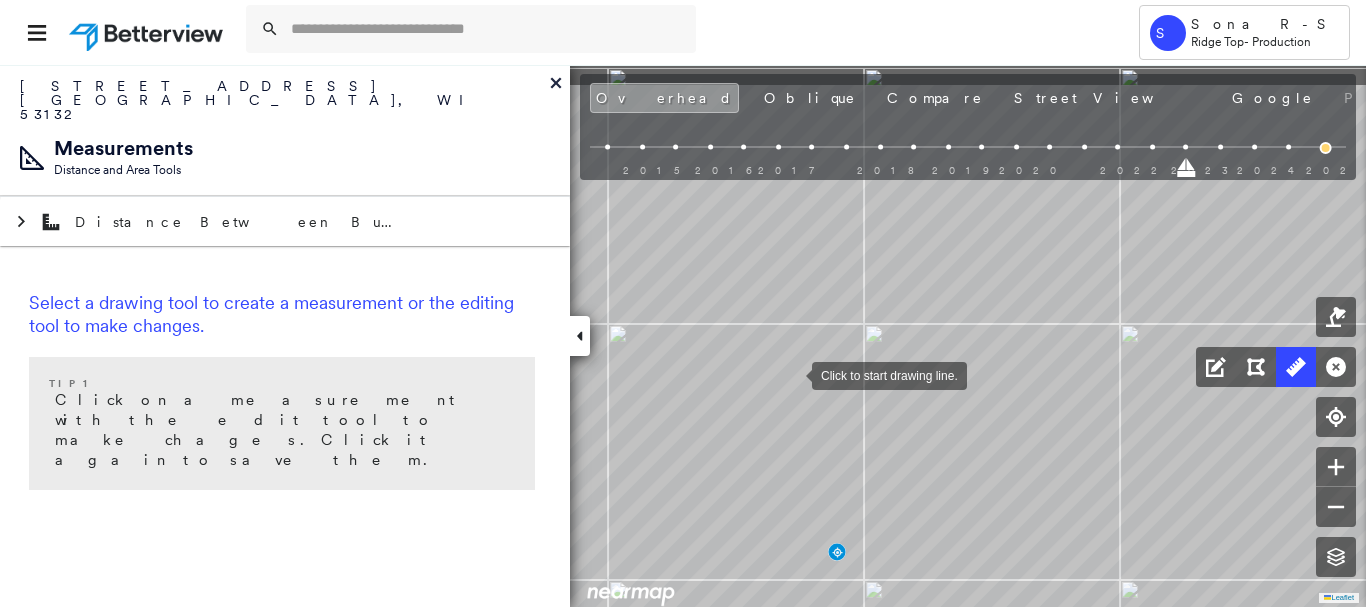 click at bounding box center (792, 374) 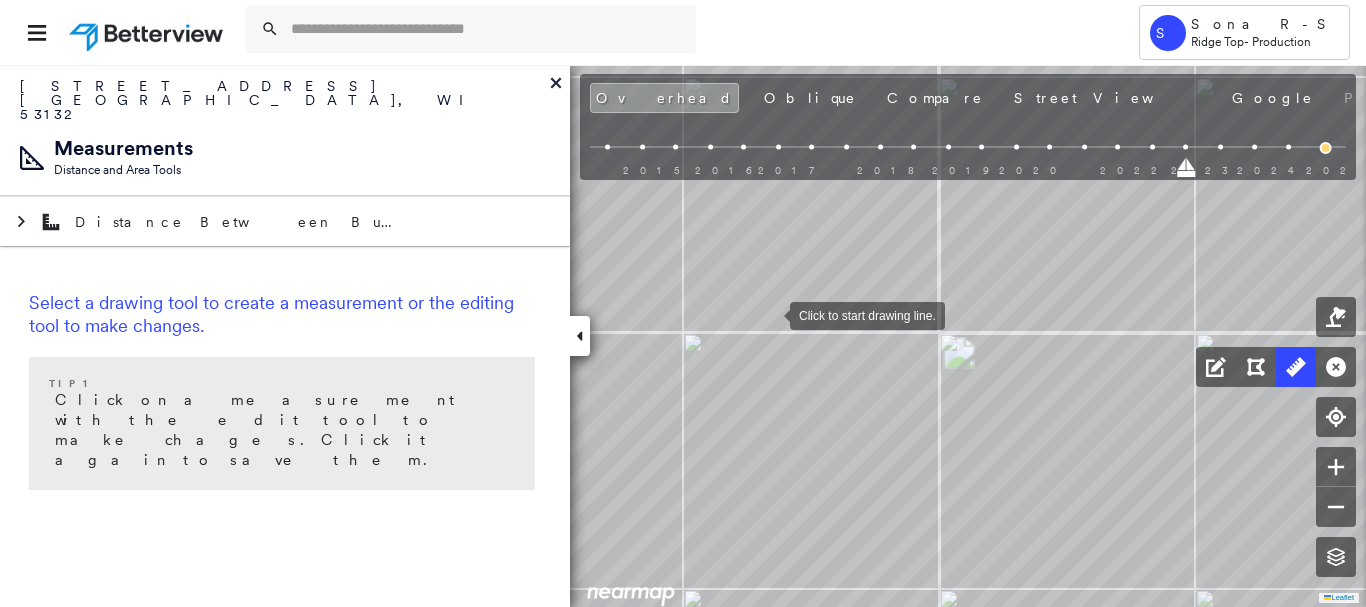 click at bounding box center (770, 314) 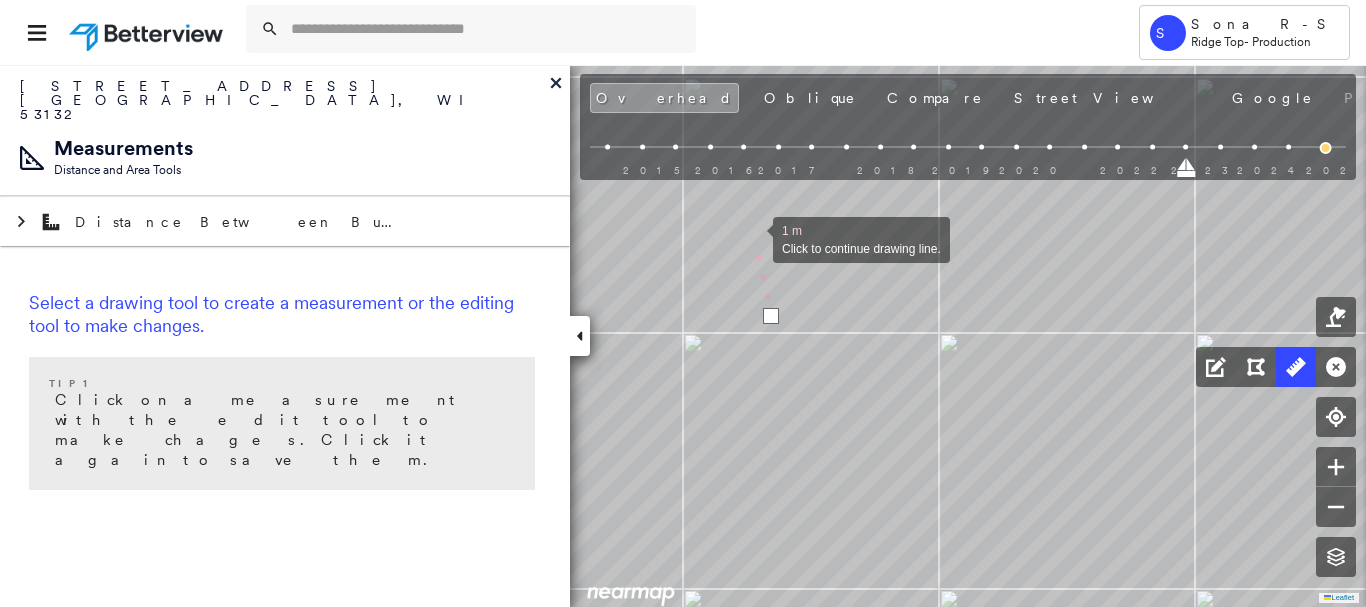 click at bounding box center (753, 238) 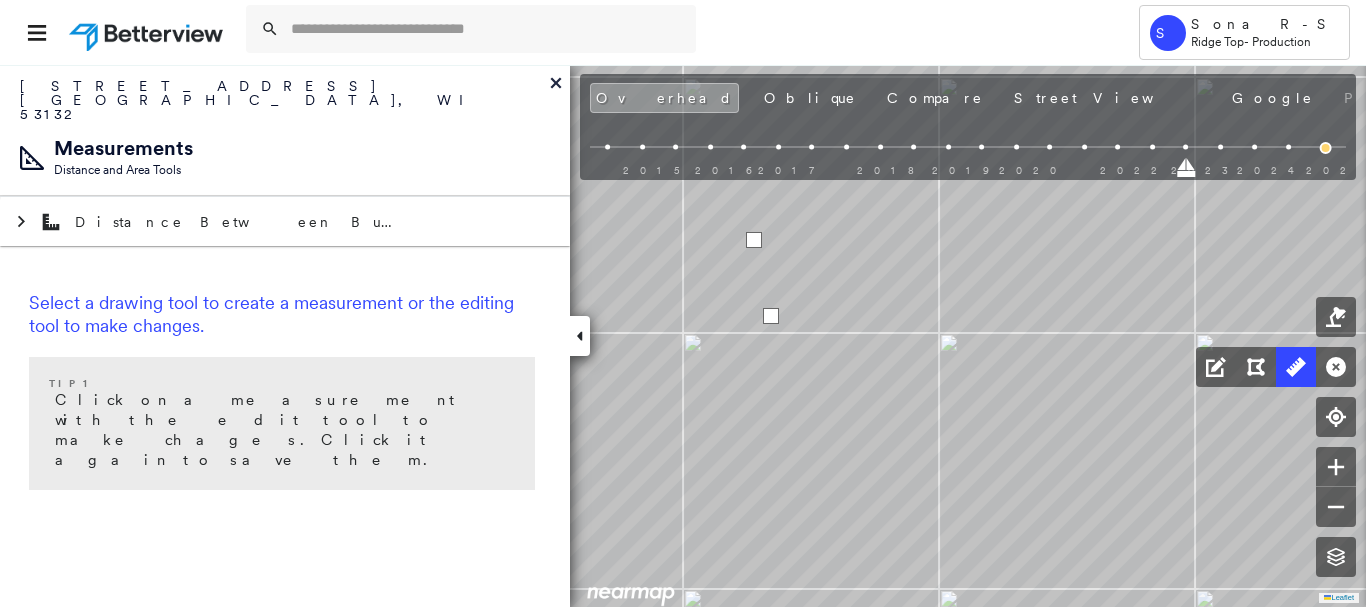 click at bounding box center (754, 240) 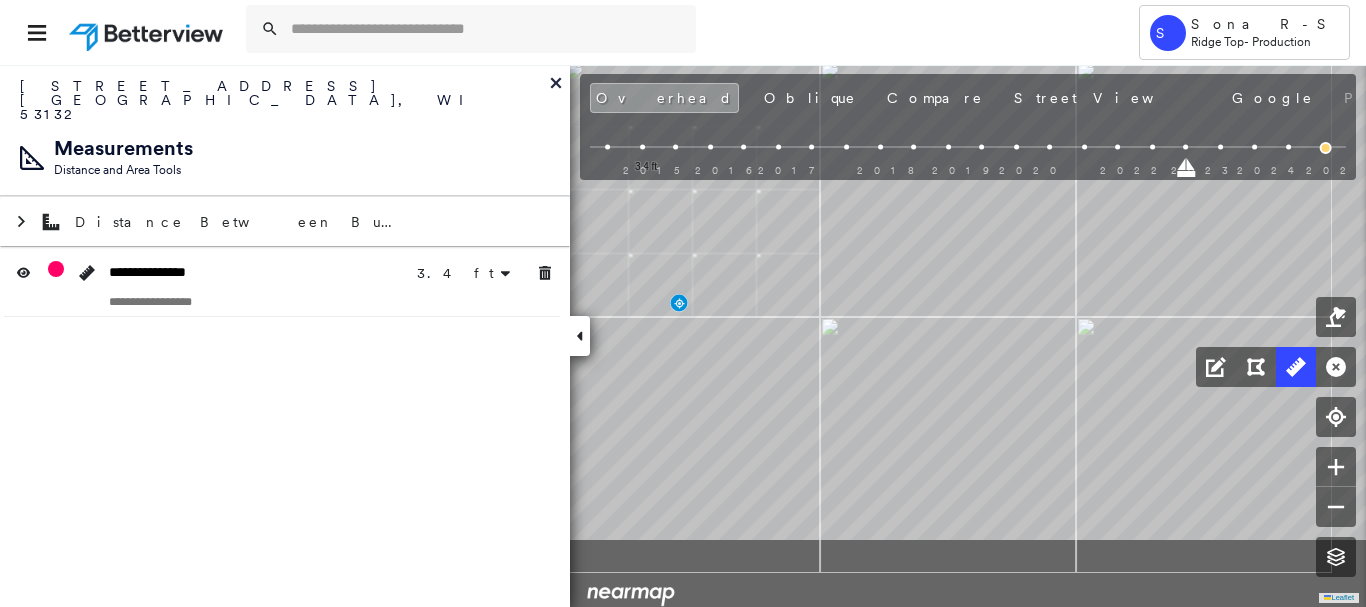 drag, startPoint x: 779, startPoint y: 232, endPoint x: 768, endPoint y: 158, distance: 74.8131 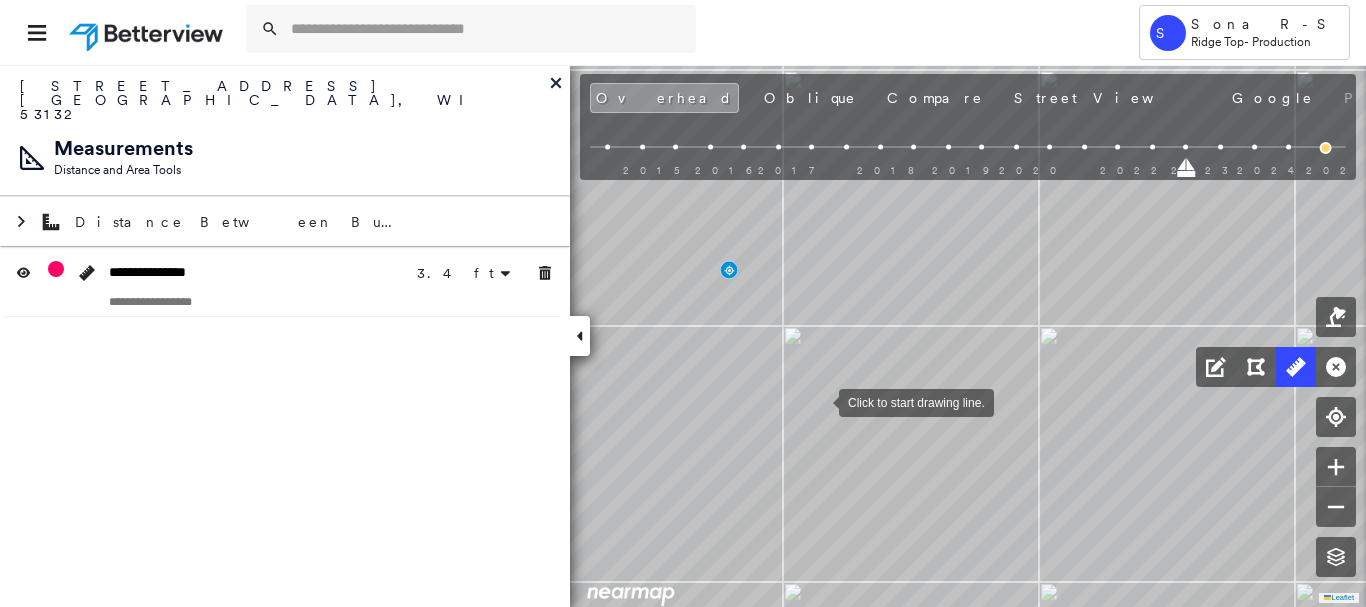 click at bounding box center [819, 401] 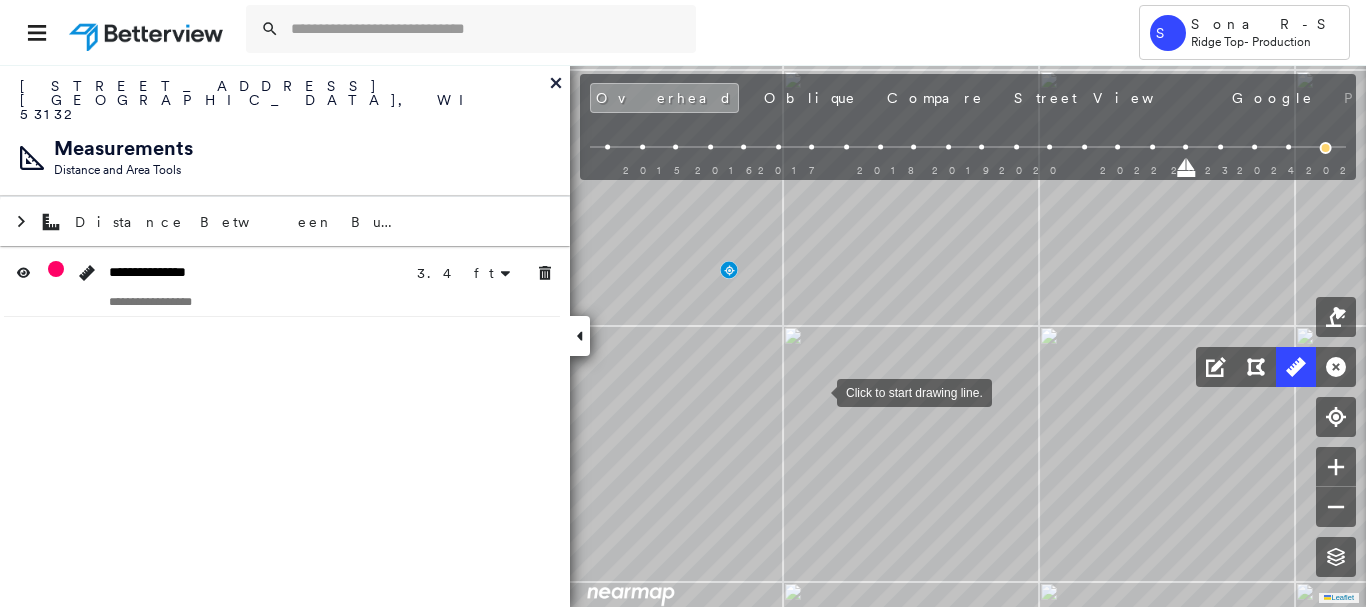 click at bounding box center [817, 391] 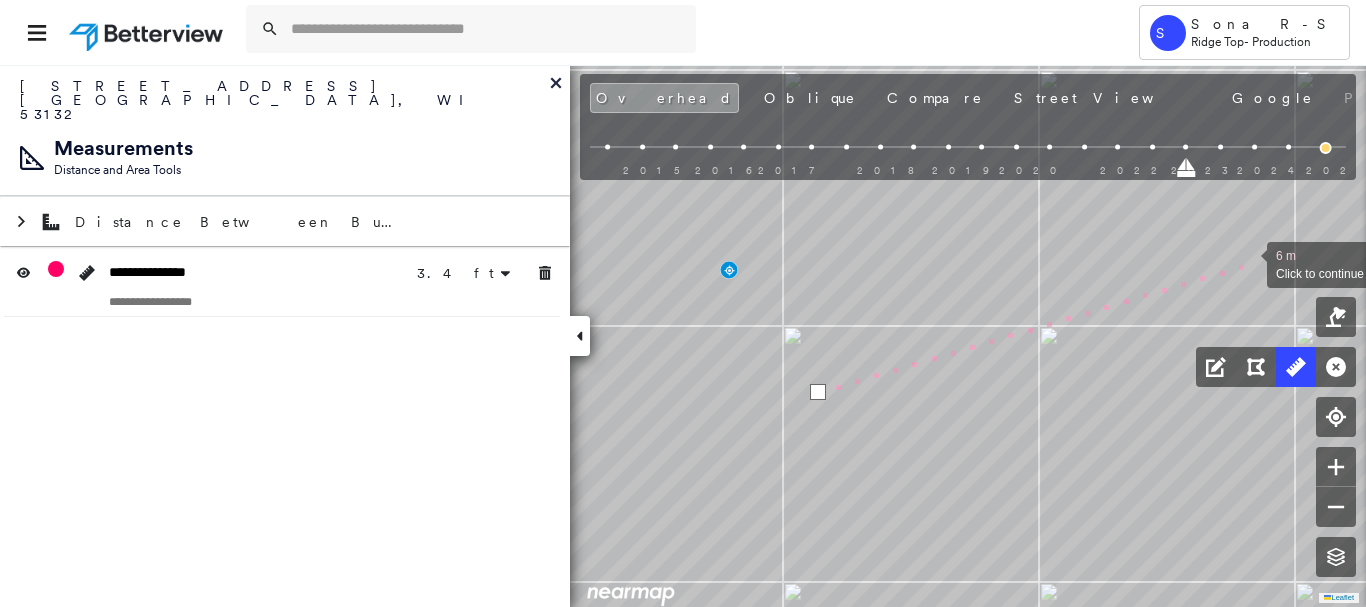 click at bounding box center [1247, 263] 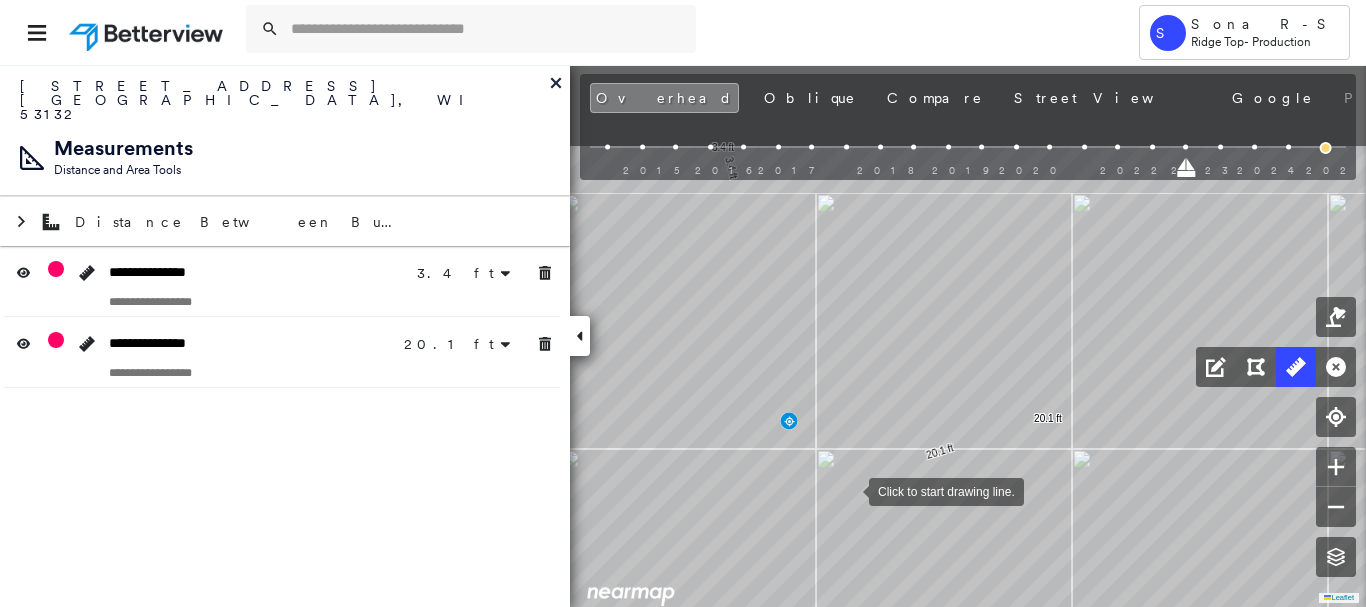 drag, startPoint x: 851, startPoint y: 485, endPoint x: 851, endPoint y: 498, distance: 13 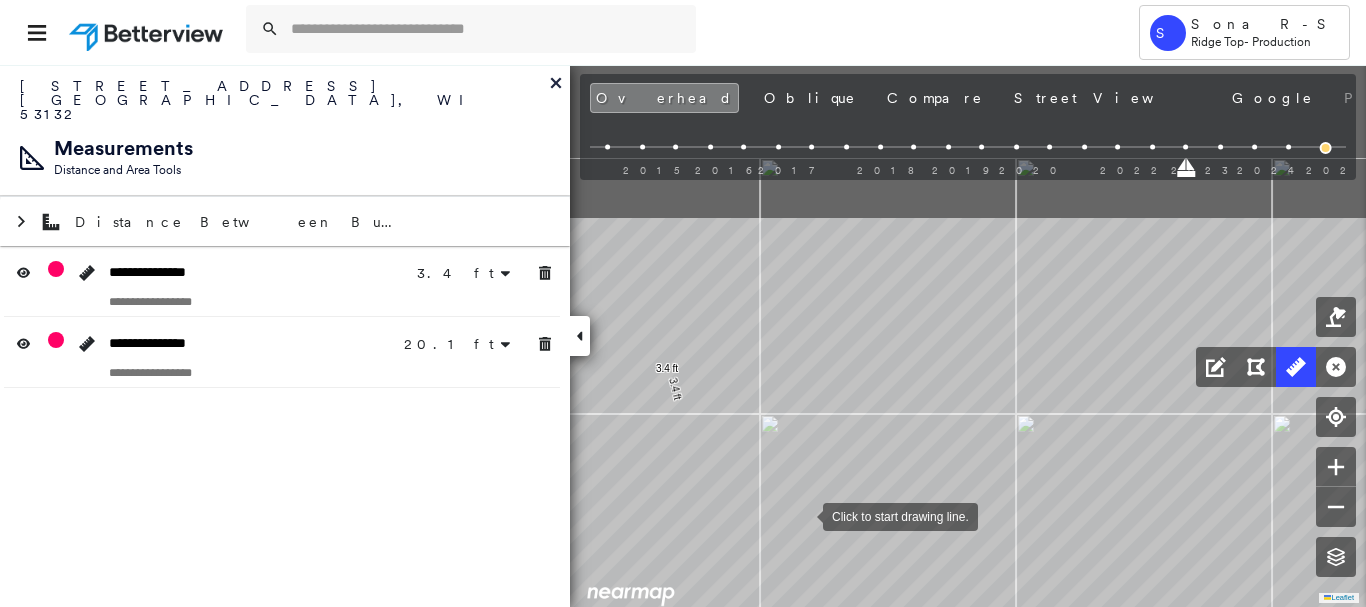 drag, startPoint x: 803, startPoint y: 505, endPoint x: 796, endPoint y: 477, distance: 28.86174 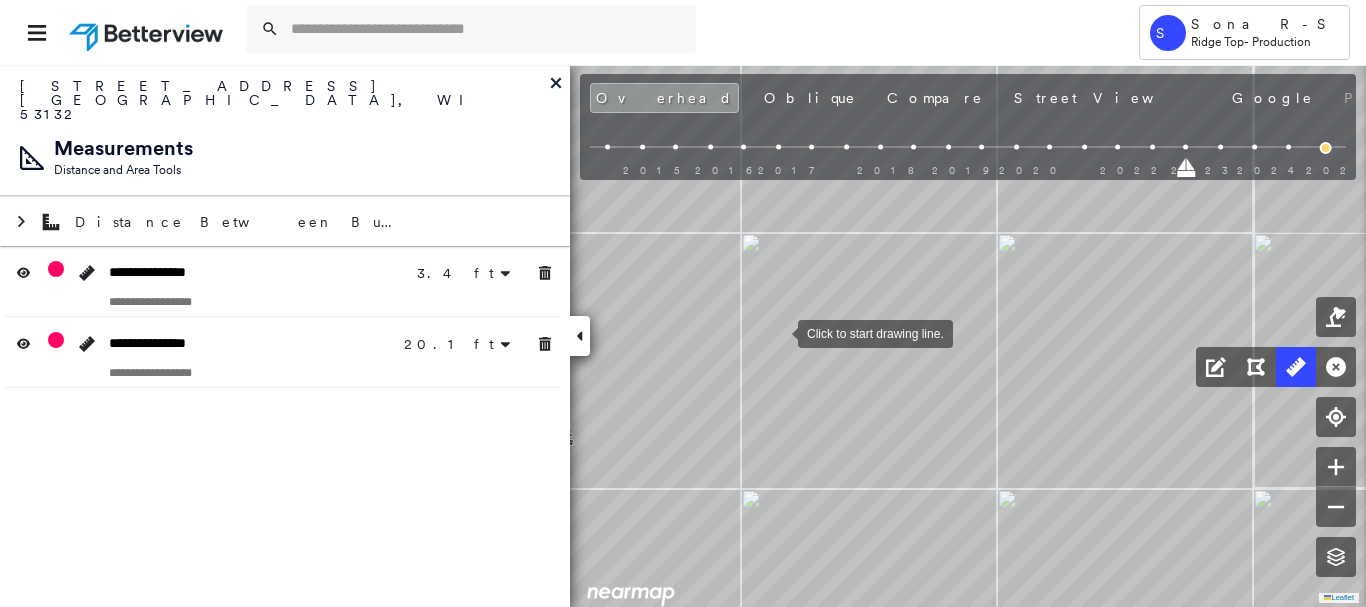 click at bounding box center (778, 332) 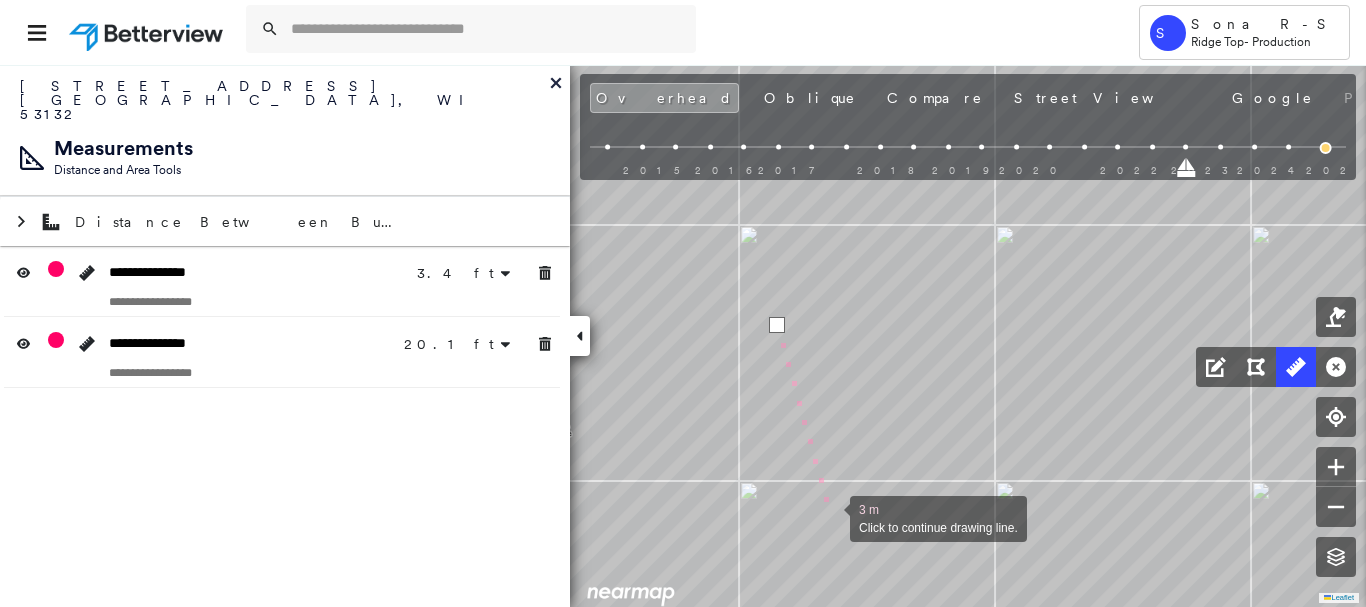 click on "3.4 ft 3.4 ft 20.1 ft 20.1 ft 3 m Click to continue drawing line." at bounding box center [-235, 302] 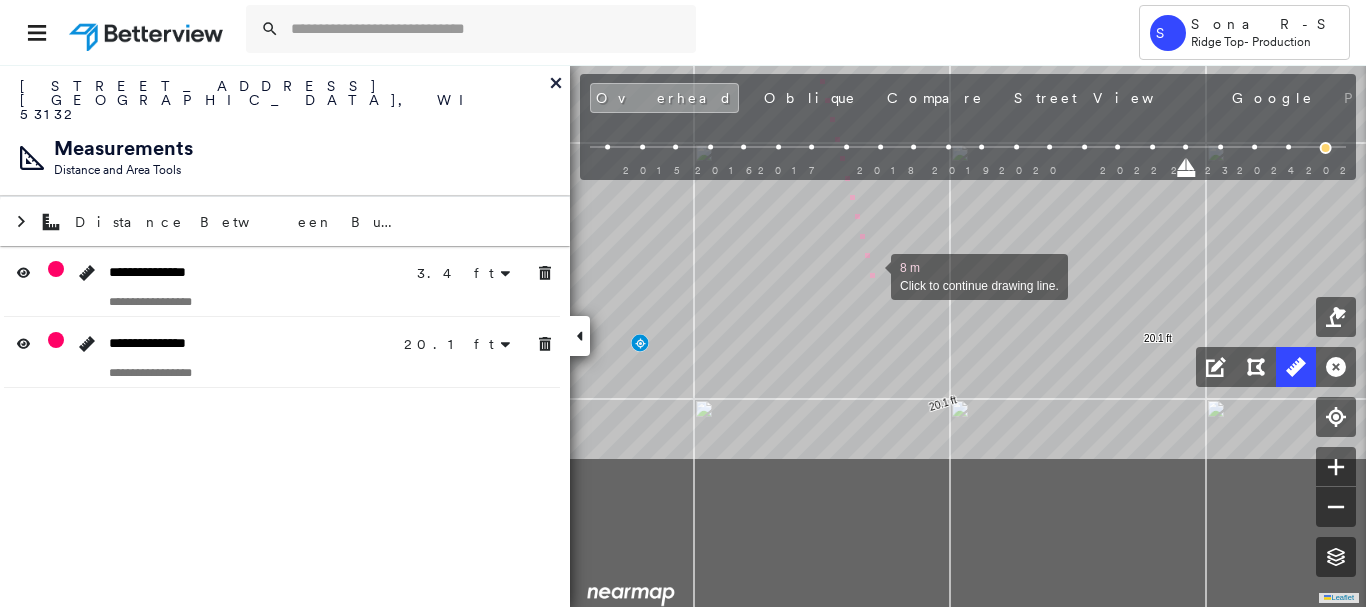 drag, startPoint x: 901, startPoint y: 471, endPoint x: 896, endPoint y: 323, distance: 148.08444 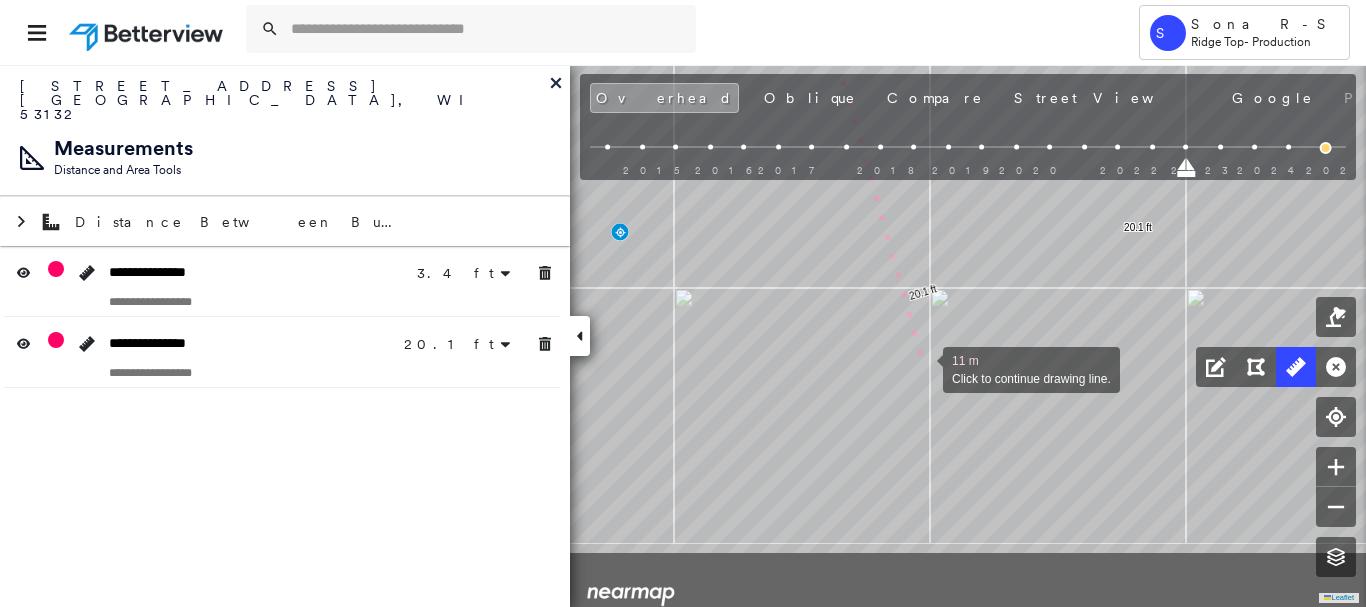 drag, startPoint x: 923, startPoint y: 376, endPoint x: 945, endPoint y: 397, distance: 30.413813 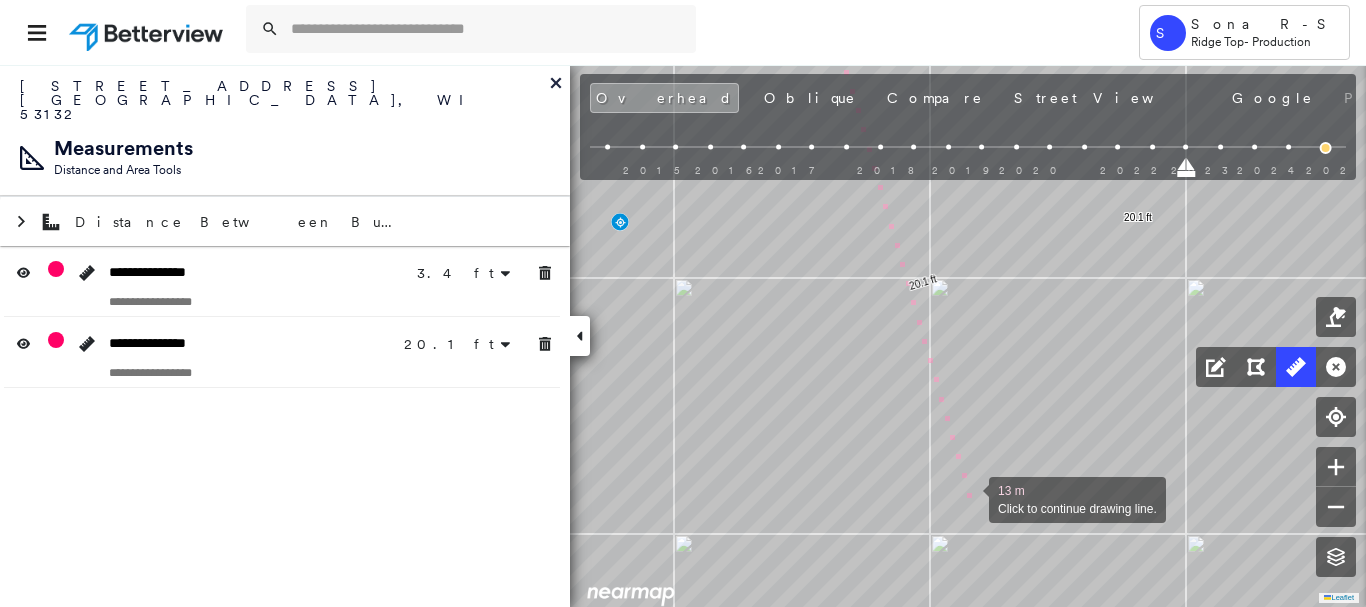 click at bounding box center (969, 498) 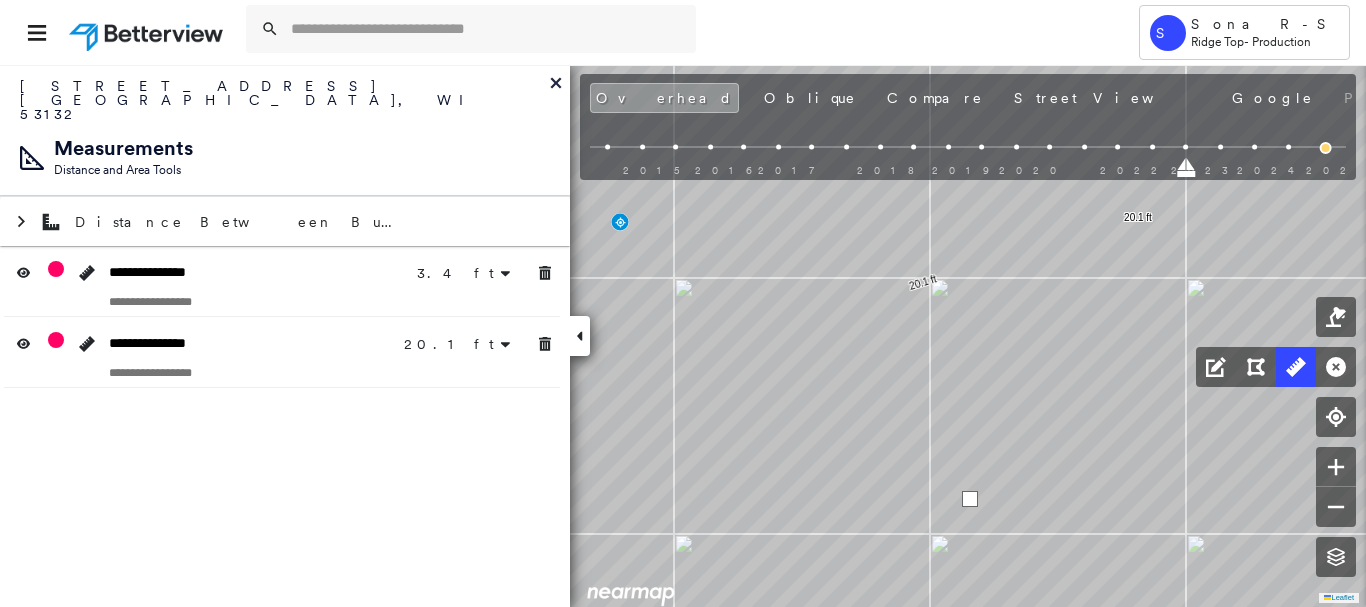 click at bounding box center (970, 499) 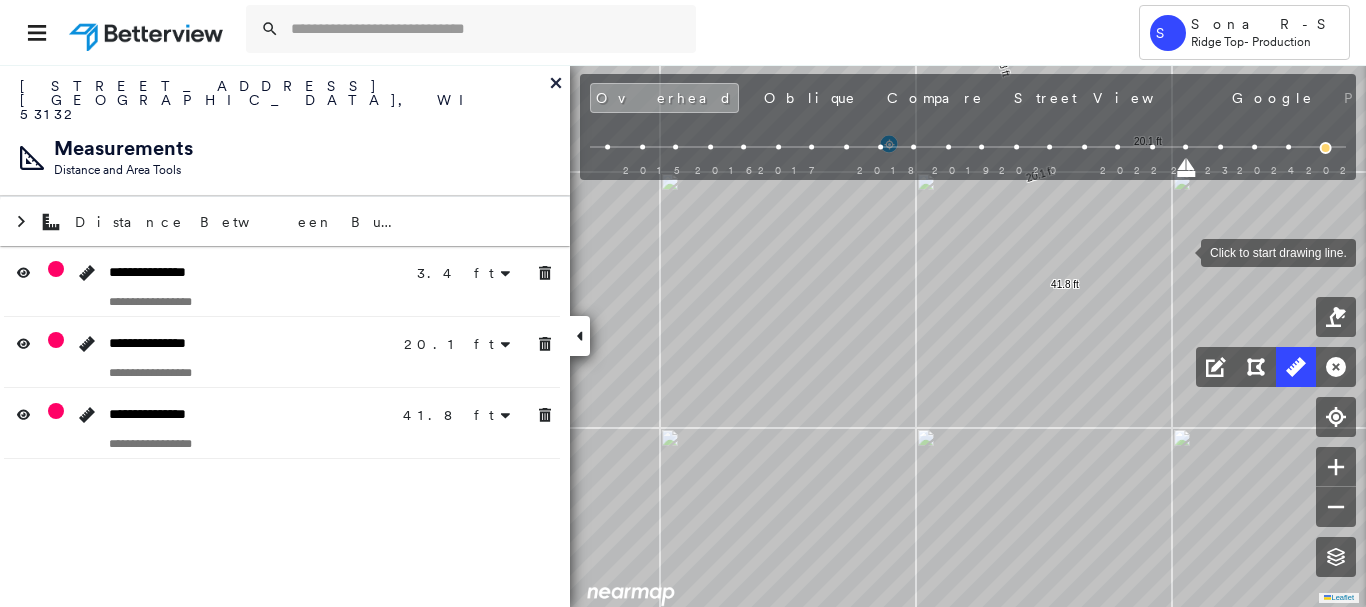 click at bounding box center [1181, 251] 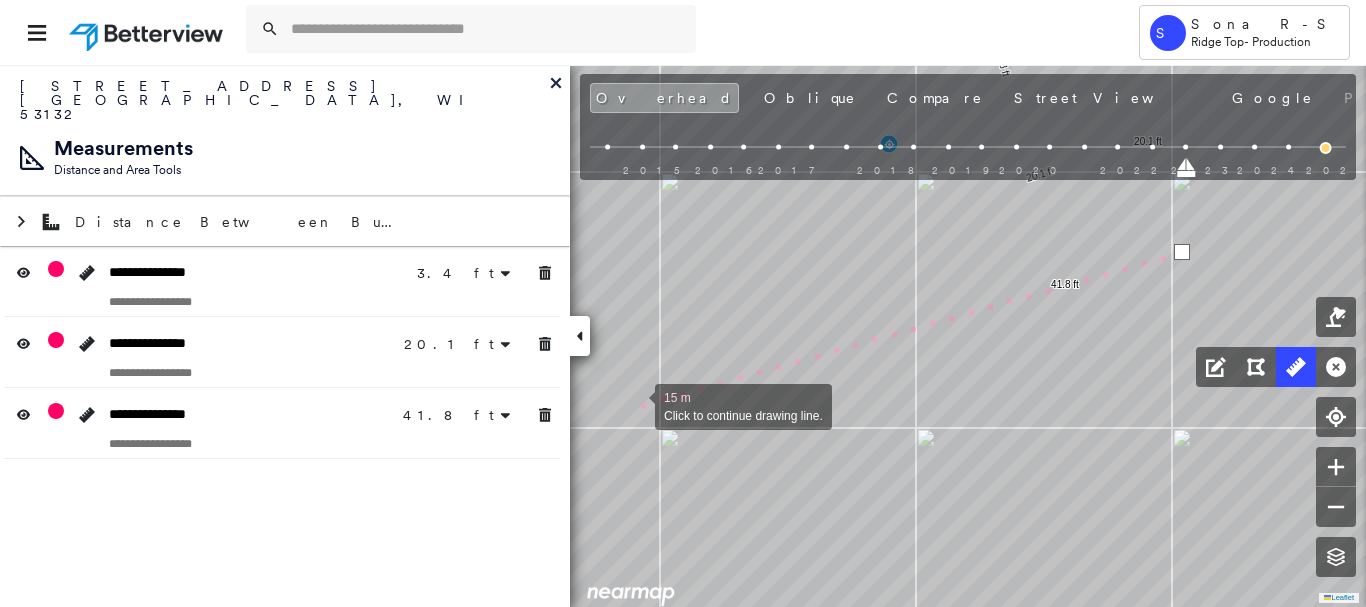 click at bounding box center (635, 405) 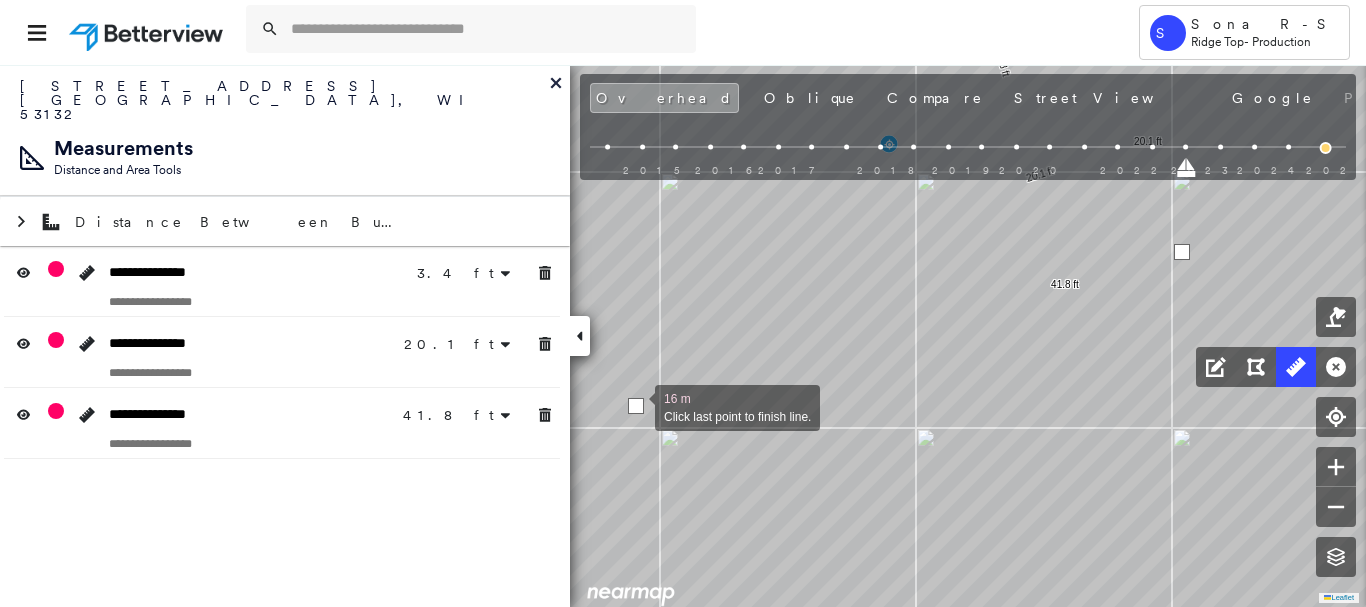 click at bounding box center (636, 406) 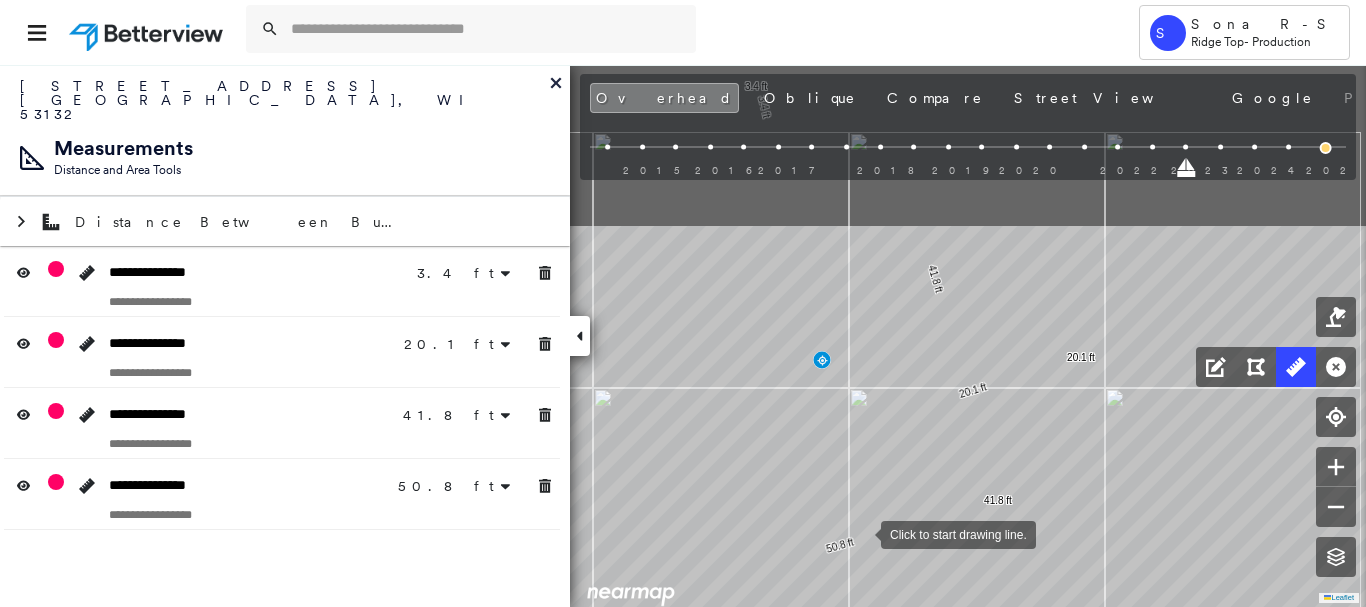 drag, startPoint x: 929, startPoint y: 310, endPoint x: 862, endPoint y: 538, distance: 237.64049 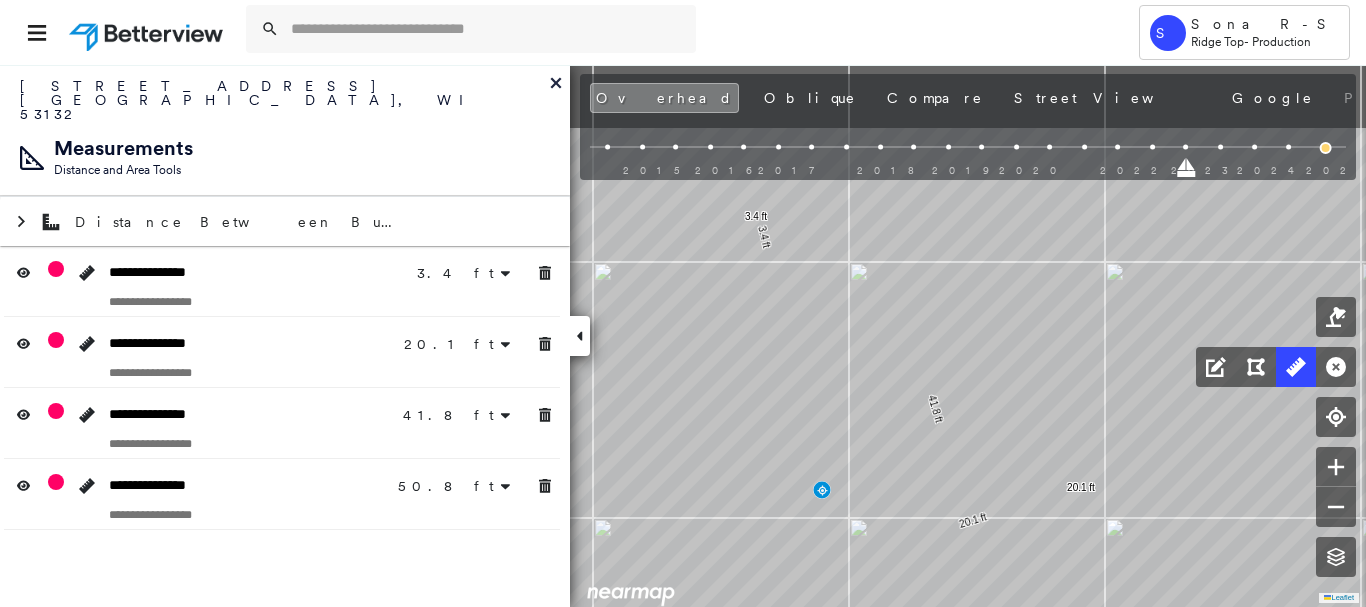 drag, startPoint x: 937, startPoint y: 299, endPoint x: 938, endPoint y: 334, distance: 35.014282 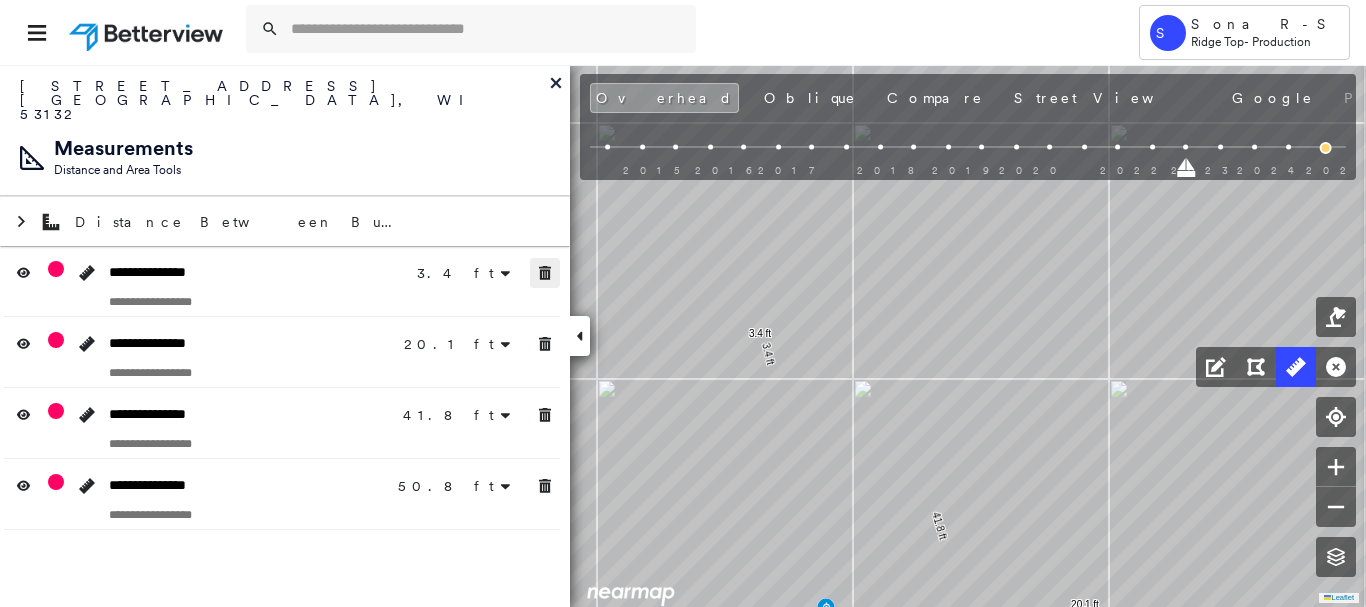 click 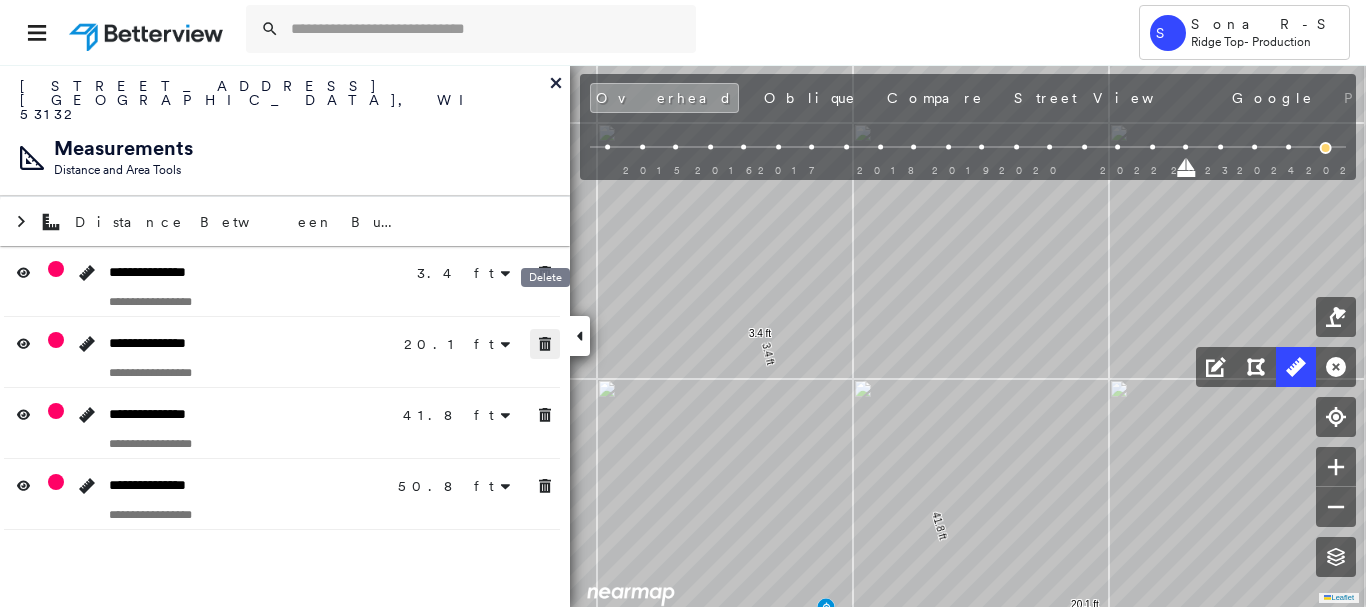 click at bounding box center [545, 344] 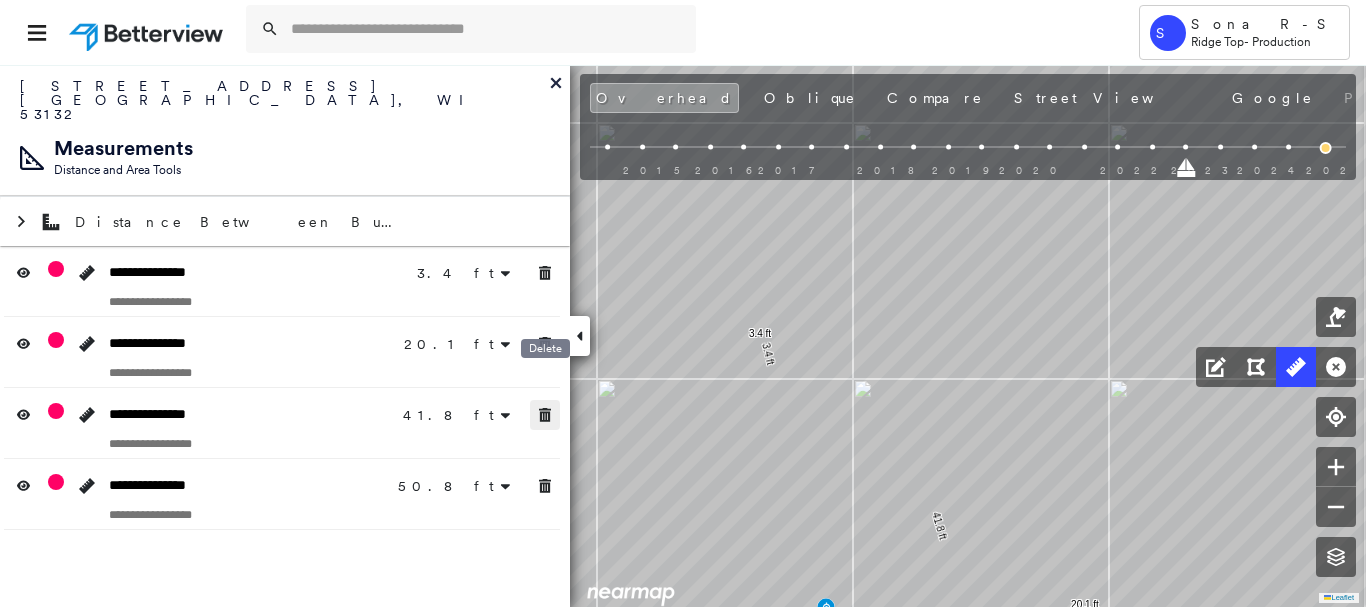 click 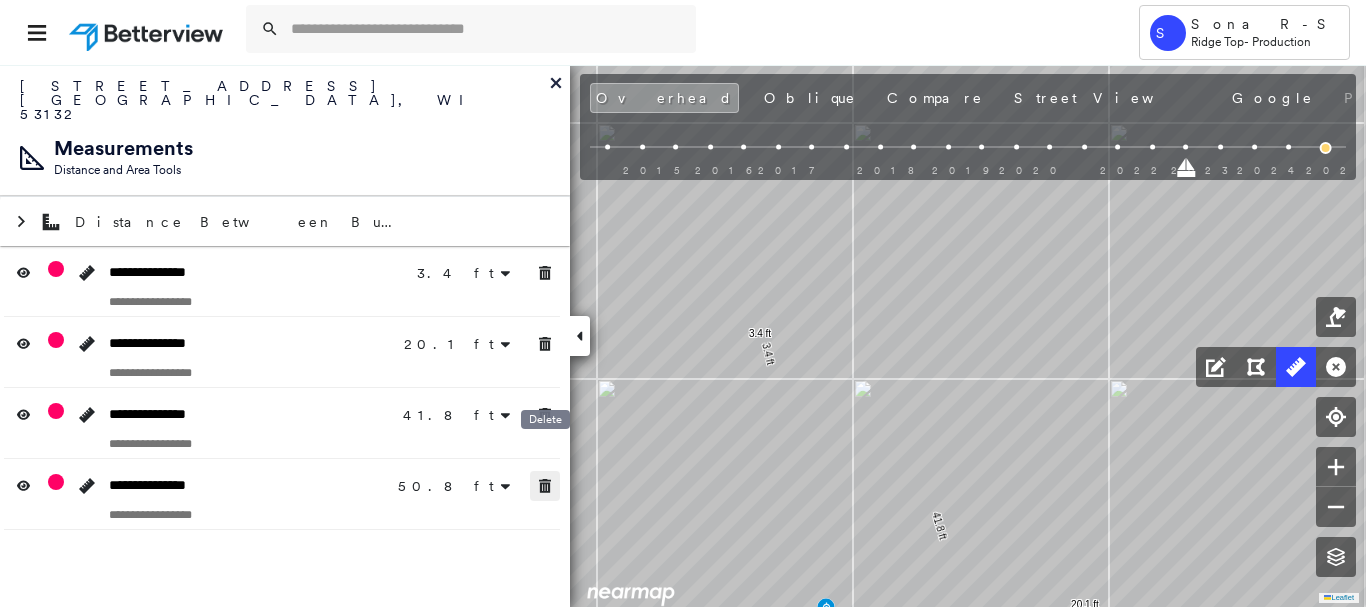 click at bounding box center (545, 486) 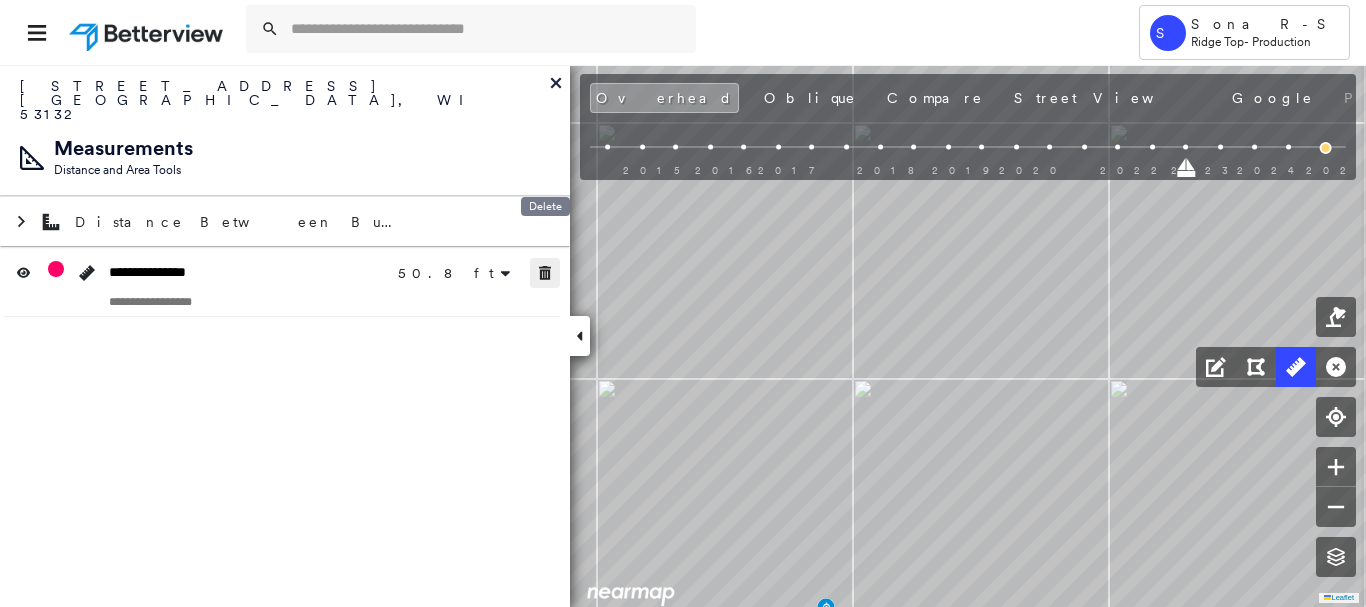 click on "**********" at bounding box center (285, 281) 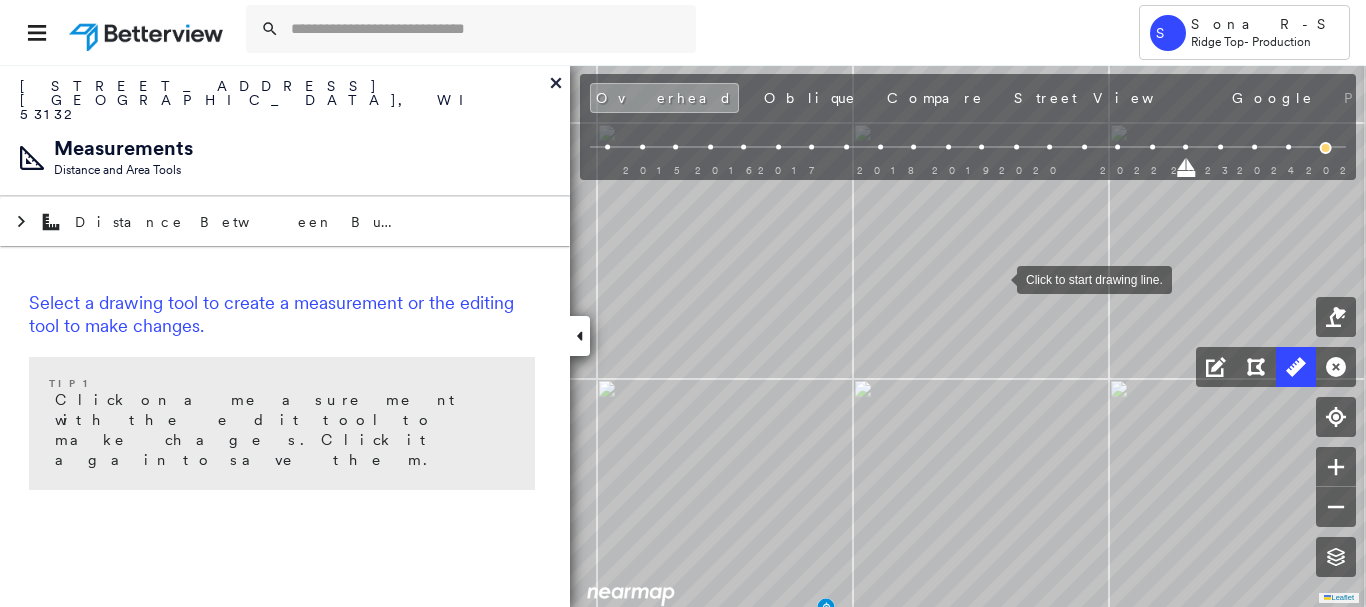 click at bounding box center (997, 278) 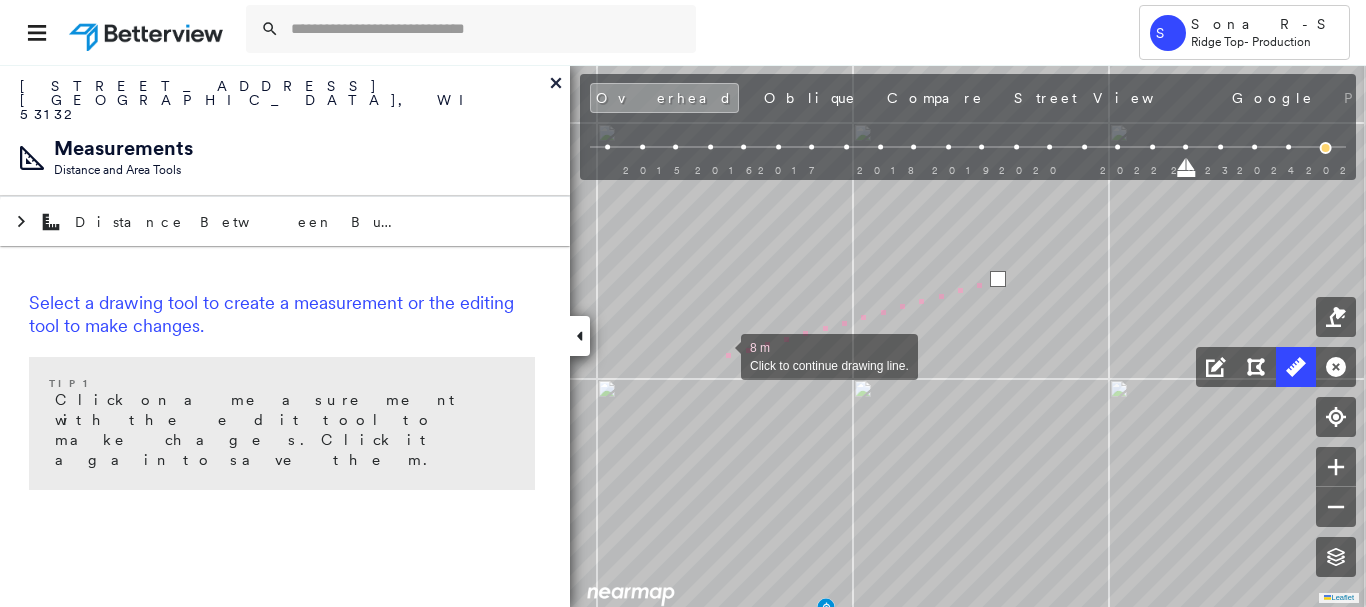 click at bounding box center [721, 355] 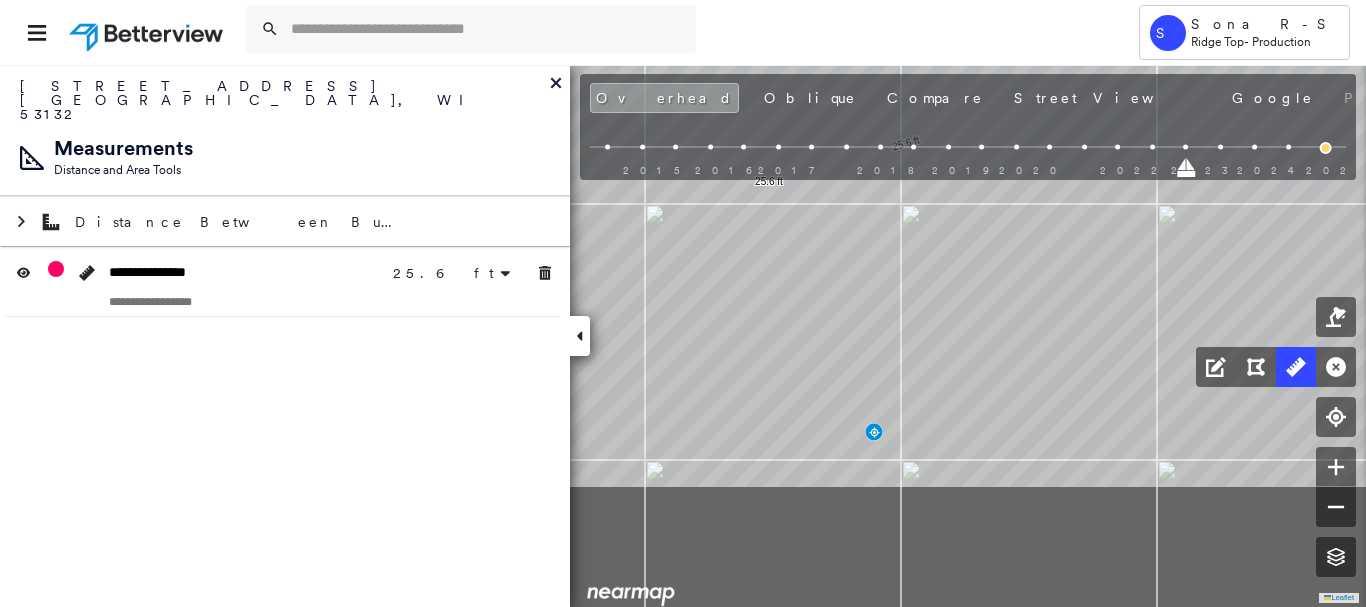 drag, startPoint x: 862, startPoint y: 421, endPoint x: 938, endPoint y: 138, distance: 293.0273 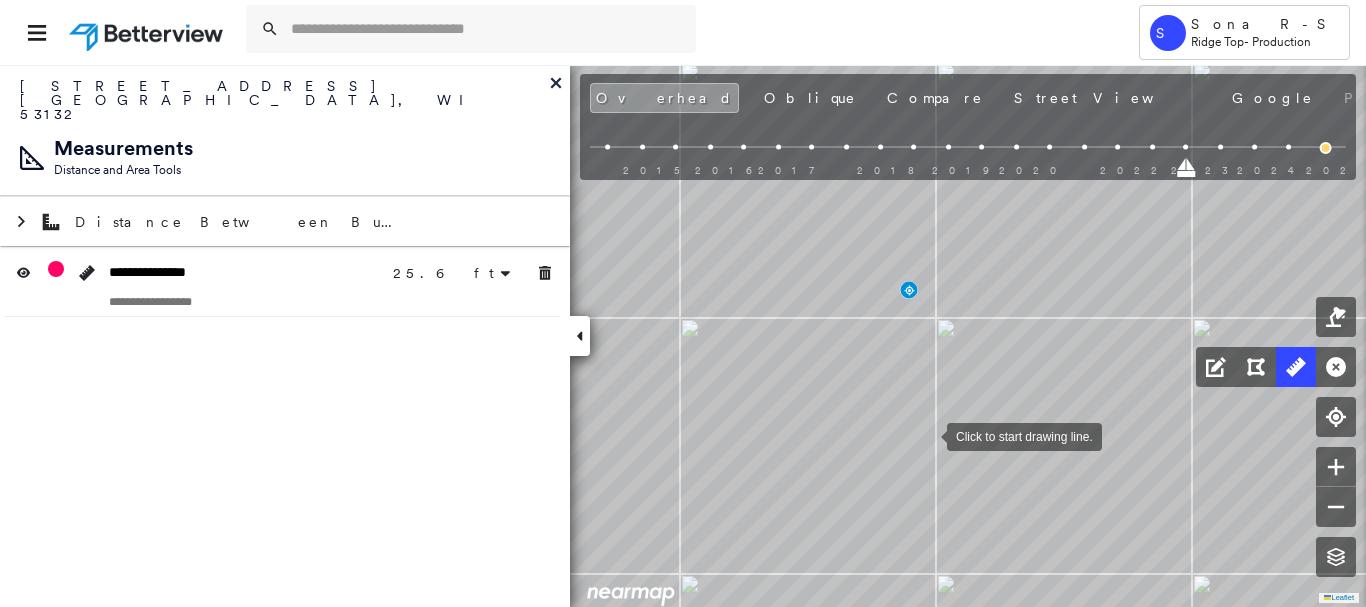 click at bounding box center (927, 435) 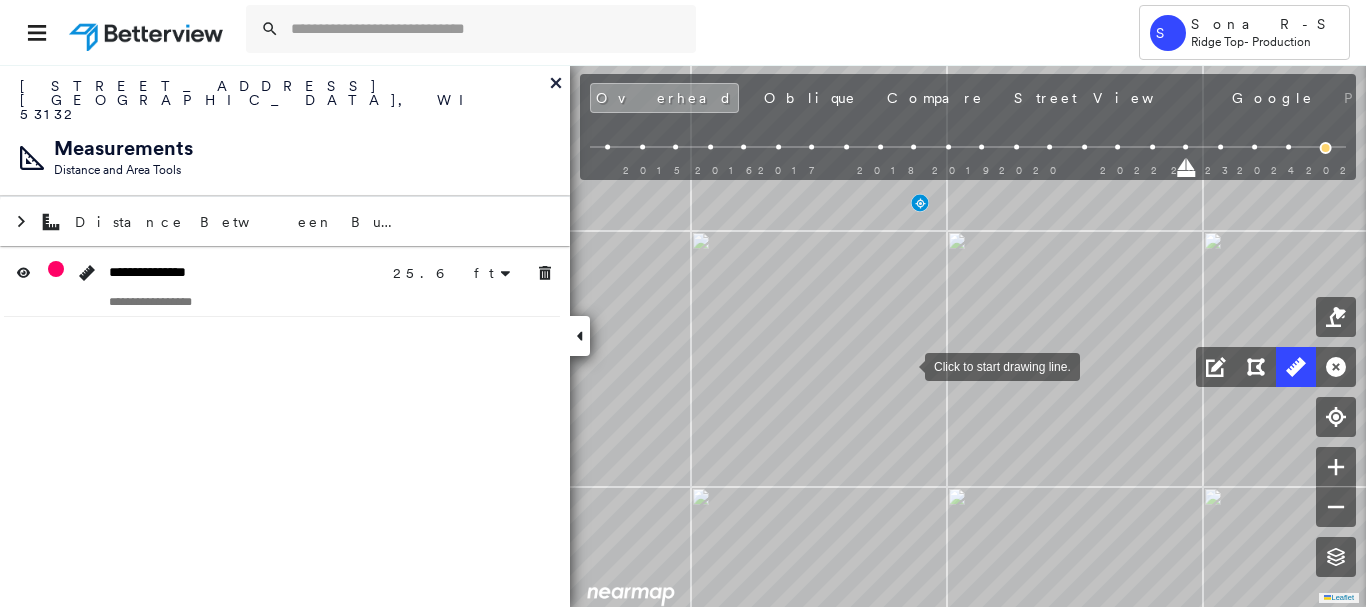 click at bounding box center [905, 365] 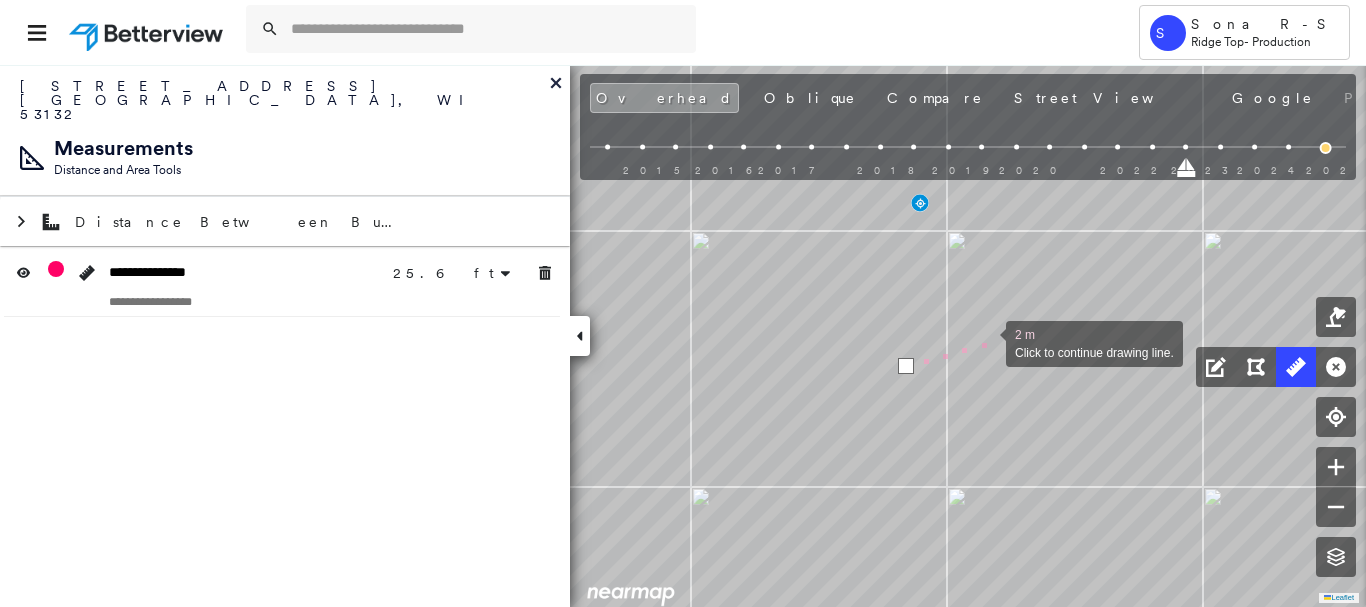 click at bounding box center (986, 342) 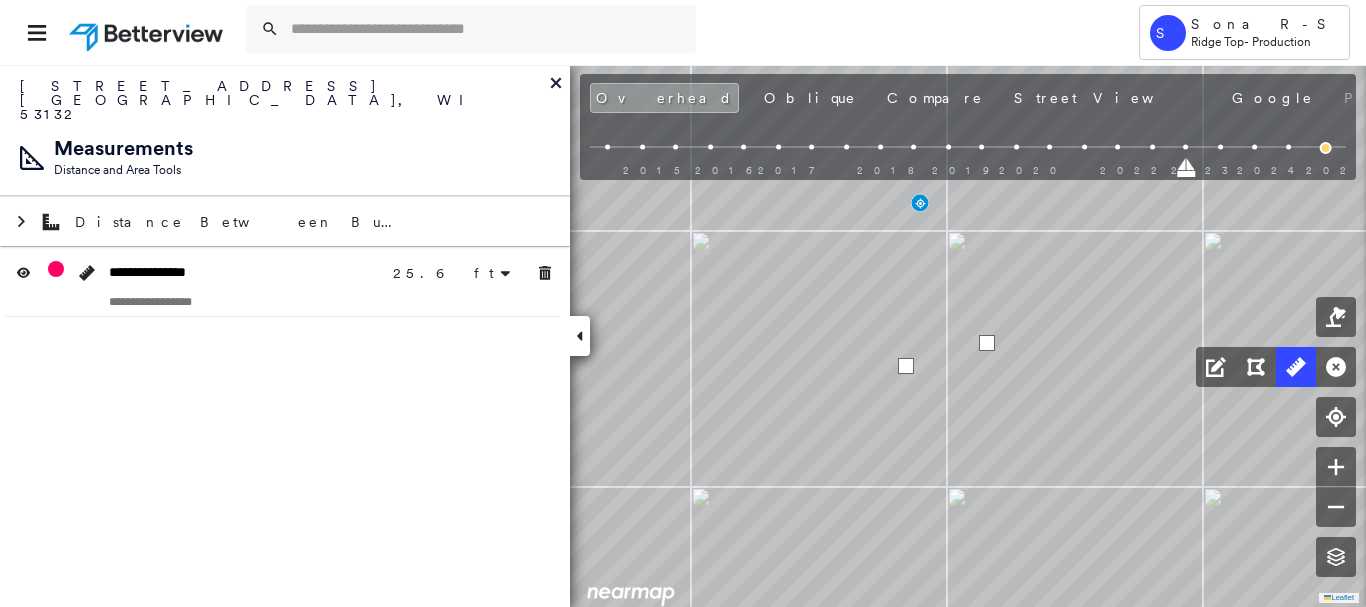 click at bounding box center (987, 343) 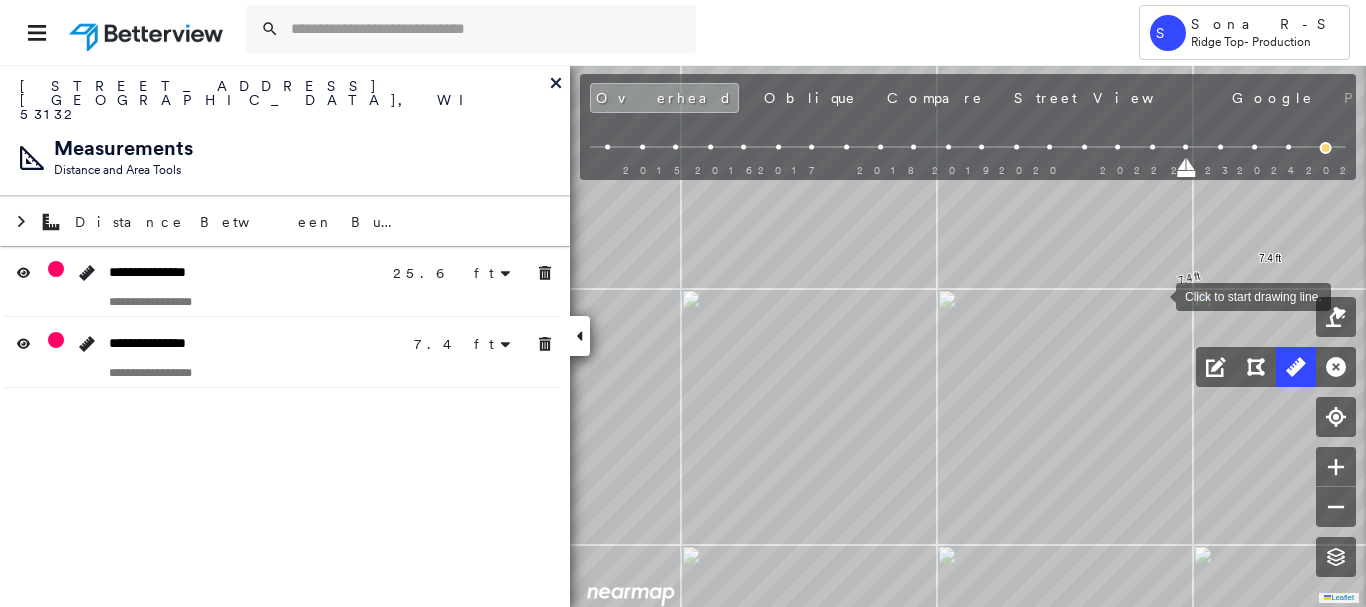 click at bounding box center (1156, 295) 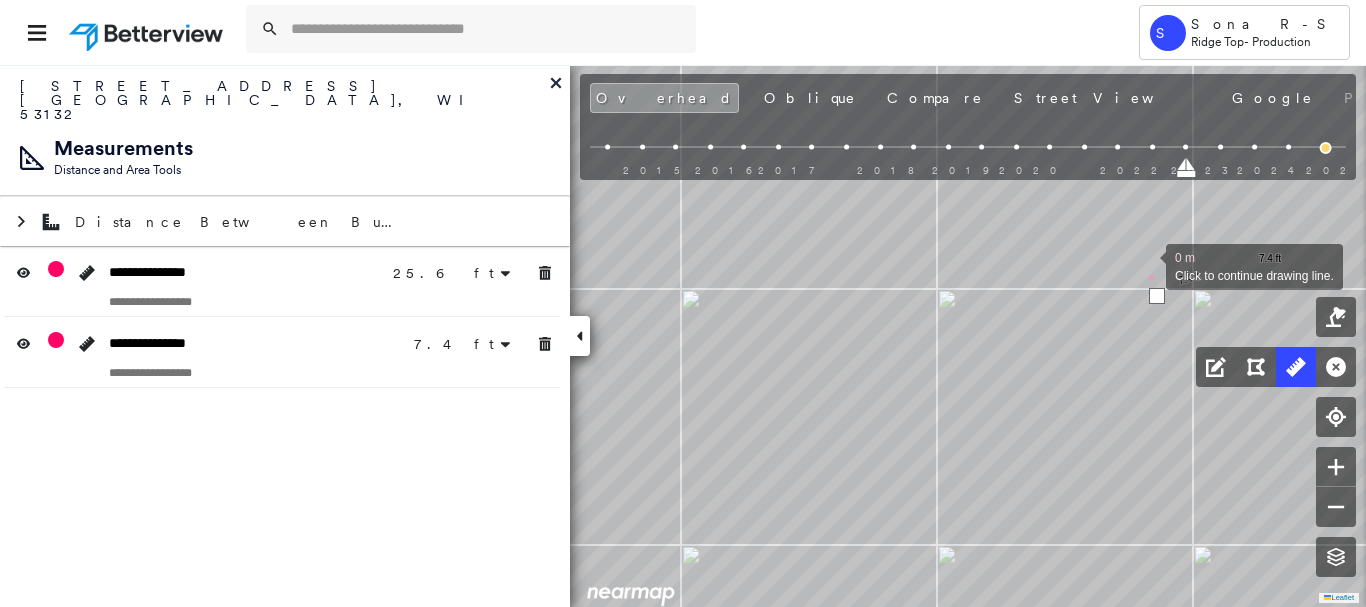 click at bounding box center (1146, 265) 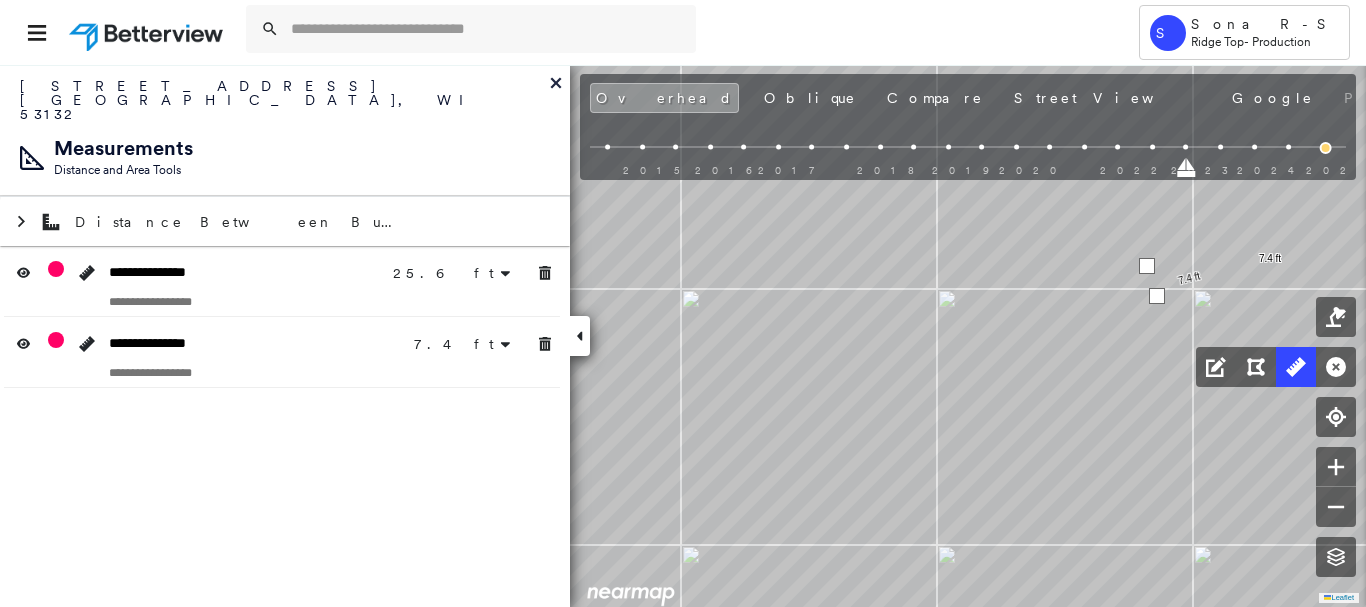 click at bounding box center (1147, 266) 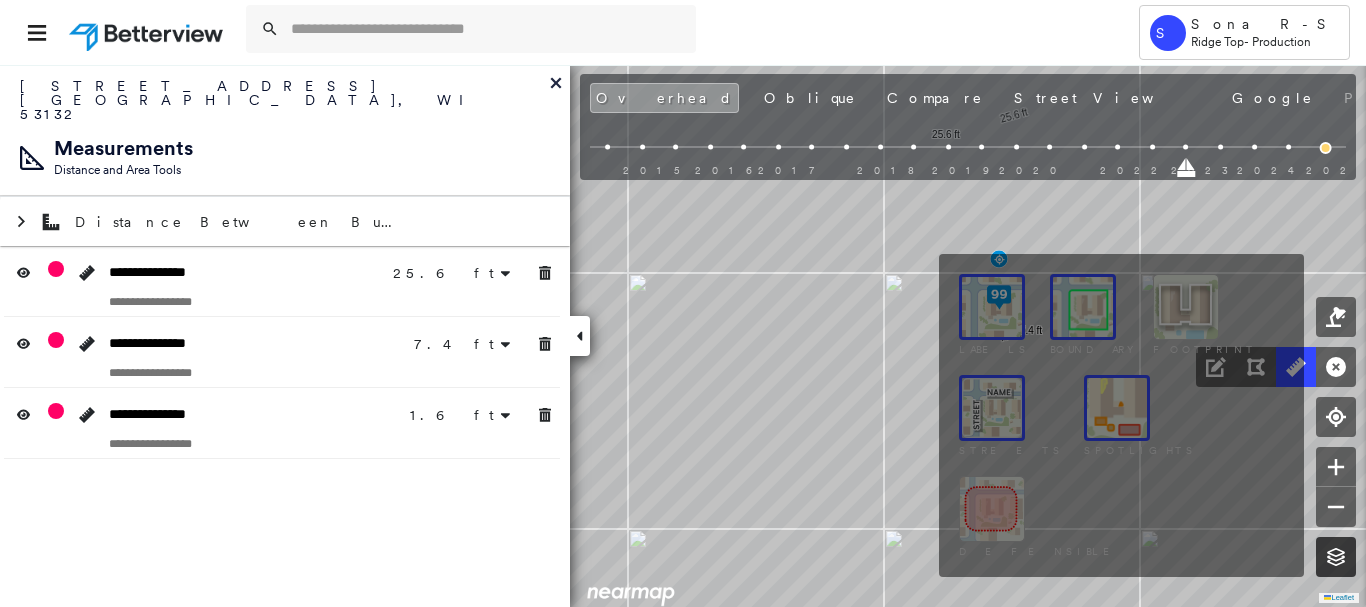 drag, startPoint x: 1324, startPoint y: 548, endPoint x: 1328, endPoint y: 564, distance: 16.492422 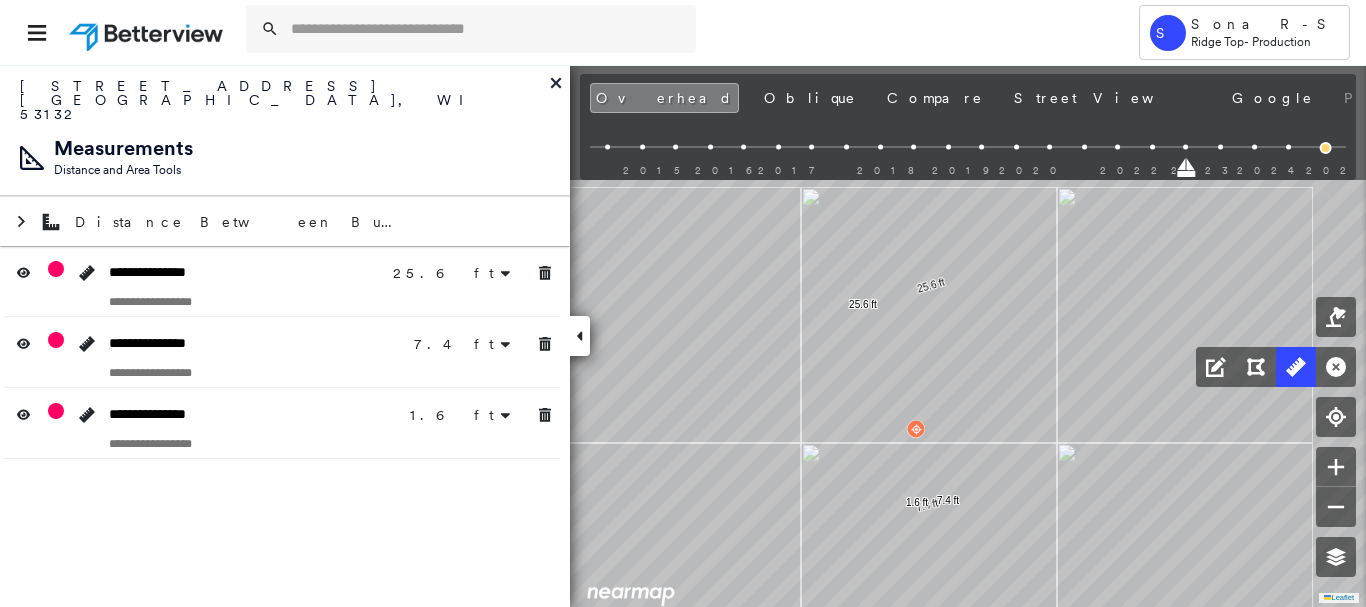 drag, startPoint x: 692, startPoint y: 490, endPoint x: 677, endPoint y: 622, distance: 132.84953 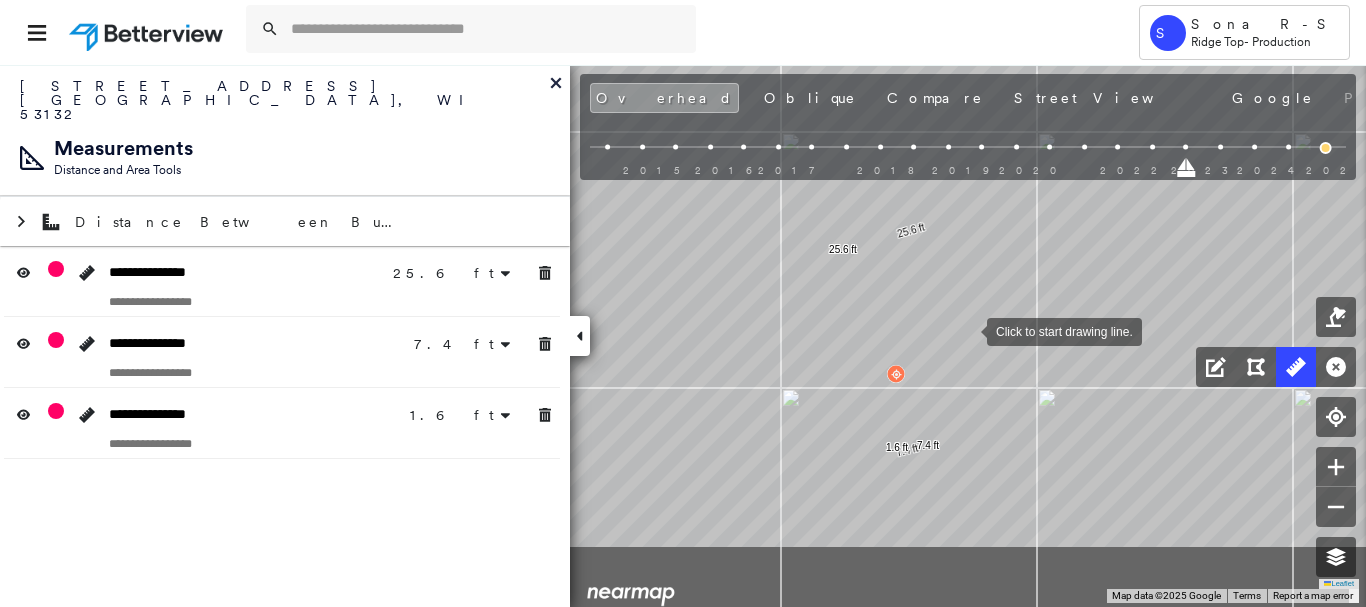 drag, startPoint x: 986, startPoint y: 430, endPoint x: 967, endPoint y: 331, distance: 100.80675 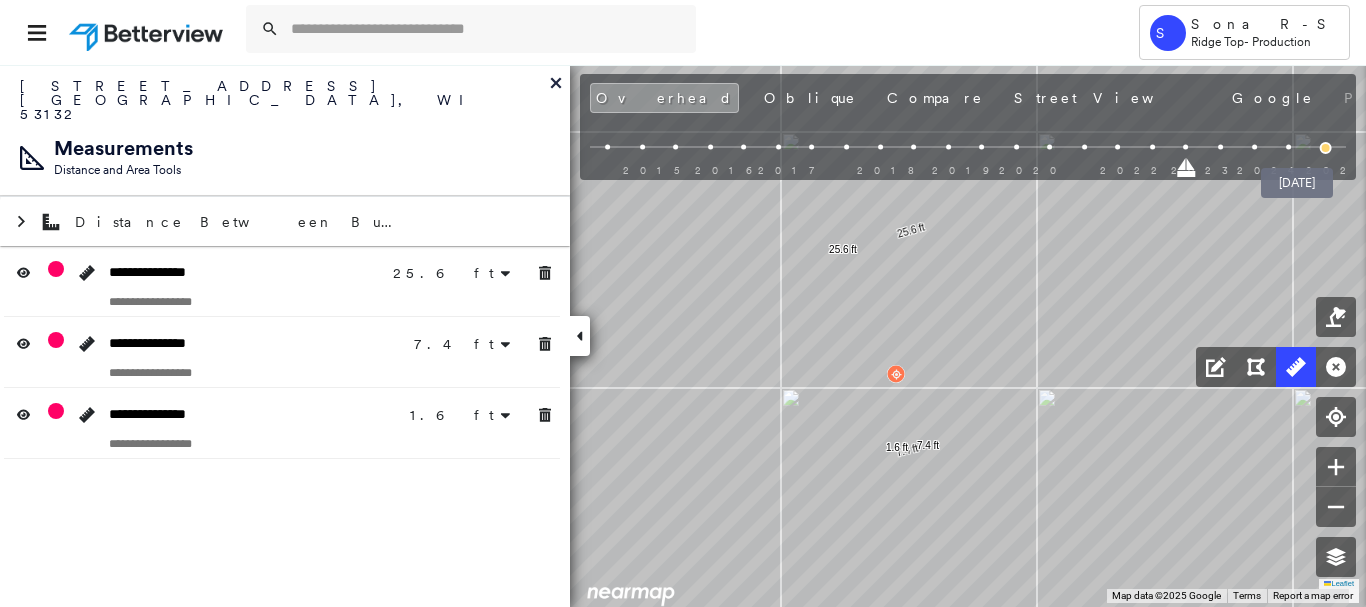 click at bounding box center (1326, 148) 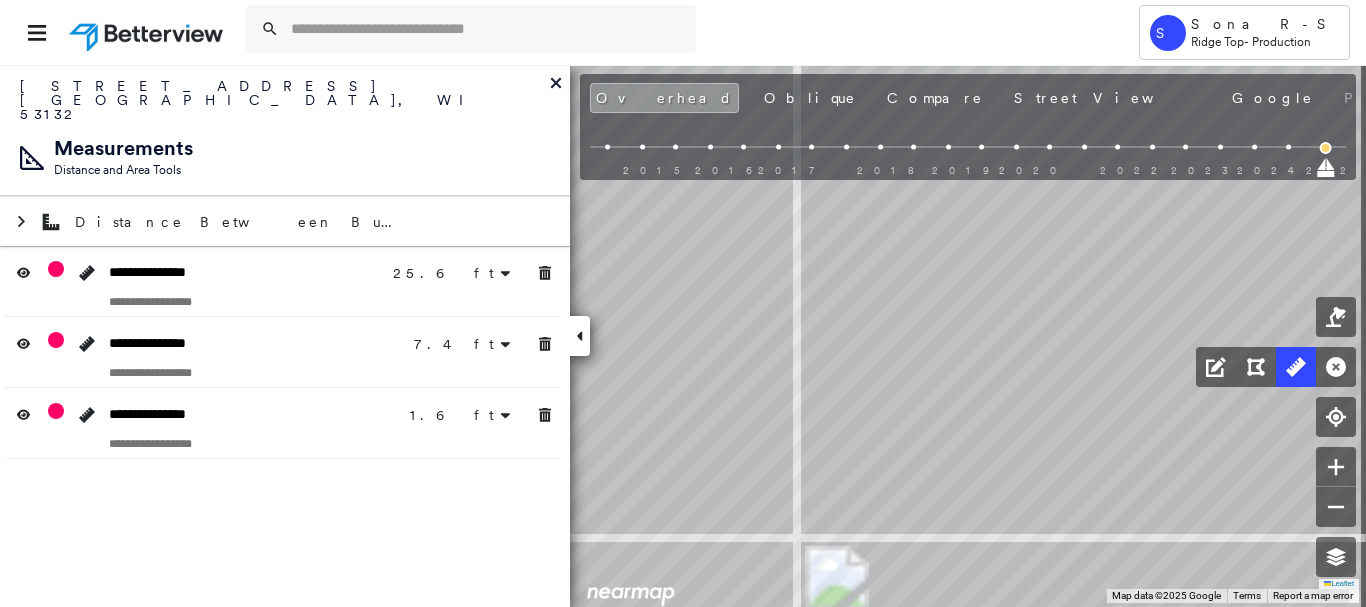 drag, startPoint x: 967, startPoint y: 292, endPoint x: 583, endPoint y: 309, distance: 384.37613 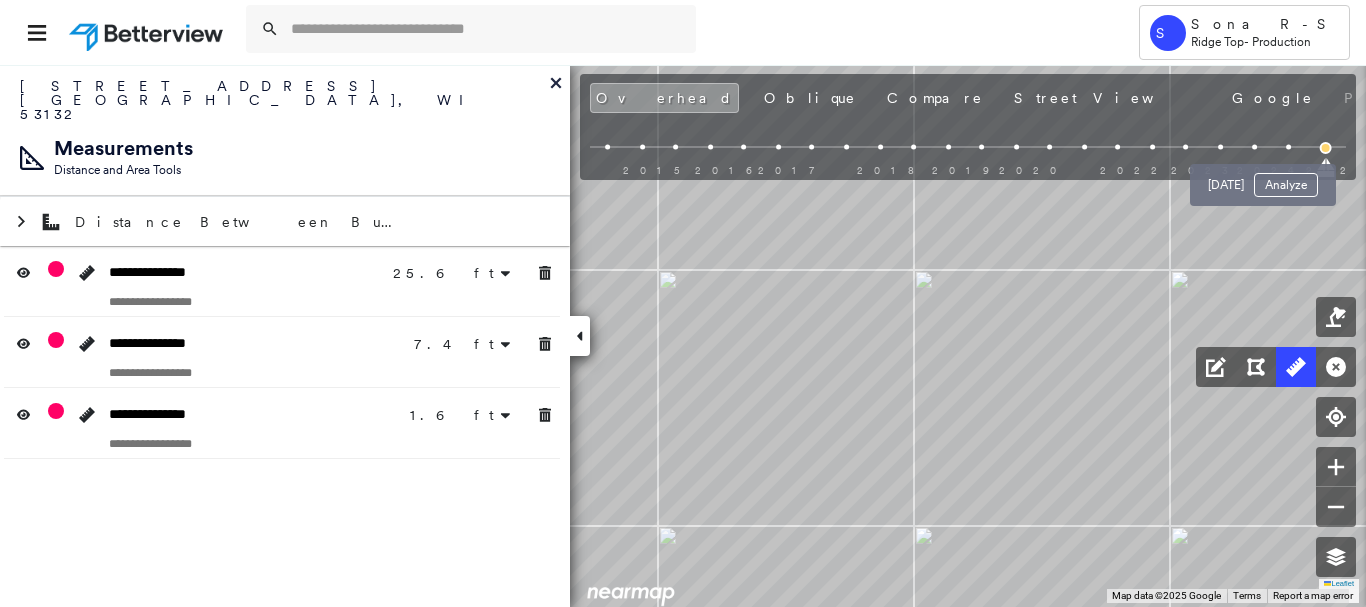 click at bounding box center [1288, 147] 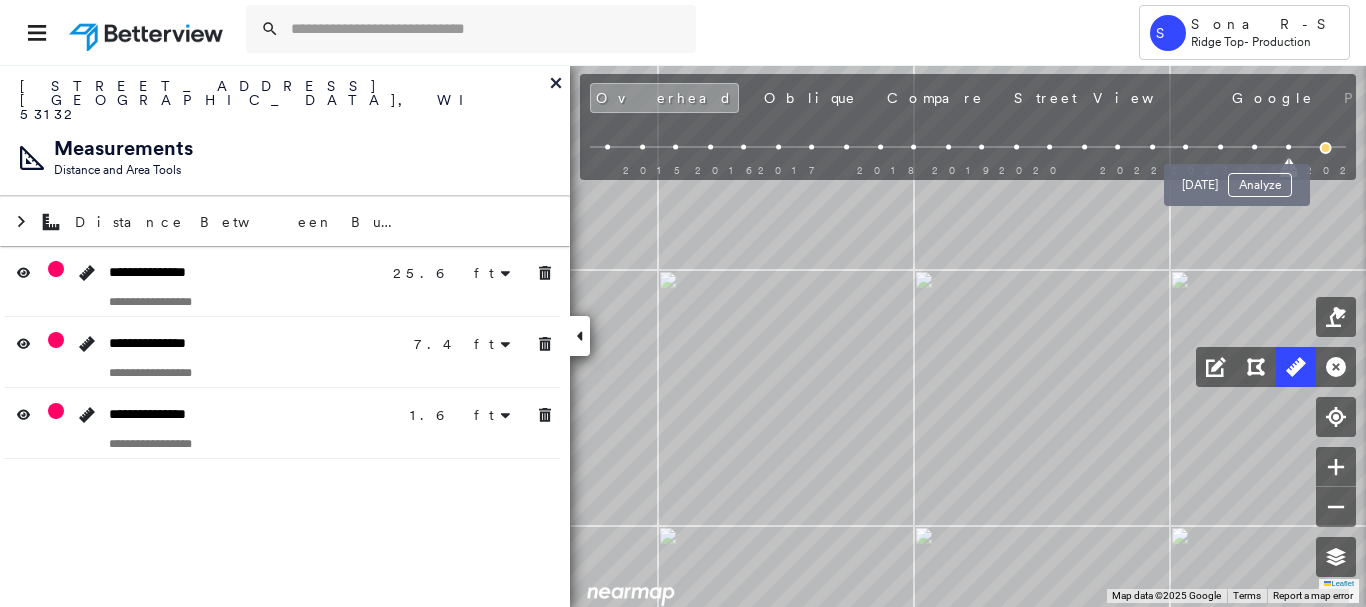 click at bounding box center (1254, 147) 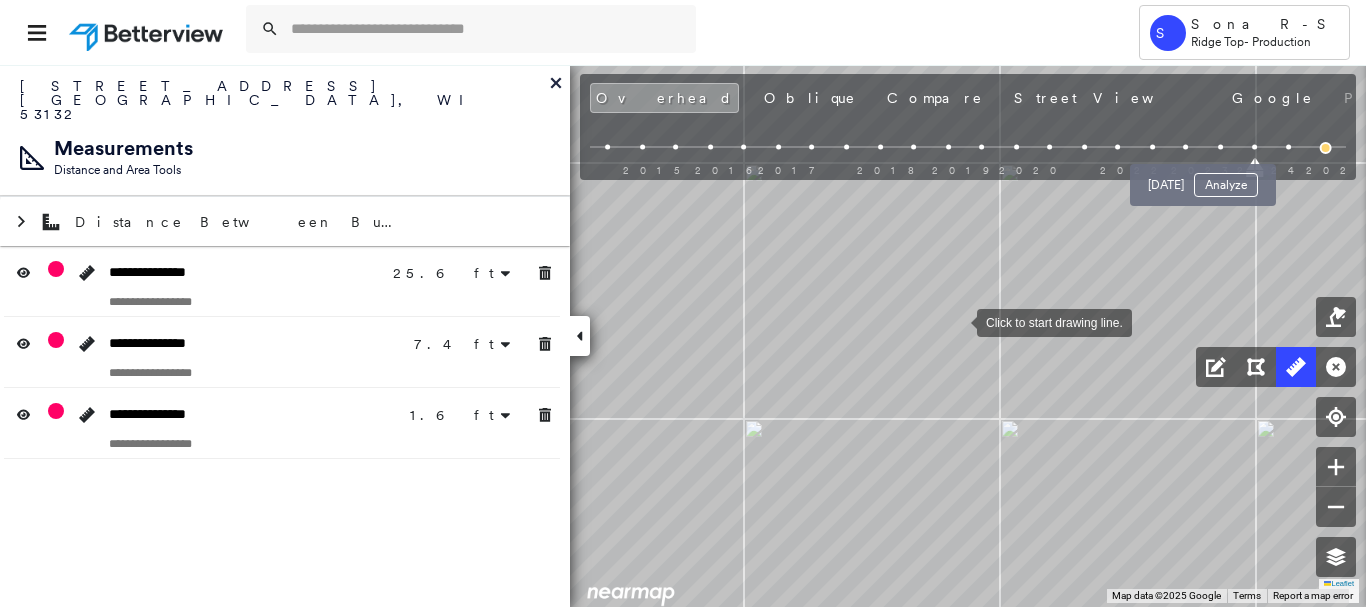 click at bounding box center (1220, 147) 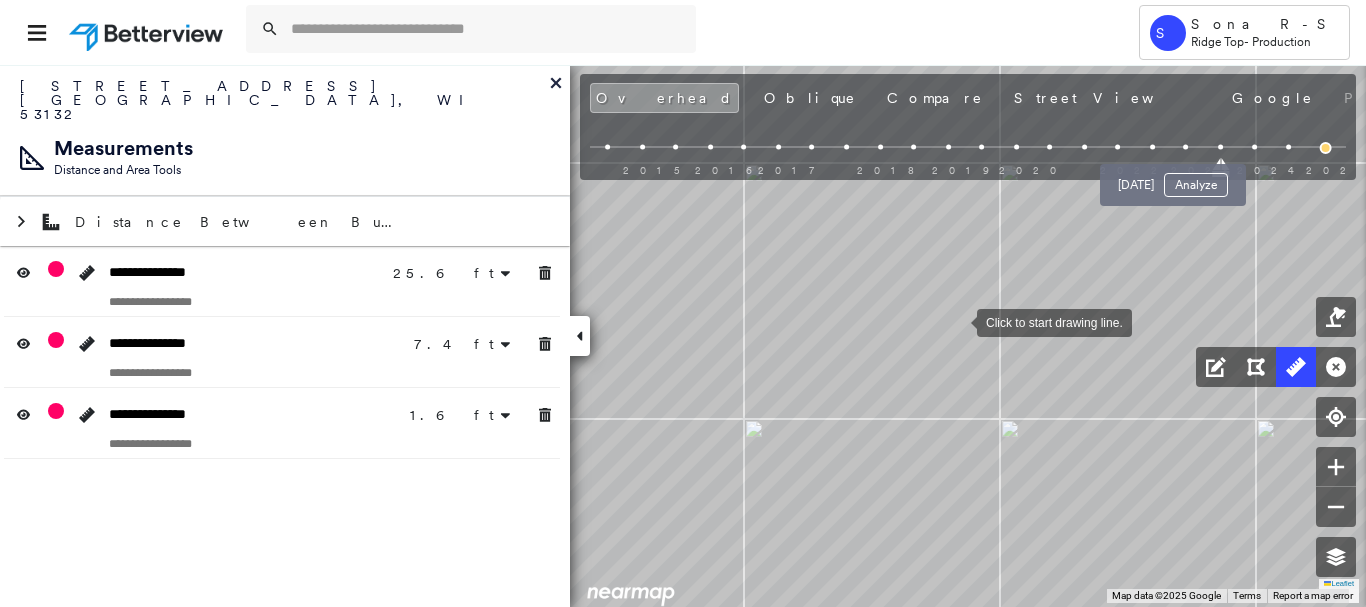 click at bounding box center [1186, 147] 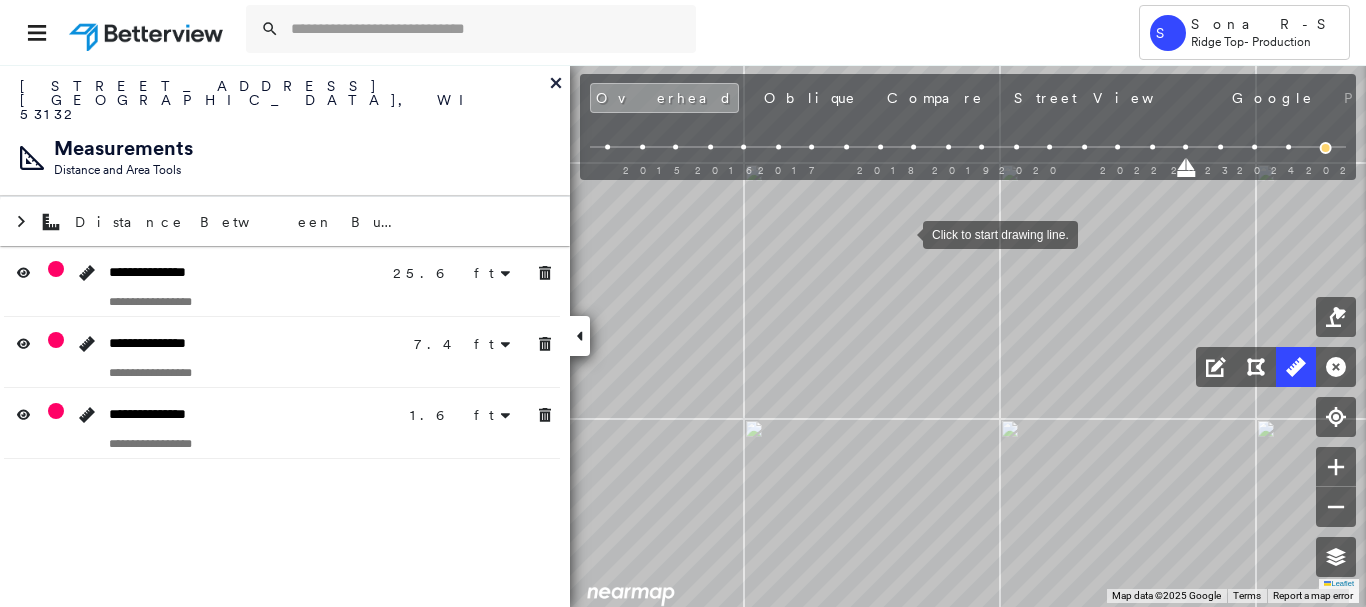 click at bounding box center [903, 233] 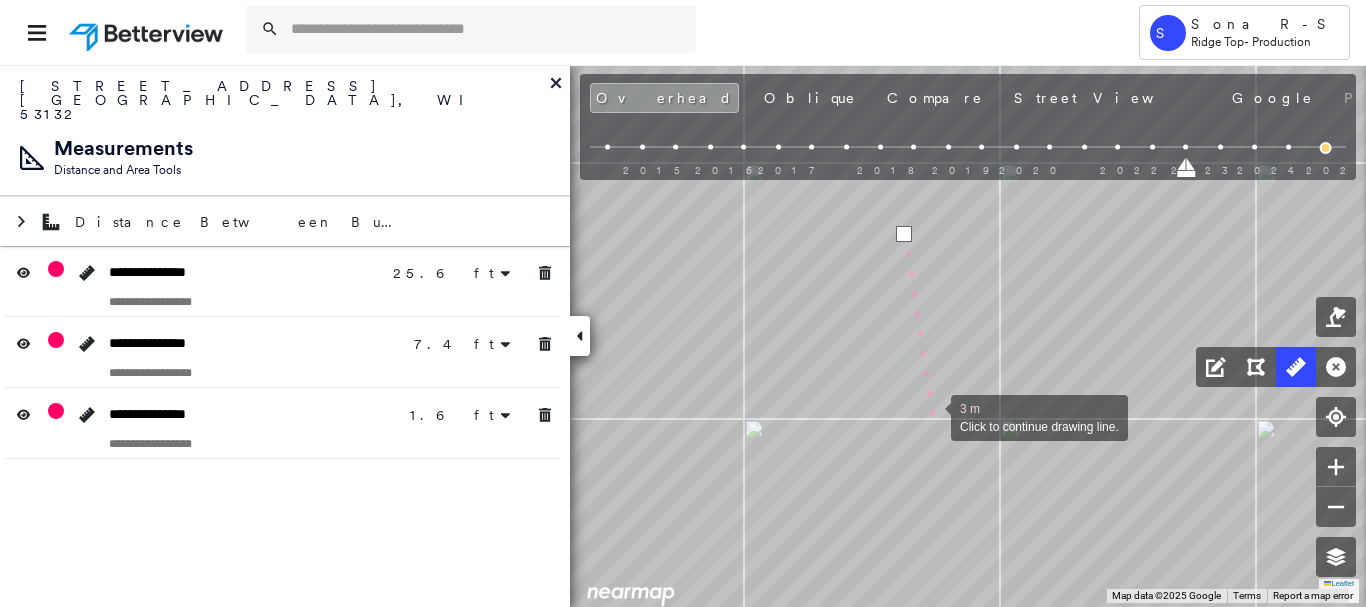click at bounding box center [931, 416] 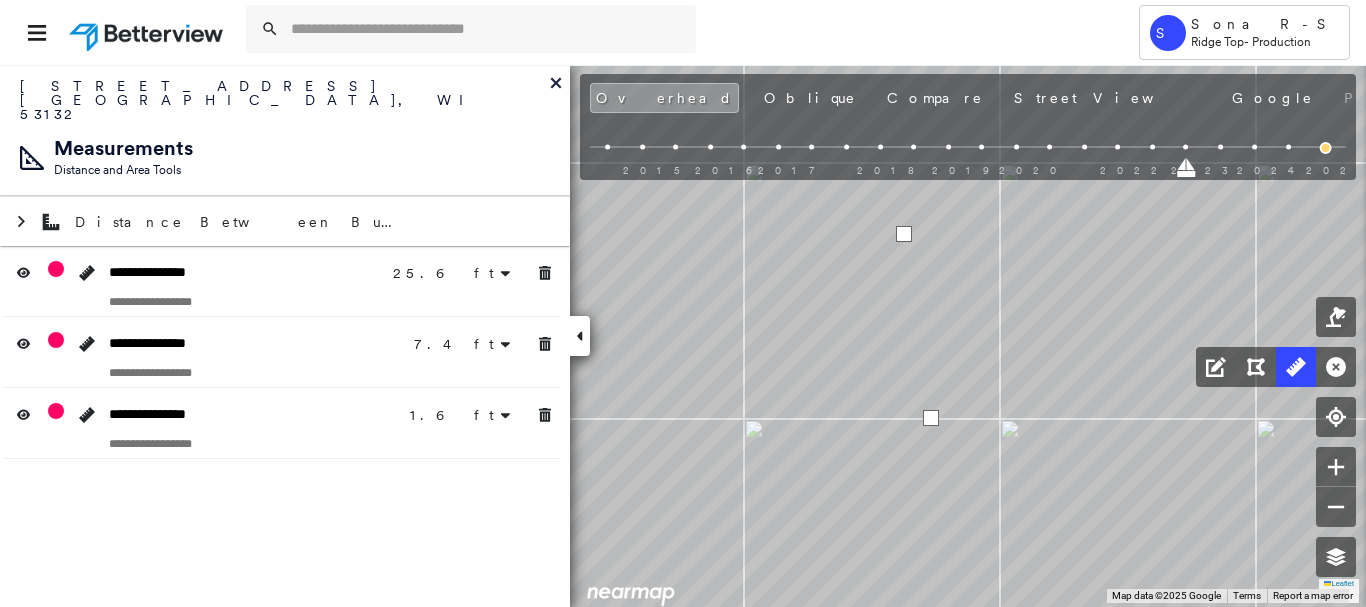 click at bounding box center (931, 418) 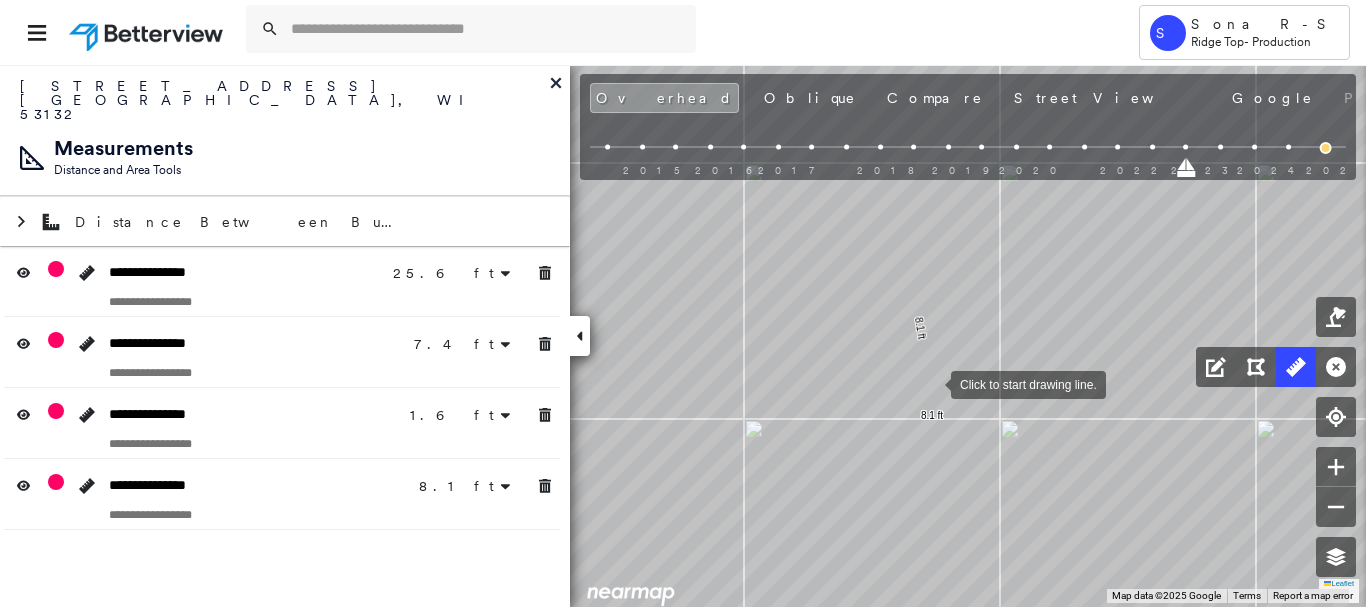 click at bounding box center [931, 383] 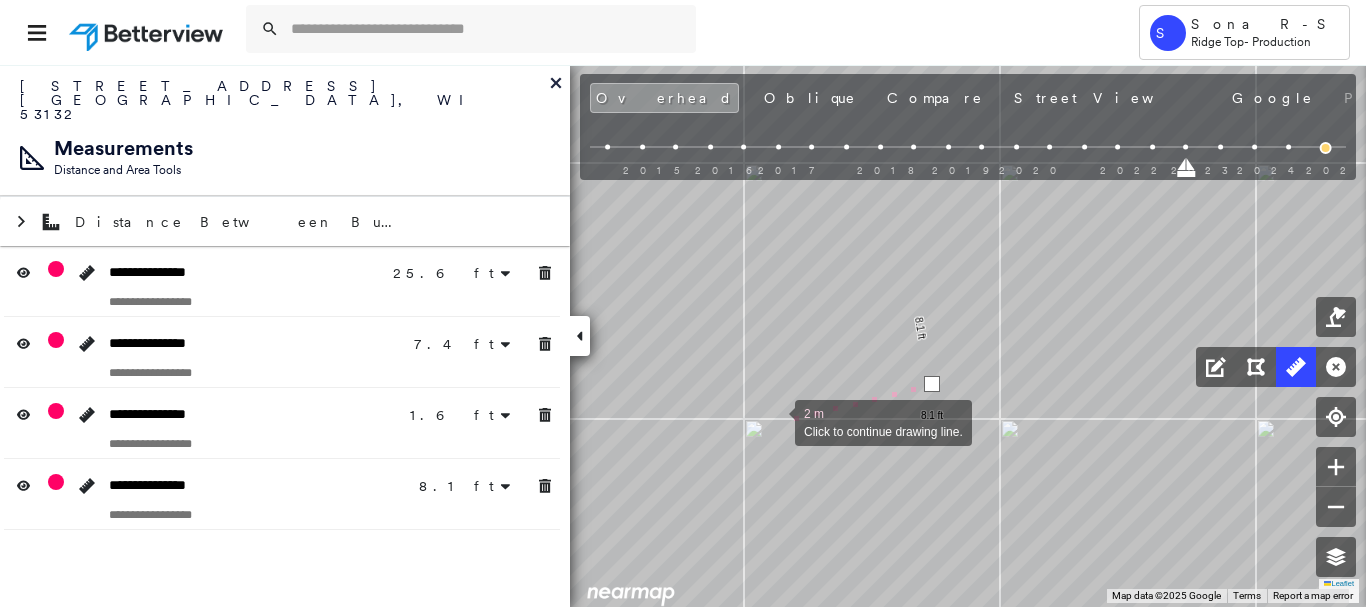click at bounding box center (775, 421) 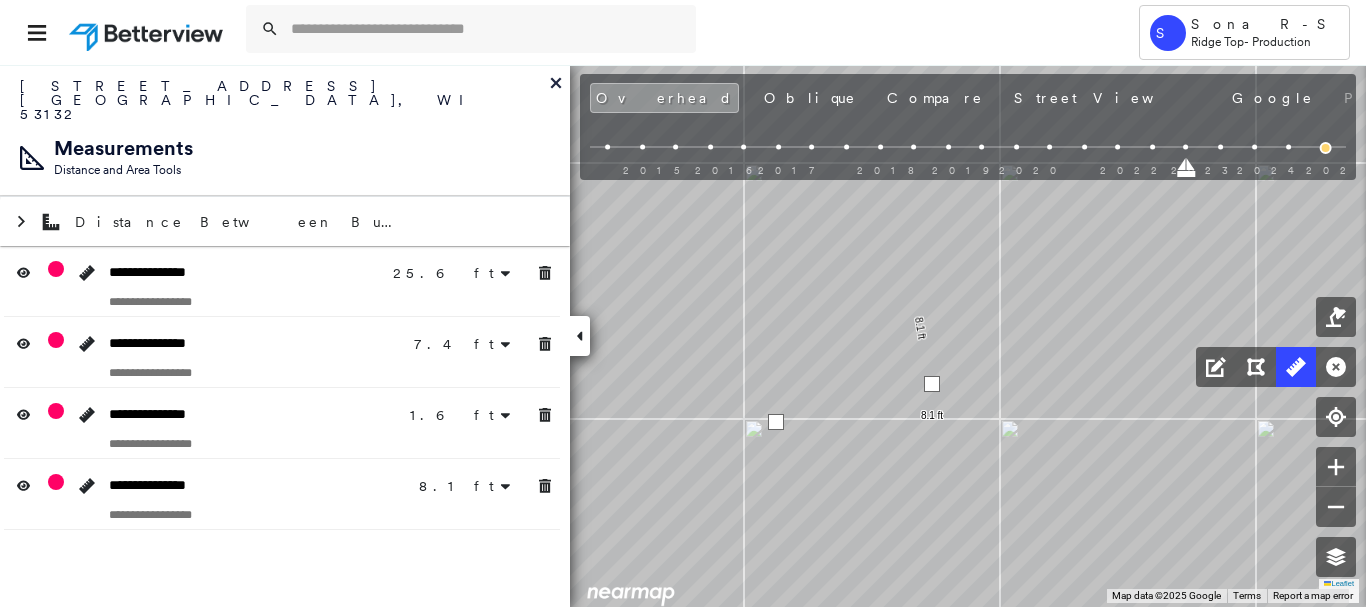 click at bounding box center [776, 422] 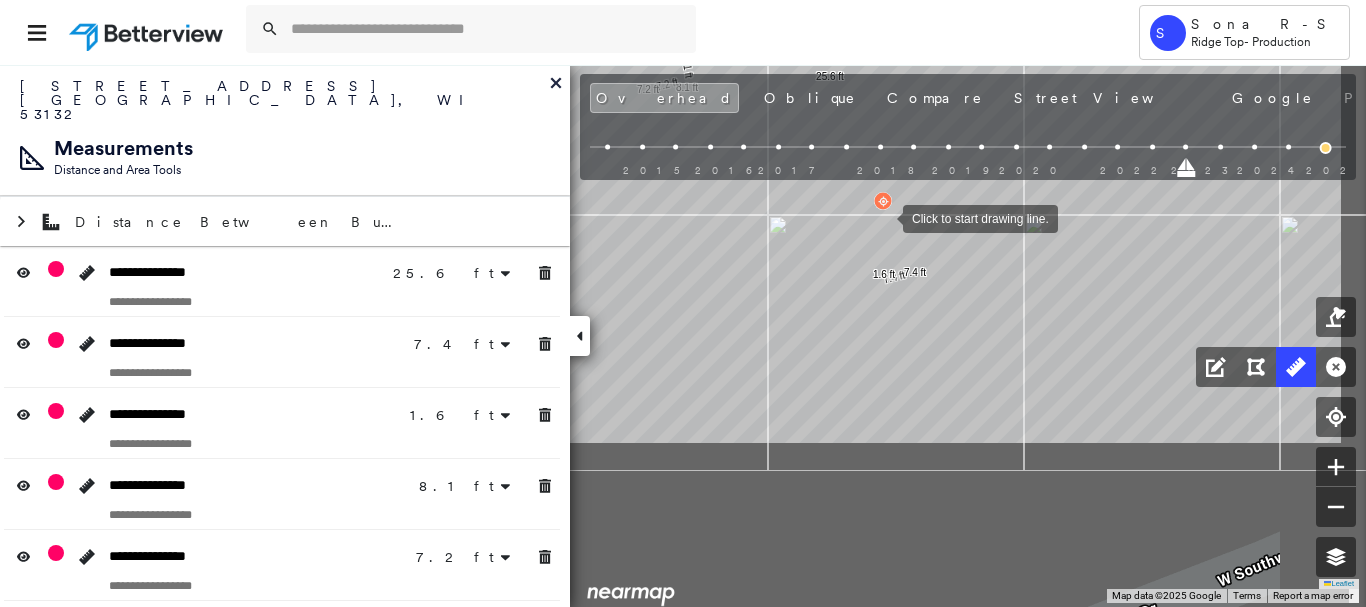 drag, startPoint x: 1044, startPoint y: 437, endPoint x: 883, endPoint y: 218, distance: 271.81244 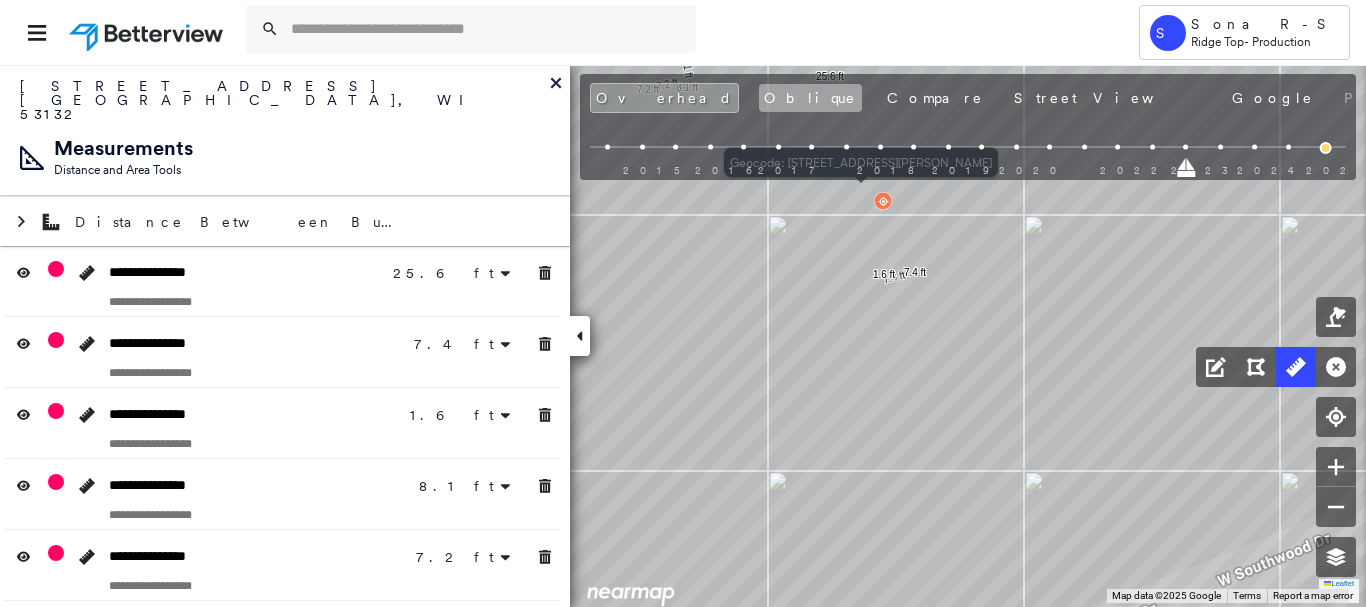click on "Oblique" at bounding box center (810, 98) 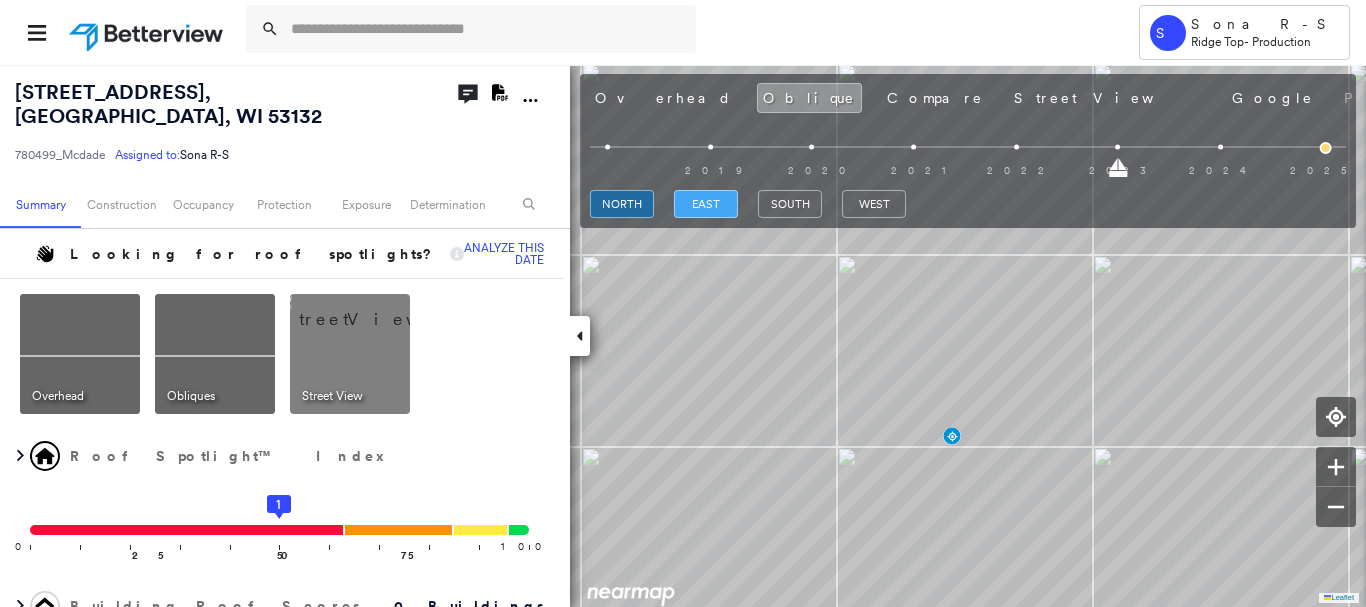 click on "east" at bounding box center (706, 204) 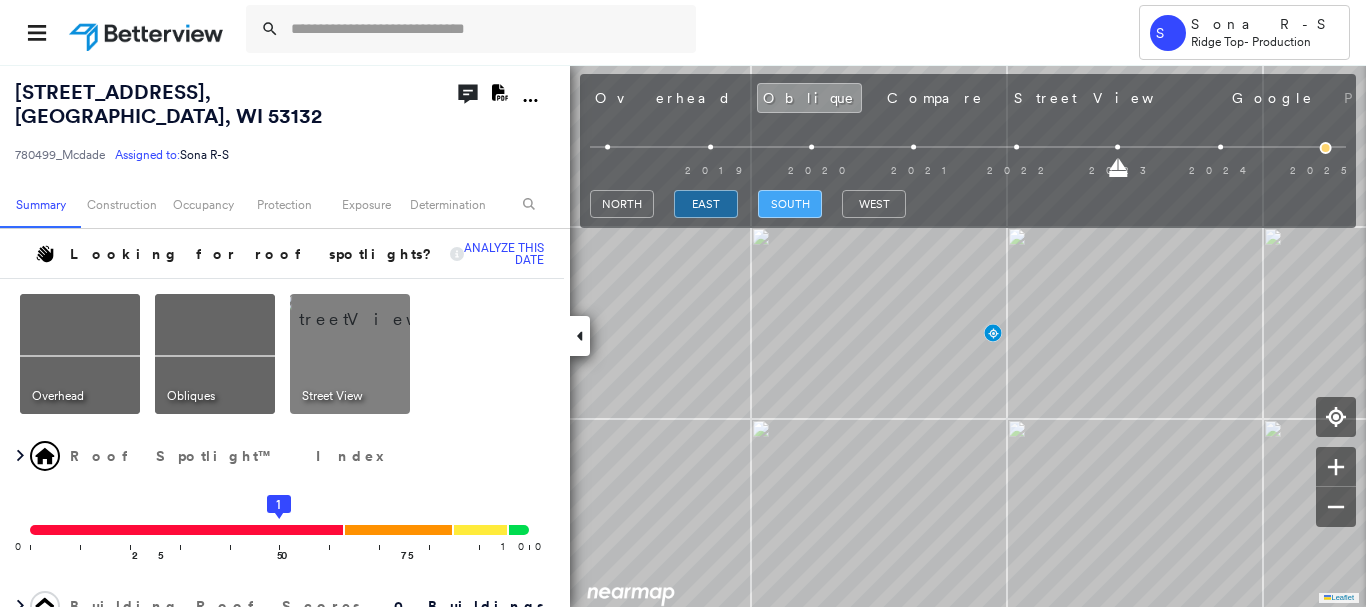 click on "south" at bounding box center [790, 204] 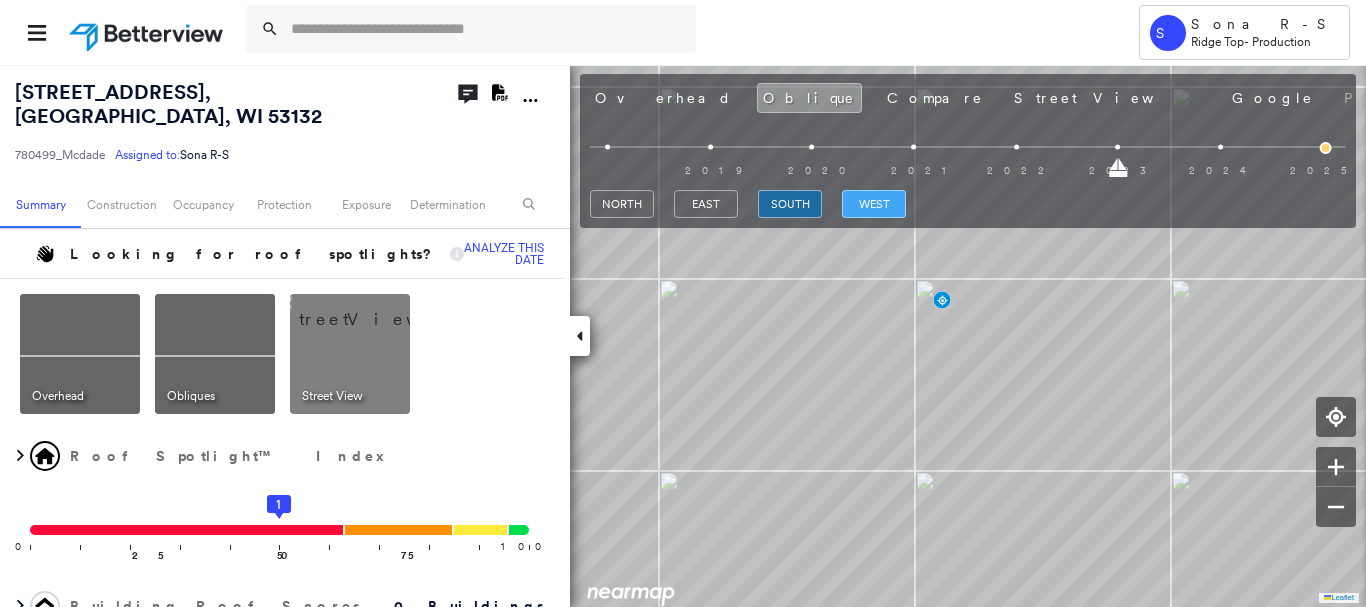 click on "west" at bounding box center (874, 204) 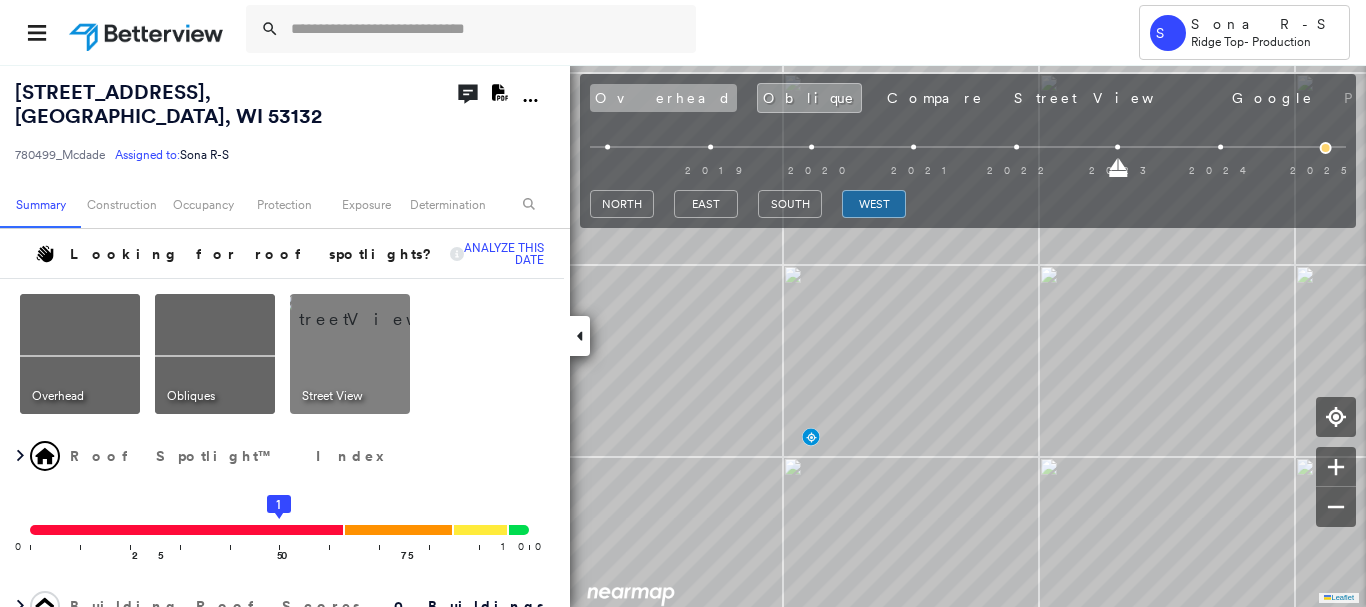 click on "Overhead" at bounding box center (663, 98) 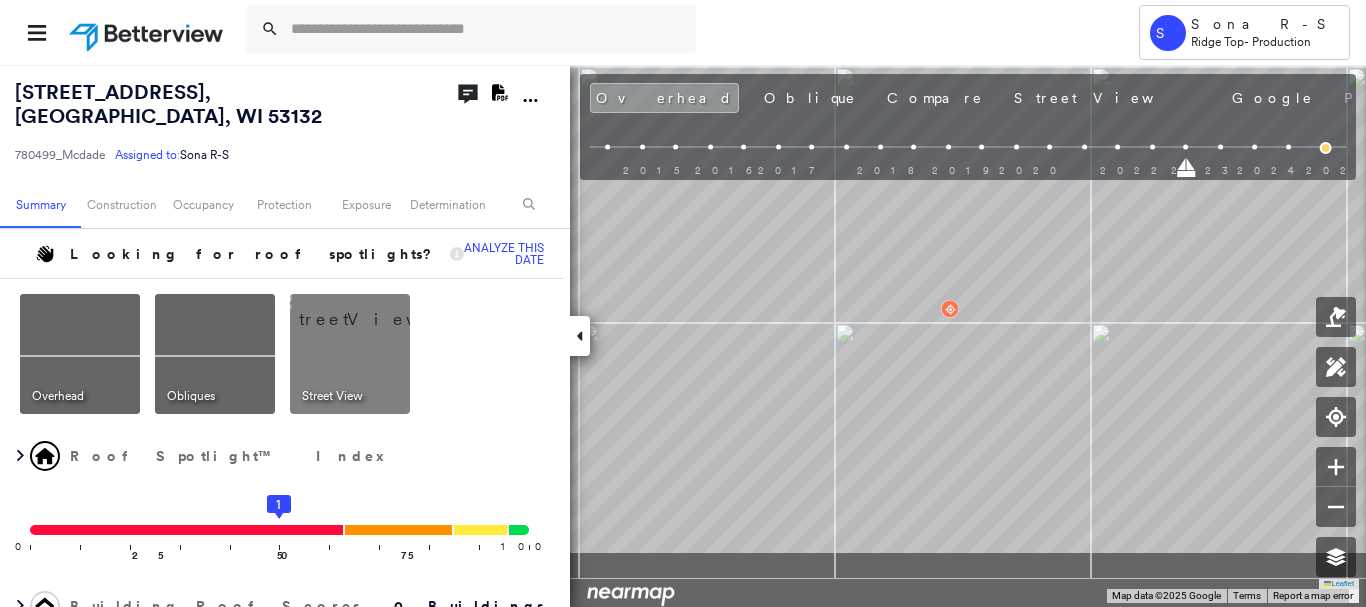click on "2946 W Southwood Dr ,  Franklin, WI 53132 780499_Mcdade Assigned to:  Sona R-S Assigned to:  Sona R-S 780499_Mcdade Assigned to:  Sona R-S Open Comments Download PDF Report Summary Construction Occupancy Protection Exposure Determination Looking for roof spotlights? Analyze this date Overhead Obliques Street View Roof Spotlight™ Index 0 100 25 50 1 75 Building Roof Scores 0 Buildings Policy Information :  780499_Mcdade Flags :  1 (0 cleared, 1 uncleared) Construction Occupancy Protection Exposure Determination Flags :  1 (0 cleared, 1 uncleared) Uncleared Flags (1) Cleared Flags  (0) Betterview Property Flagged 07/24/25 Clear Action Taken New Entry History Quote/New Business Terms & Conditions Added ACV Endorsement Added Cosmetic Endorsement Inspection/Loss Control Report Information Added to Inspection Survey Onsite Inspection Ordered Determined No Inspection Needed General Used Report to Further Agent/Insured Discussion Reject/Decline - New Business Allowed to Proceed / Policy Bound Save Renewal General" at bounding box center [683, 335] 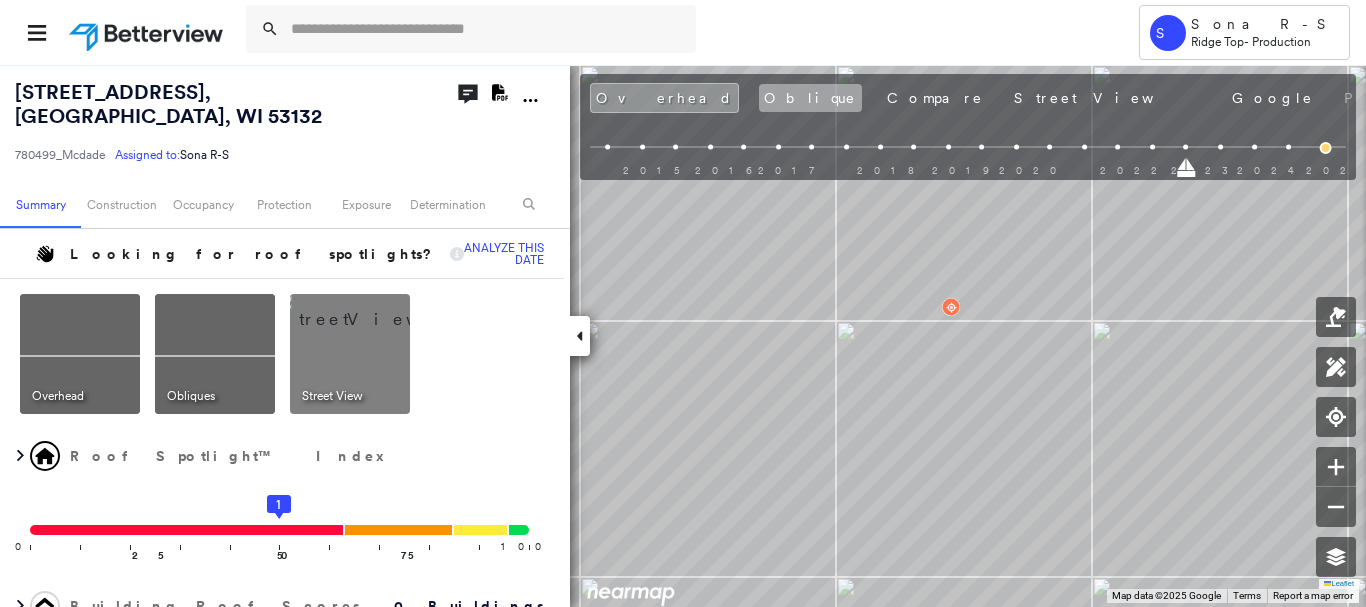 click on "Oblique" at bounding box center [810, 98] 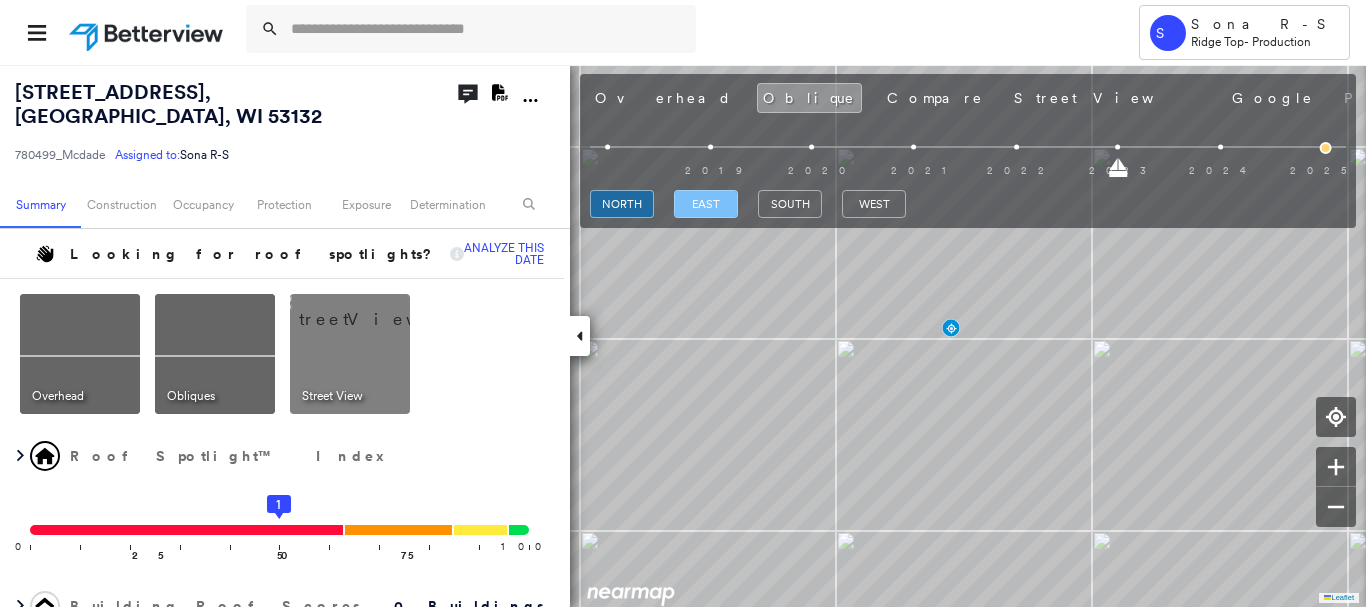 click on "east" at bounding box center (706, 204) 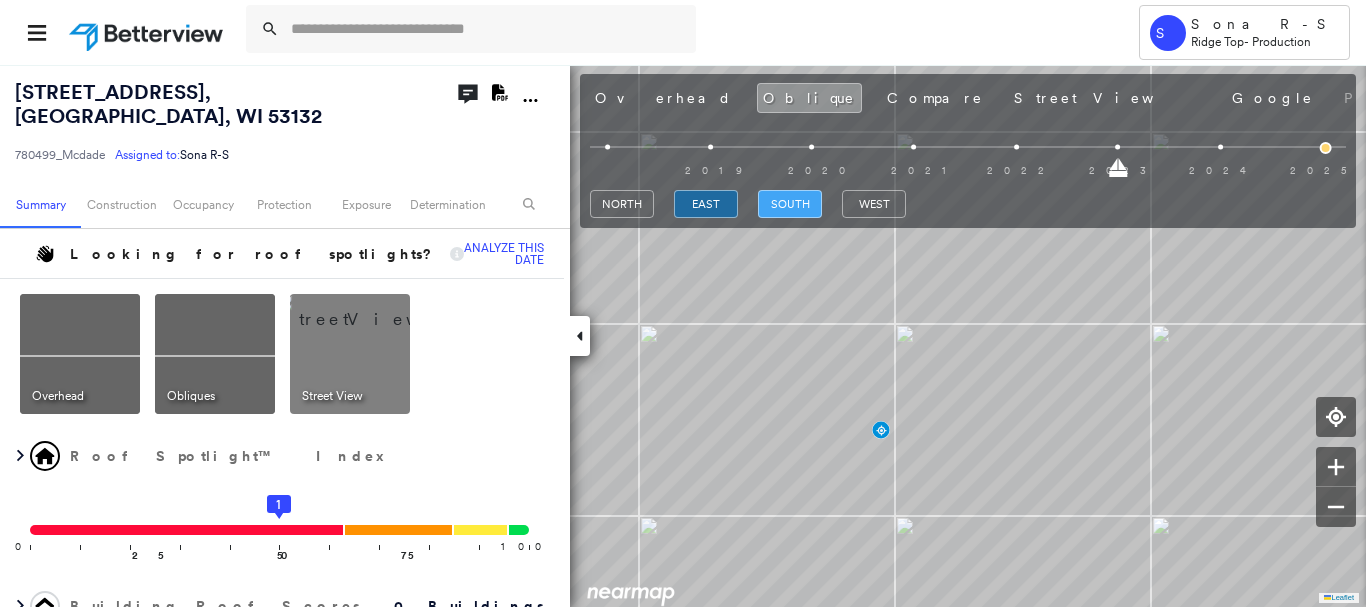 click on "south" at bounding box center (790, 204) 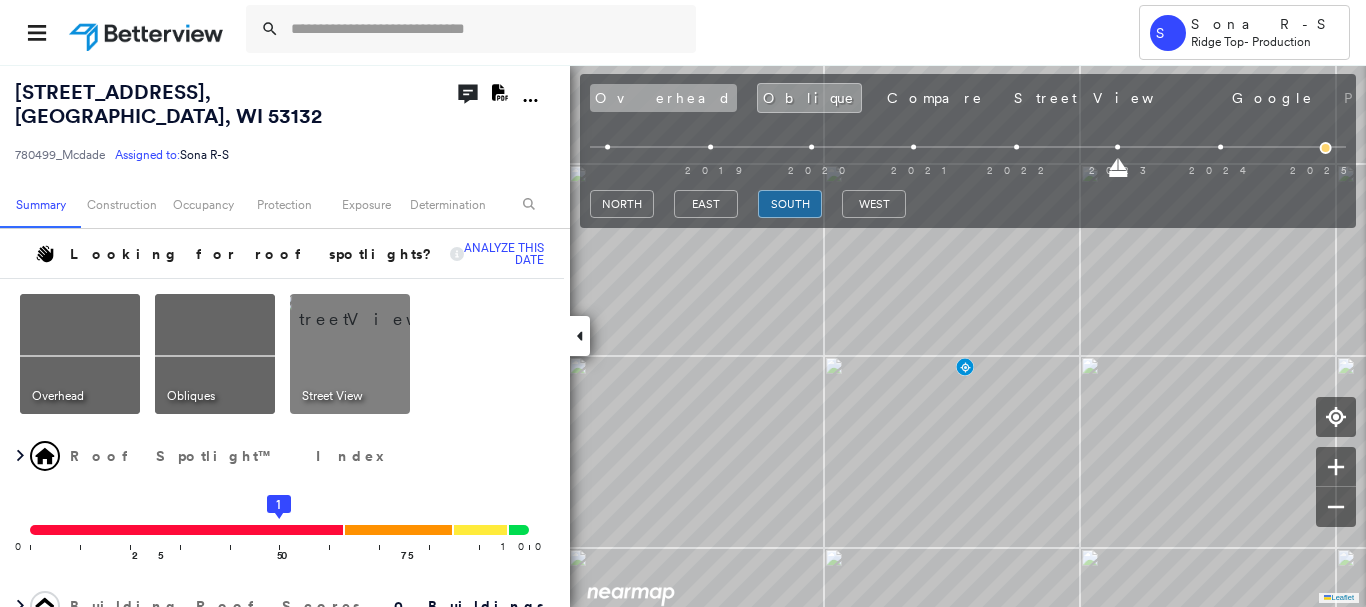 click on "Overhead Oblique Compare Street View Google Photos April 09, 2023" at bounding box center [968, 97] 